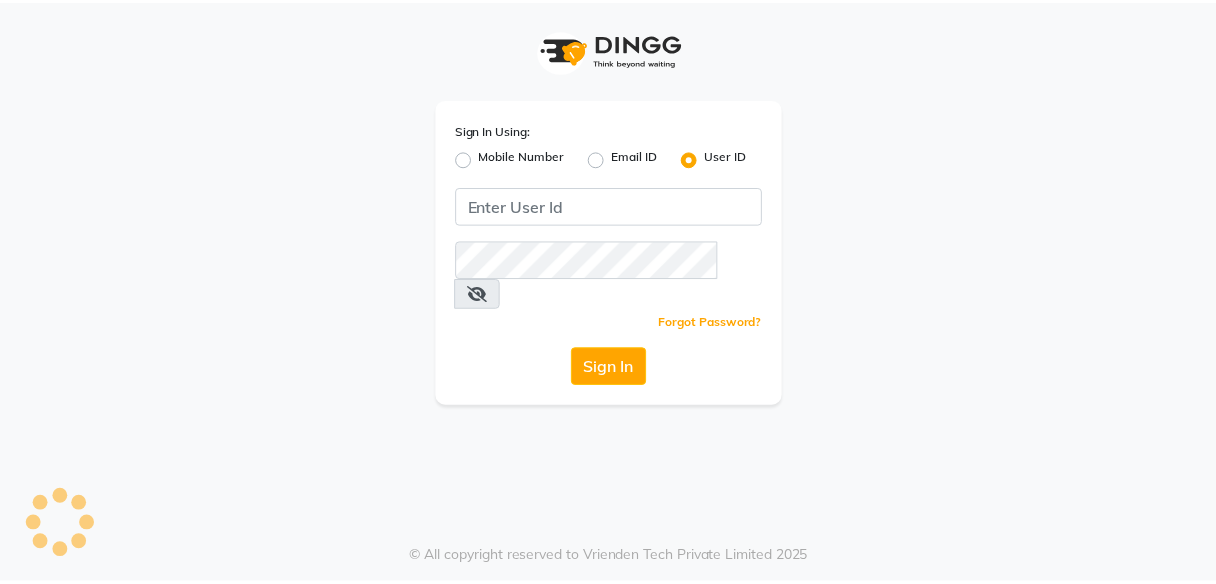 scroll, scrollTop: 0, scrollLeft: 0, axis: both 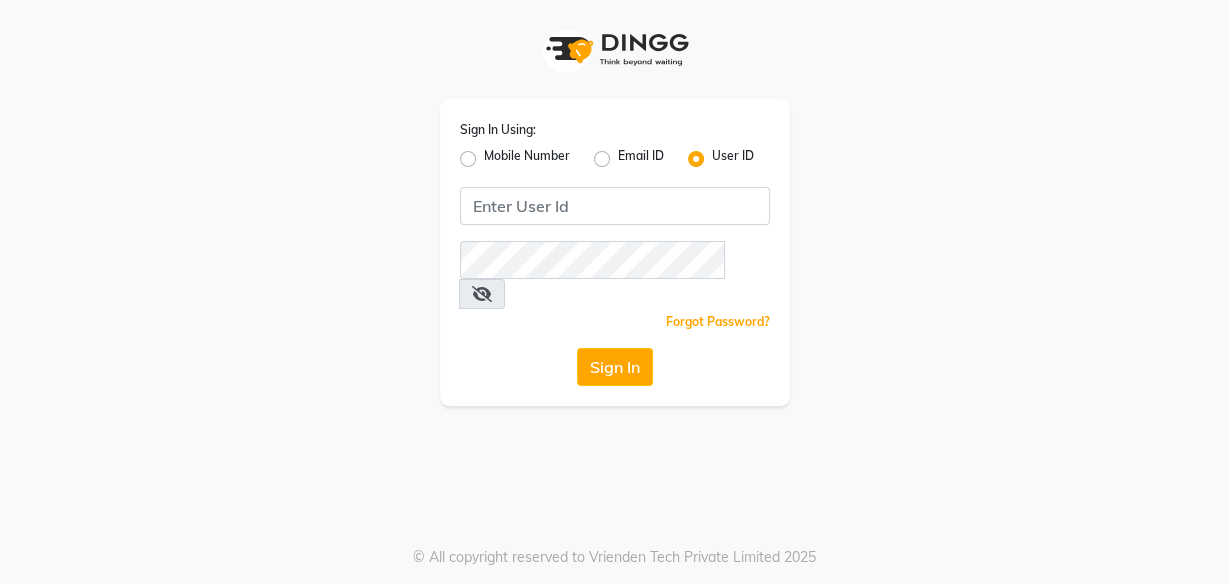 click on "Mobile Number" 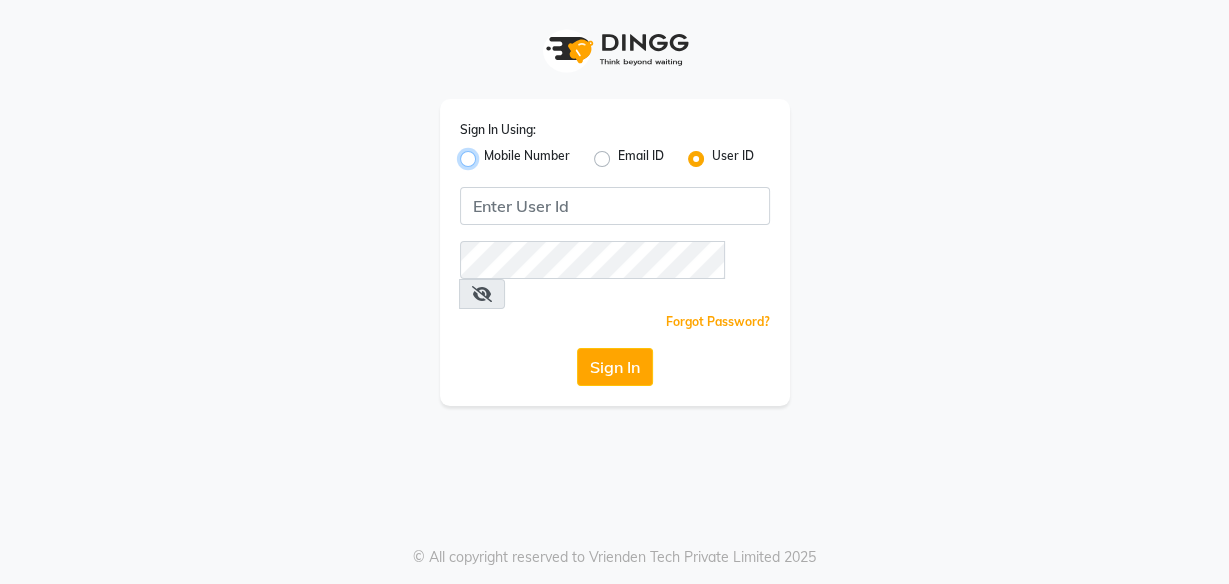 click on "Mobile Number" at bounding box center [490, 153] 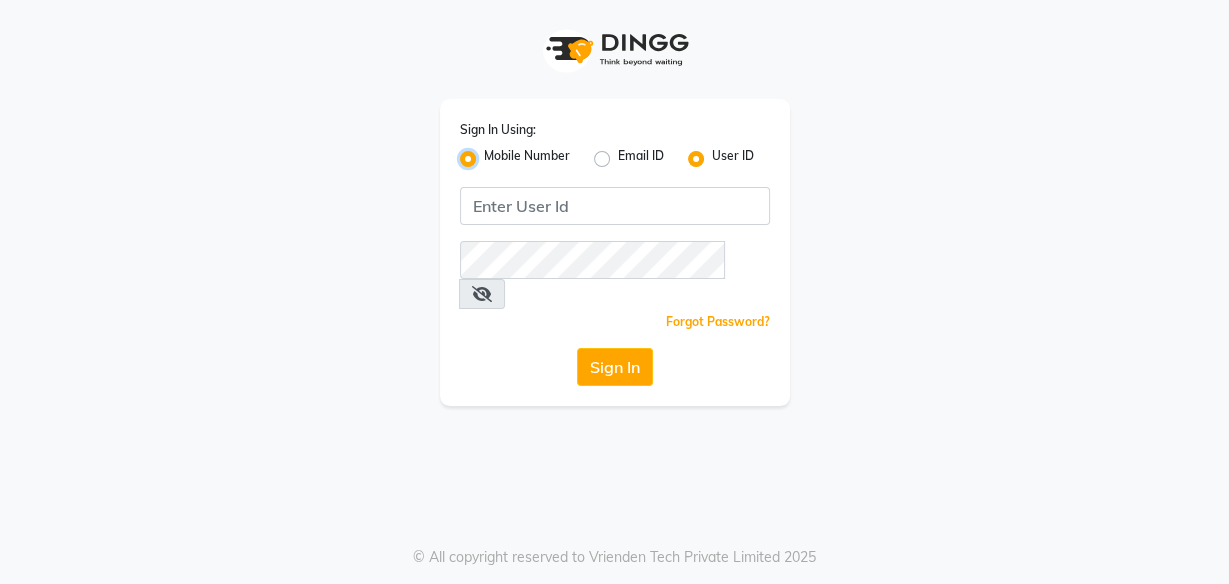 radio on "false" 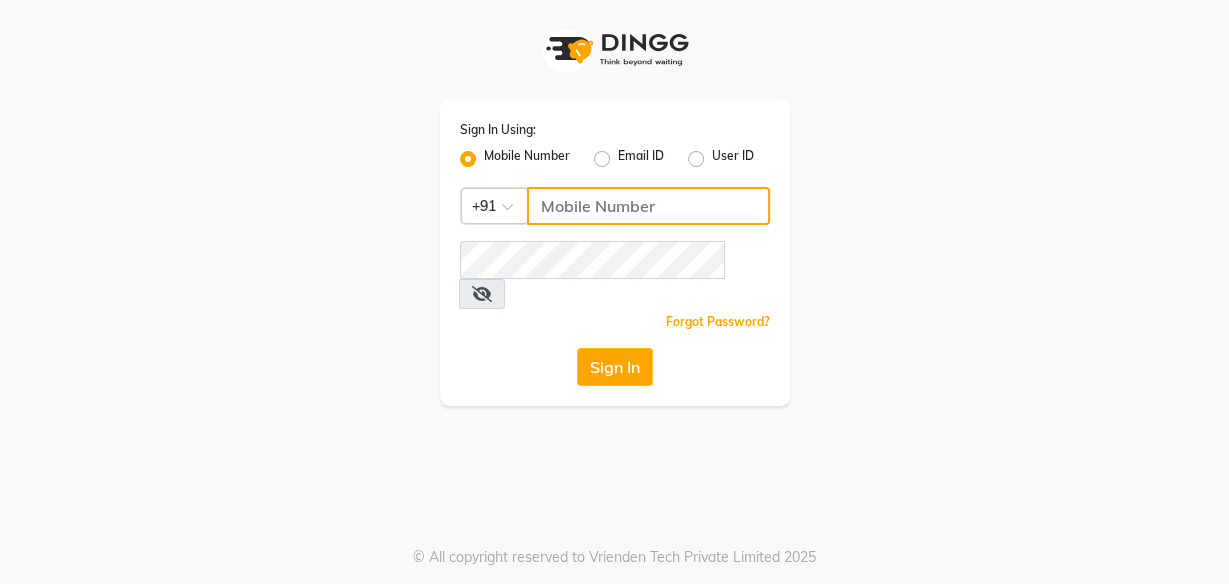 click 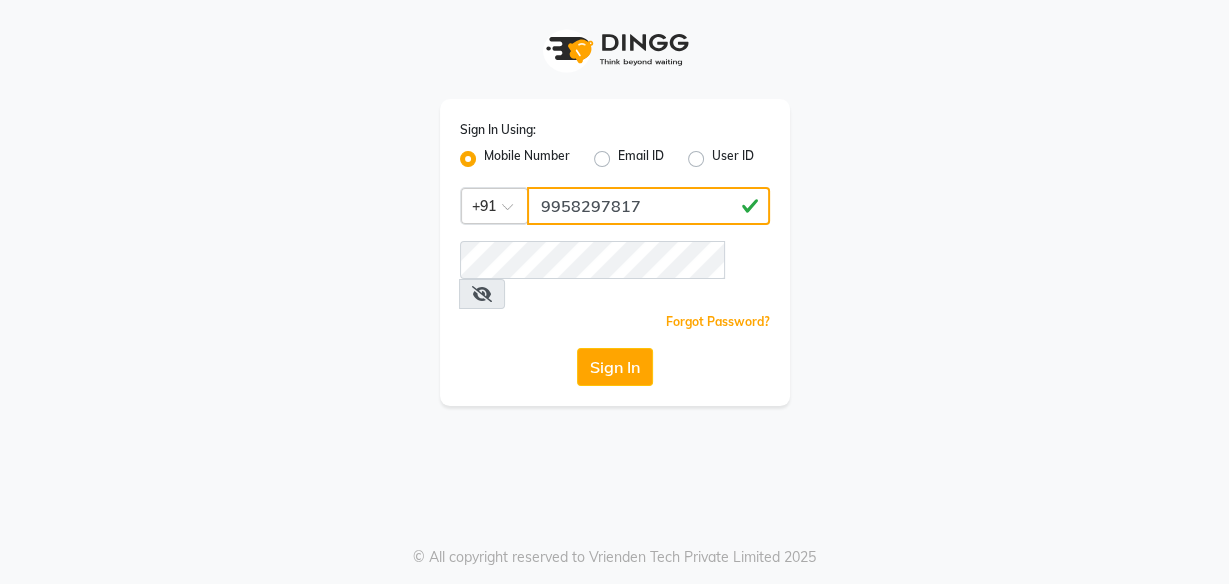 type on "9958297817" 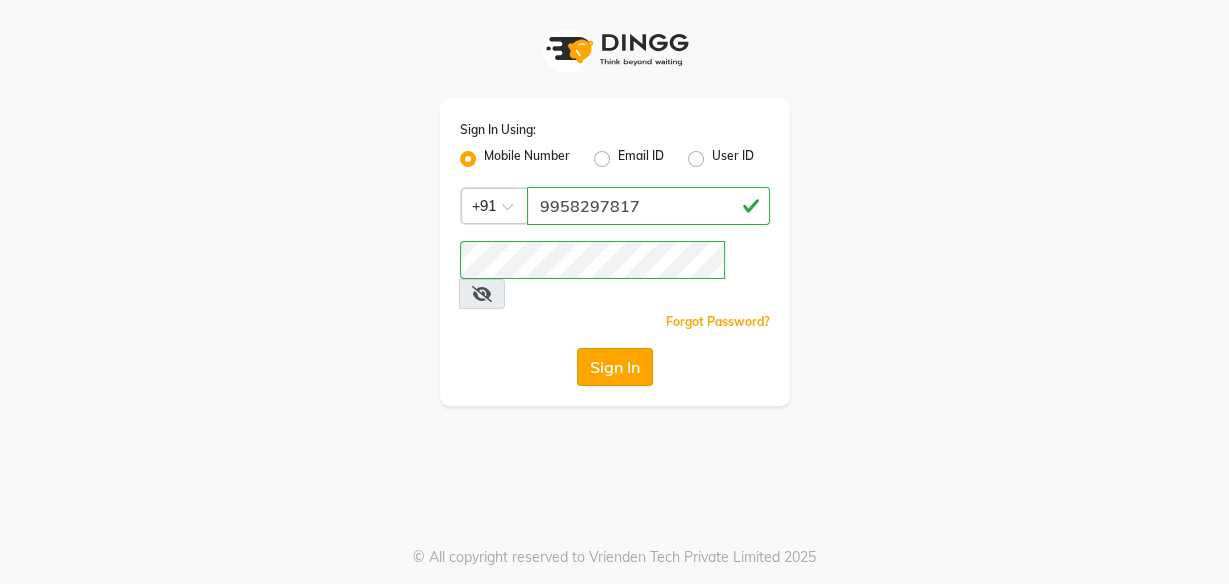 click on "Sign In" 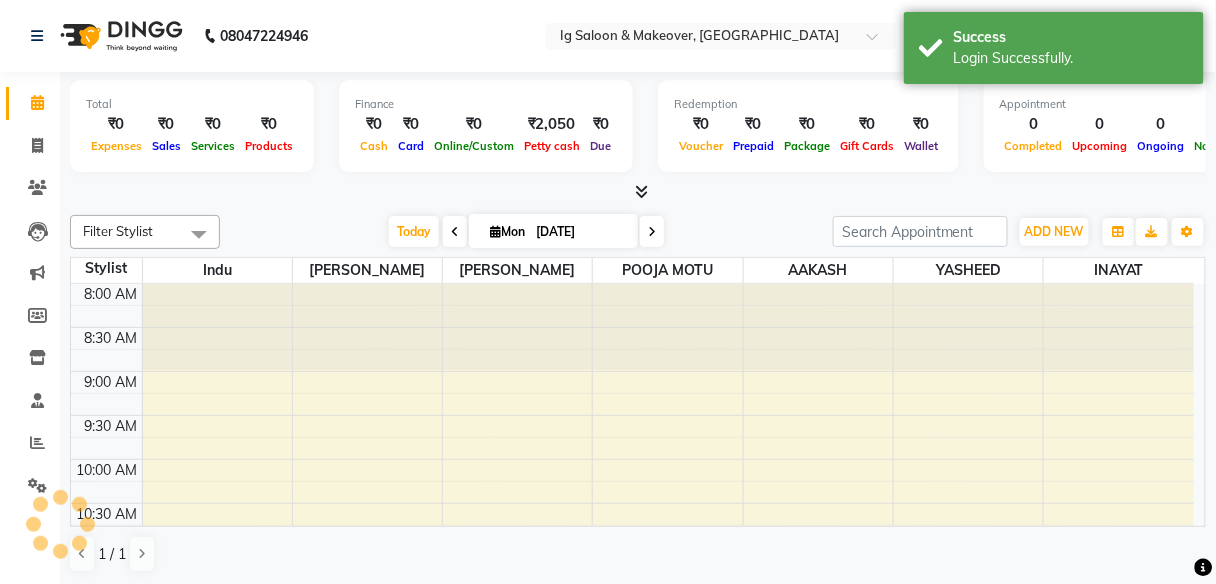 scroll, scrollTop: 0, scrollLeft: 0, axis: both 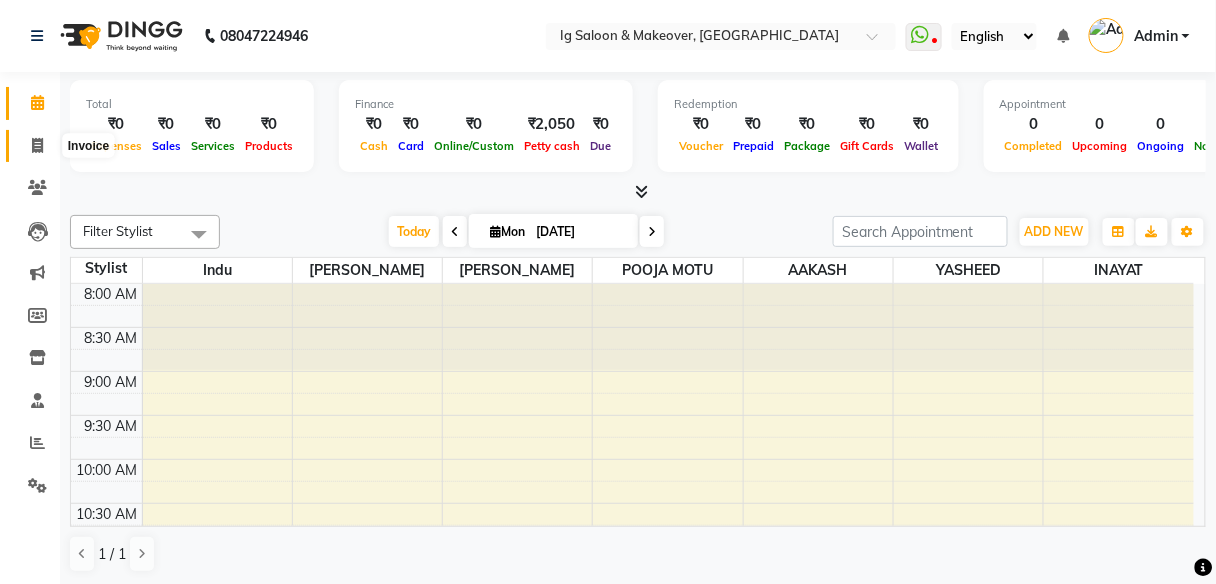 click 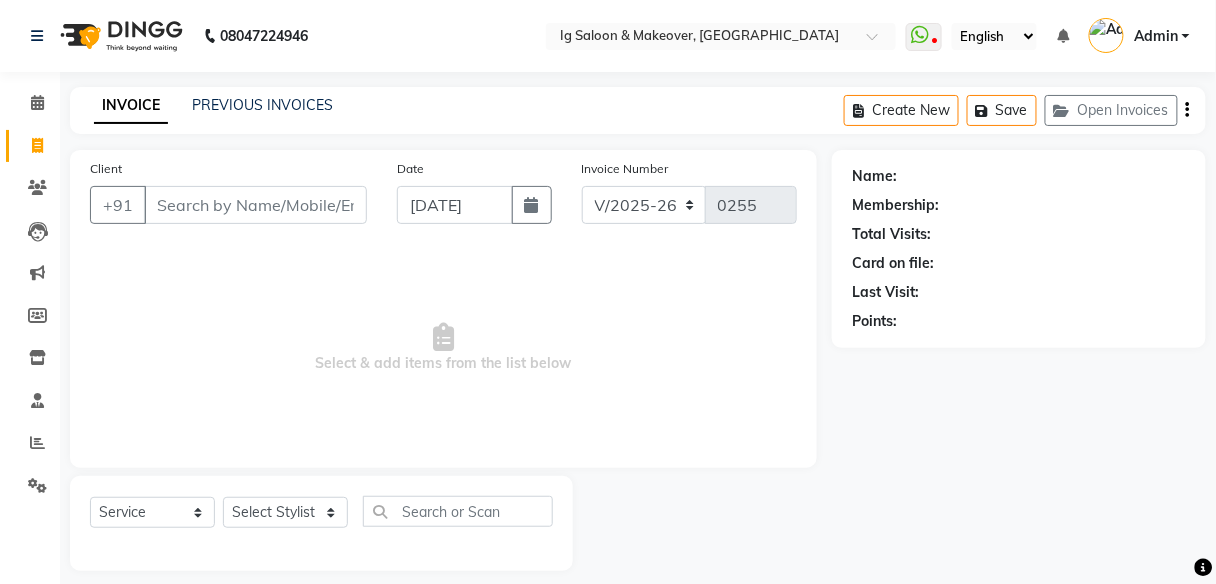 click on "Client" at bounding box center (255, 205) 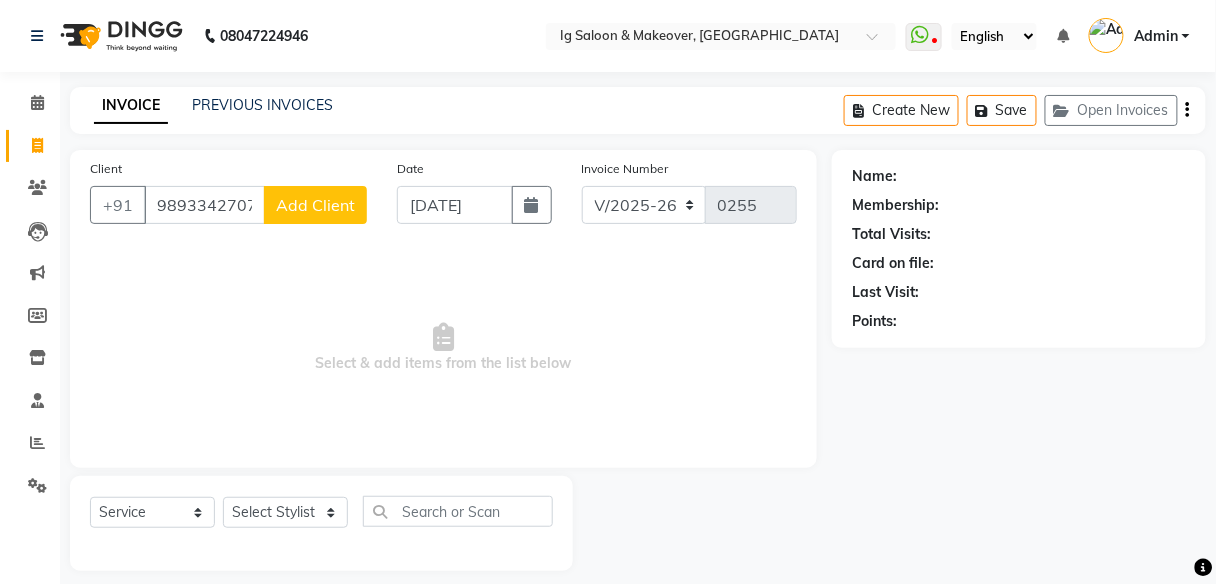 click on "9893342707" at bounding box center (204, 205) 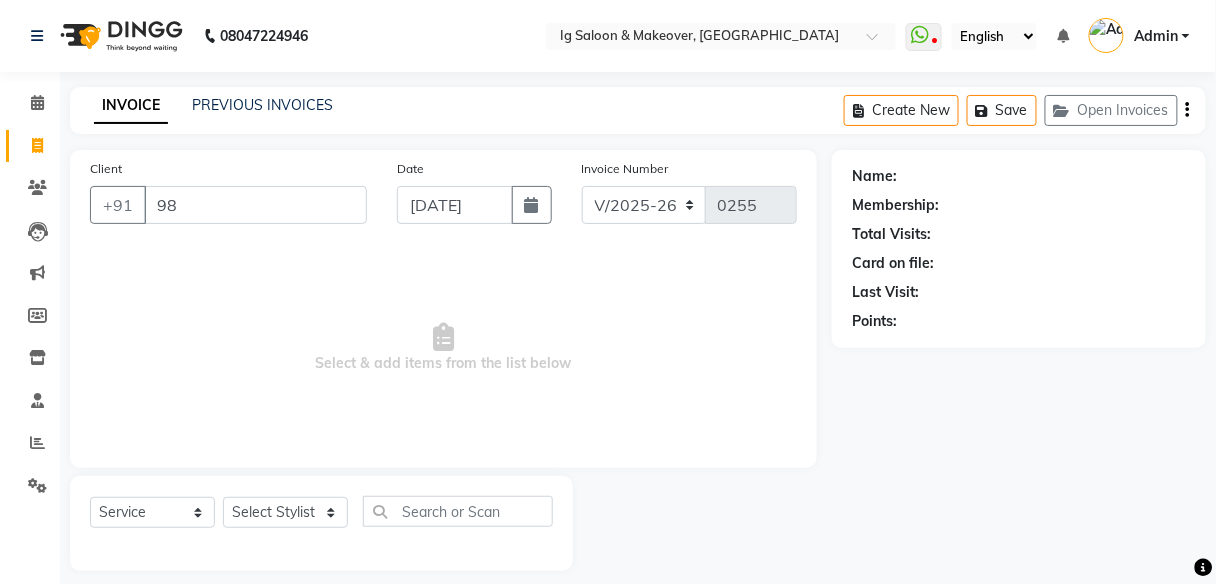 type on "9" 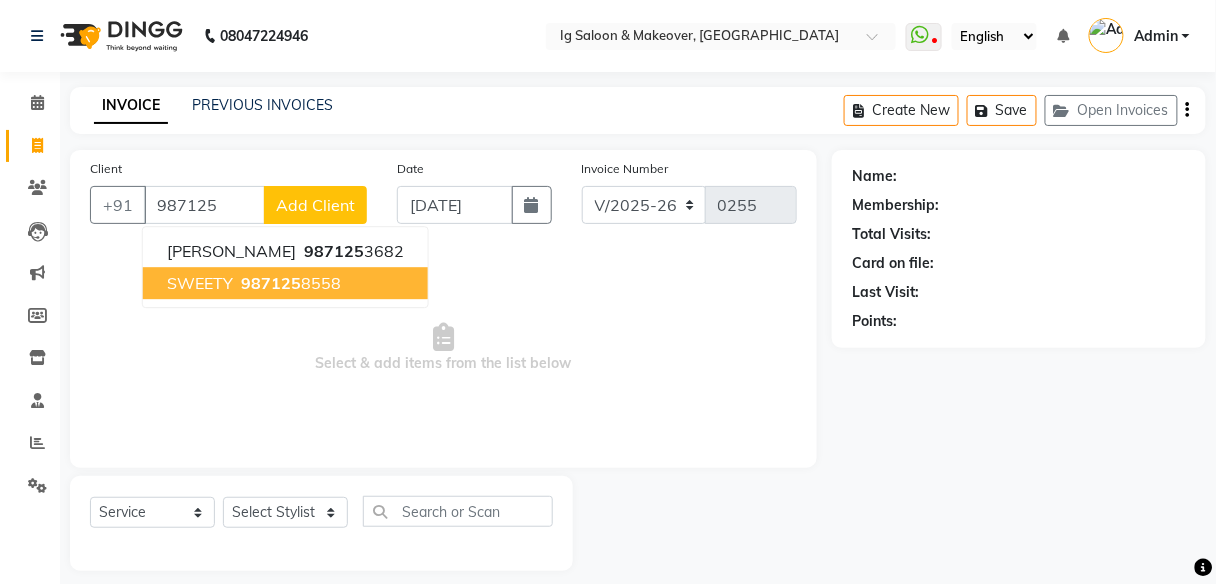 click on "987125" at bounding box center (271, 283) 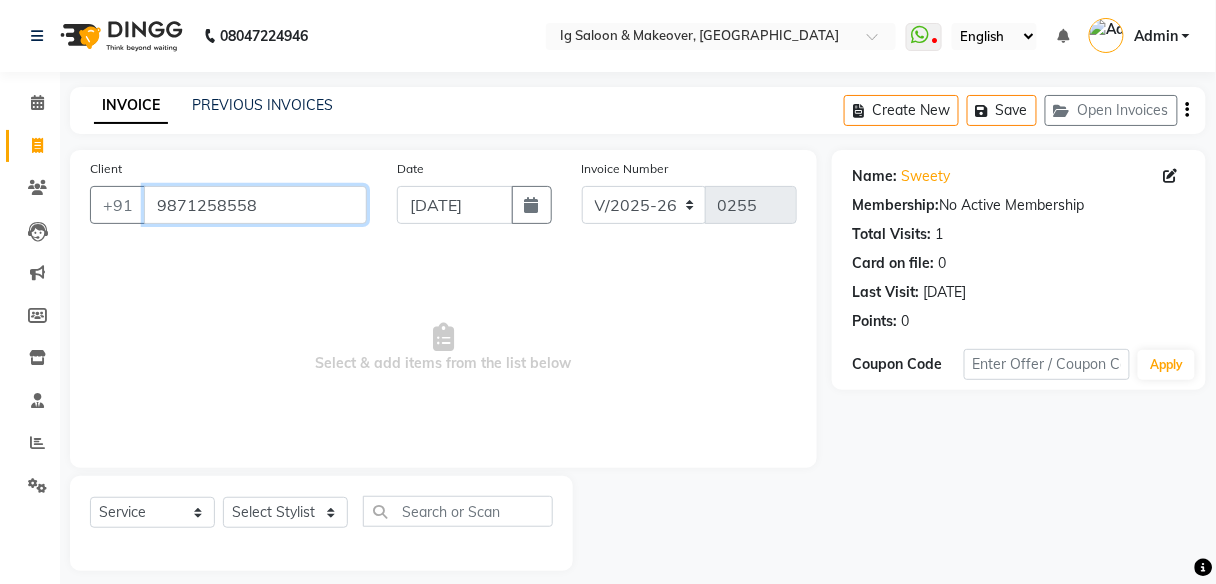 click on "9871258558" at bounding box center (255, 205) 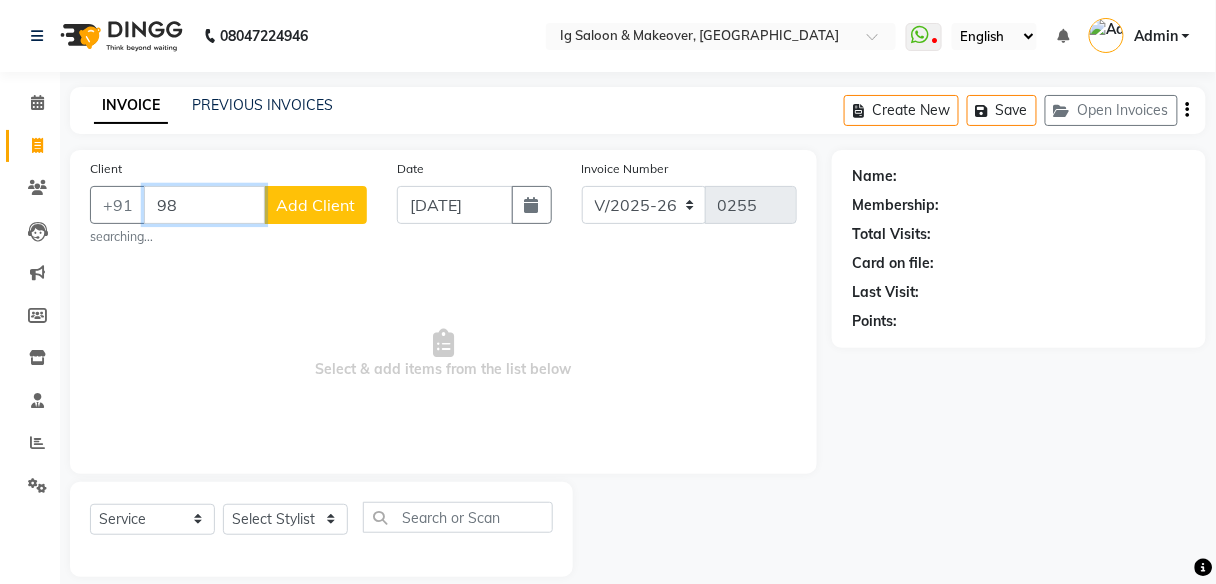 type on "9" 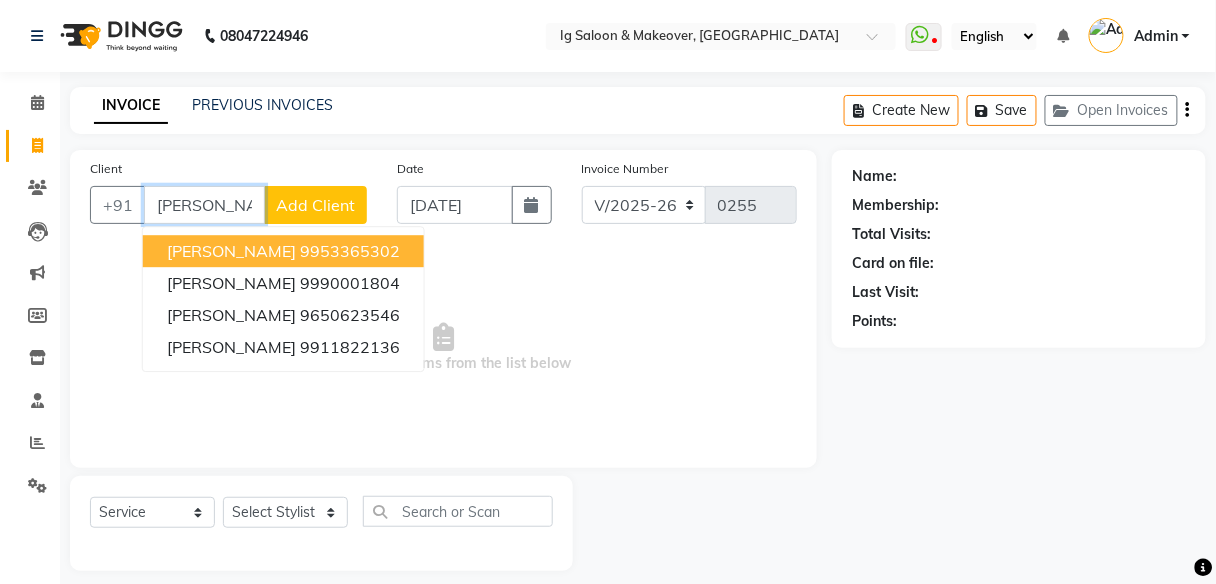 click on "9953365302" at bounding box center (350, 251) 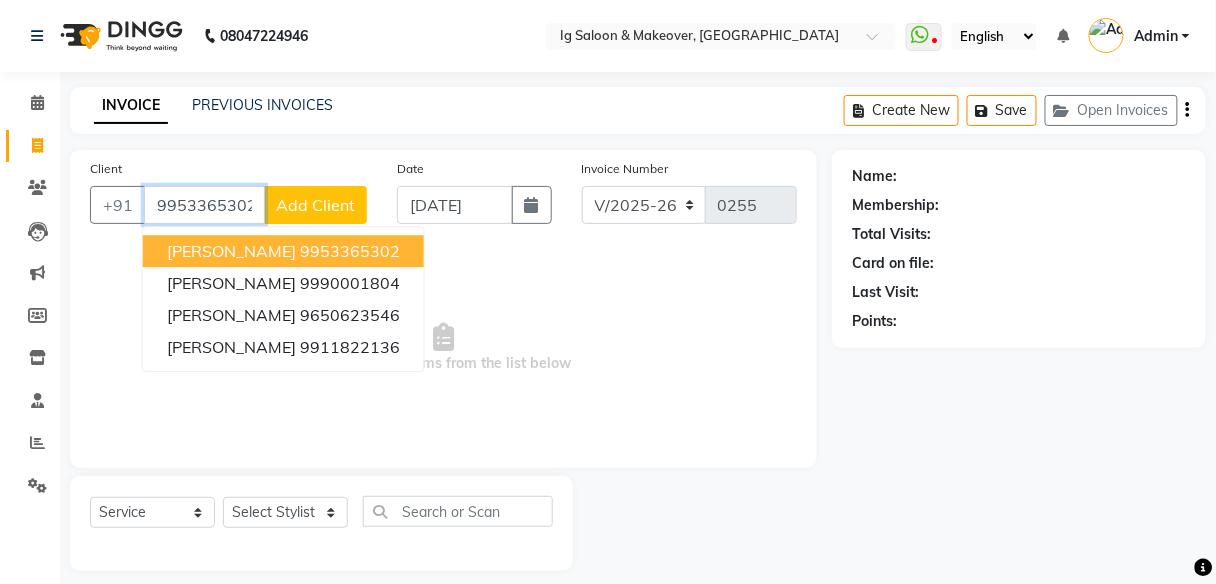 type on "9953365302" 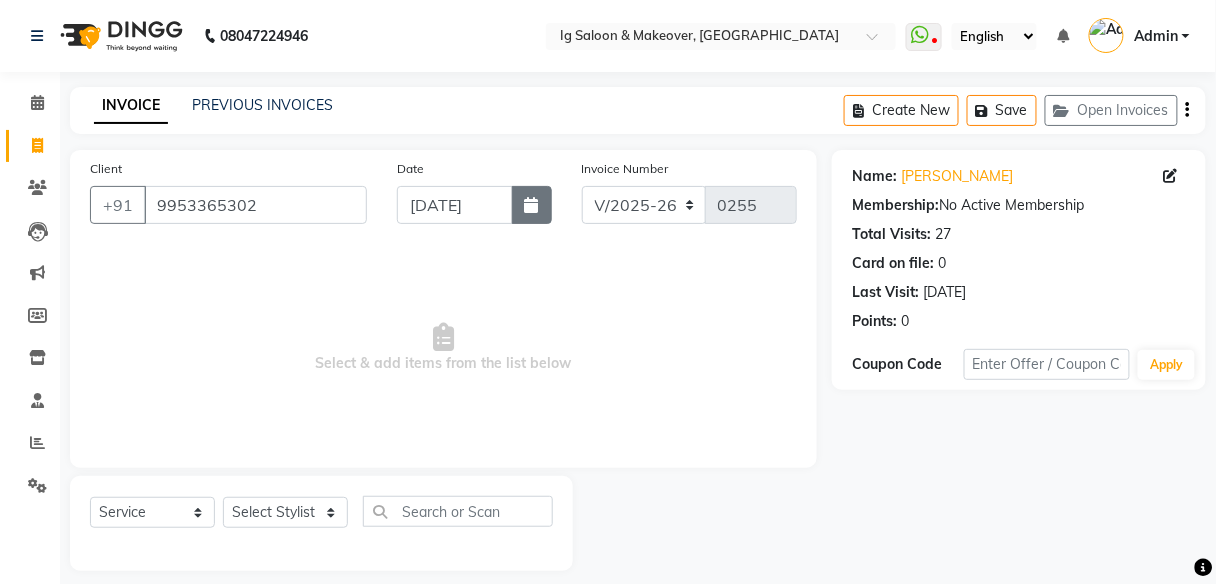 click 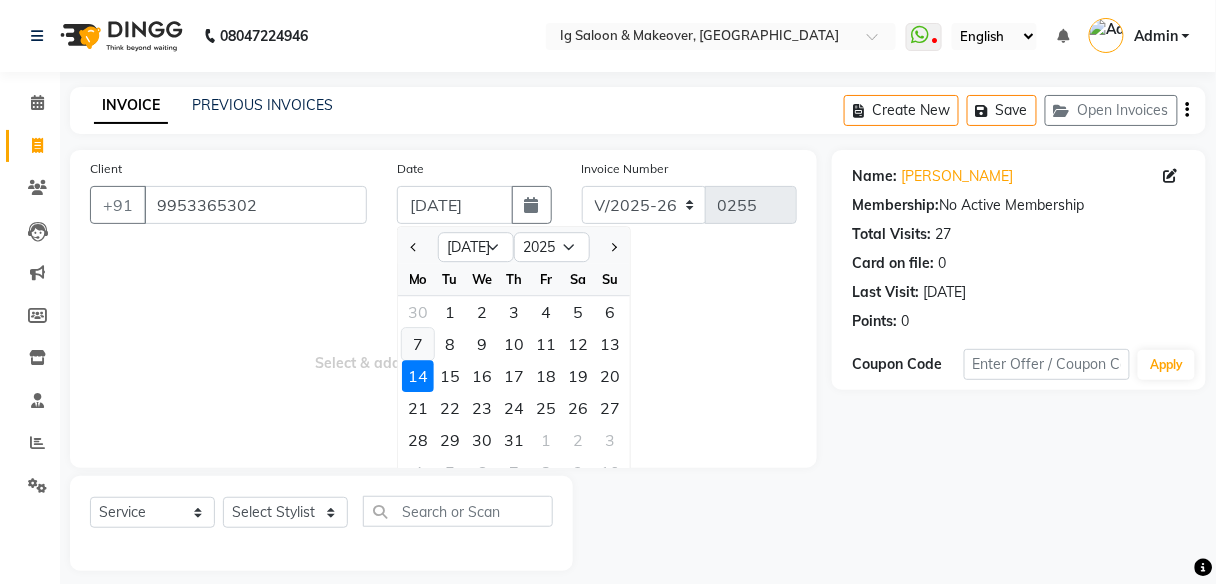 click on "7" 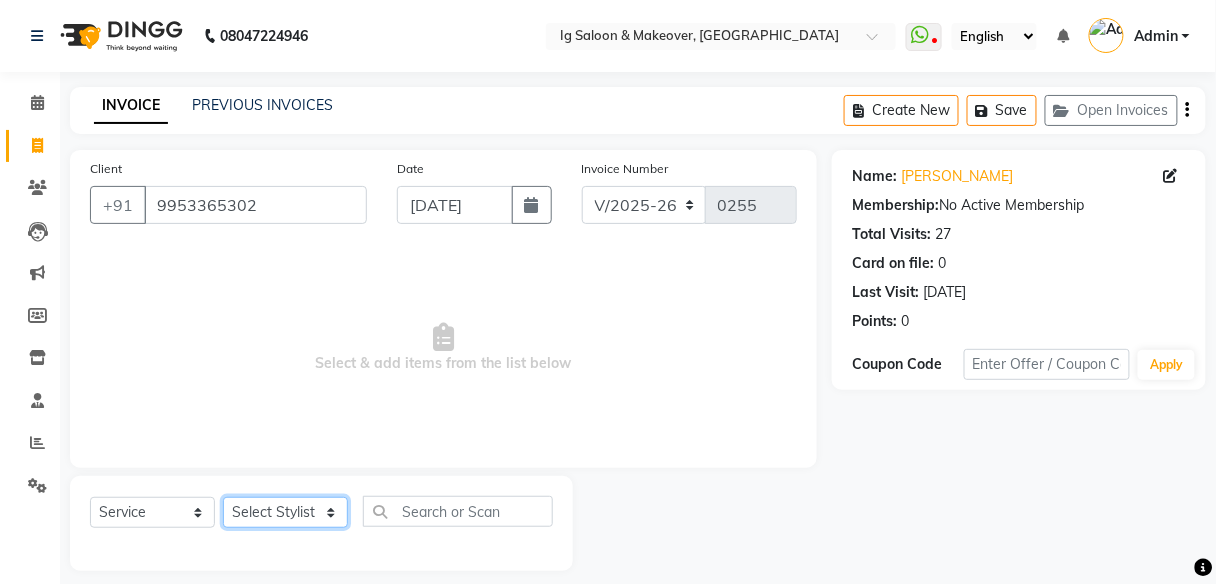click on "Select Stylist [PERSON_NAME] [PERSON_NAME] [PERSON_NAME] POOJA MOTU YASHEED" 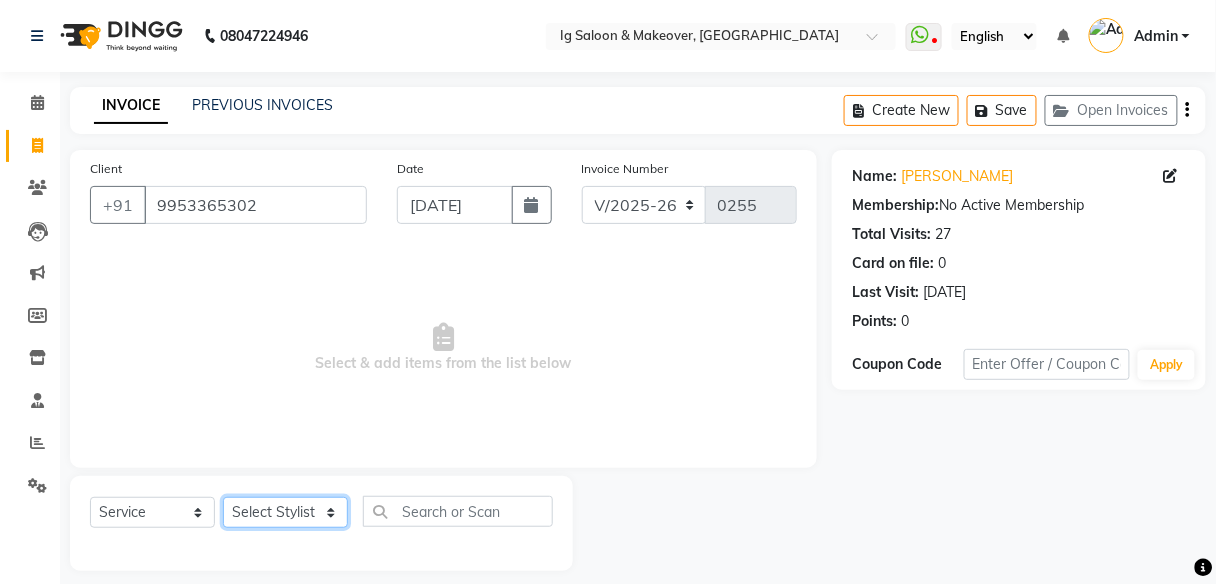 select on "18245" 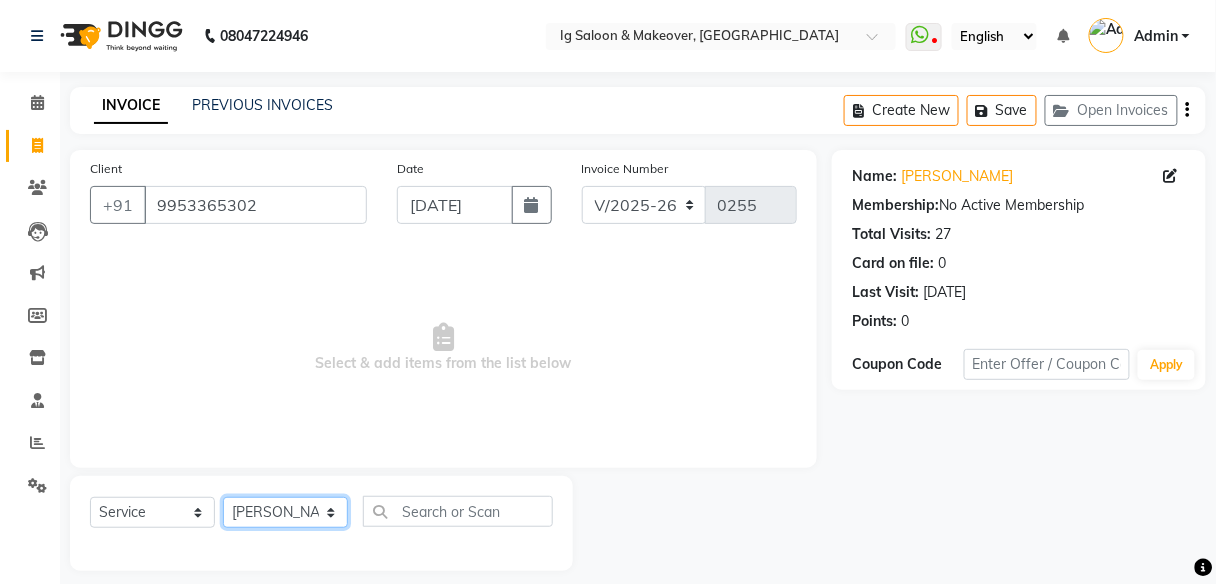 click on "Select Stylist [PERSON_NAME] [PERSON_NAME] [PERSON_NAME] POOJA MOTU YASHEED" 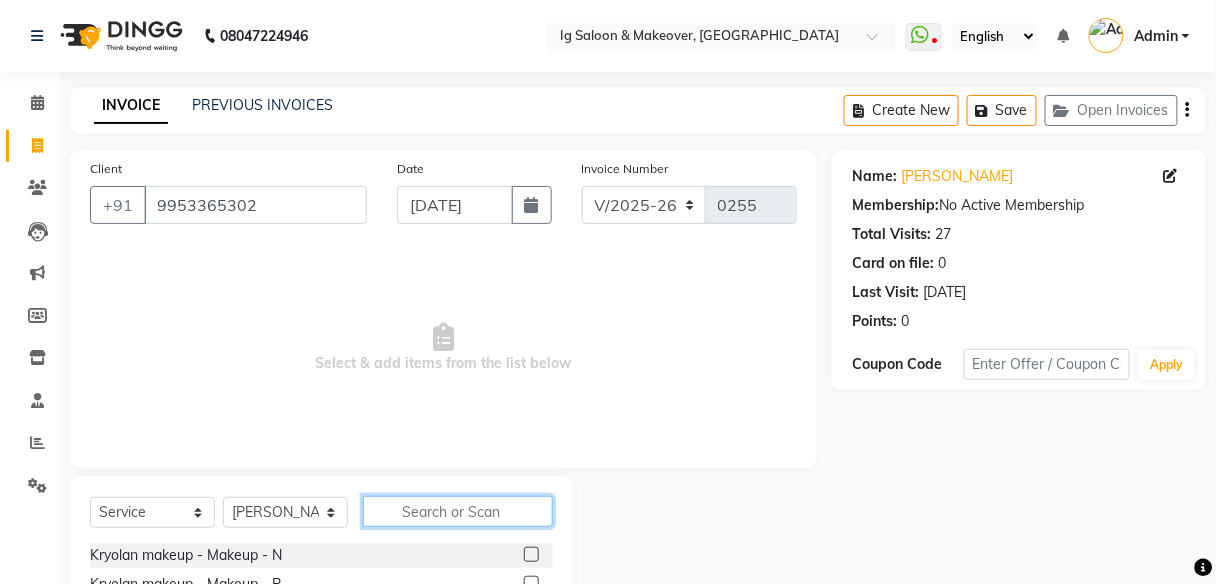 click 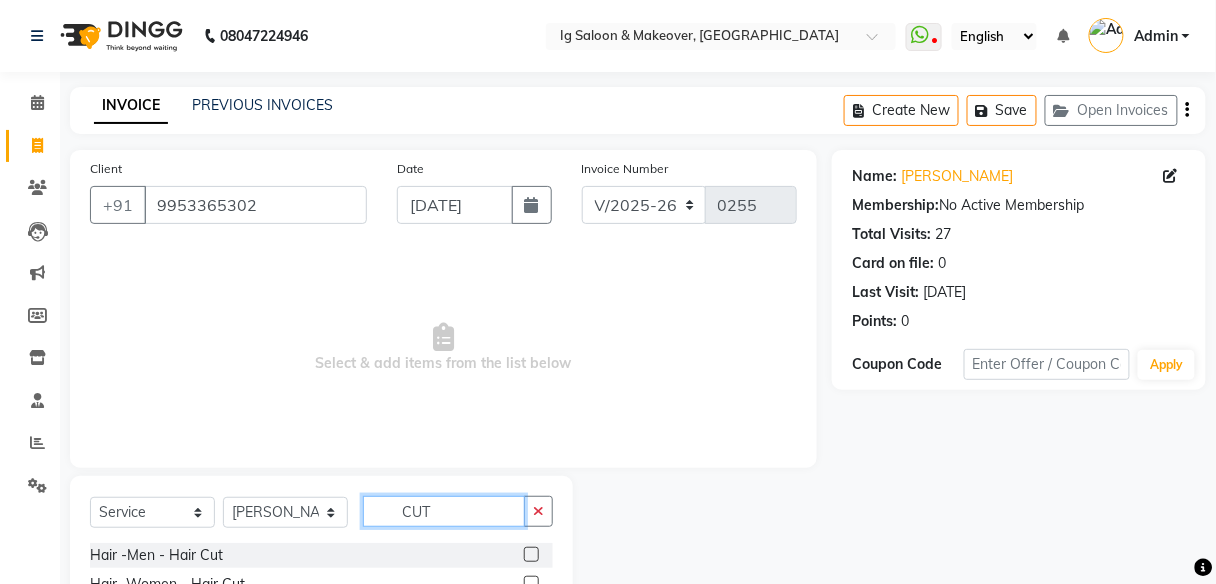 type on "CUT" 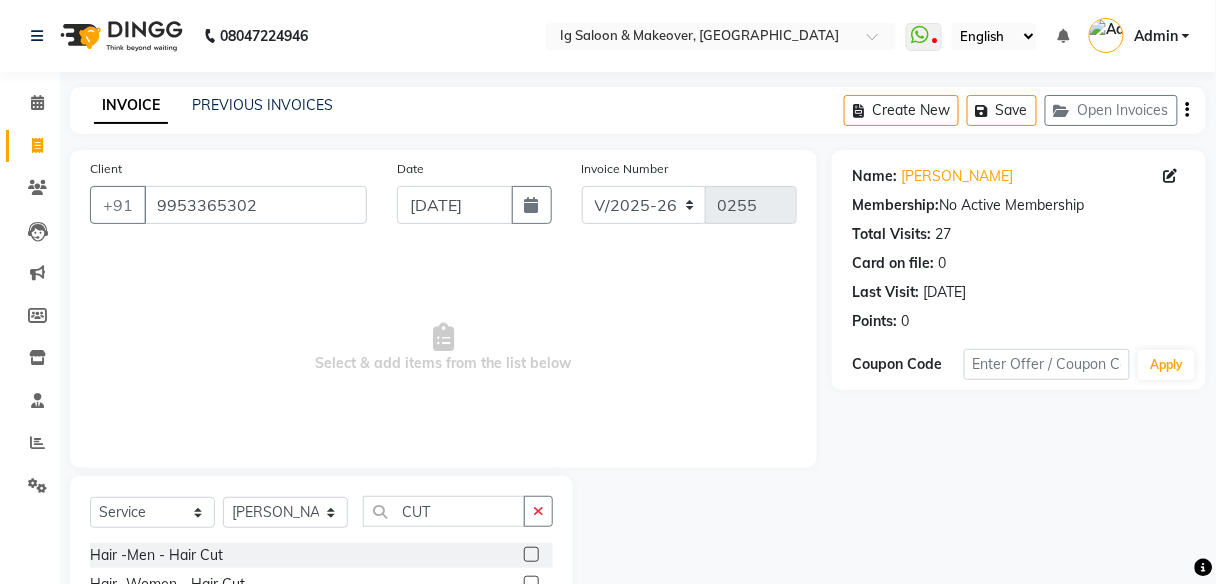 click 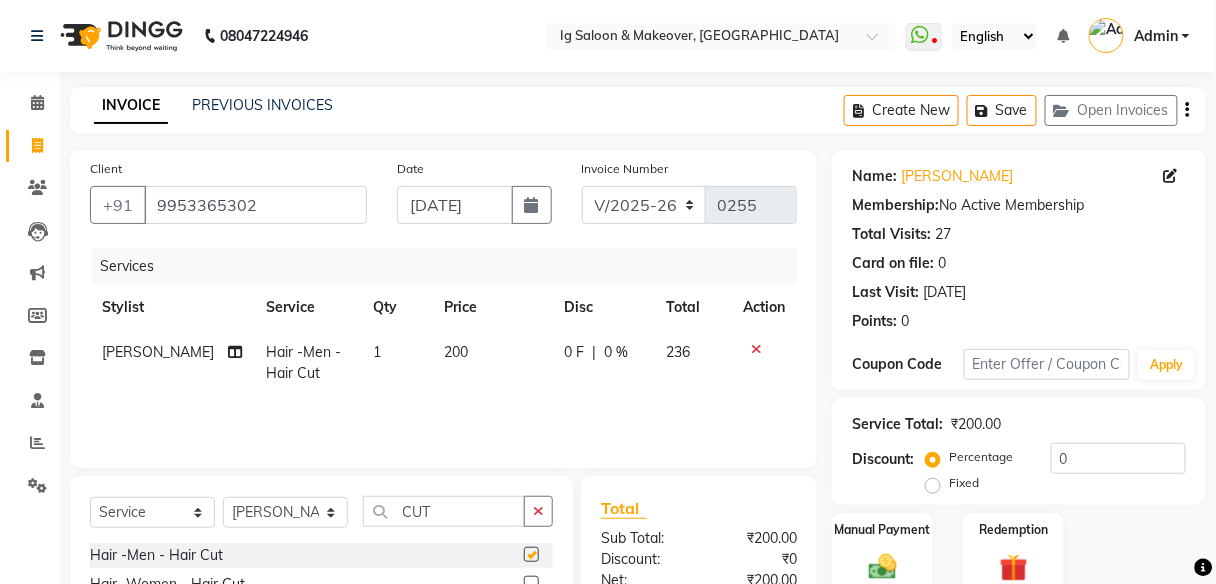 checkbox on "false" 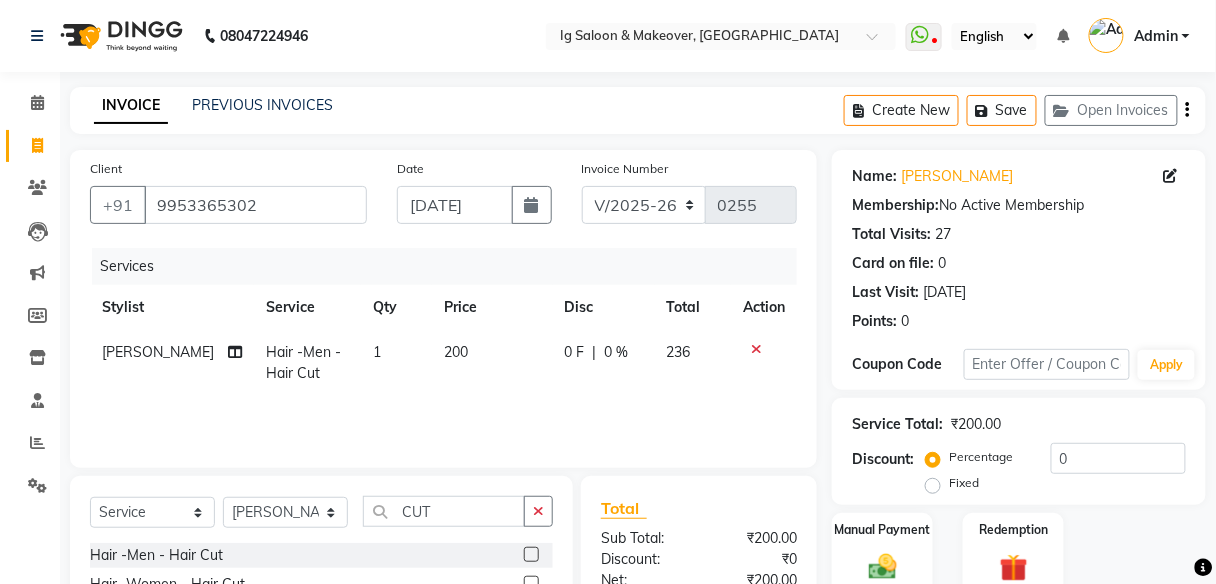 click on "200" 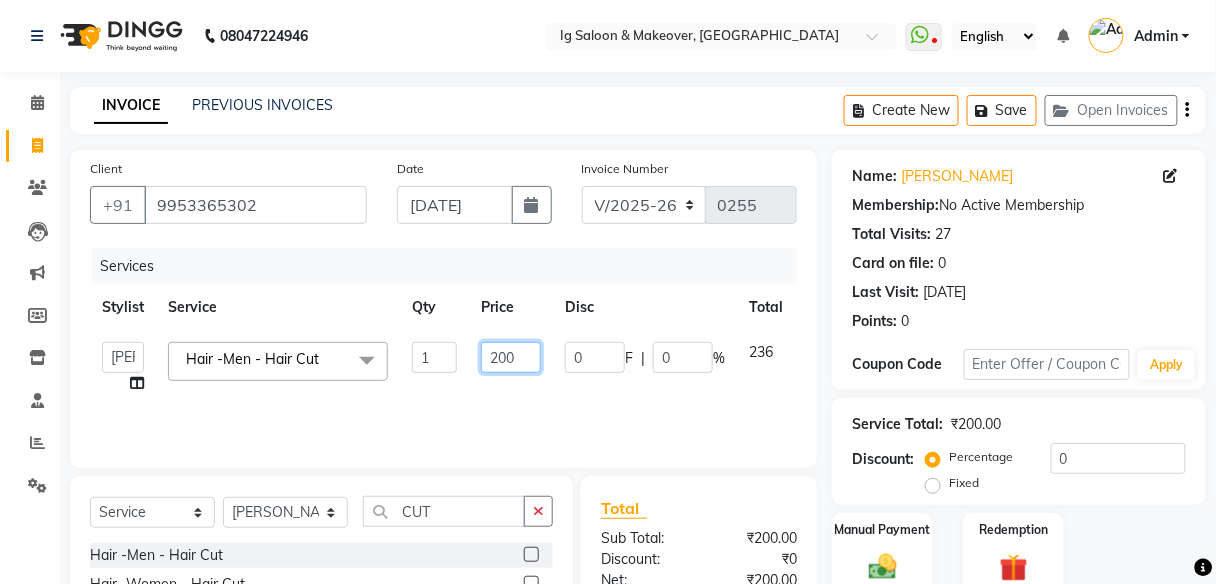click on "200" 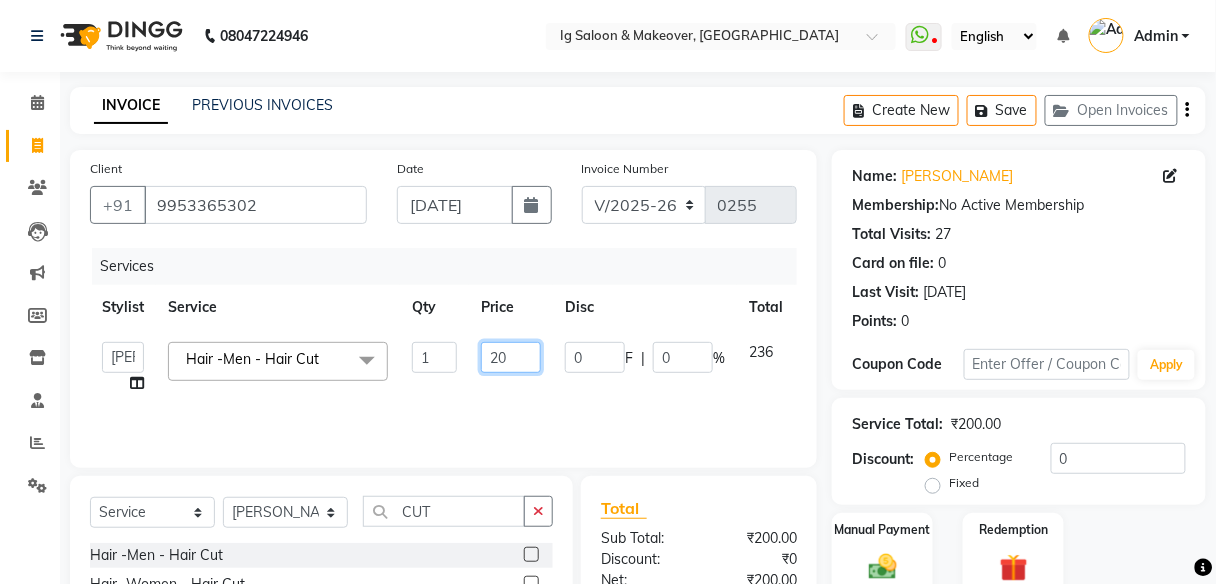 type on "2" 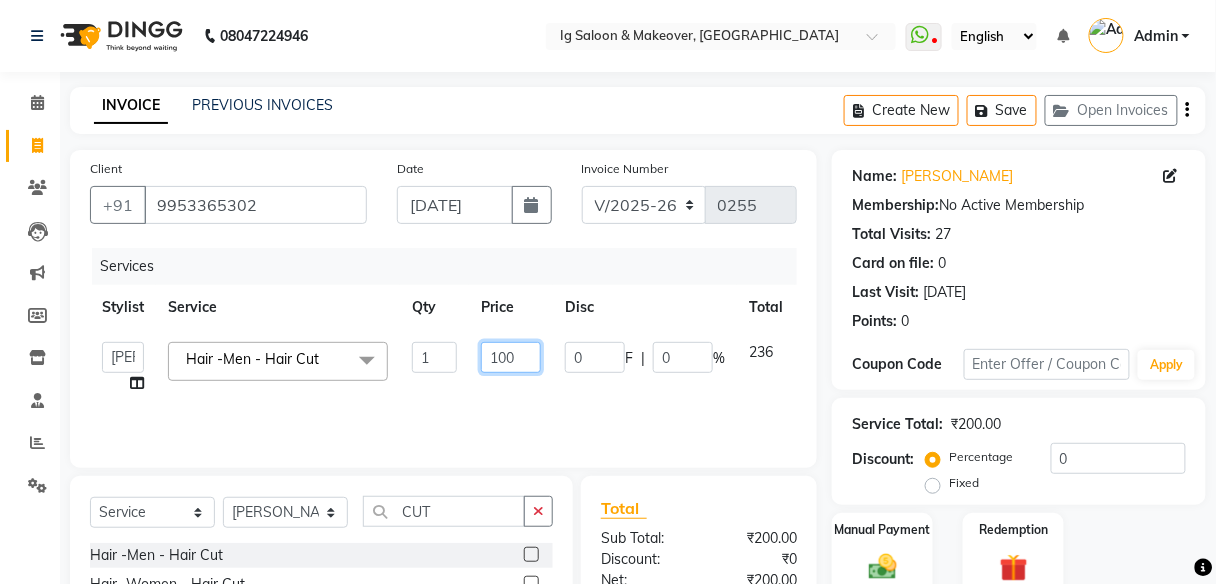 type on "1000" 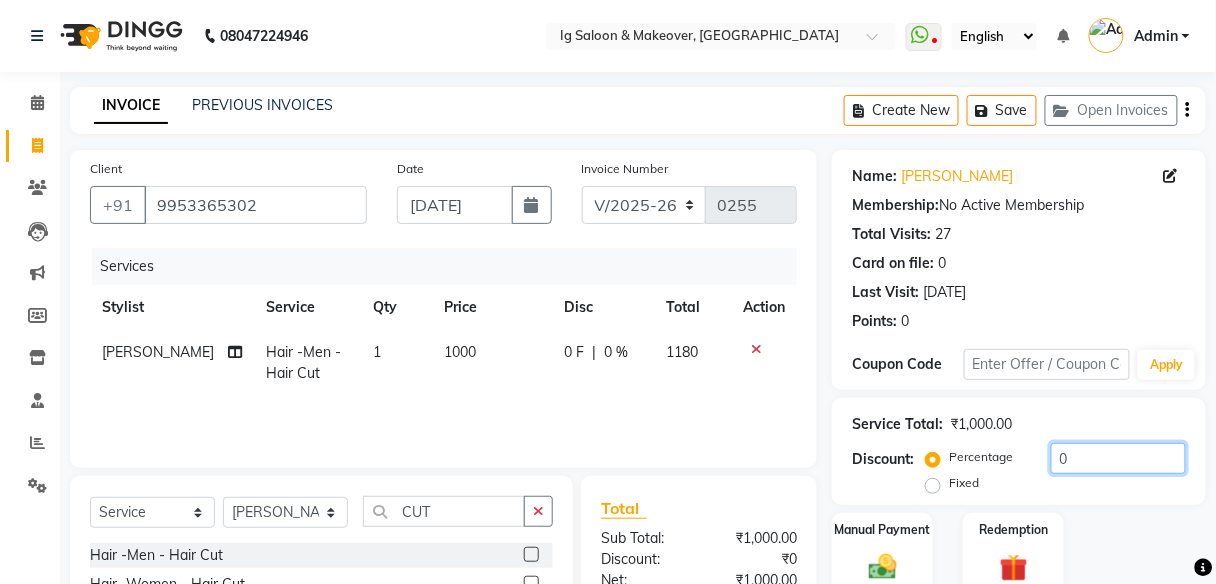 click on "0" 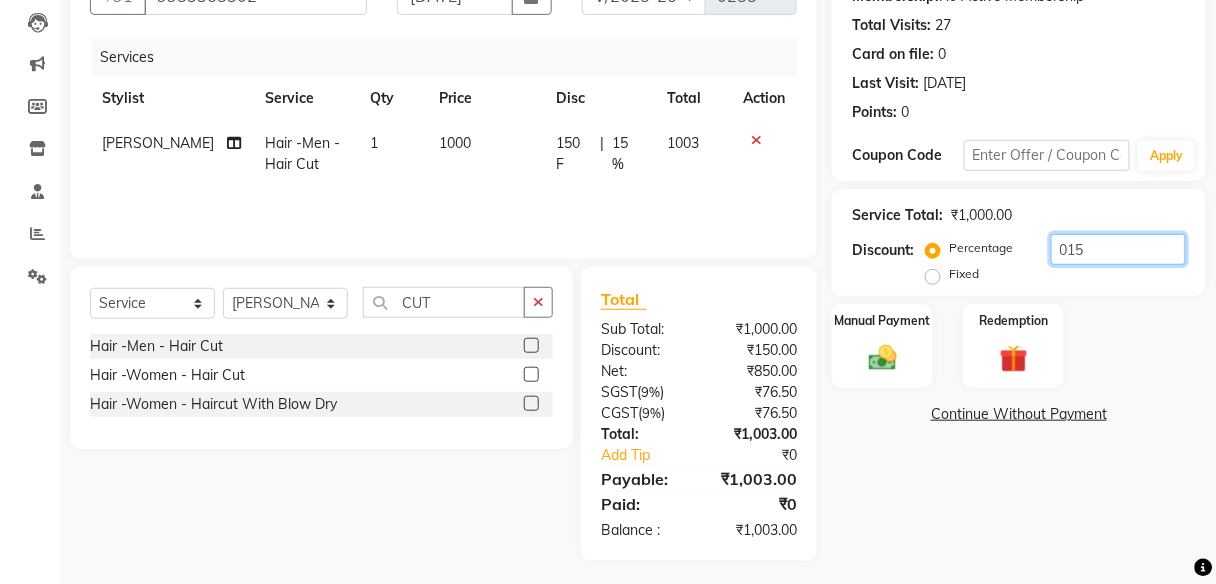 scroll, scrollTop: 215, scrollLeft: 0, axis: vertical 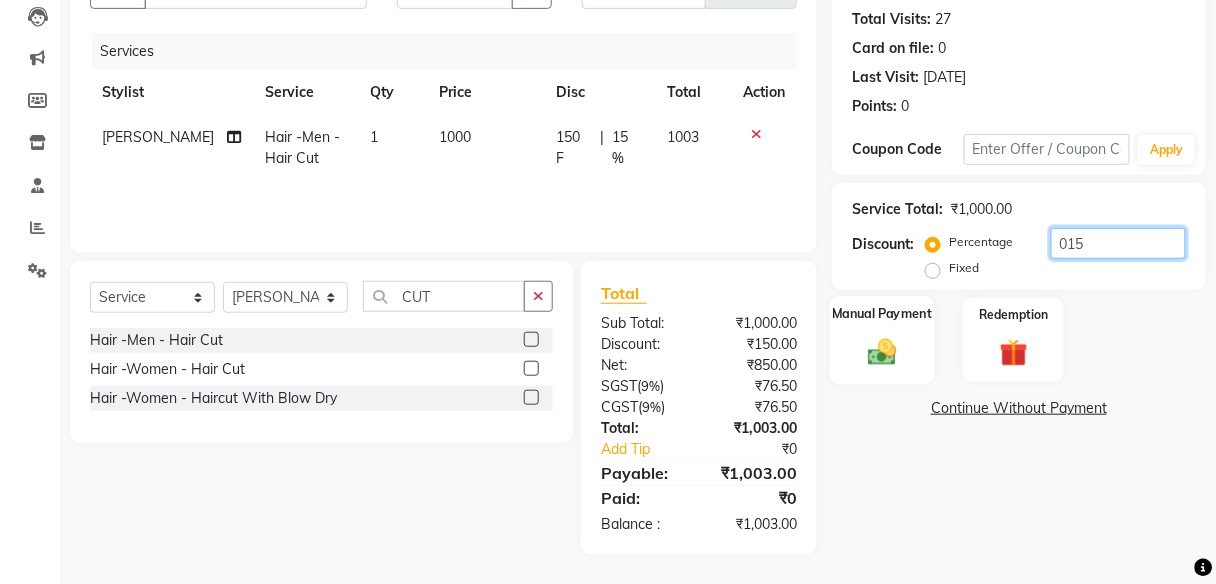type on "015" 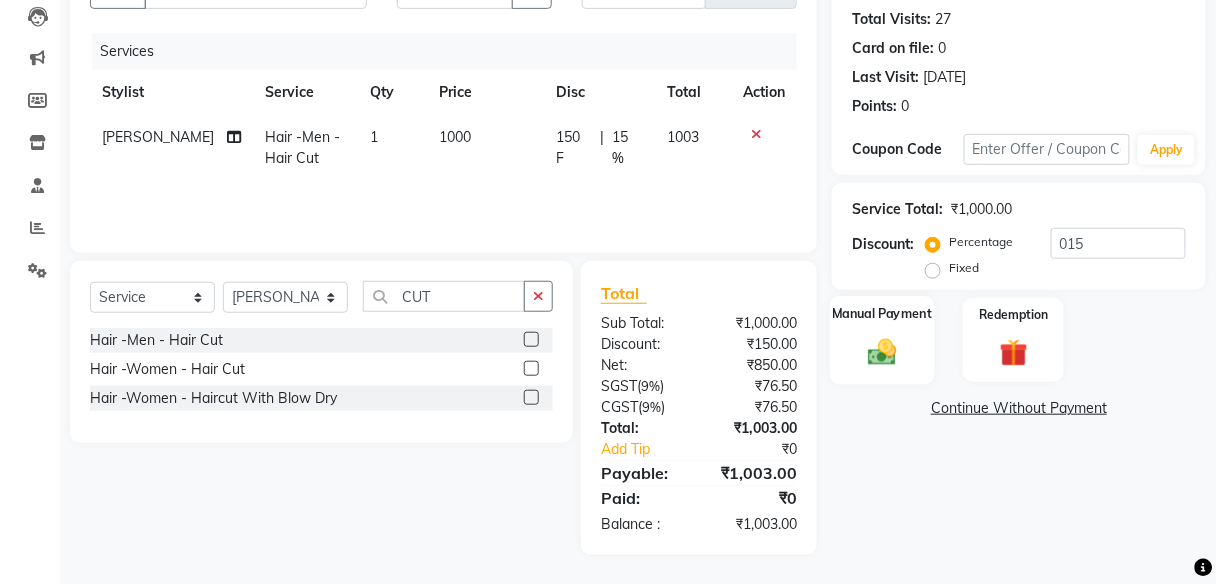 click 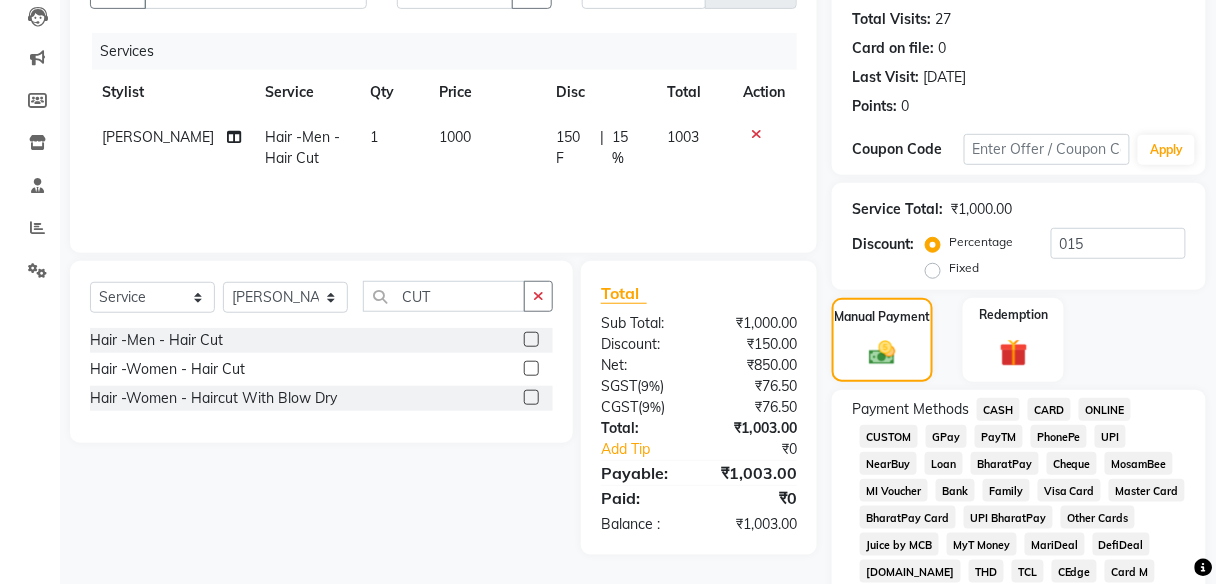 click on "CASH" 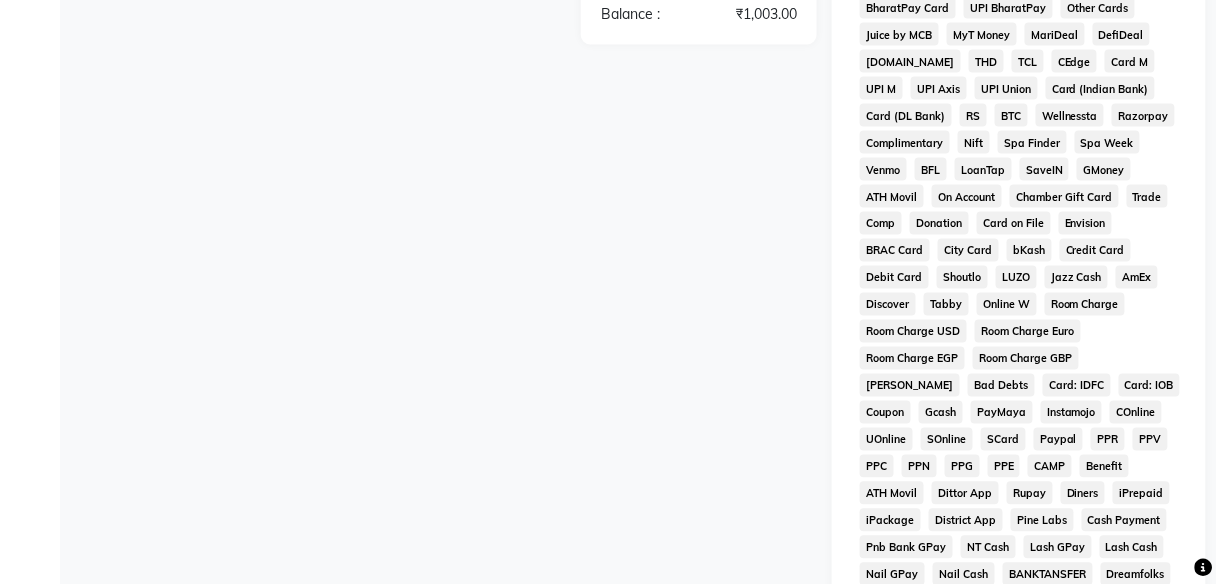 scroll, scrollTop: 896, scrollLeft: 0, axis: vertical 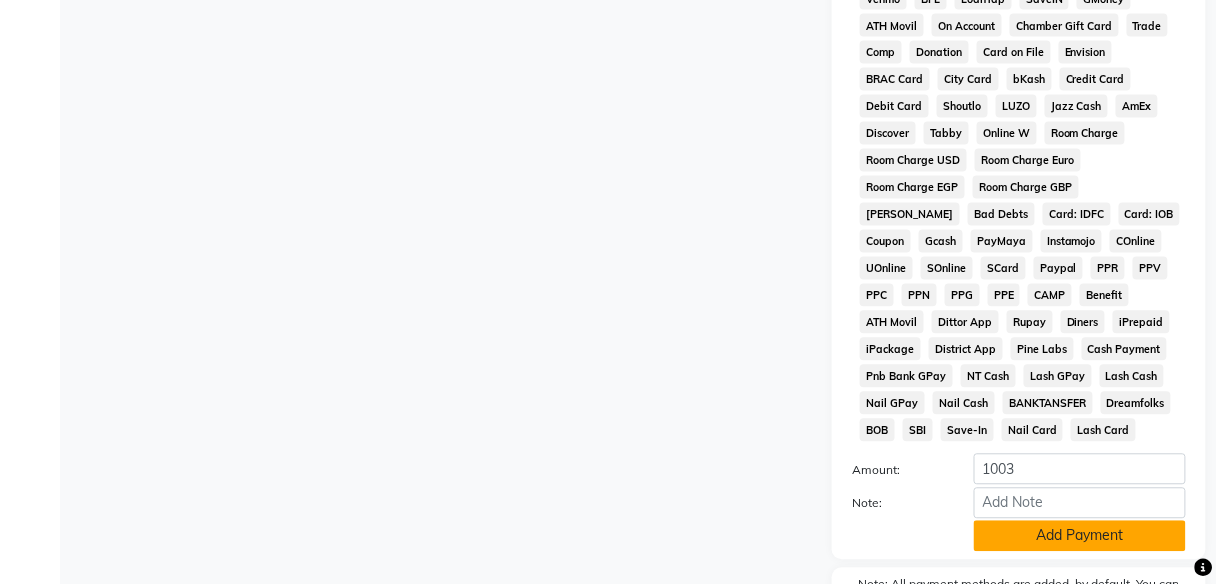 click on "Add Payment" 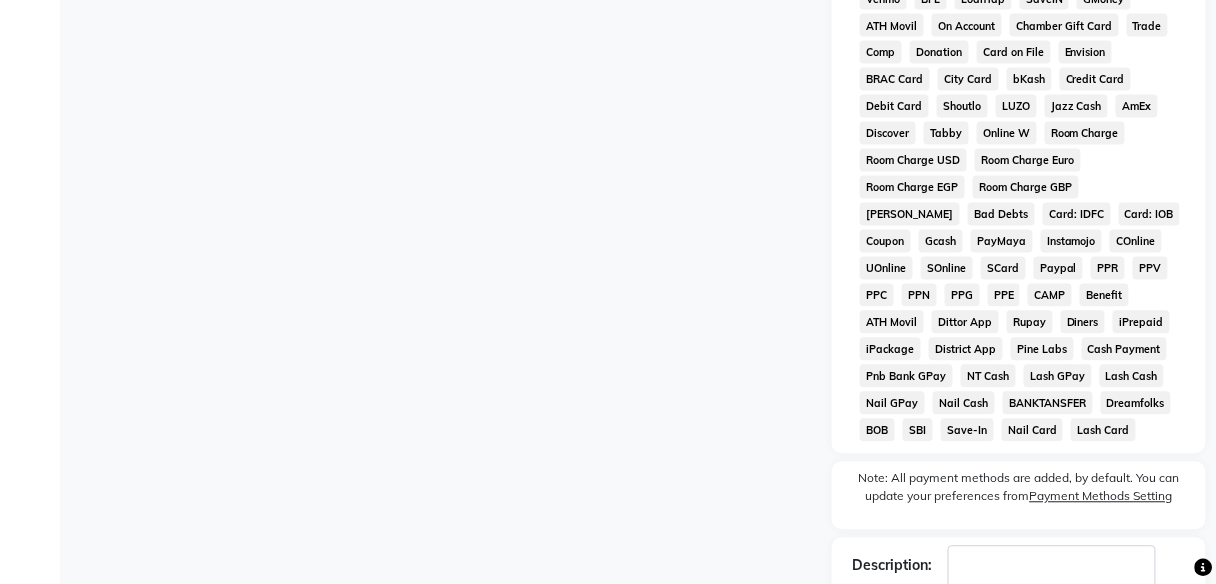 scroll, scrollTop: 1025, scrollLeft: 0, axis: vertical 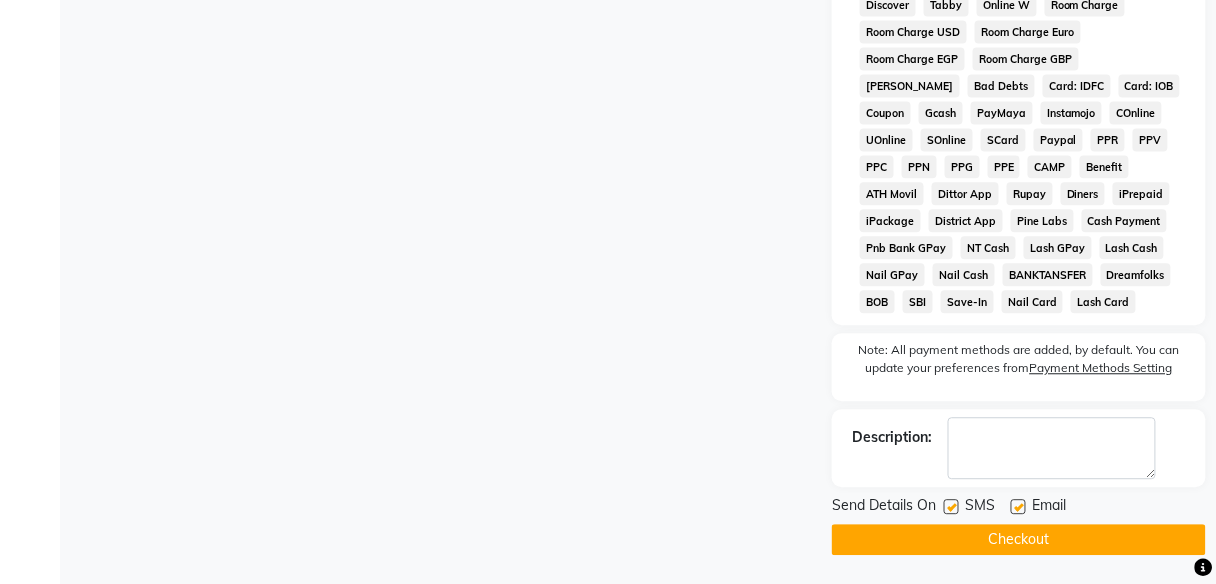 click on "Checkout" 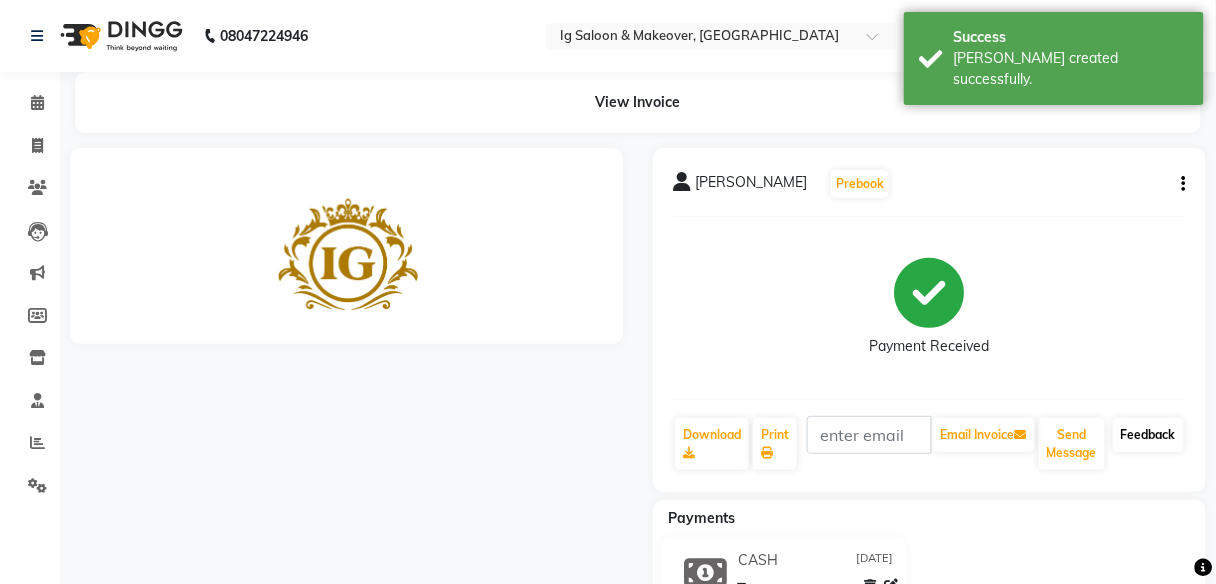 scroll, scrollTop: 0, scrollLeft: 0, axis: both 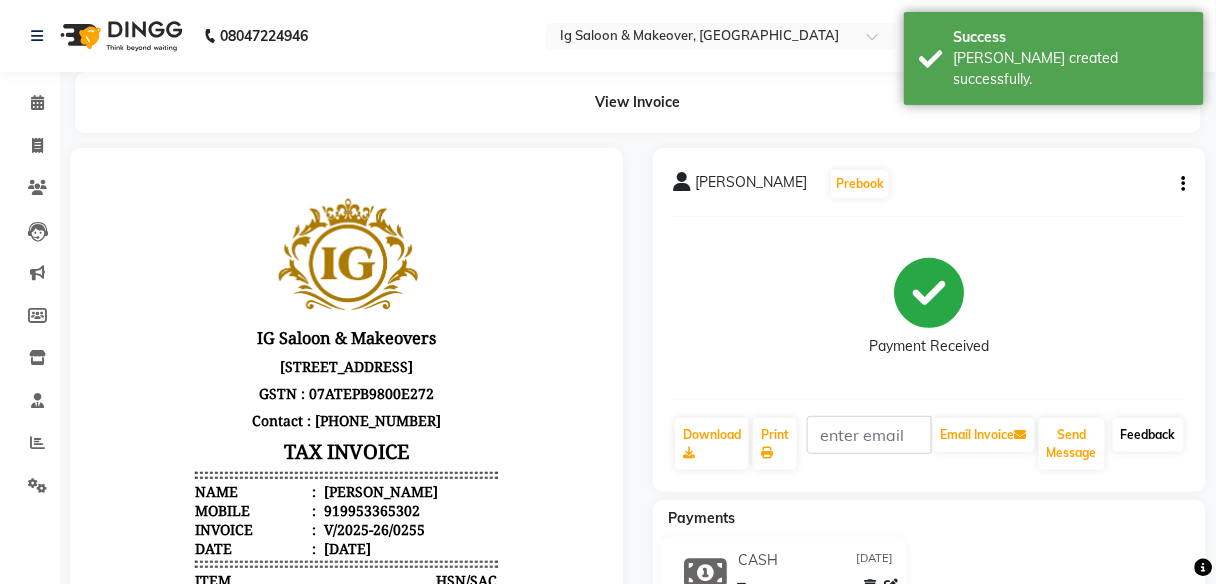 click on "Feedback" 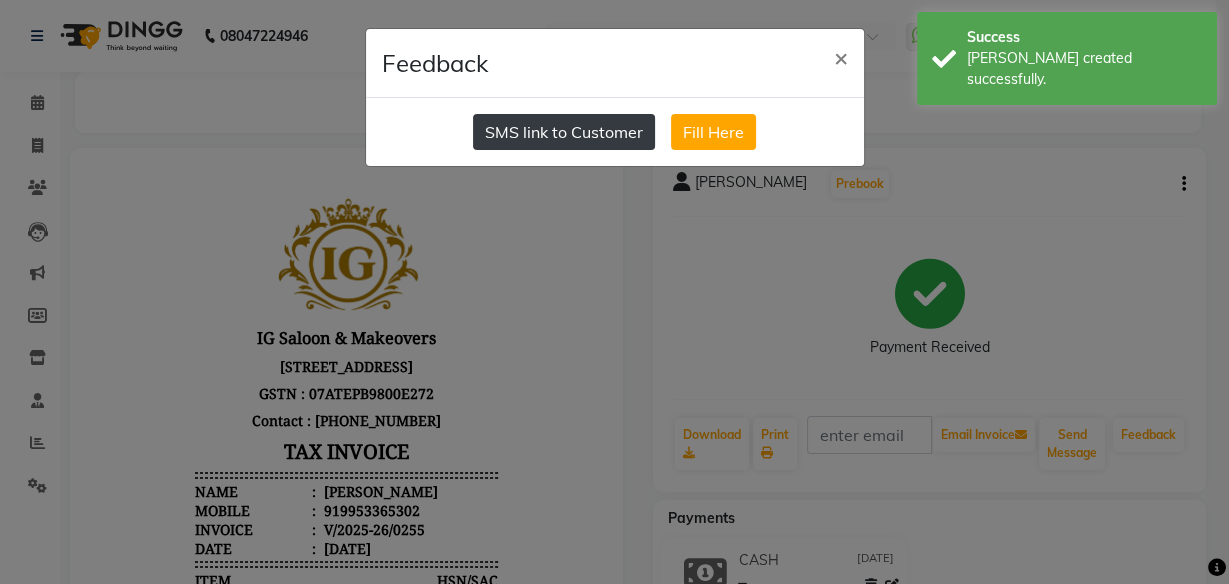 click on "SMS link to Customer" 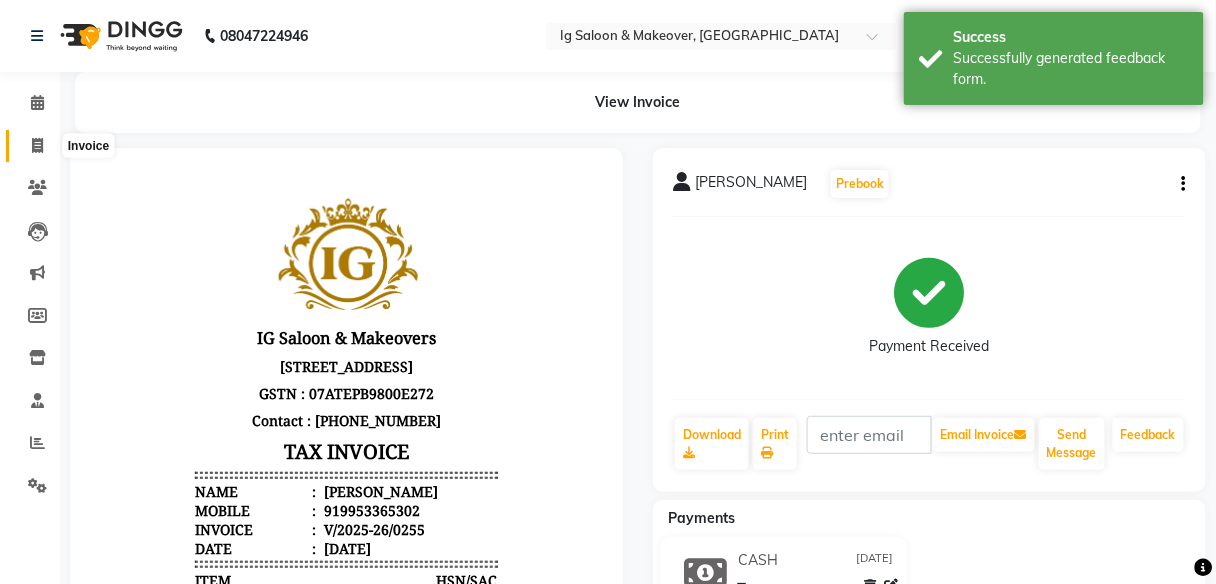 click 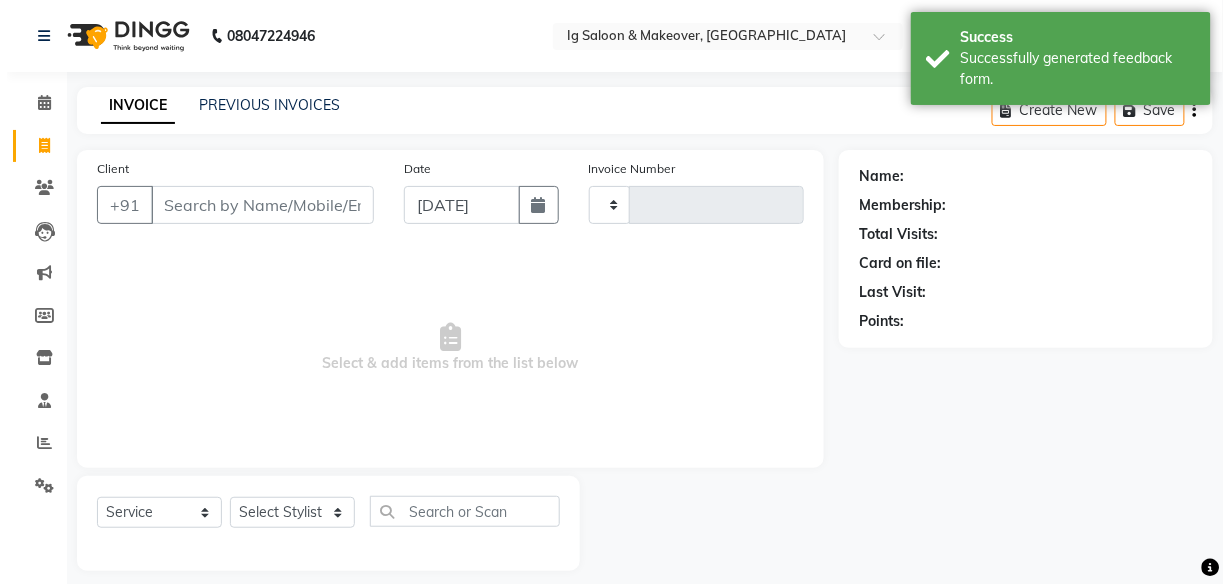 scroll, scrollTop: 16, scrollLeft: 0, axis: vertical 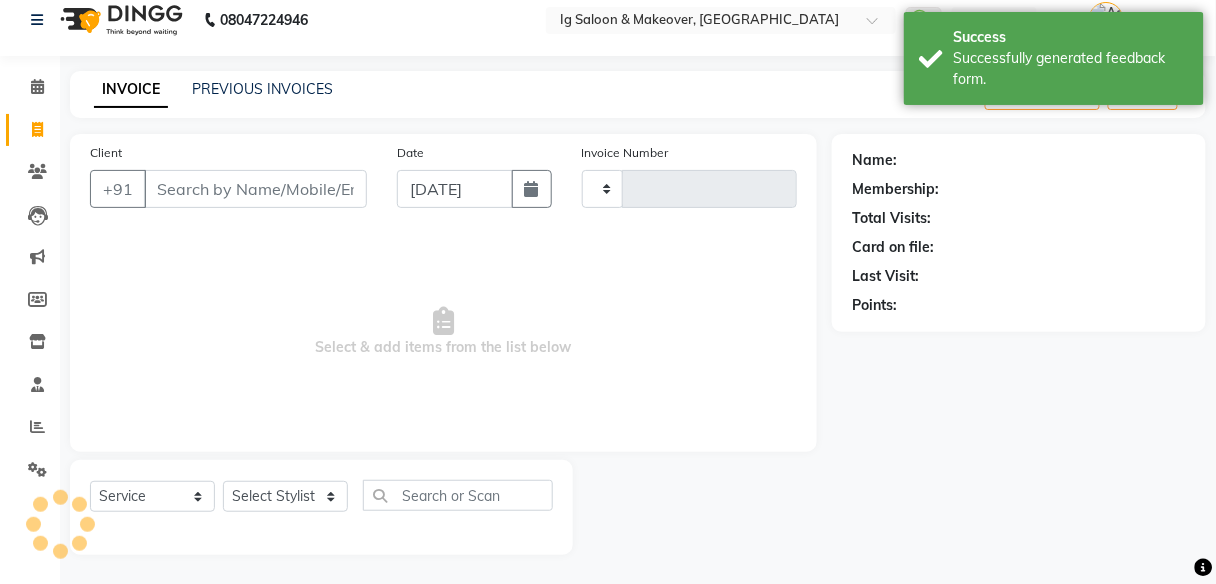 type on "0256" 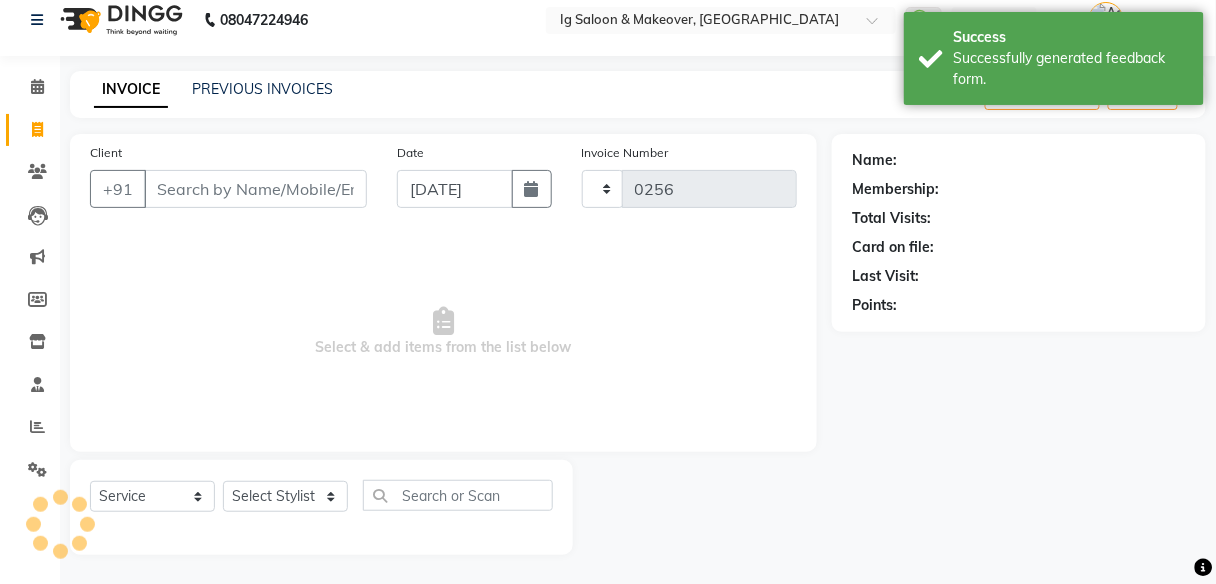 select on "3716" 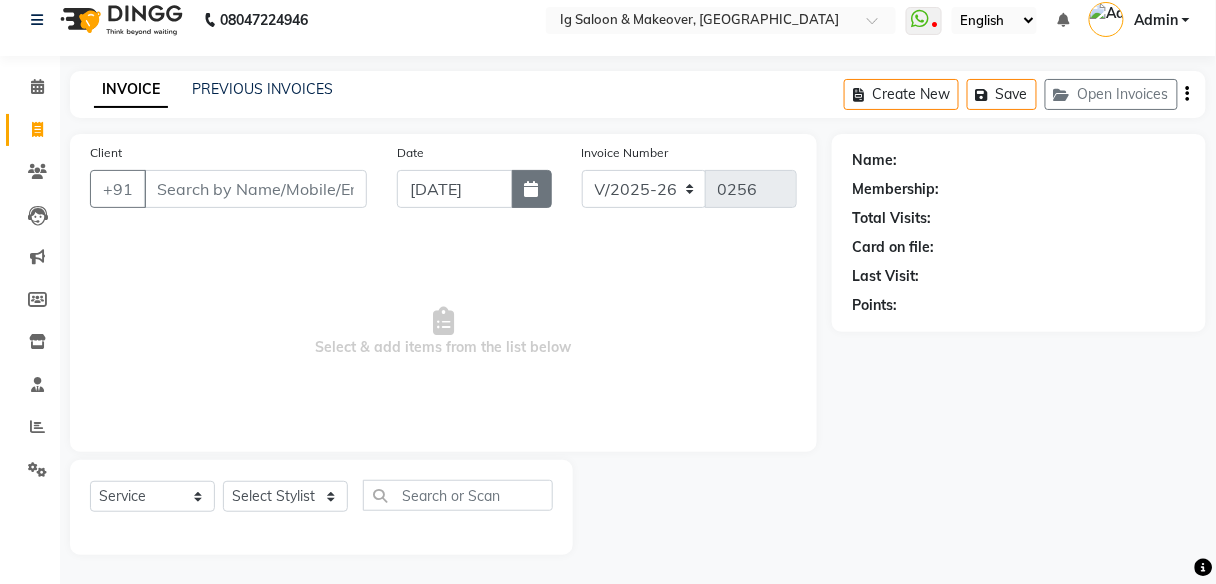 click 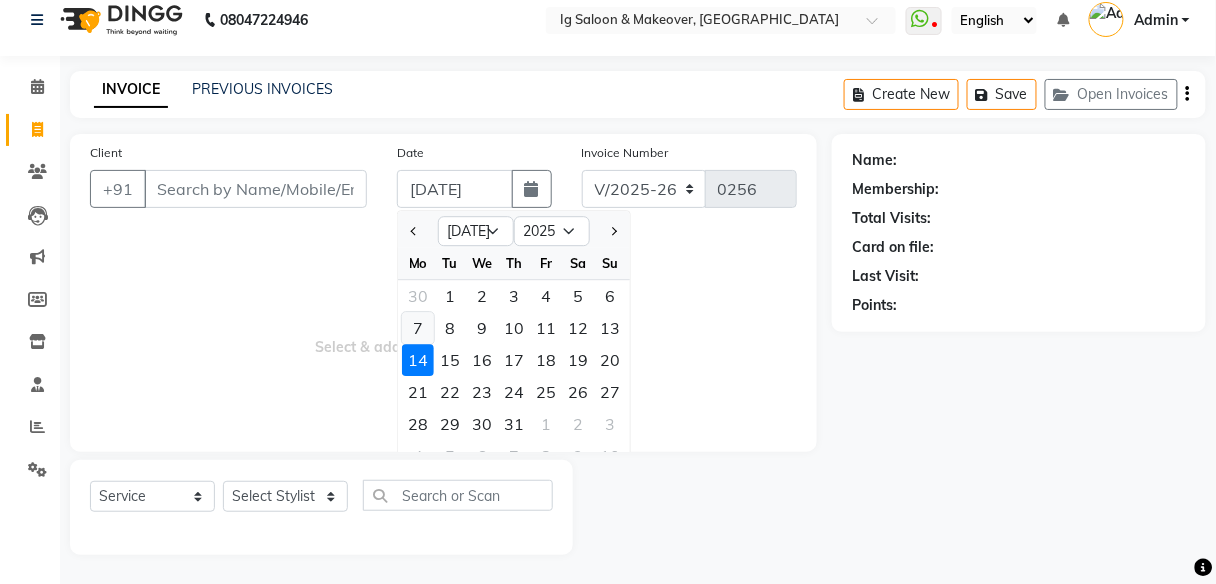 click on "7" 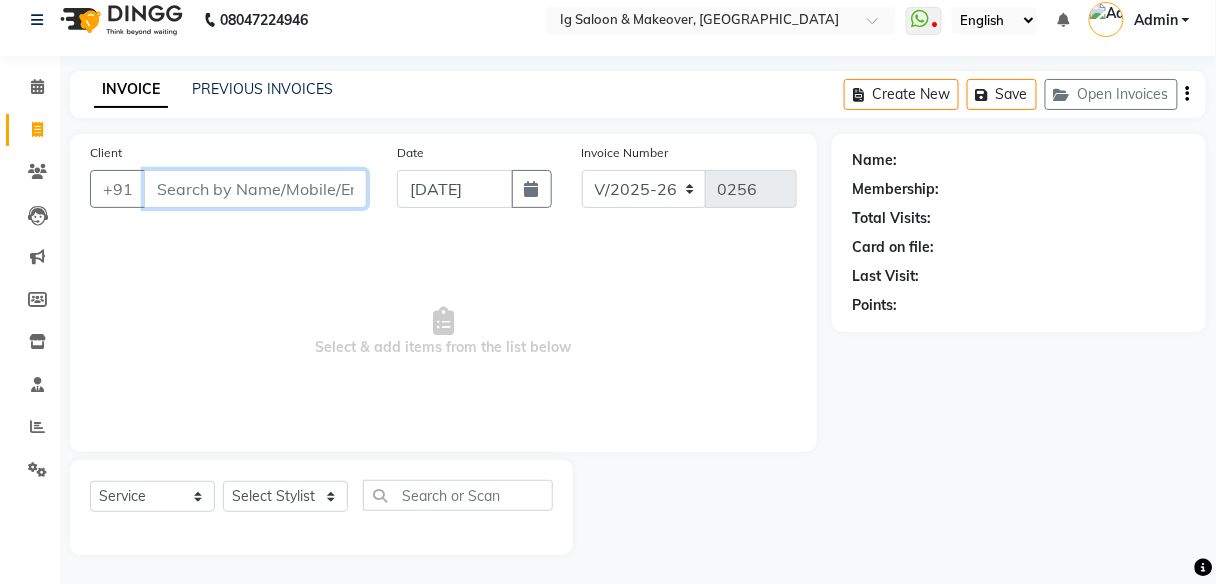 click on "Client" at bounding box center (255, 189) 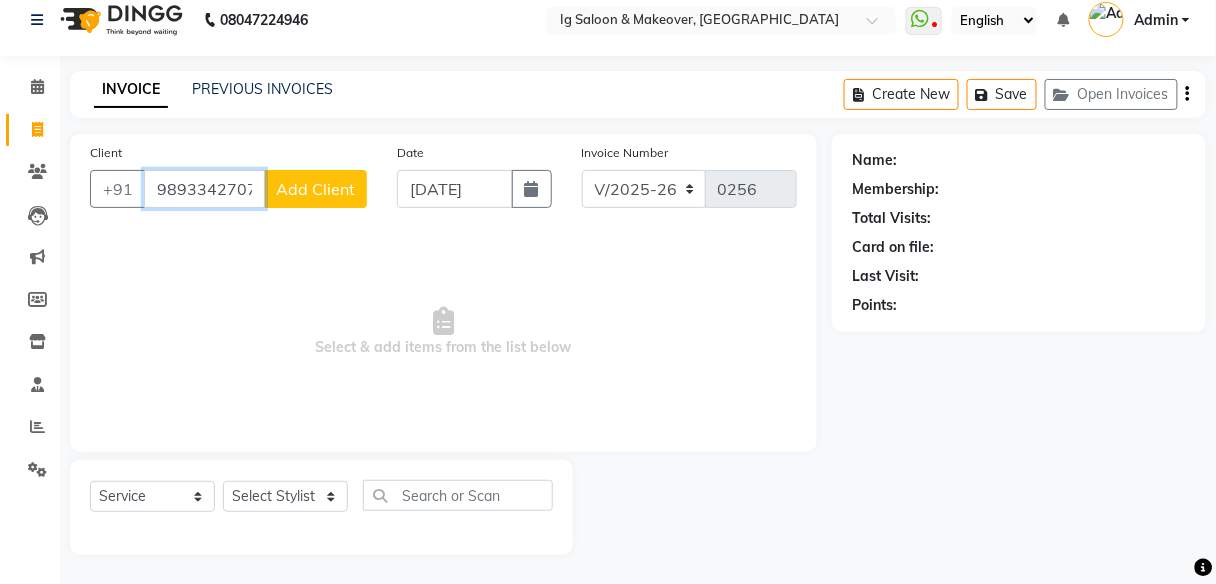 type on "9893342707" 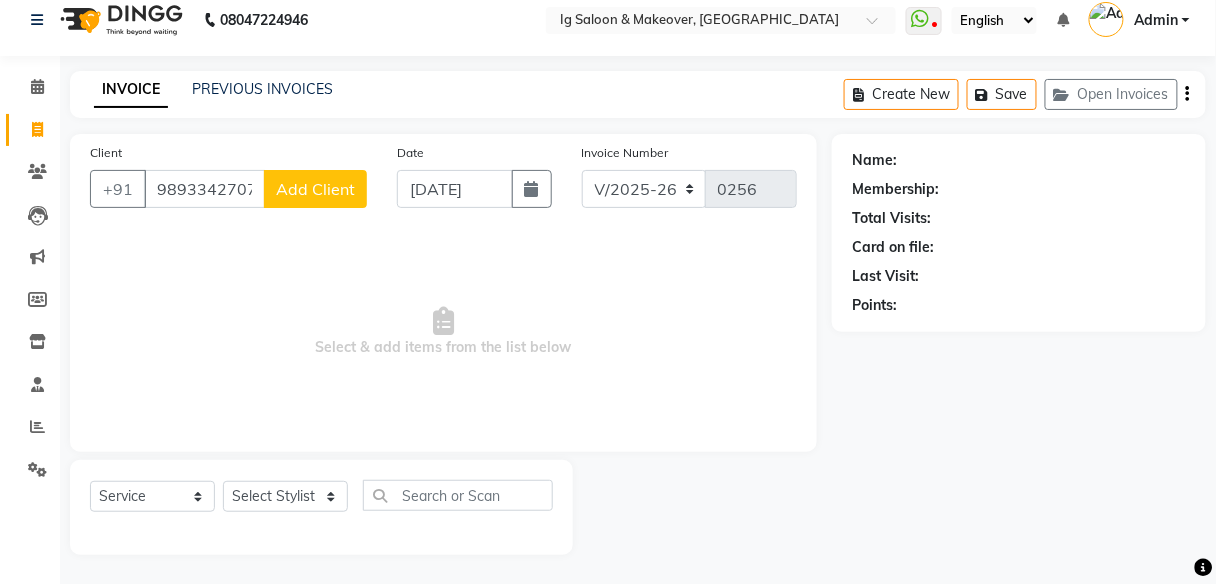 click on "Add Client" 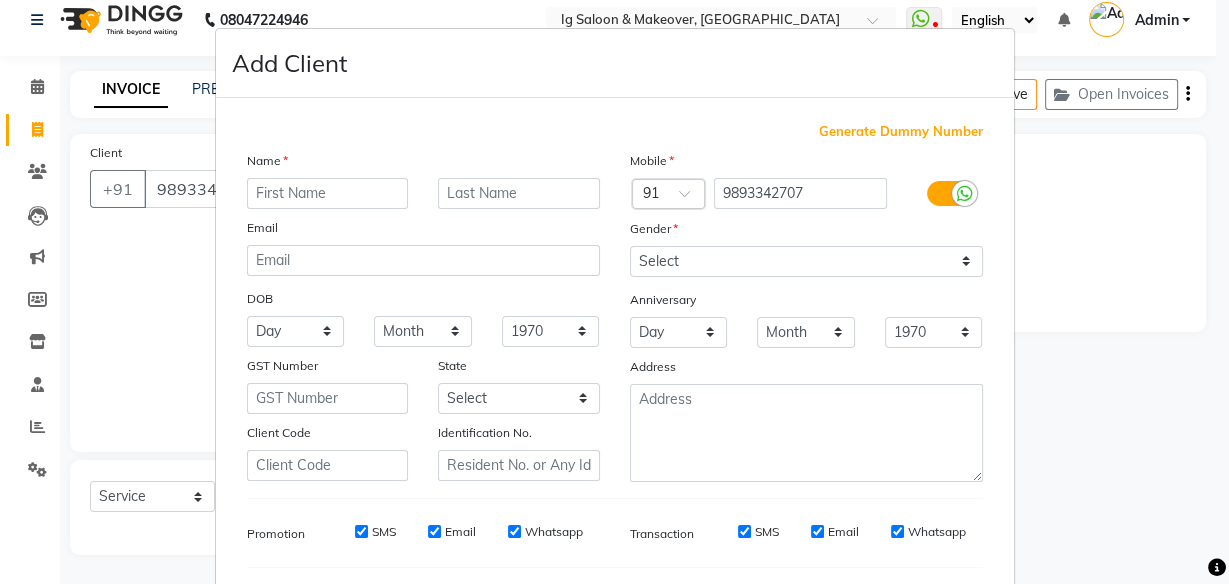 click at bounding box center [328, 193] 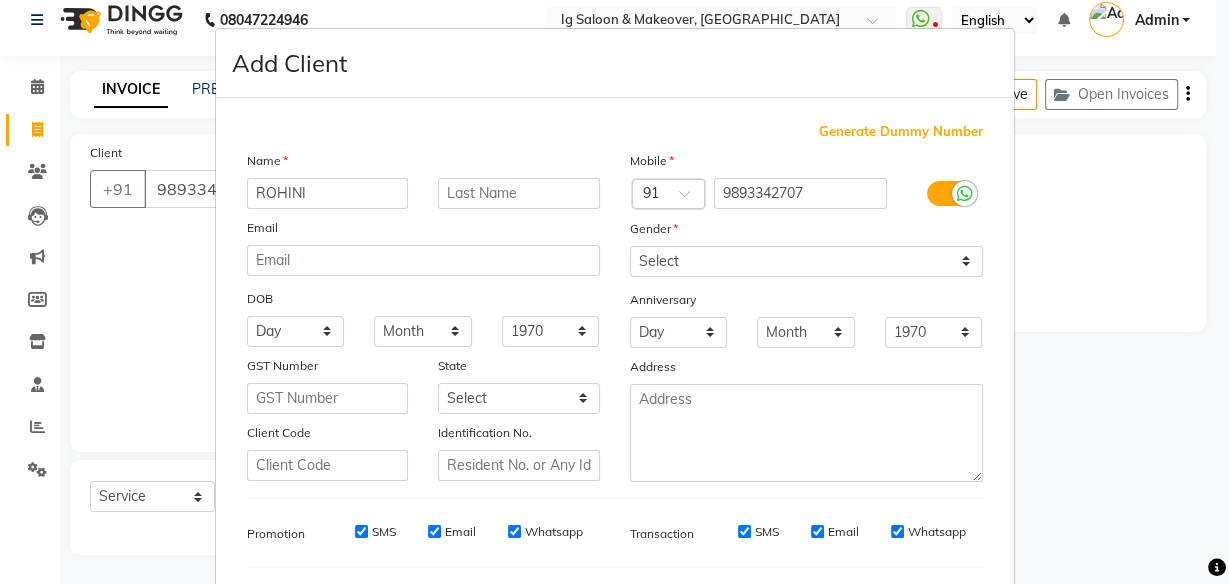 type on "ROHINI" 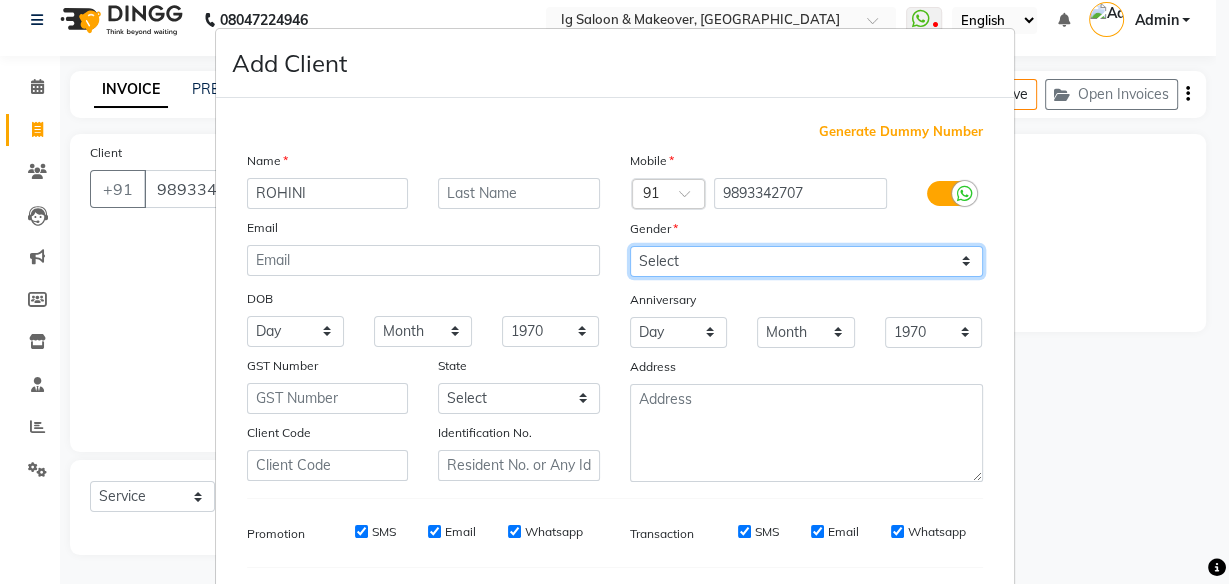 click on "Select [DEMOGRAPHIC_DATA] [DEMOGRAPHIC_DATA] Other Prefer Not To Say" at bounding box center (806, 261) 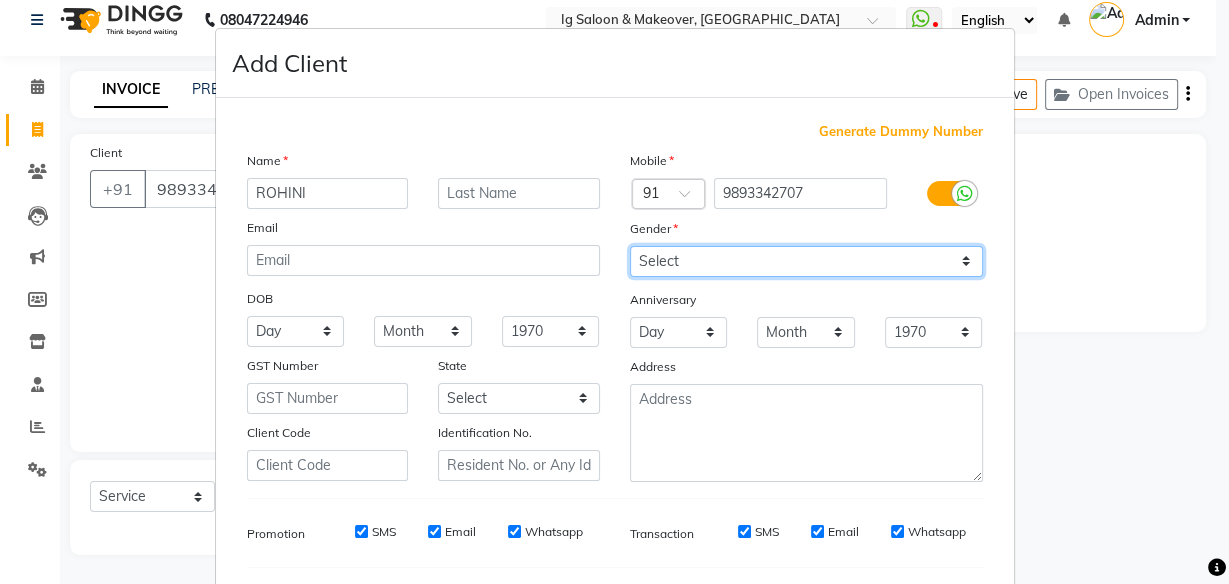 select on "[DEMOGRAPHIC_DATA]" 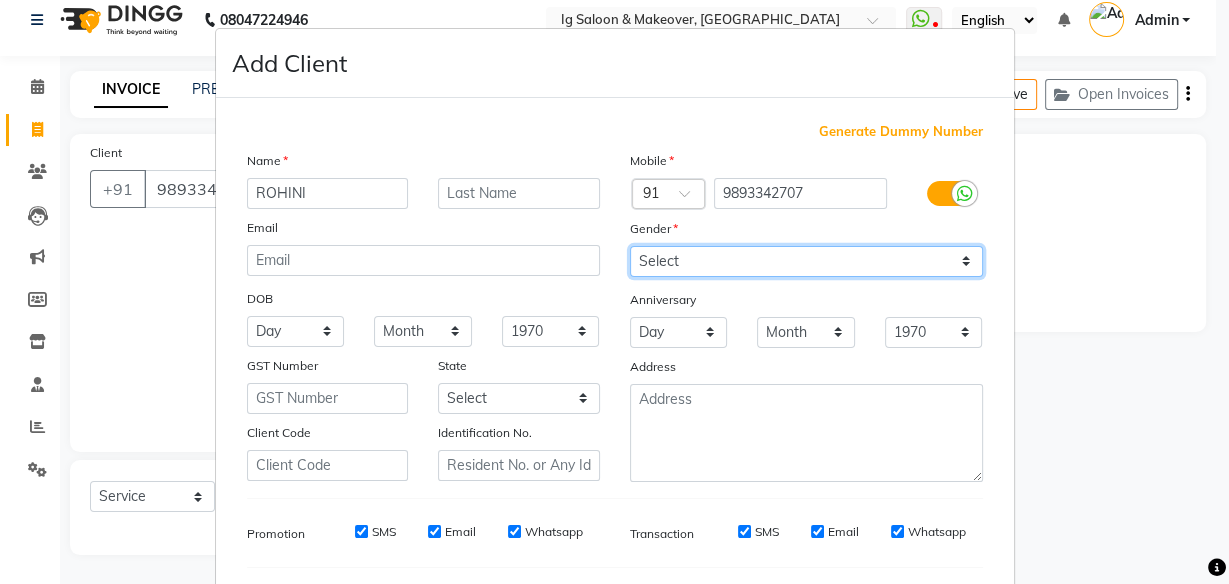 click on "Select [DEMOGRAPHIC_DATA] [DEMOGRAPHIC_DATA] Other Prefer Not To Say" at bounding box center [806, 261] 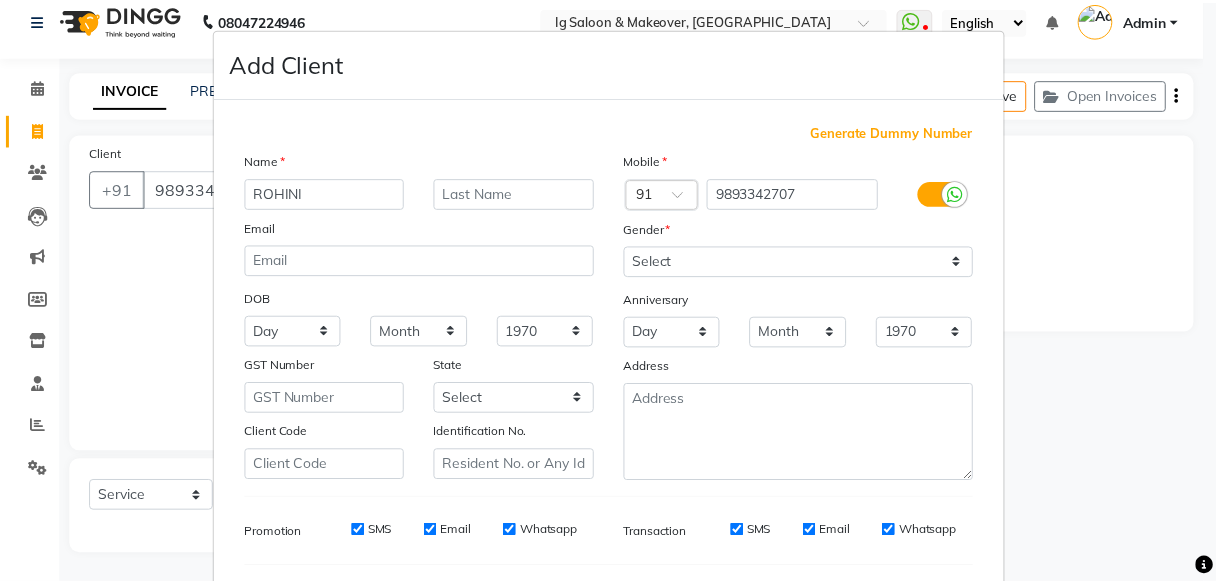 scroll, scrollTop: 260, scrollLeft: 0, axis: vertical 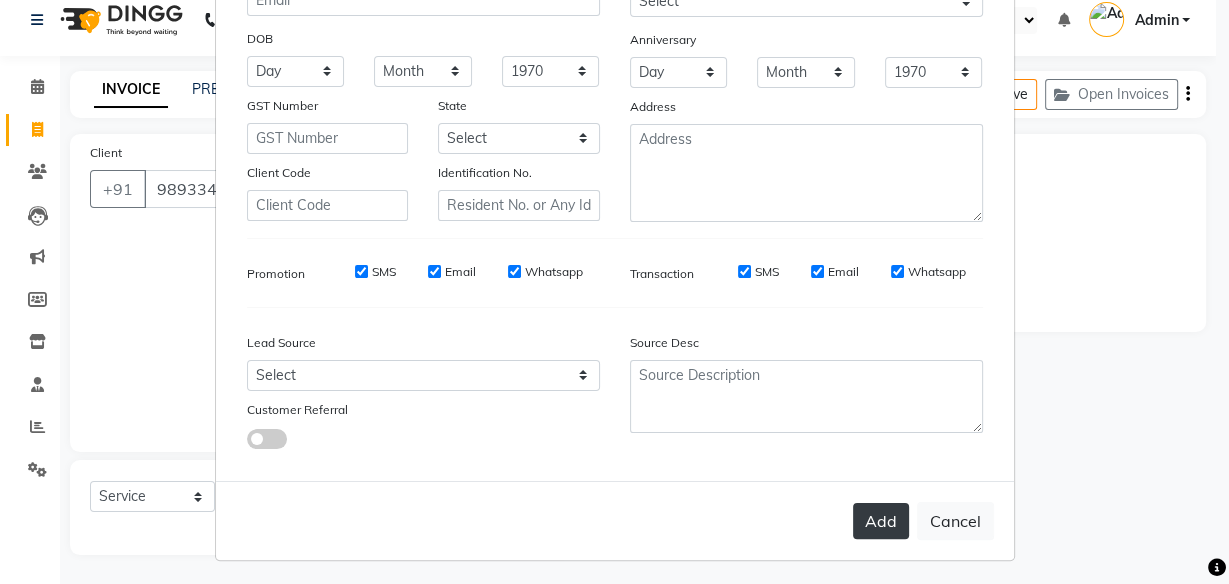 click on "Add" at bounding box center [881, 521] 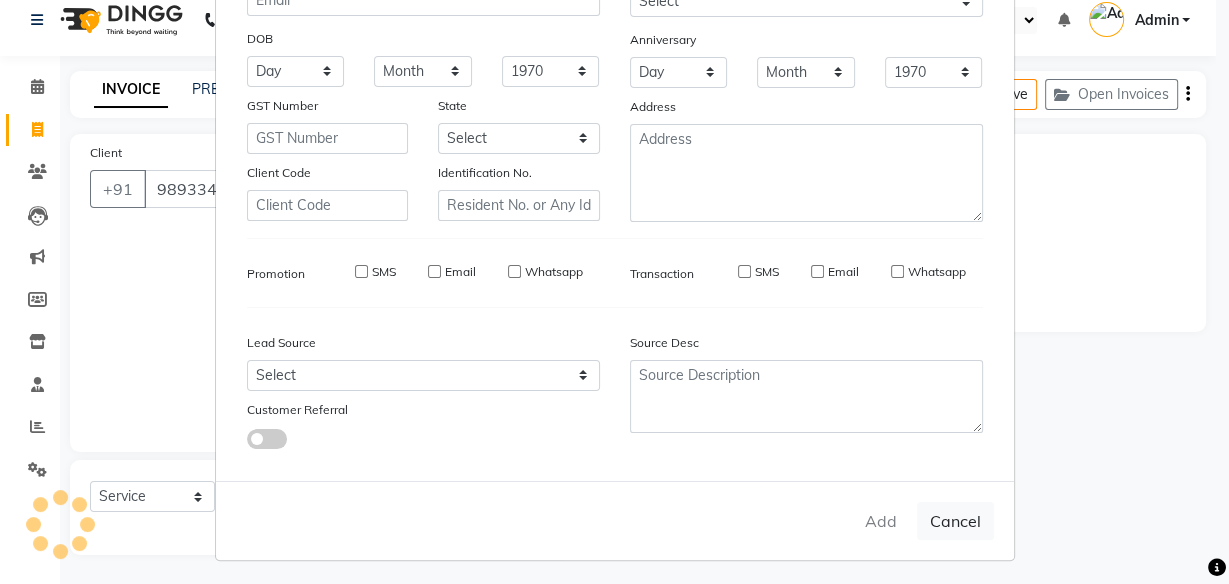 type 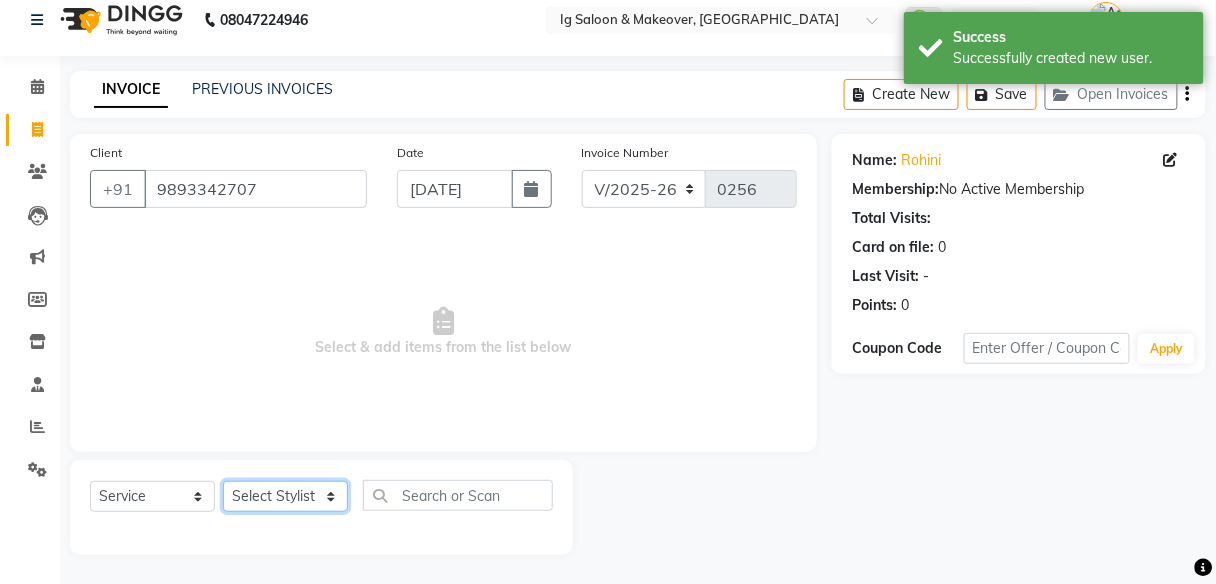 click on "Select Stylist [PERSON_NAME] [PERSON_NAME] [PERSON_NAME] POOJA MOTU YASHEED" 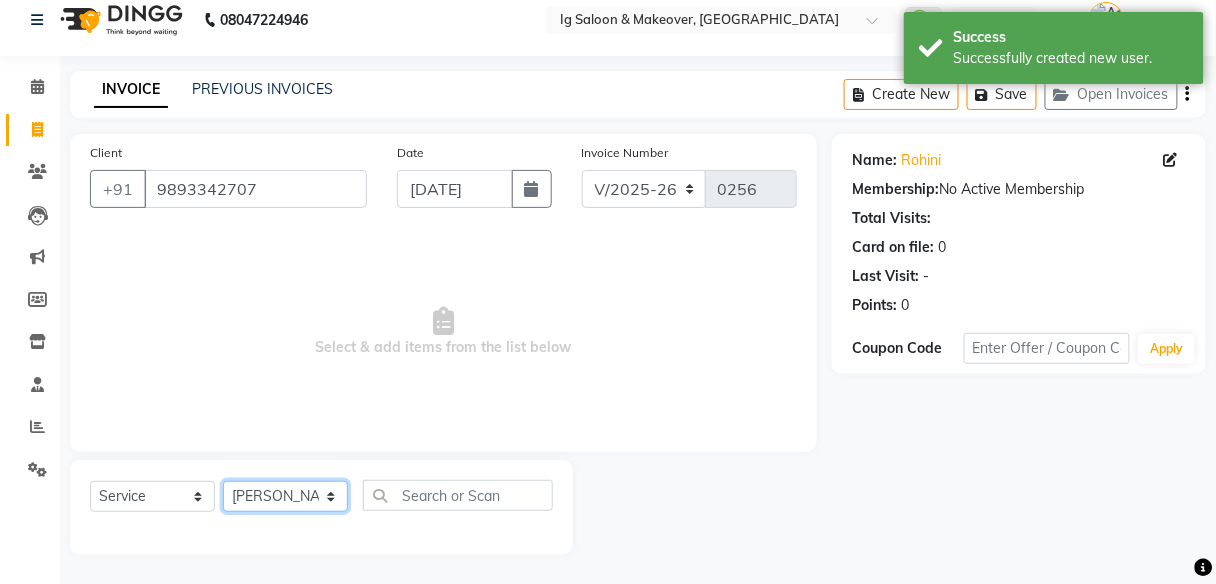 click on "Select Stylist [PERSON_NAME] [PERSON_NAME] [PERSON_NAME] POOJA MOTU YASHEED" 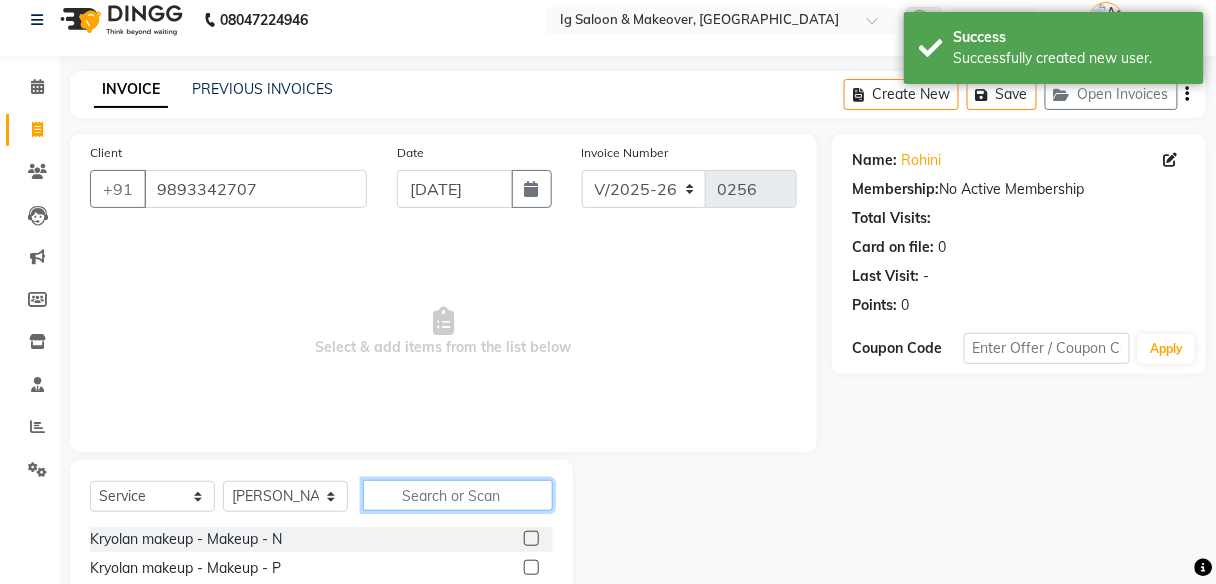 click 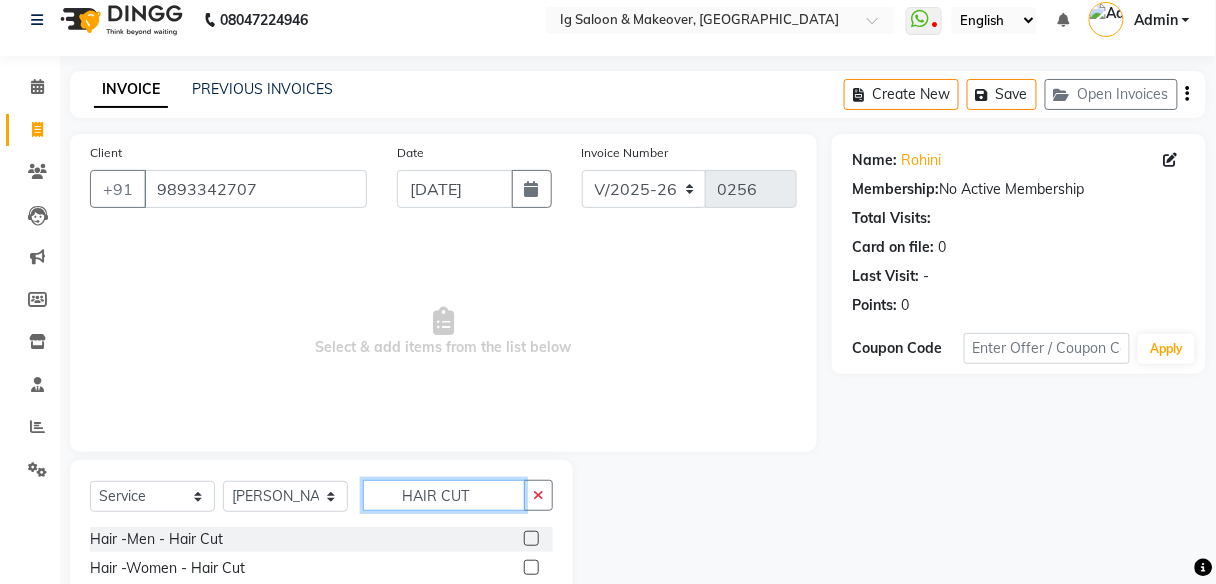 type on "HAIR CUT" 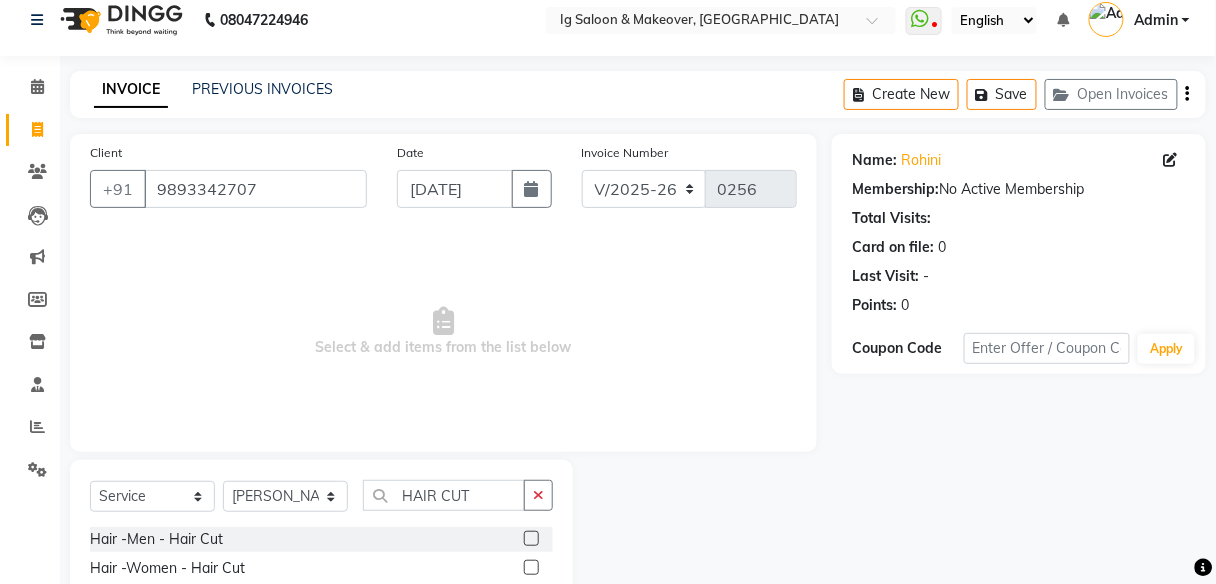 click 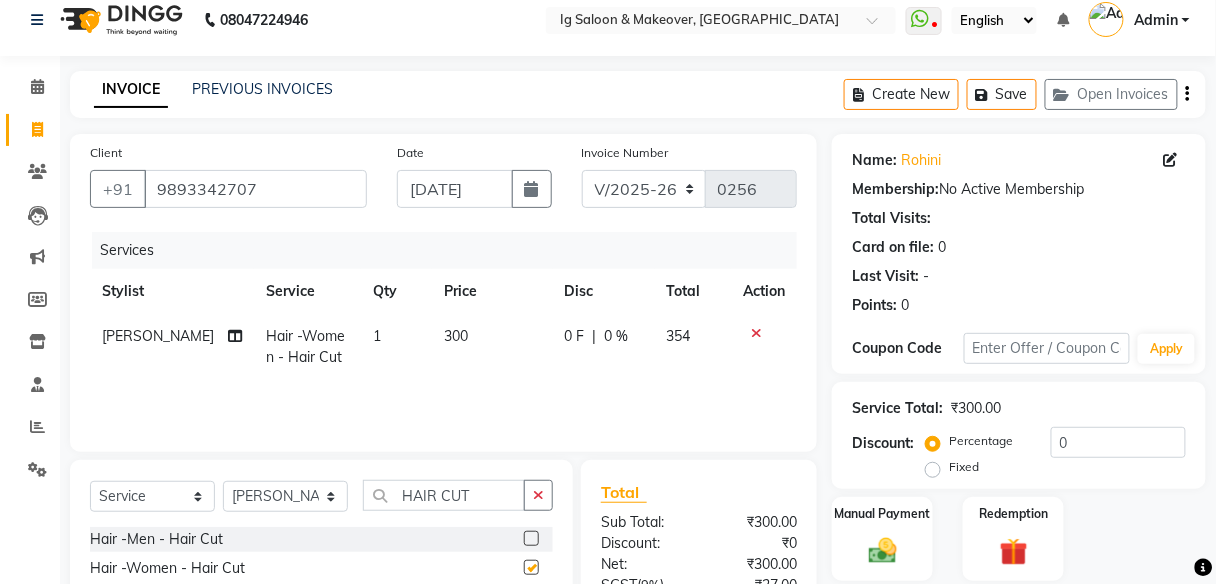 checkbox on "false" 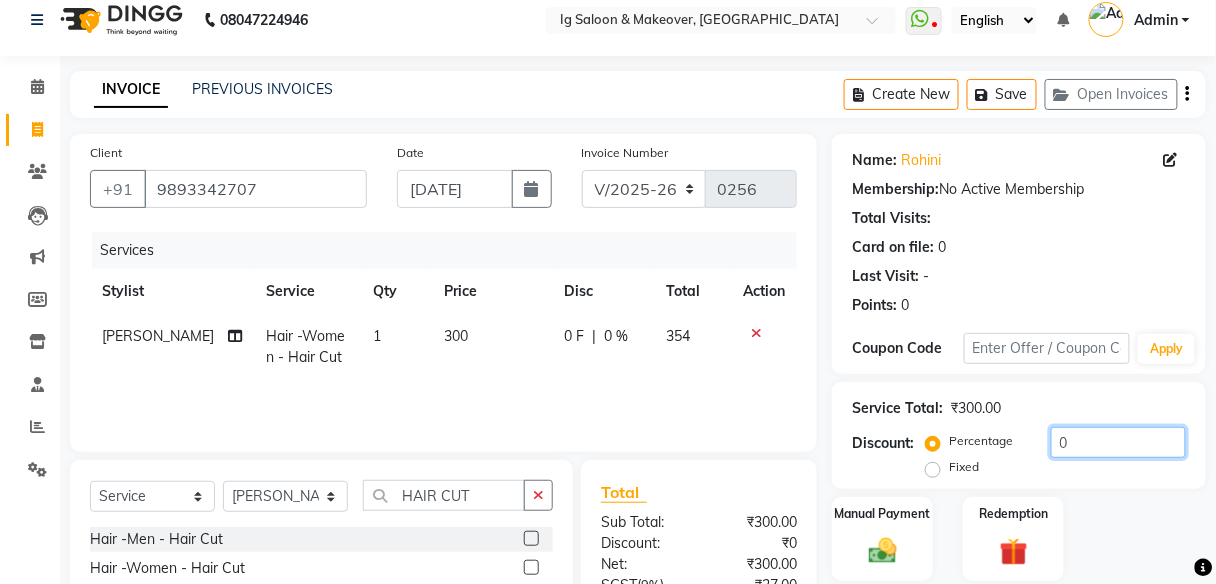 click on "0" 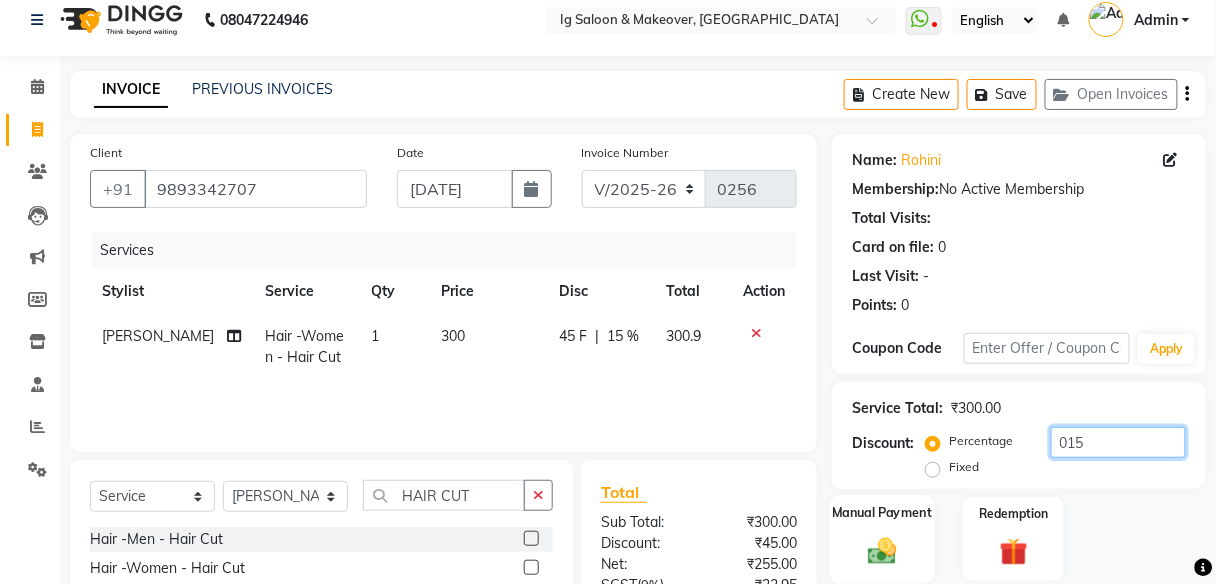 type on "015" 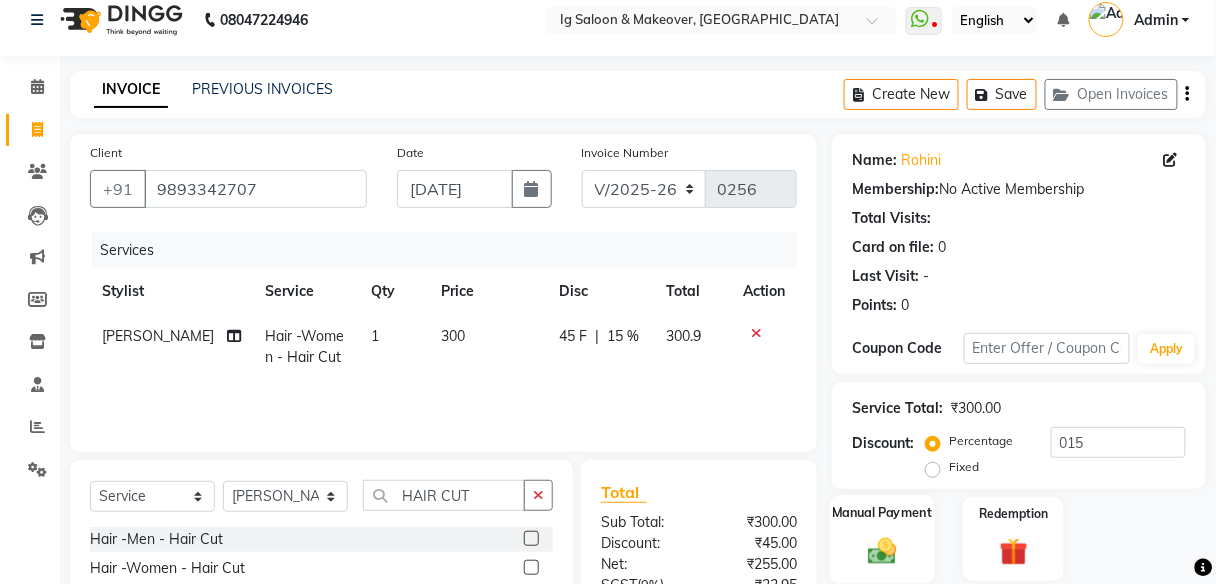 click 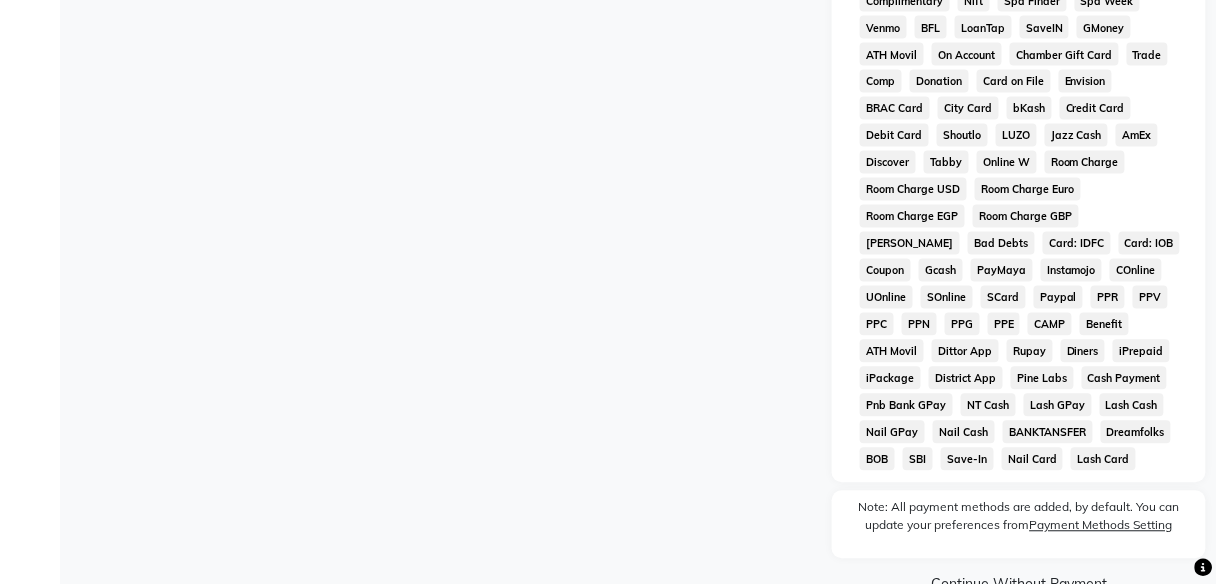 scroll, scrollTop: 357, scrollLeft: 0, axis: vertical 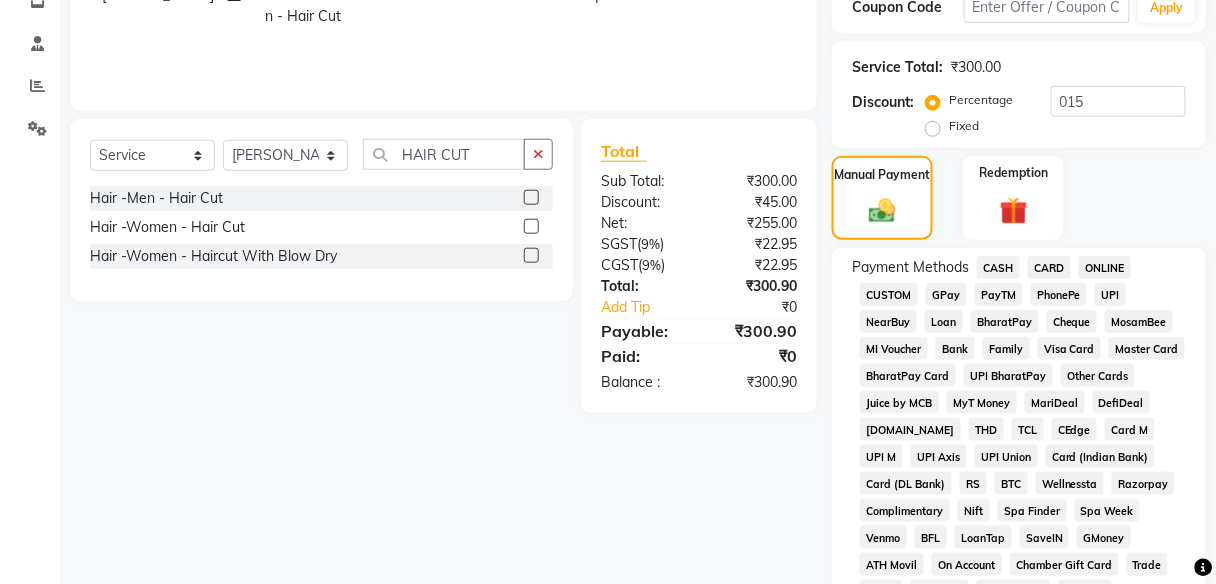 click on "CASH" 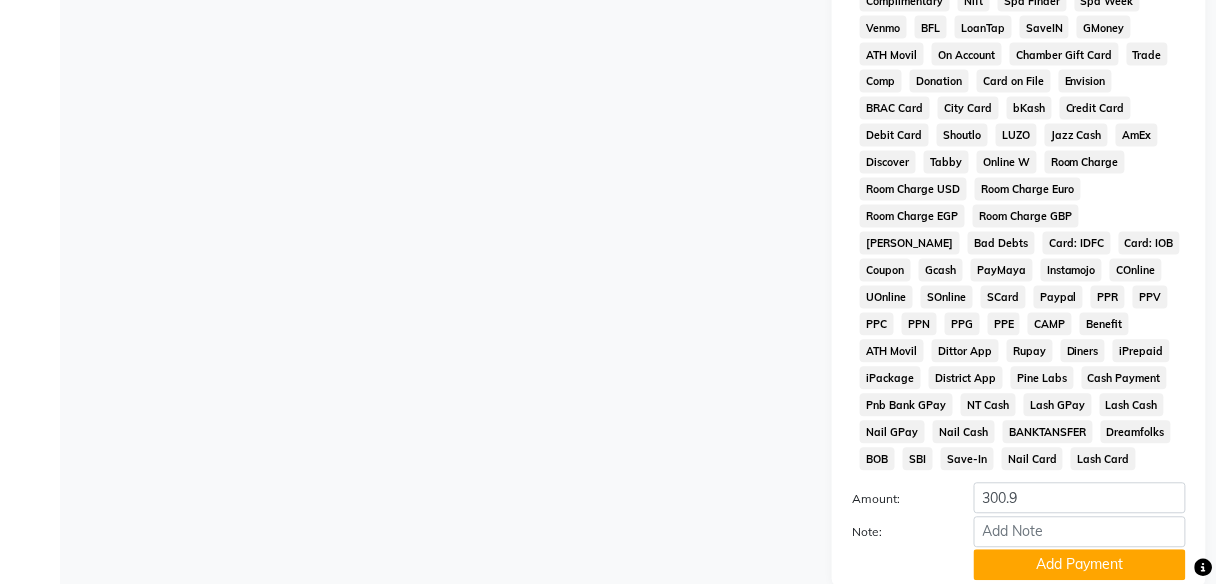 scroll, scrollTop: 1018, scrollLeft: 0, axis: vertical 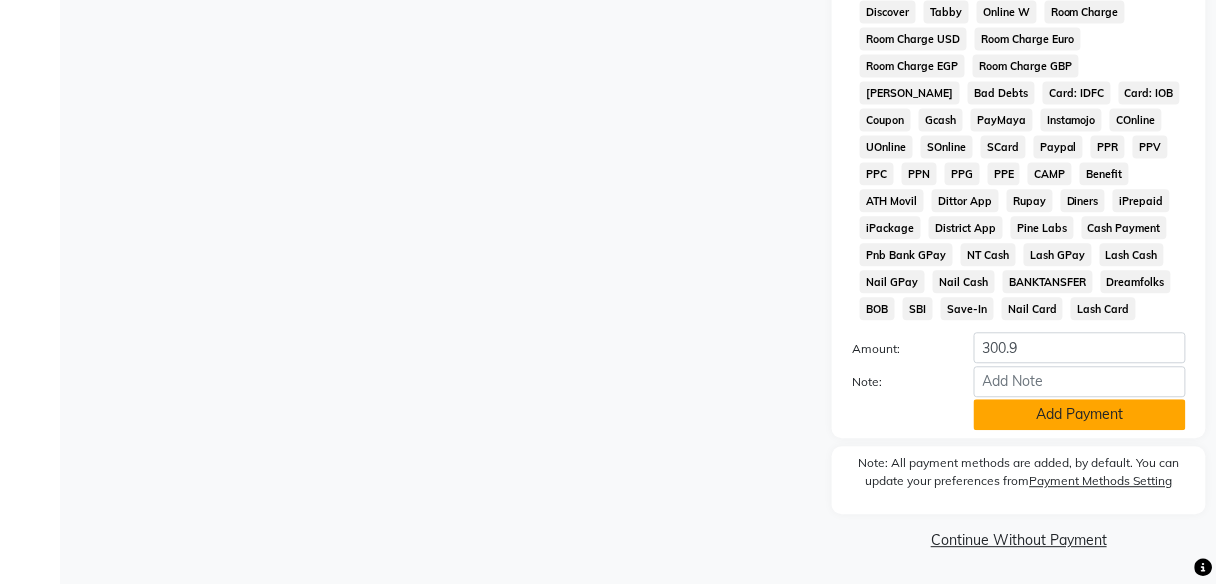 click on "Add Payment" 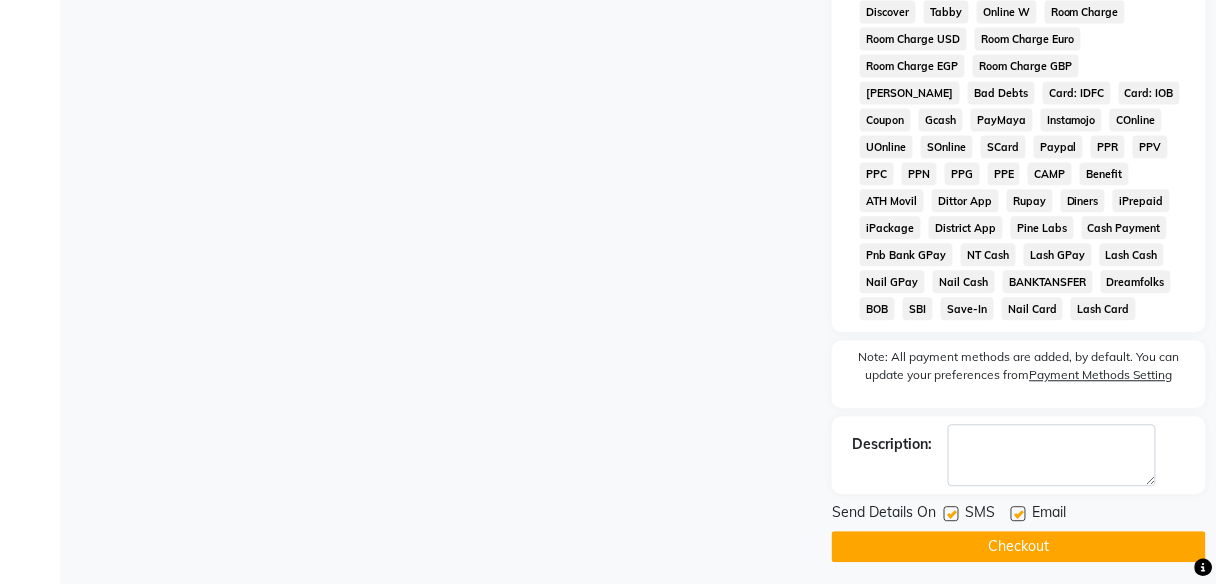 click on "Checkout" 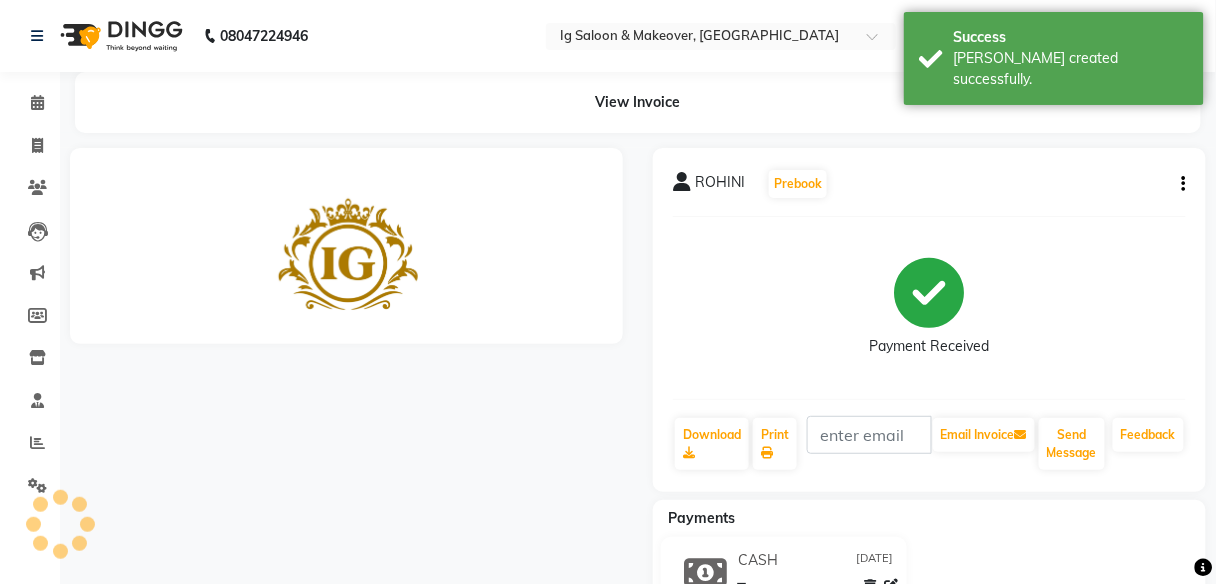 scroll, scrollTop: 0, scrollLeft: 0, axis: both 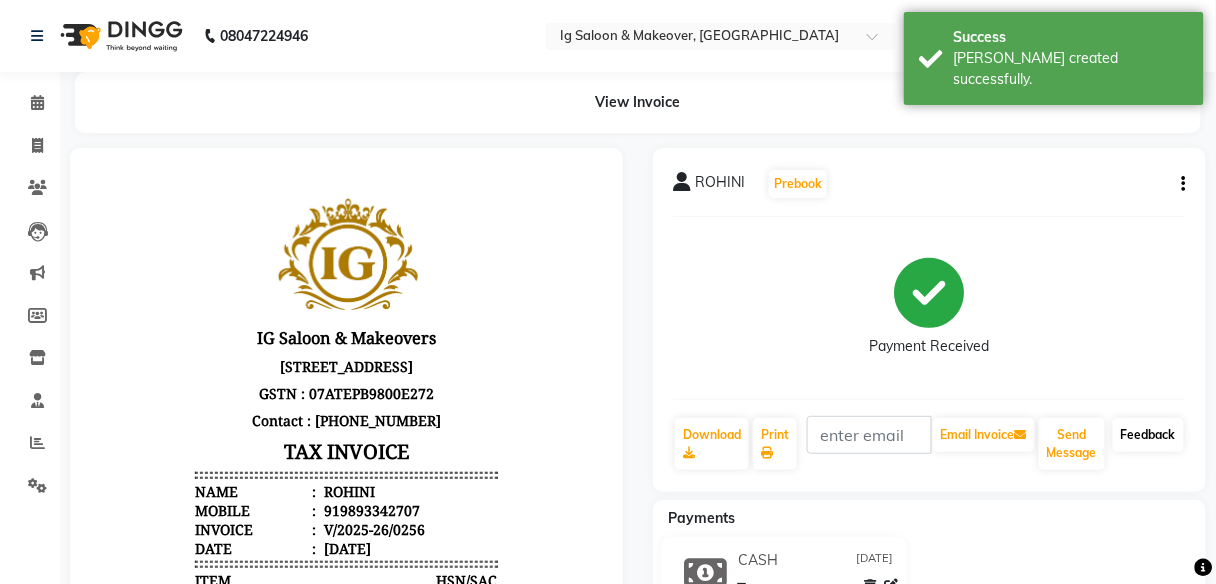 click on "Feedback" 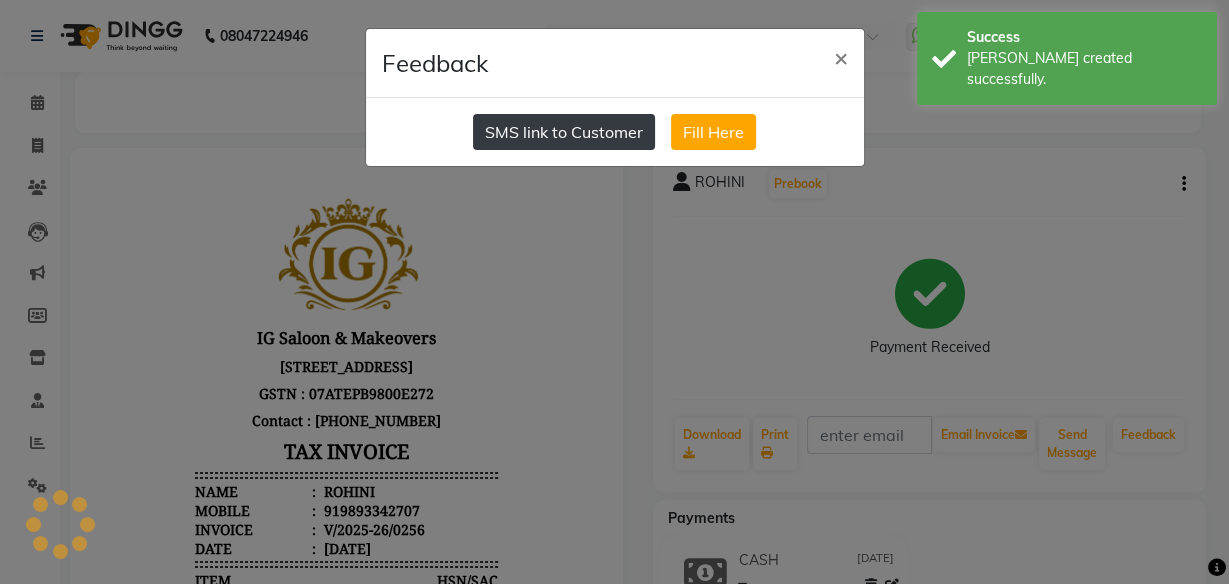 click on "SMS link to Customer" 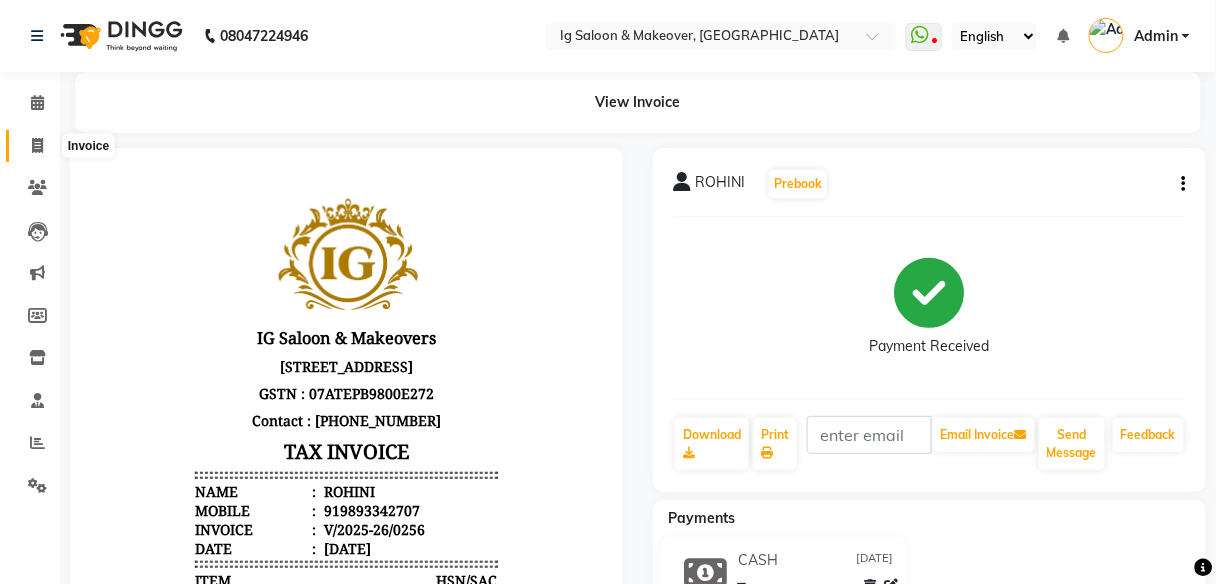 click 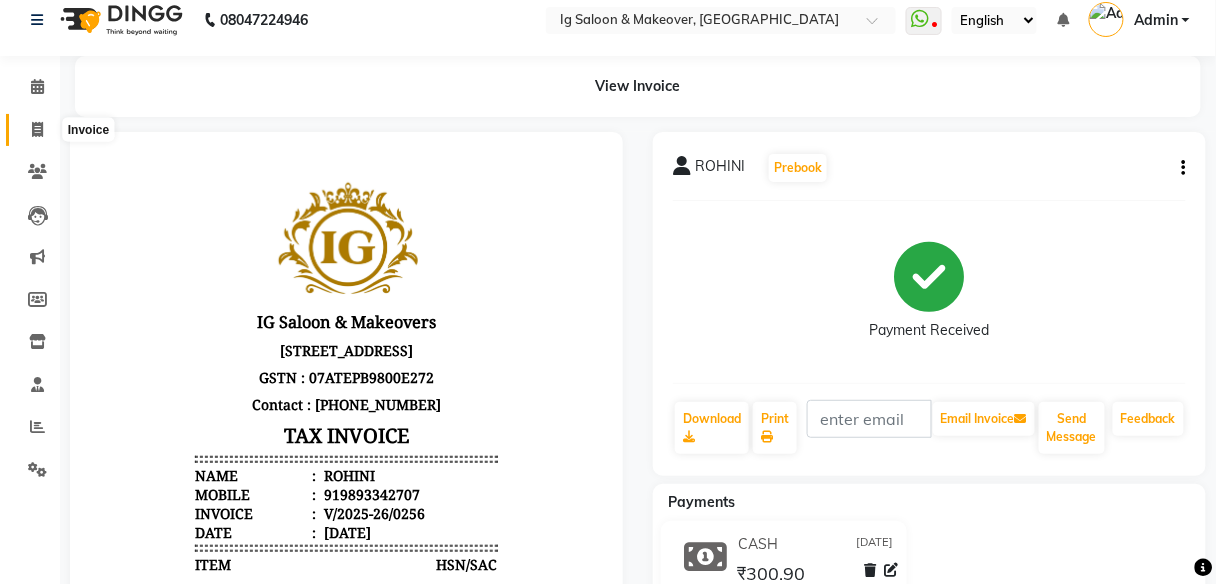select on "service" 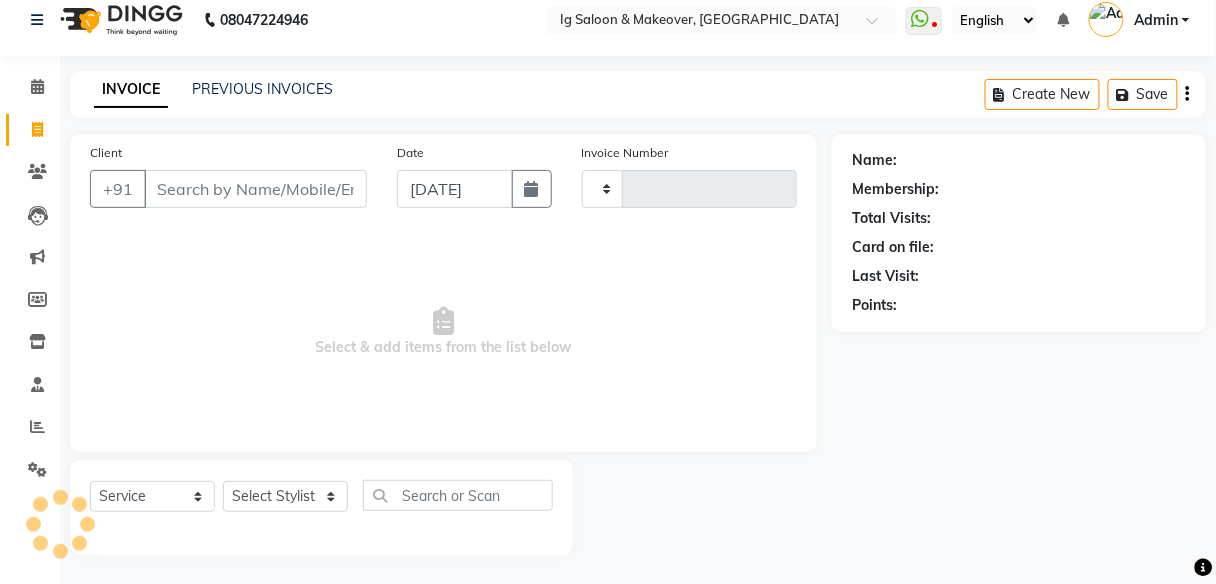 type on "0257" 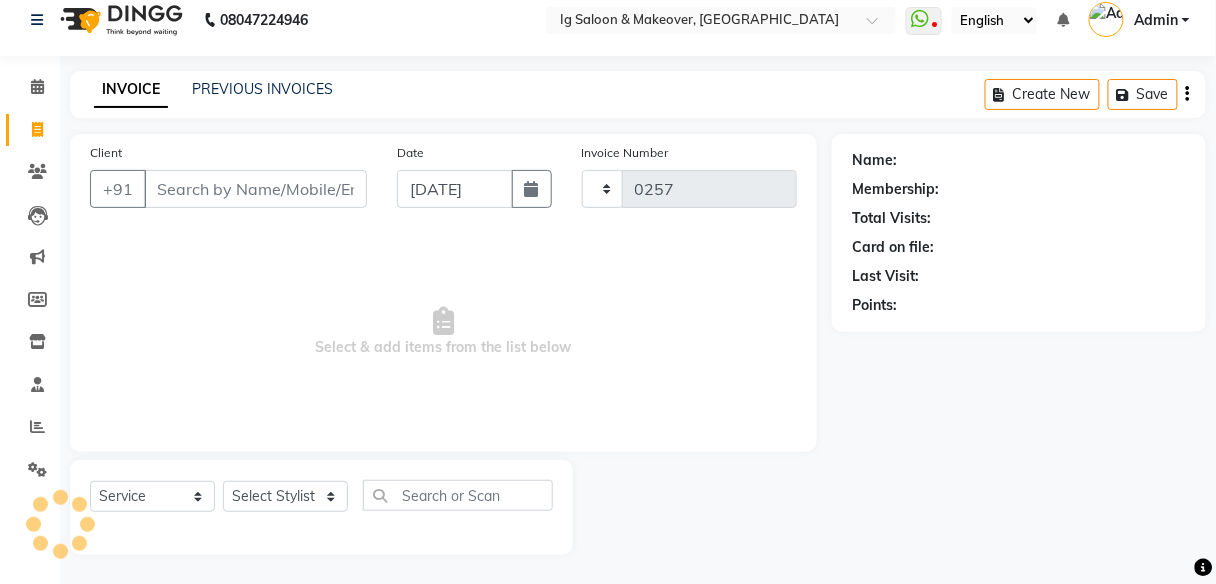 select on "3716" 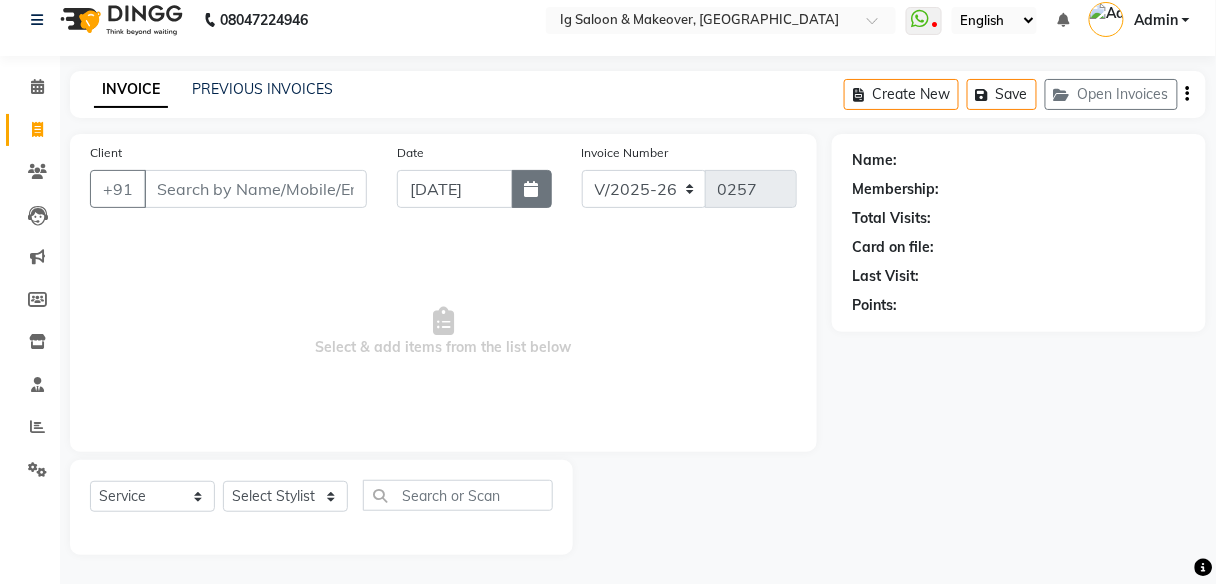 click 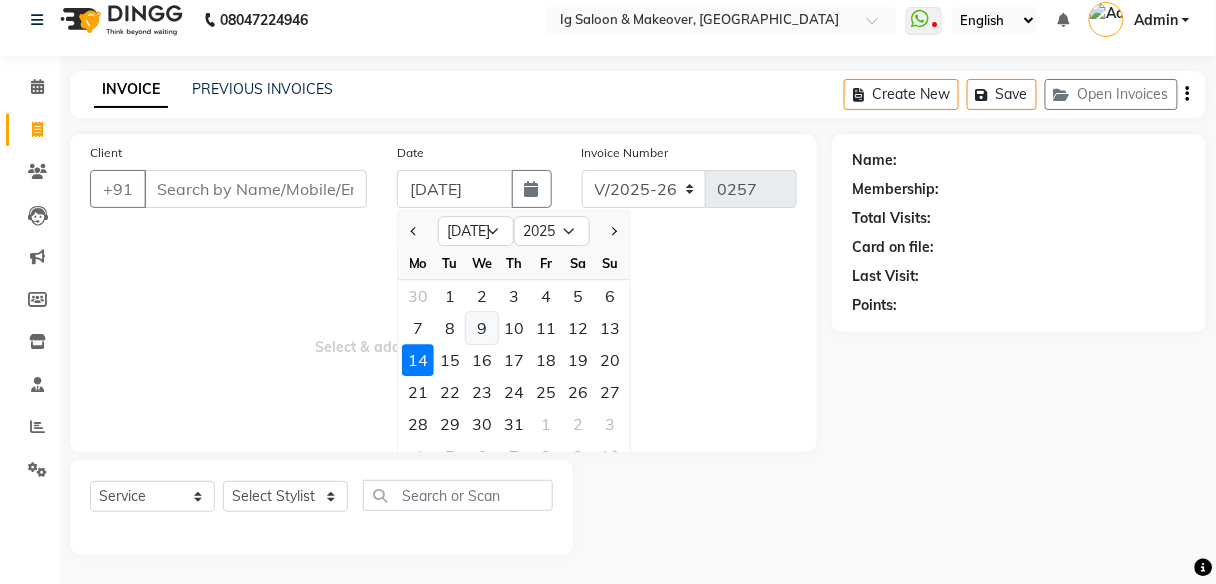 click on "9" 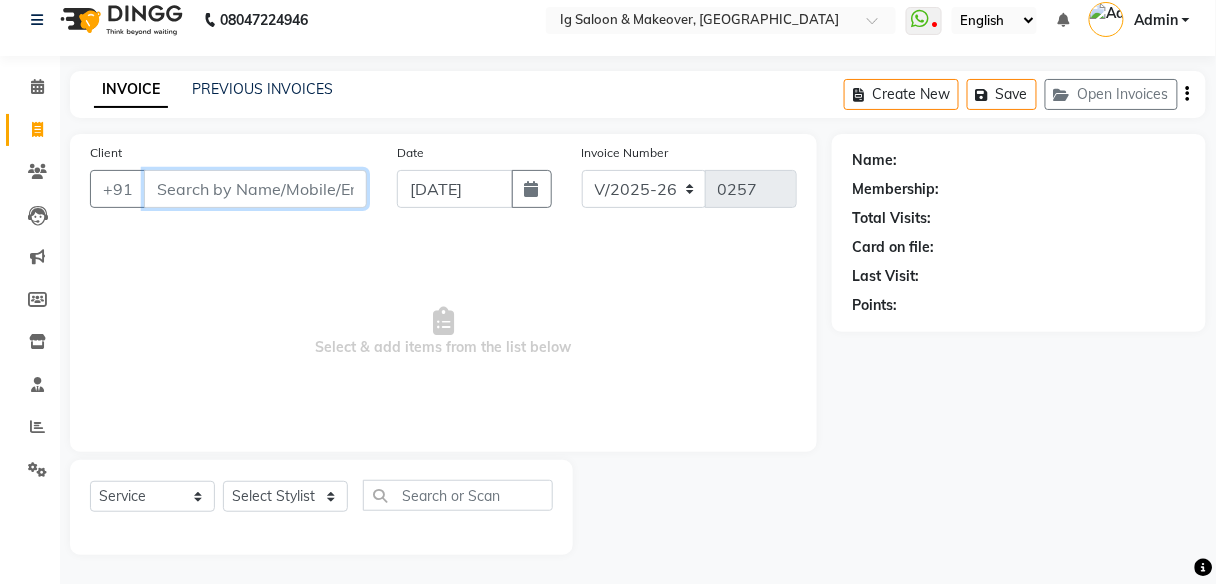 click on "Client" at bounding box center [255, 189] 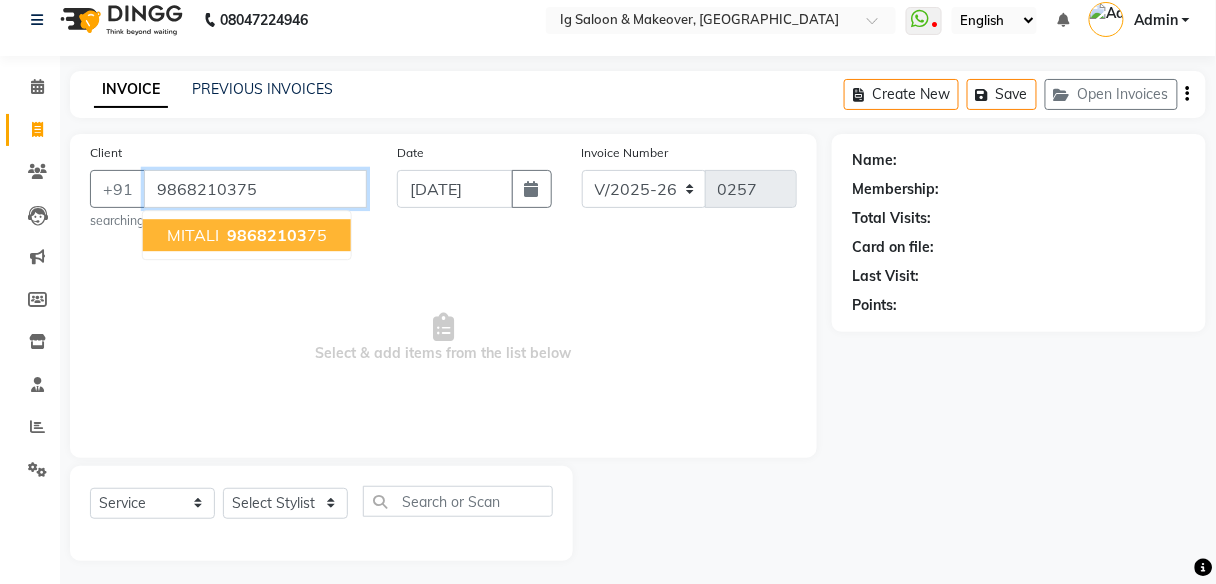 type on "9868210375" 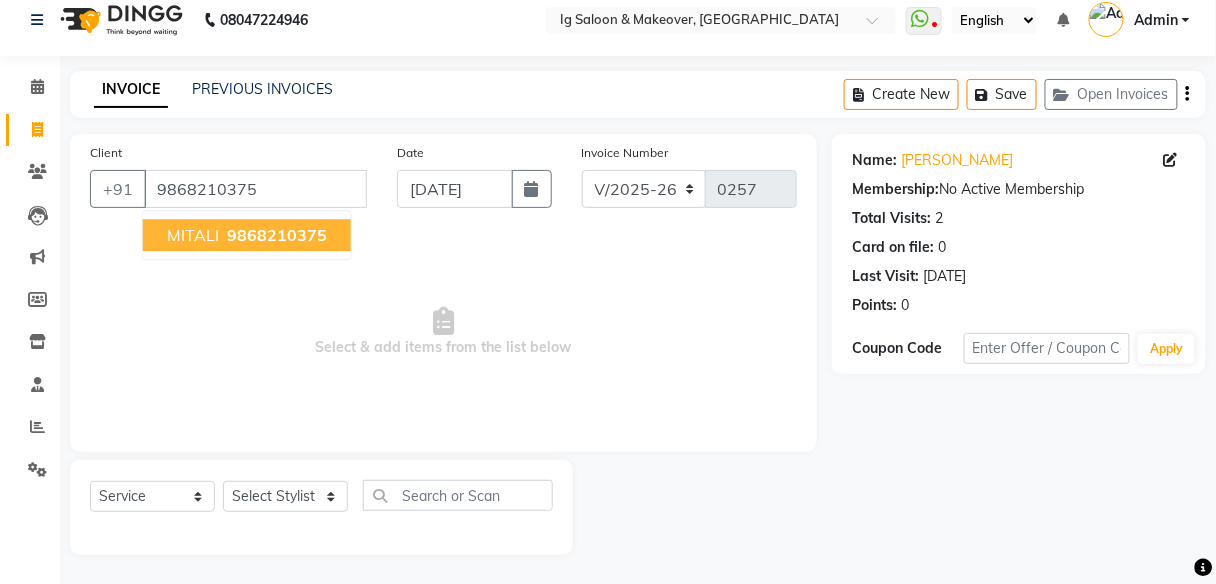 click on "9868210375" at bounding box center (277, 235) 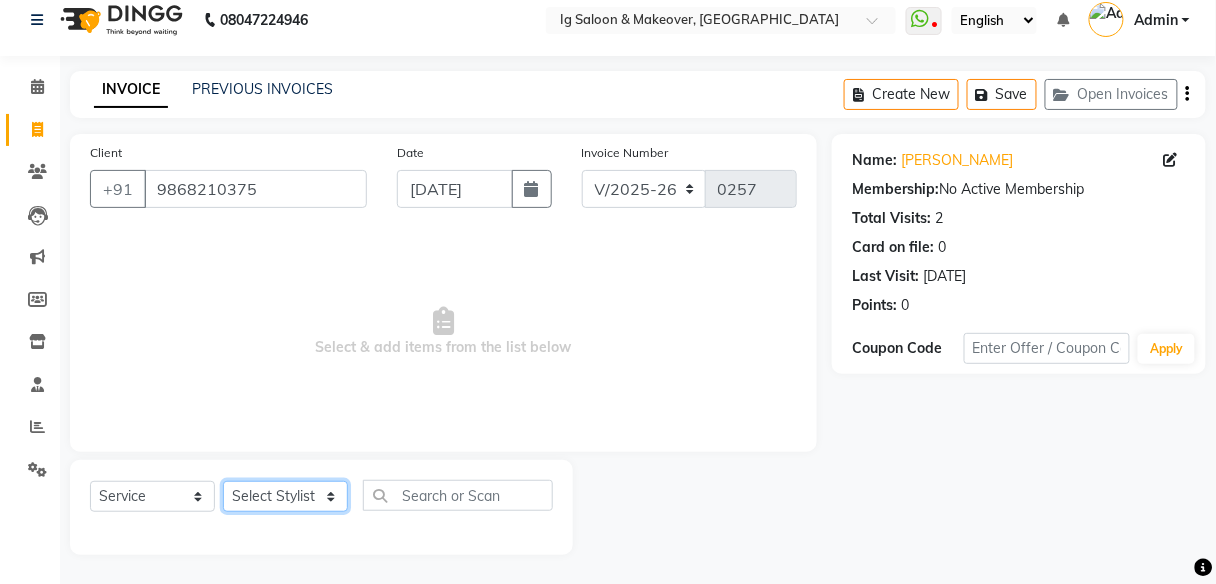 click on "Select Stylist [PERSON_NAME] [PERSON_NAME] [PERSON_NAME] POOJA MOTU YASHEED" 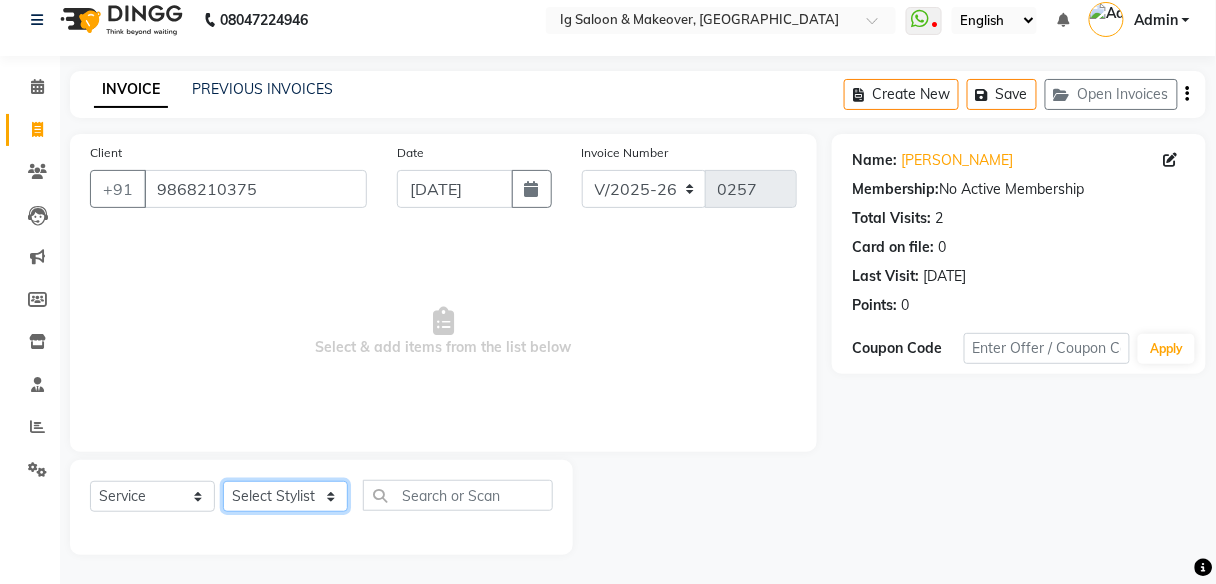 select on "18245" 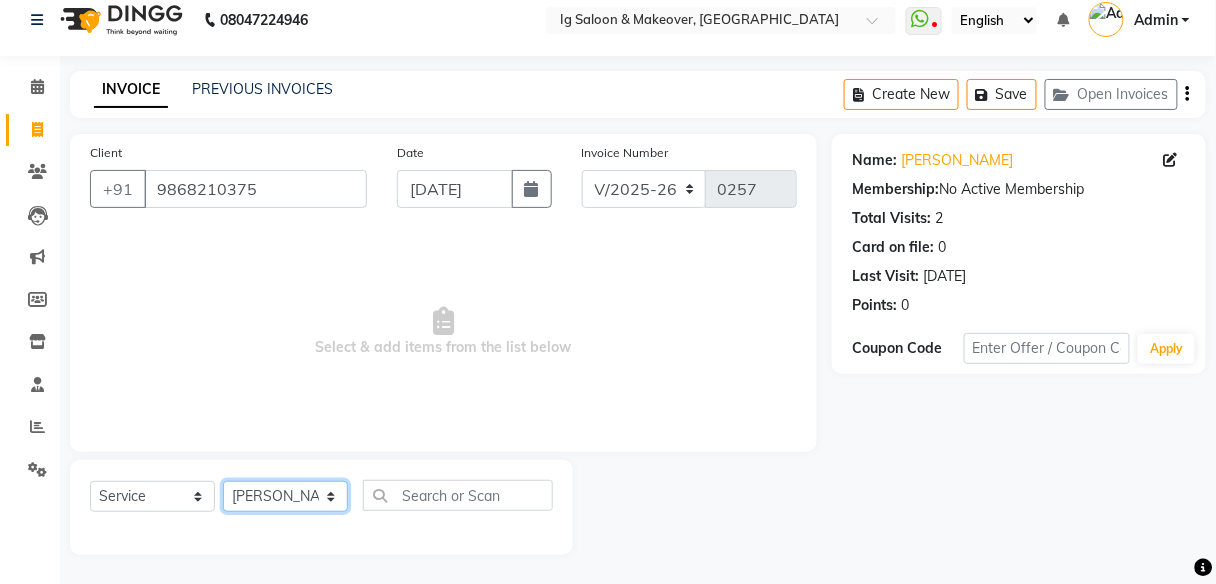 click on "Select Stylist [PERSON_NAME] [PERSON_NAME] [PERSON_NAME] POOJA MOTU YASHEED" 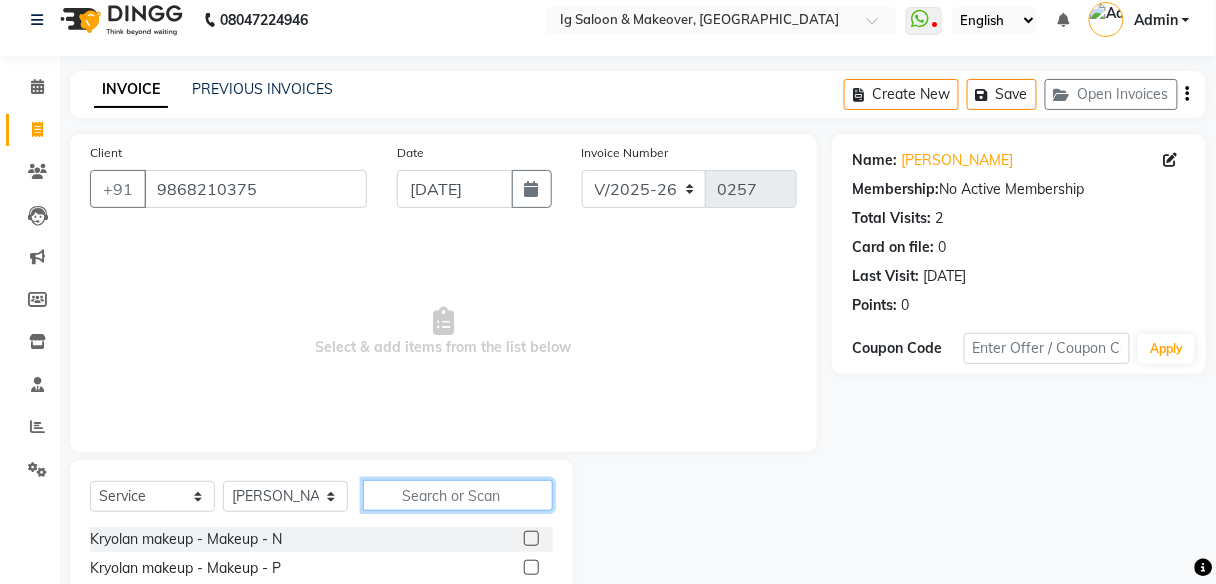click 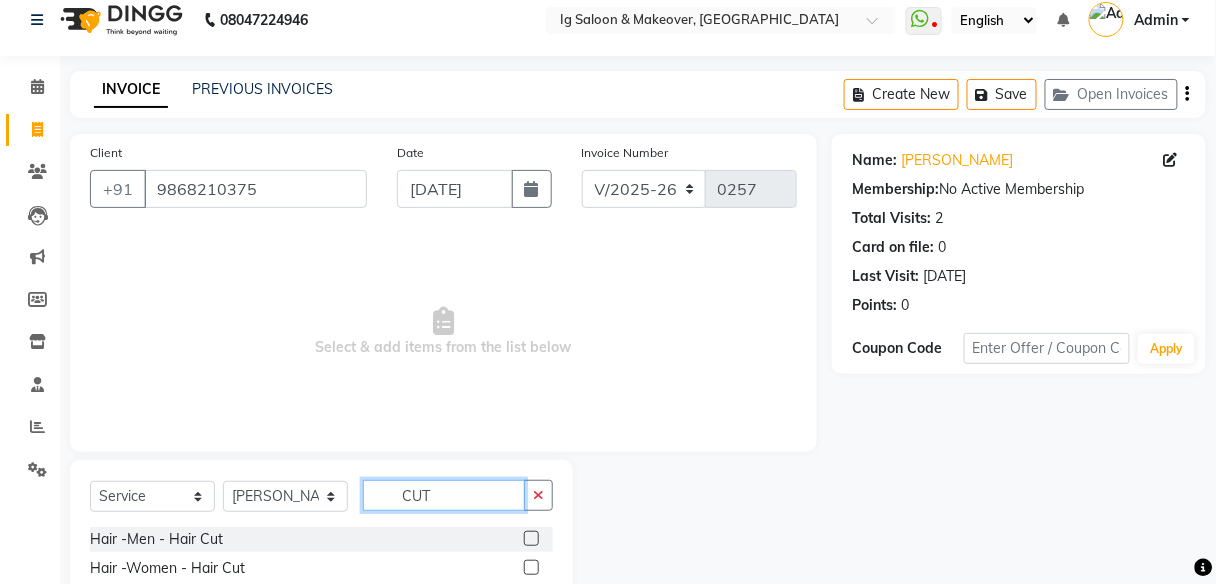 type on "CUT" 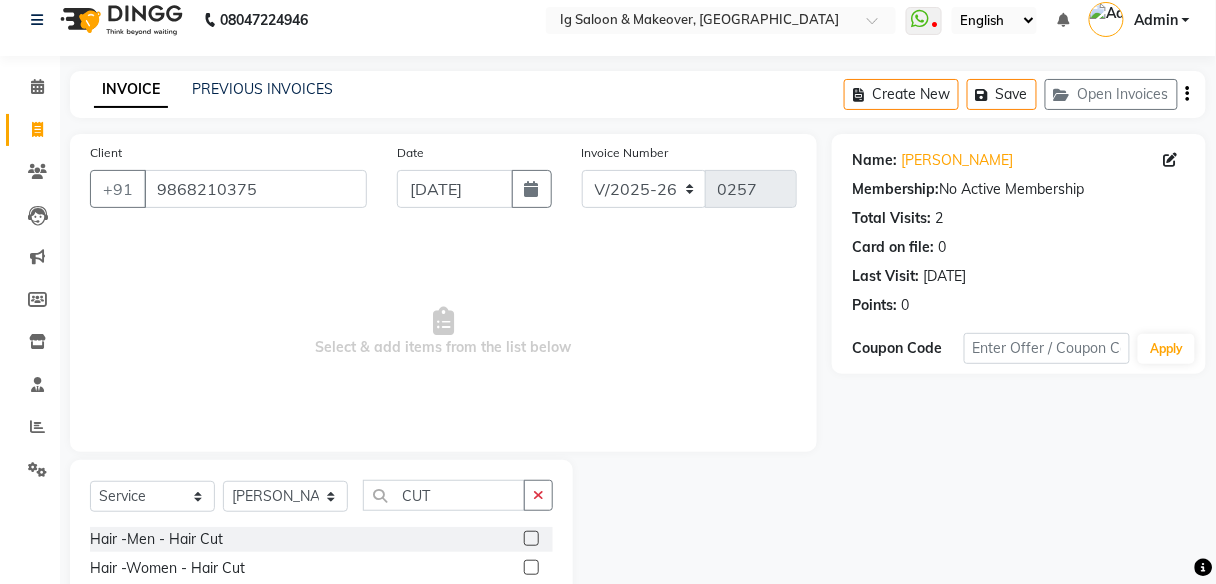 click on "Select & add items from the list below" at bounding box center [443, 332] 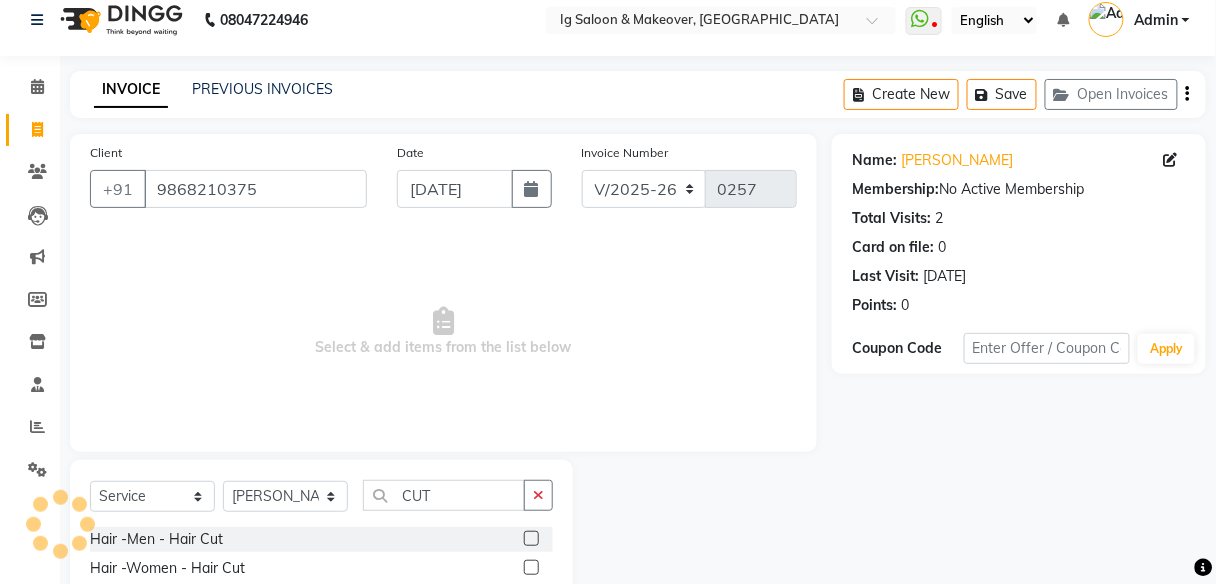 click 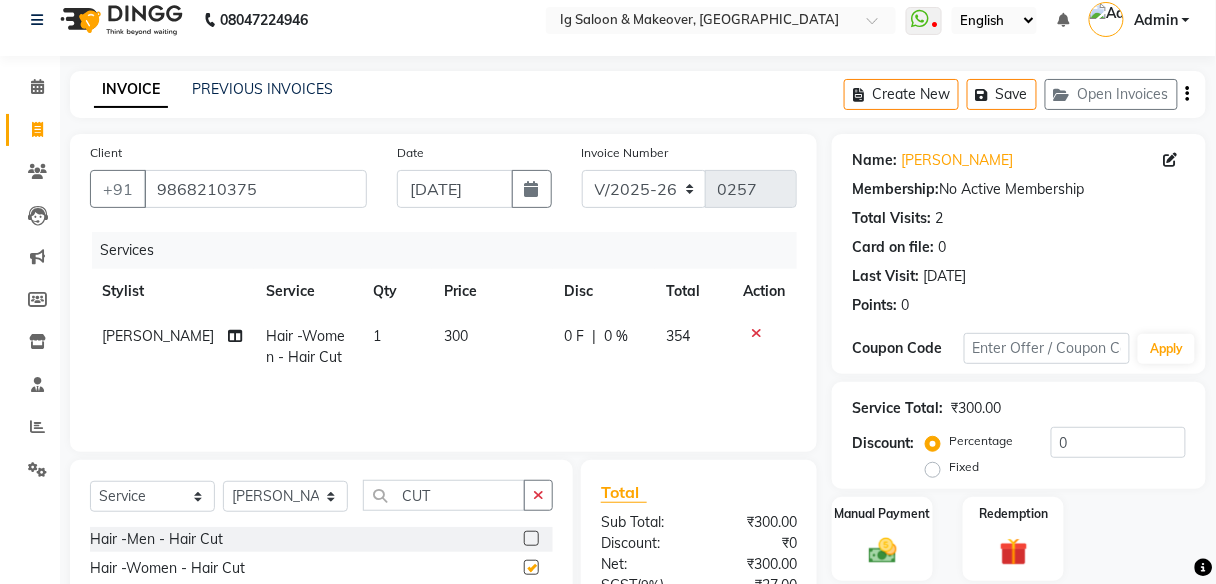 checkbox on "false" 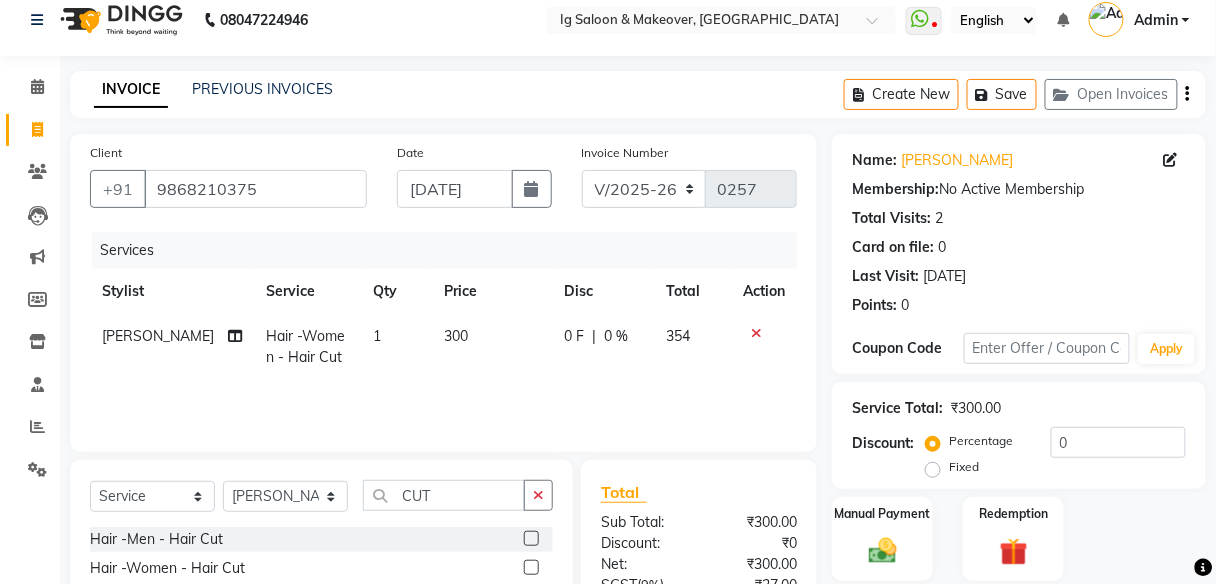click on "300" 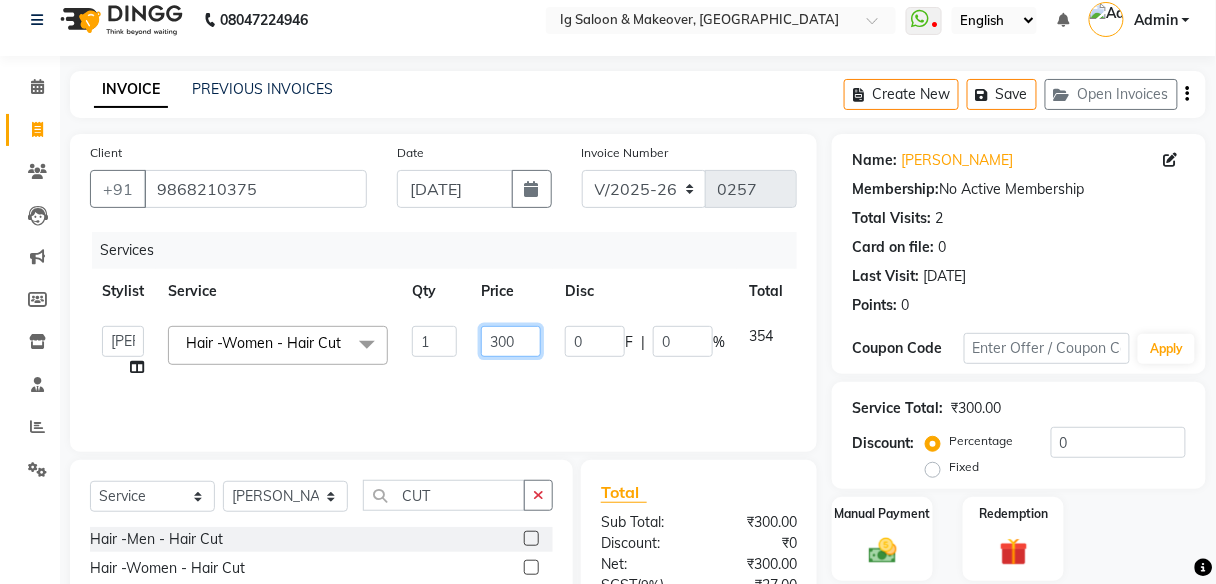 click on "300" 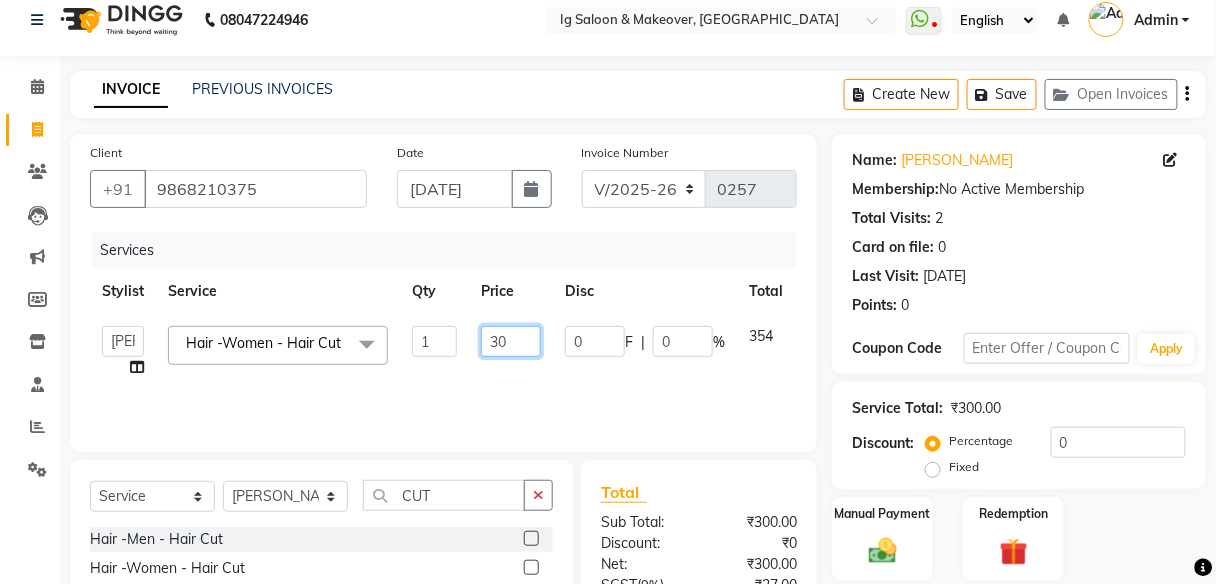 type on "3" 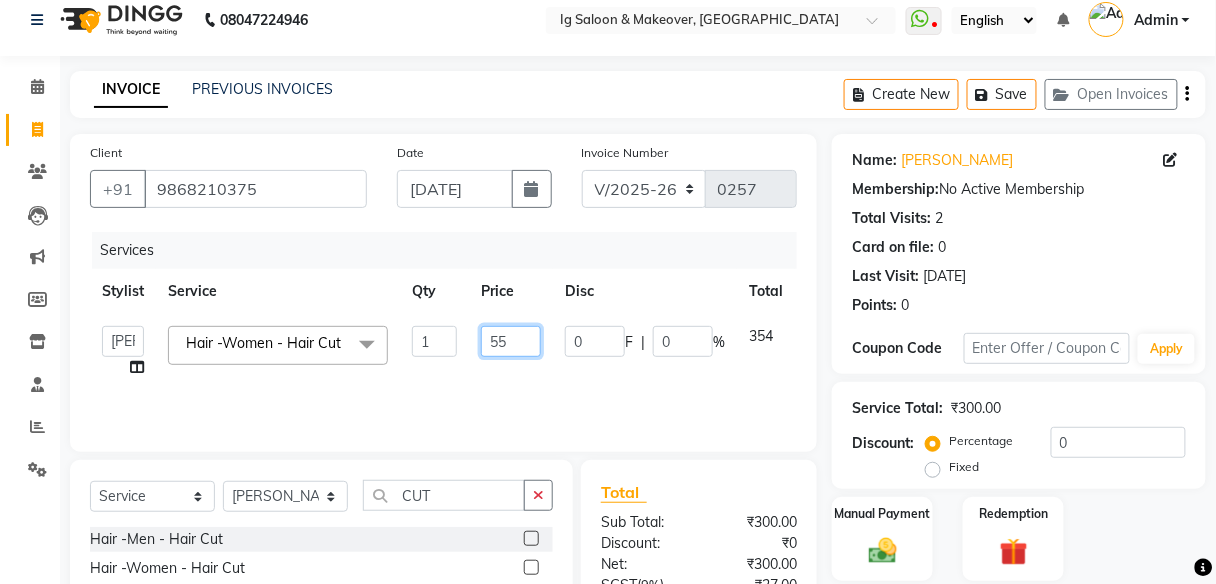 type on "550" 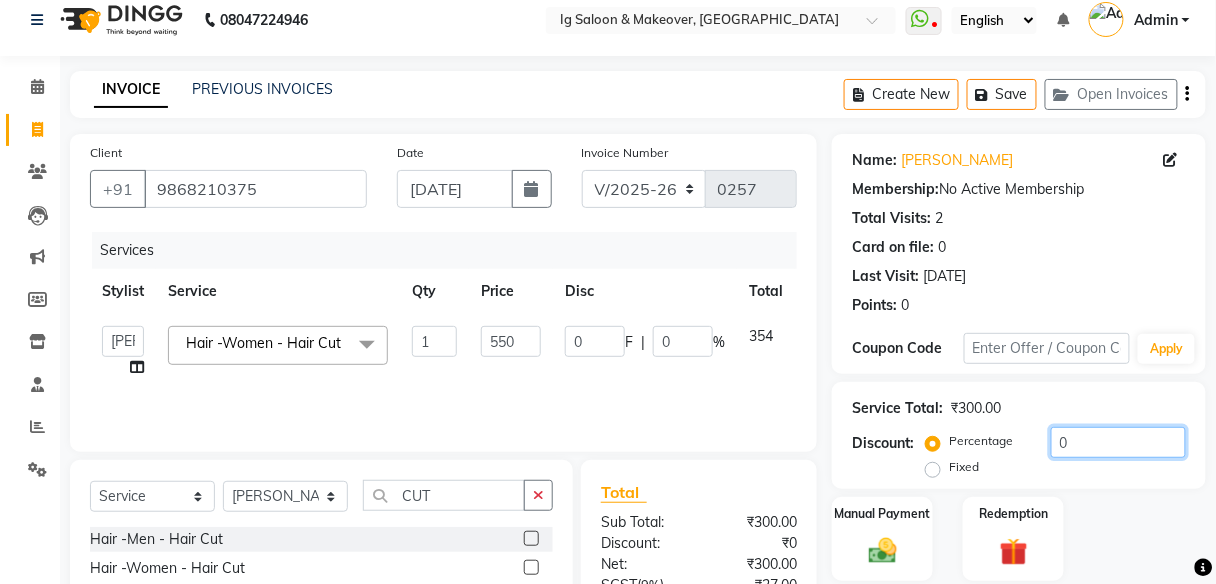 click on "0" 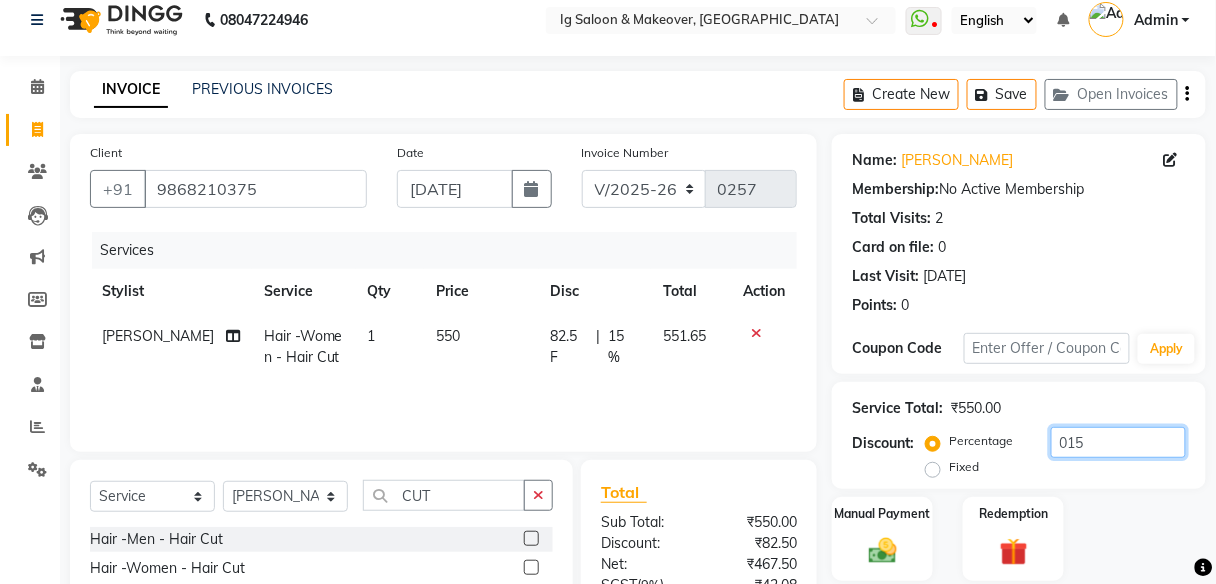 scroll, scrollTop: 215, scrollLeft: 0, axis: vertical 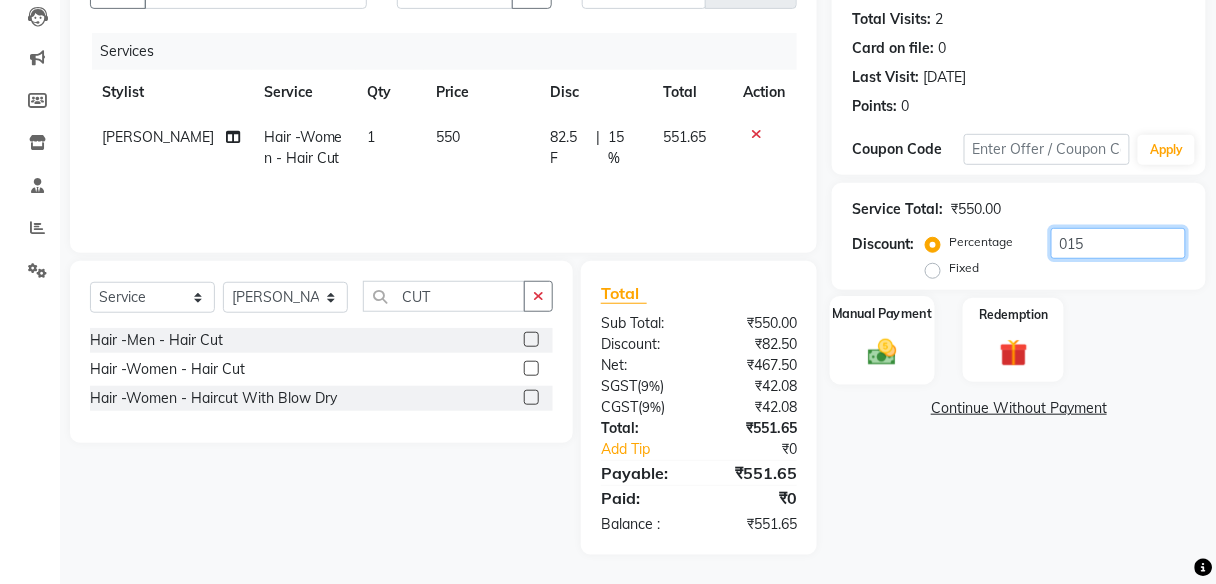 type on "015" 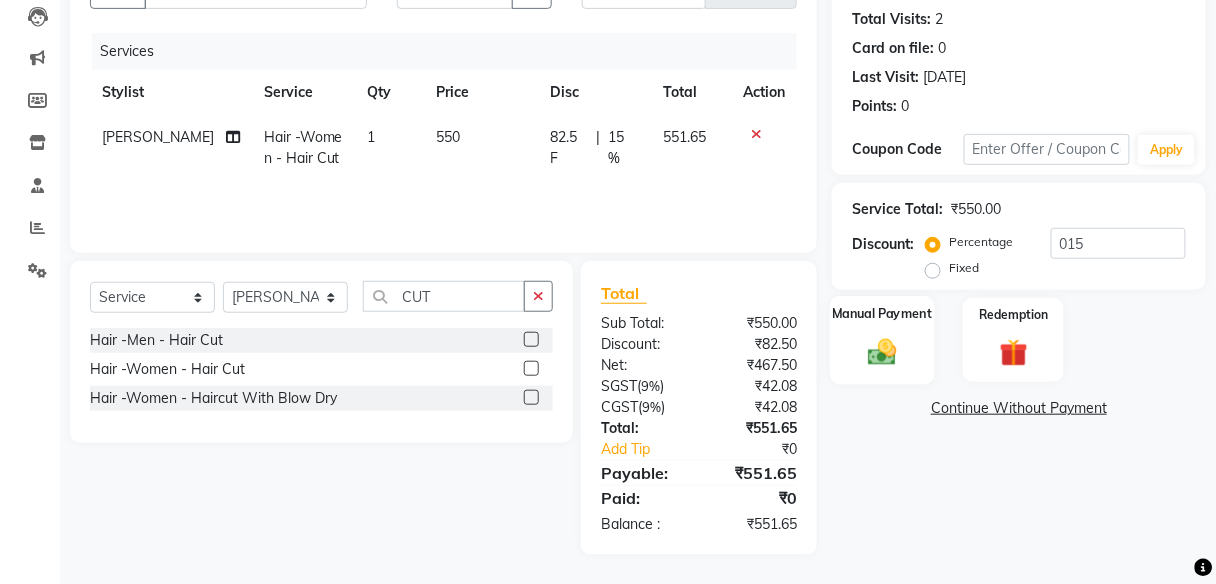 click on "Manual Payment" 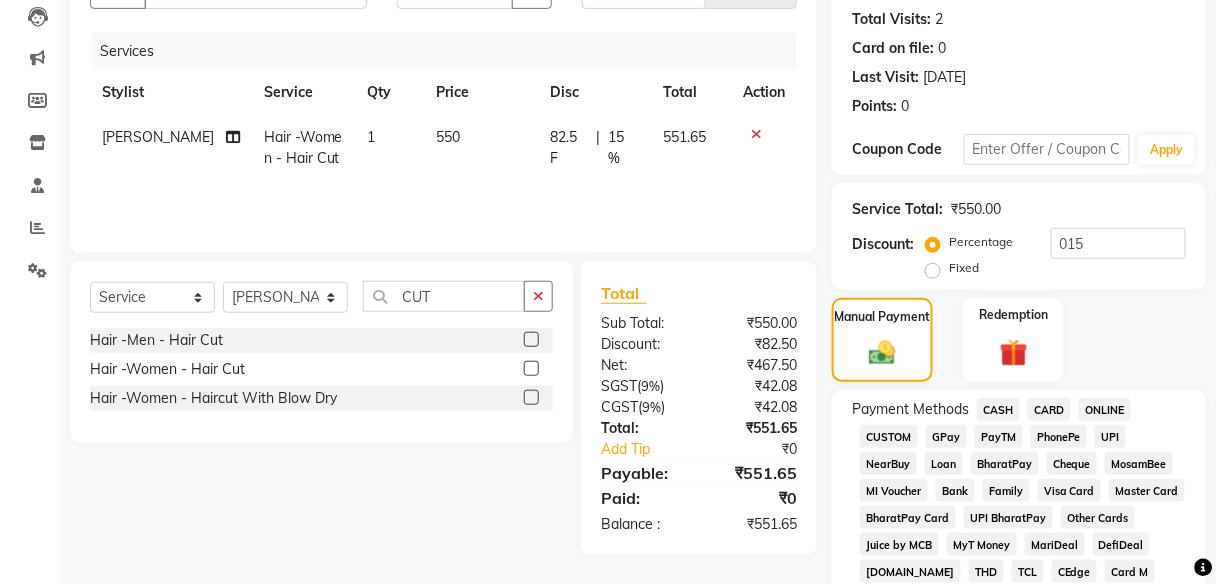 click on "PayTM" 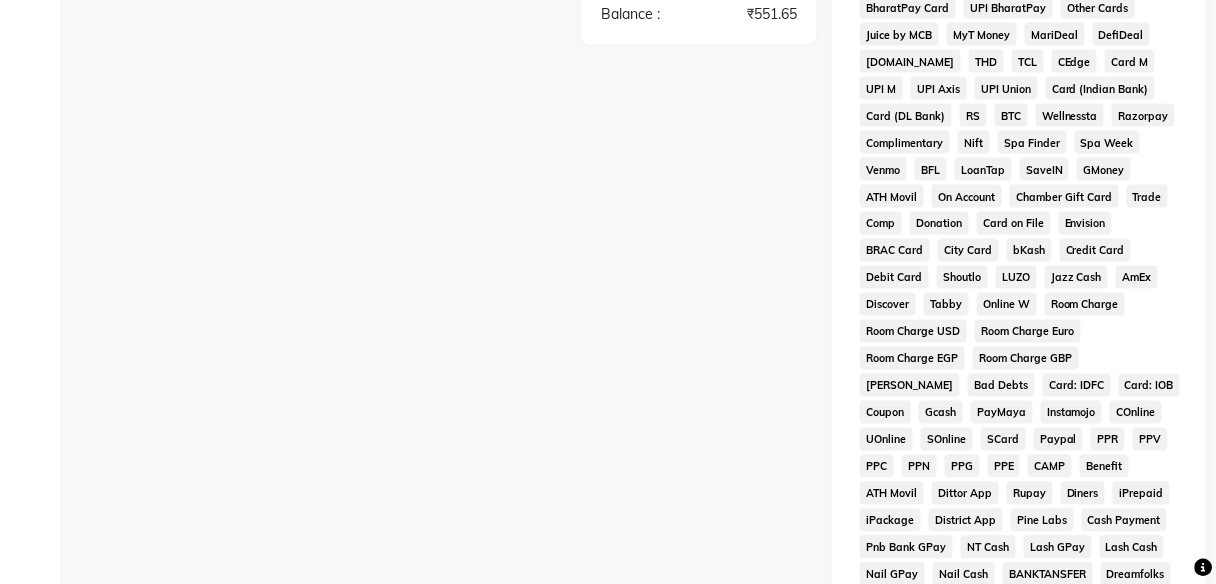 scroll, scrollTop: 896, scrollLeft: 0, axis: vertical 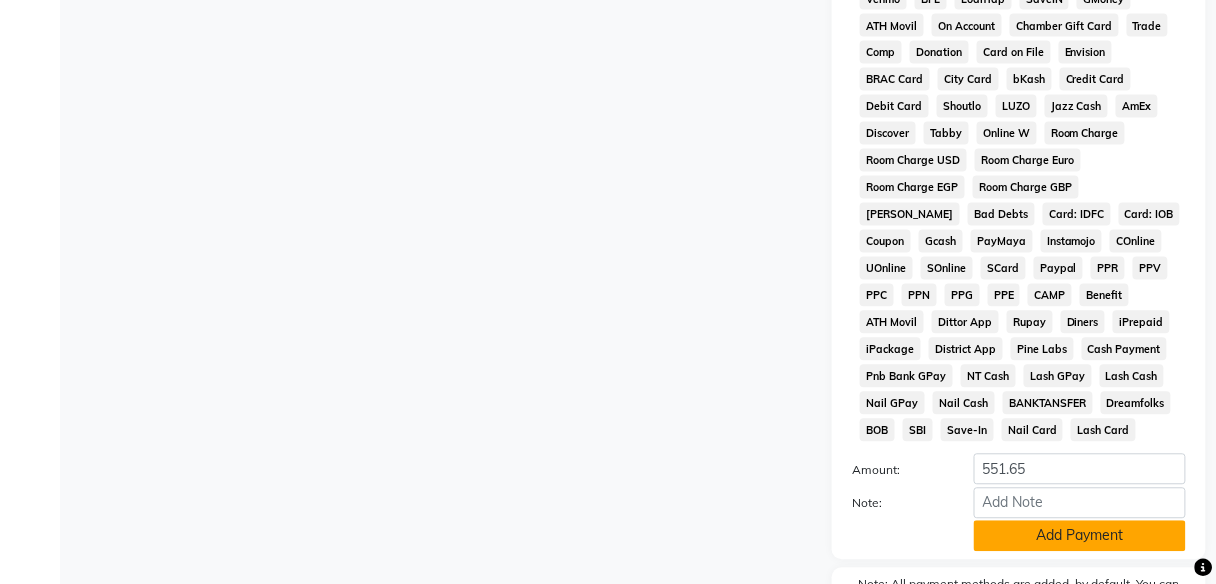 click on "Add Payment" 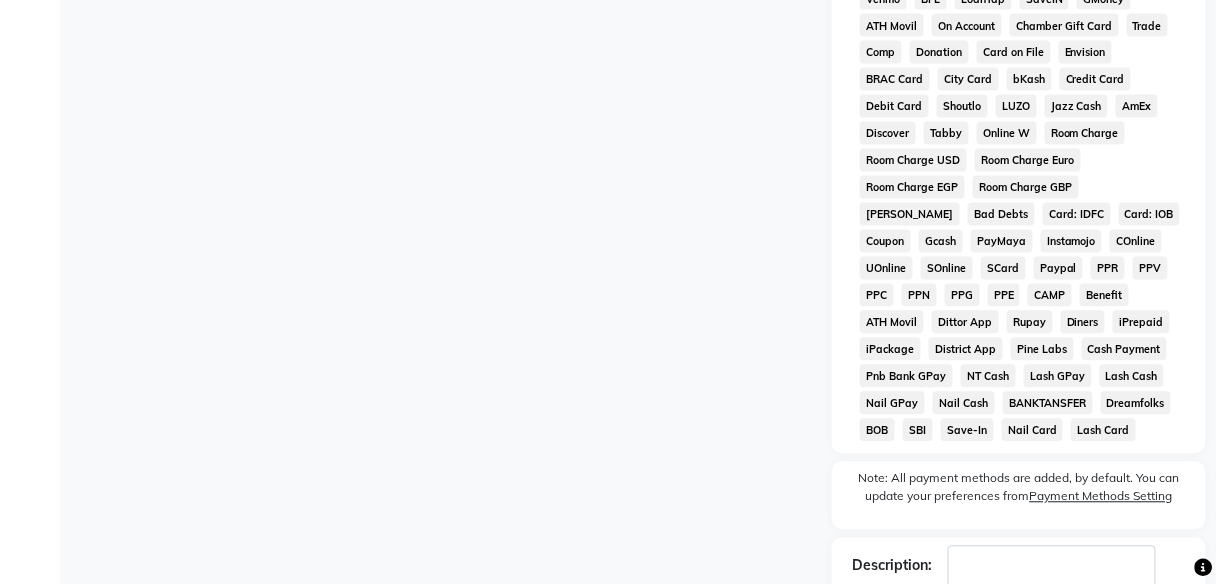 scroll, scrollTop: 1025, scrollLeft: 0, axis: vertical 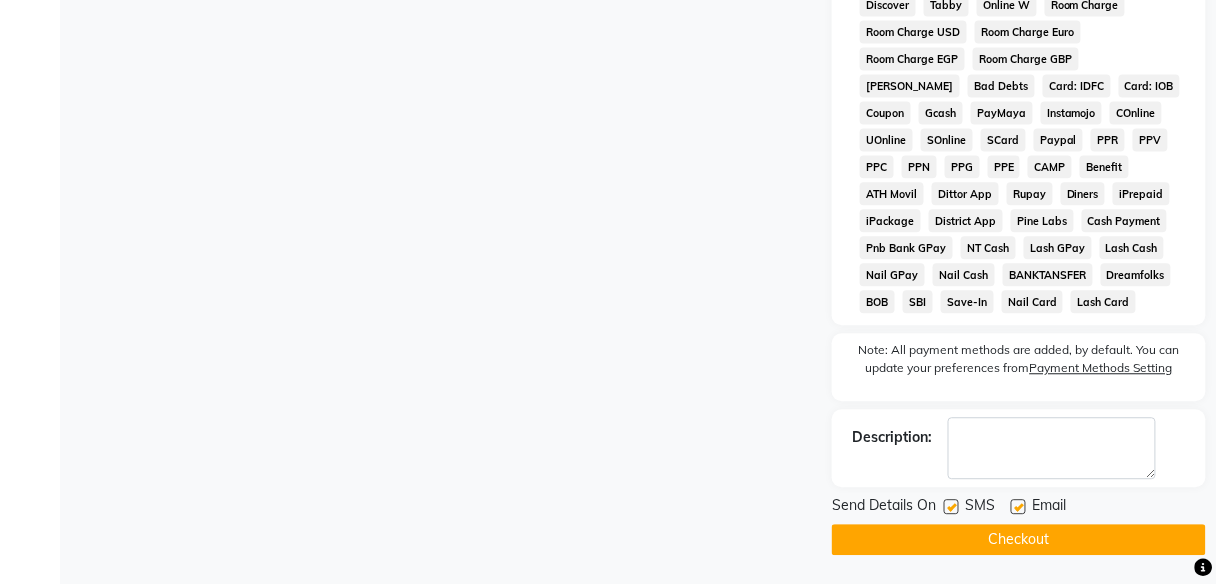 click on "Checkout" 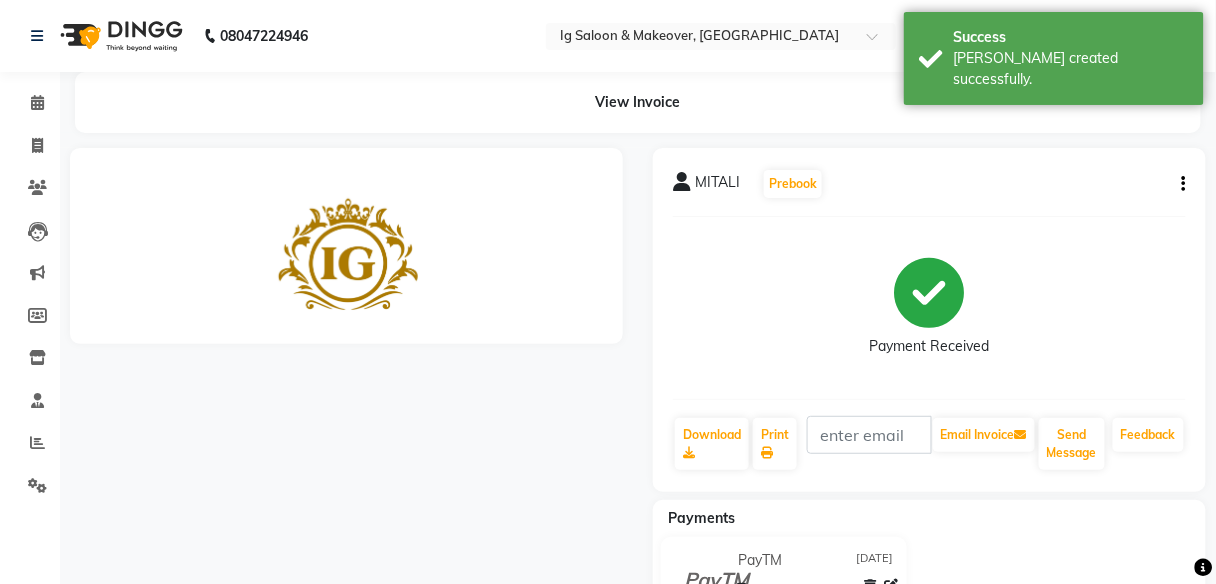 scroll, scrollTop: 0, scrollLeft: 0, axis: both 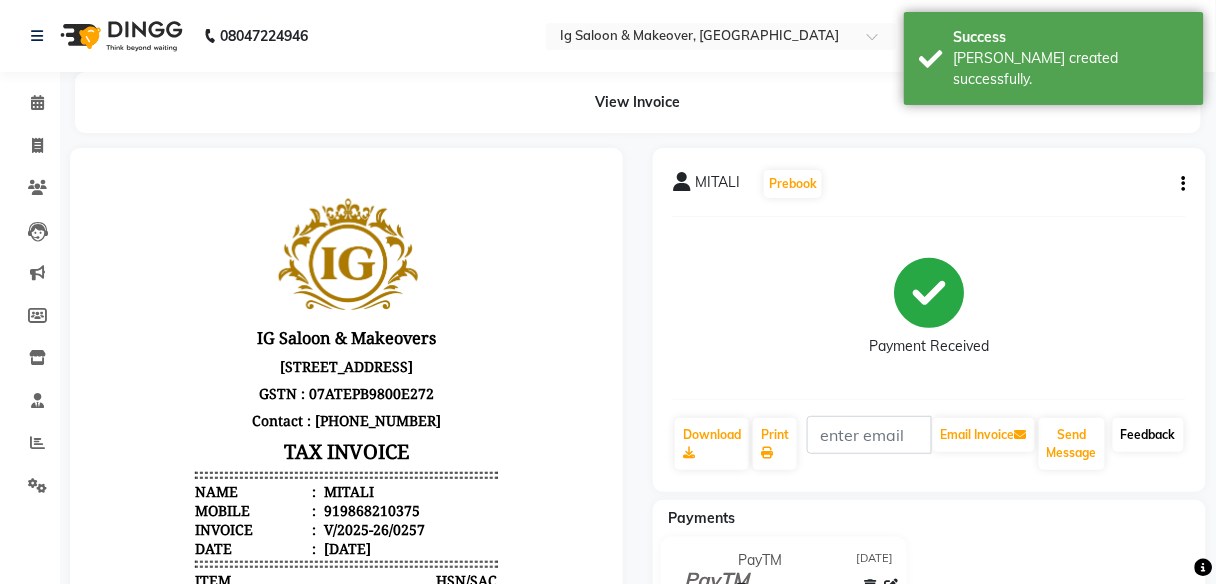 click on "Feedback" 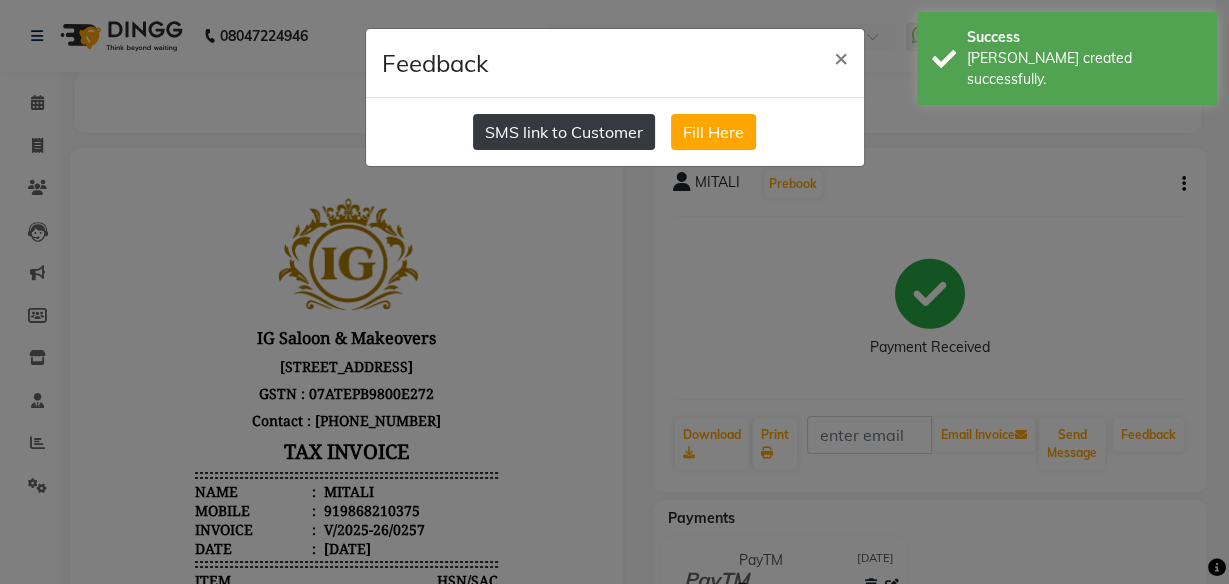 click on "SMS link to Customer" 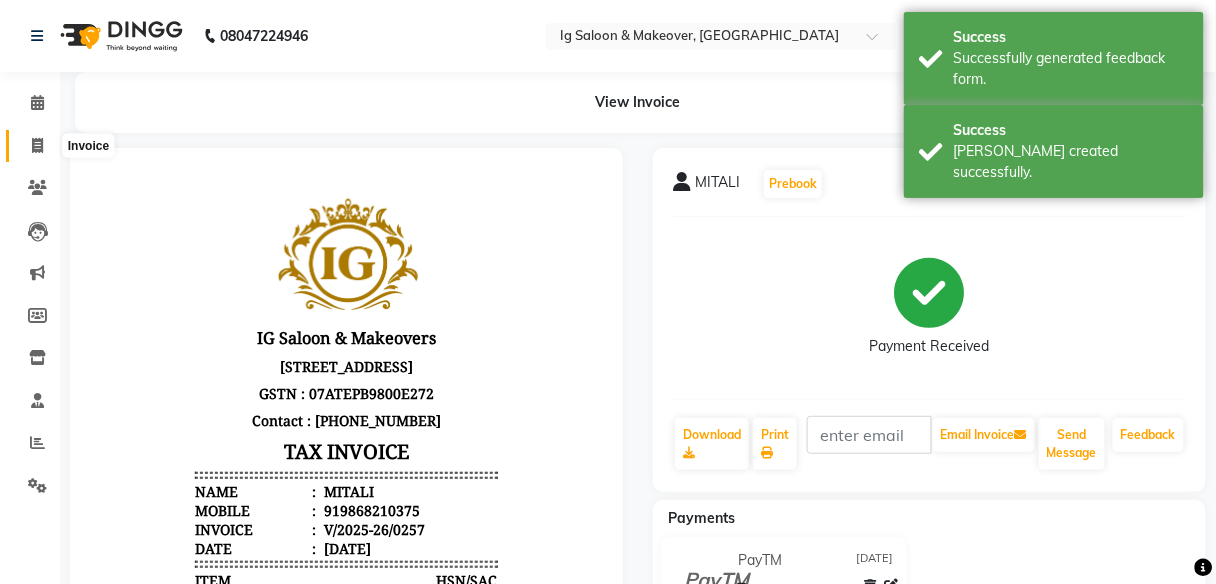 click 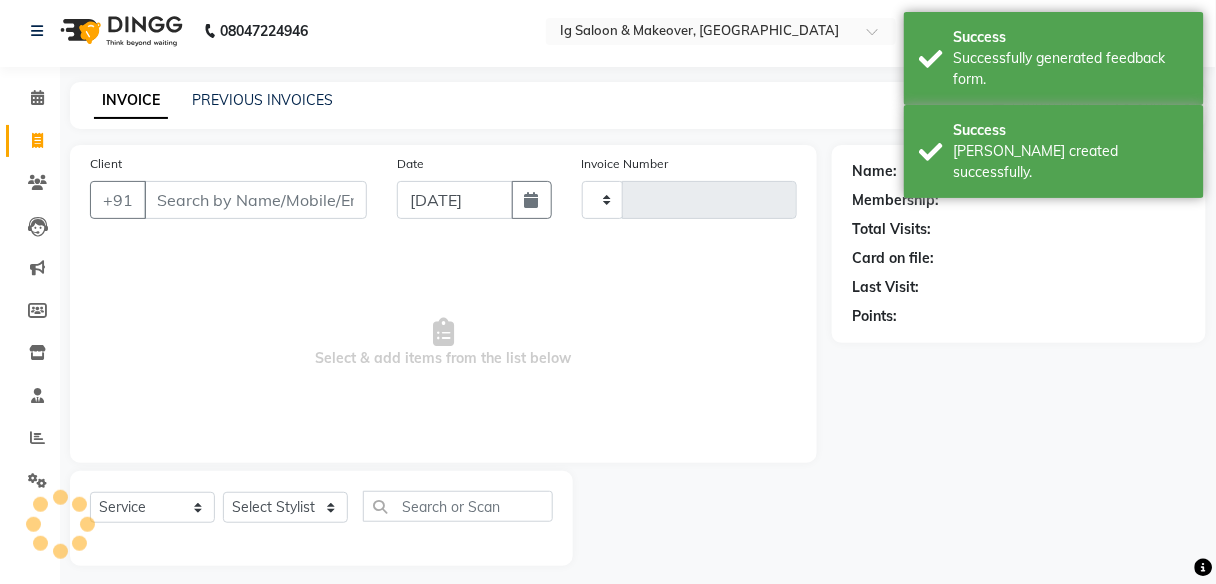 type on "0258" 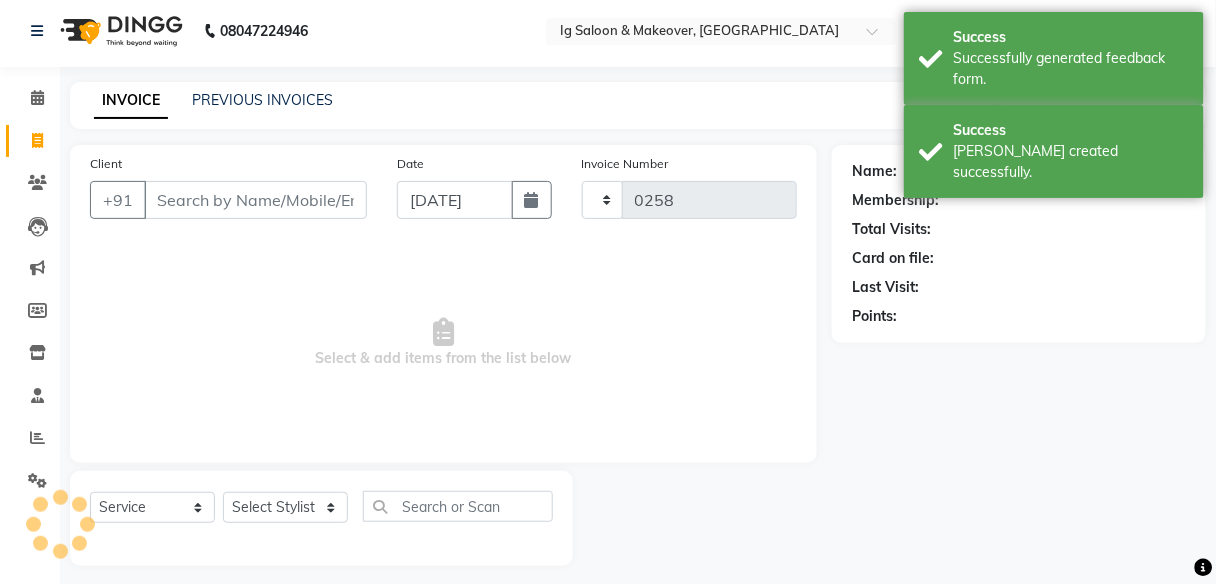 select on "3716" 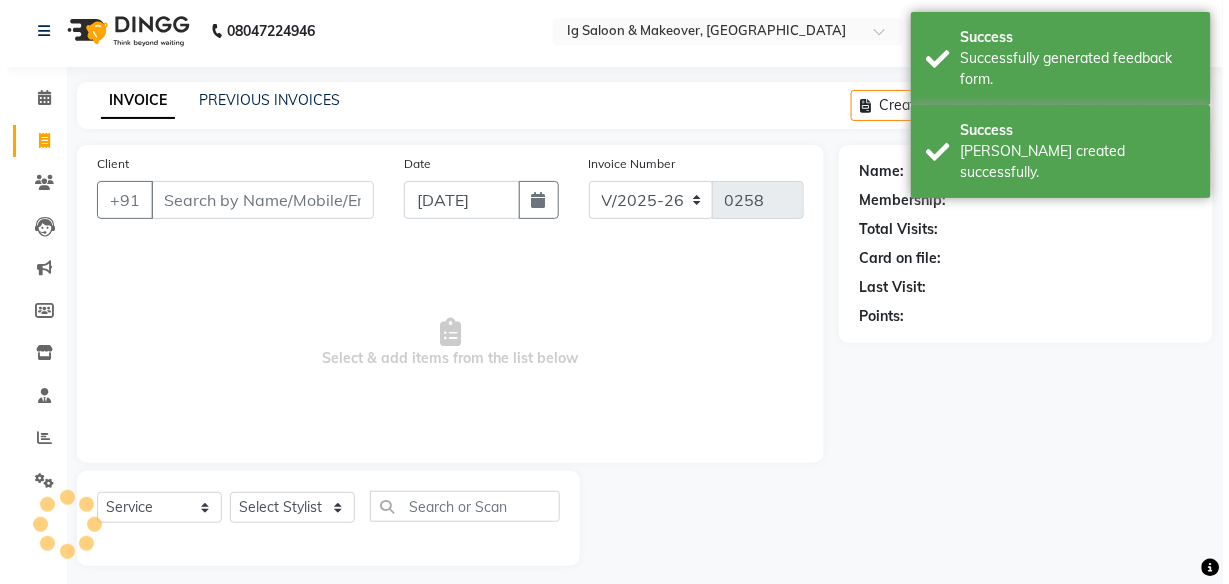 scroll, scrollTop: 16, scrollLeft: 0, axis: vertical 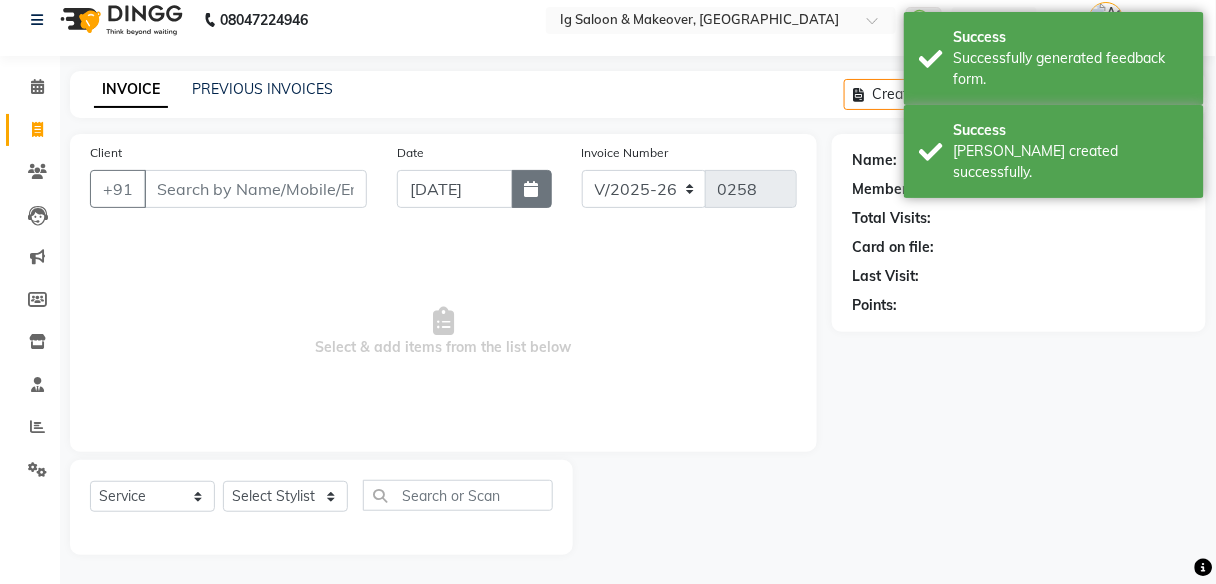 click 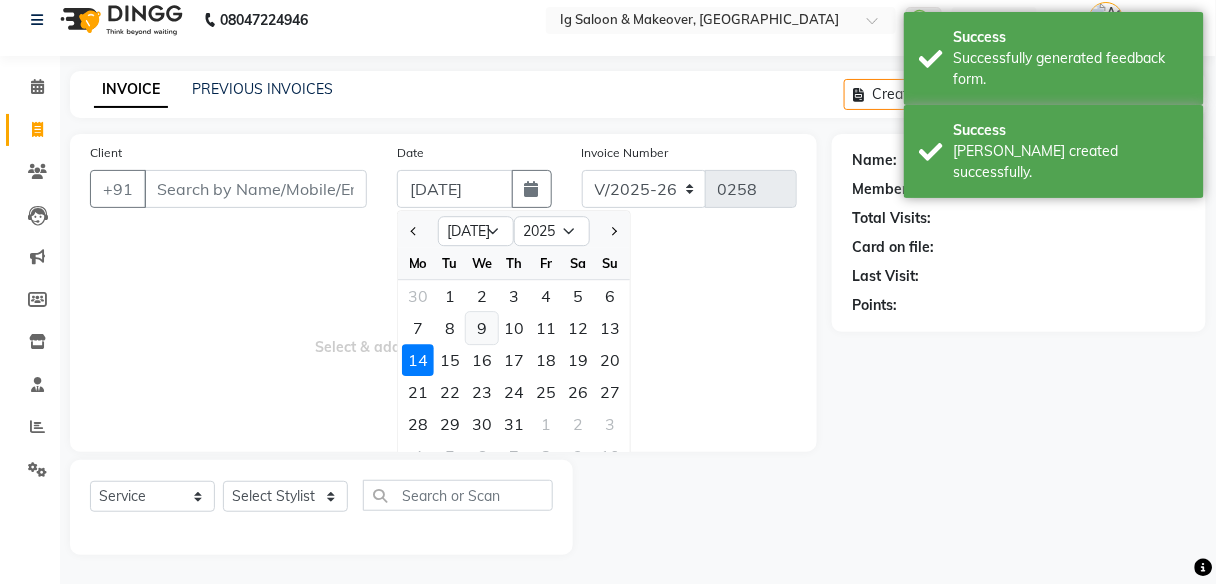 click on "9" 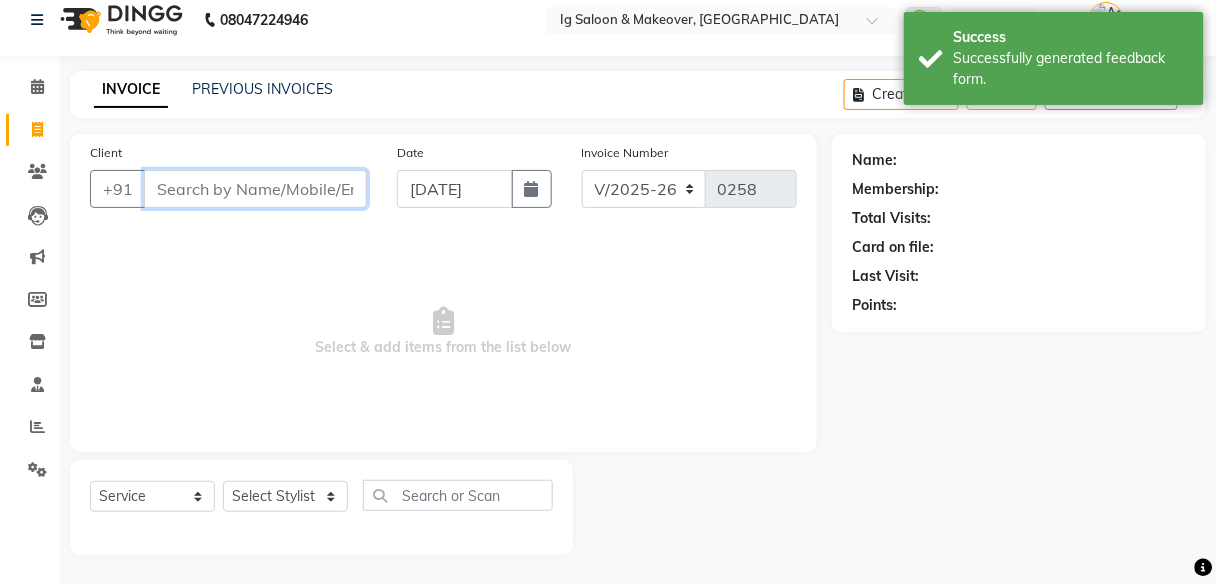 click on "Client" at bounding box center [255, 189] 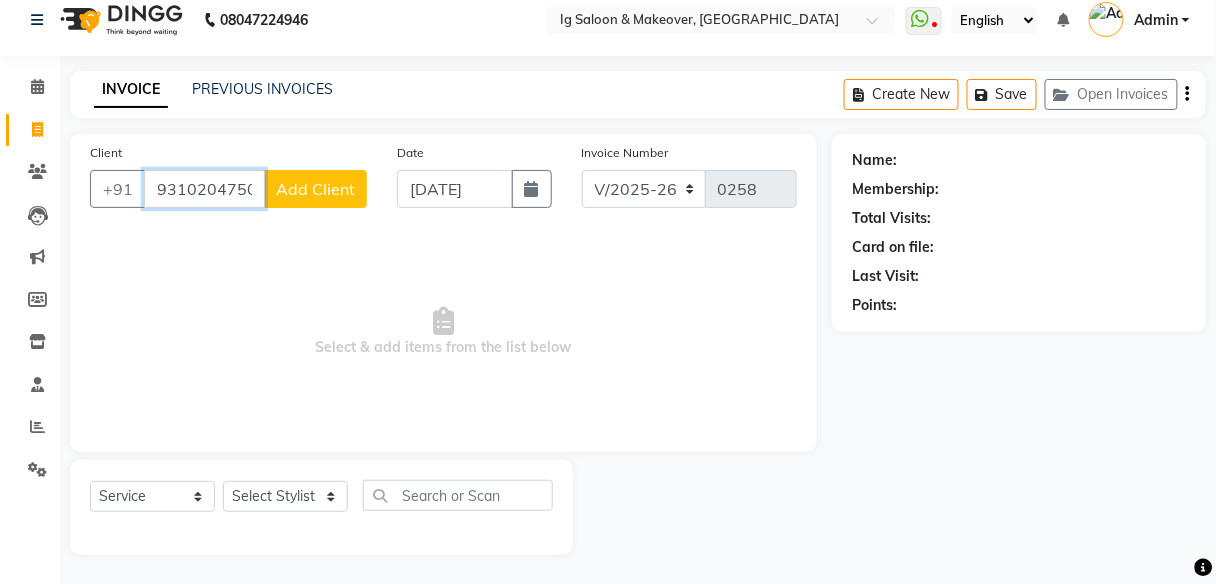 type on "9310204750" 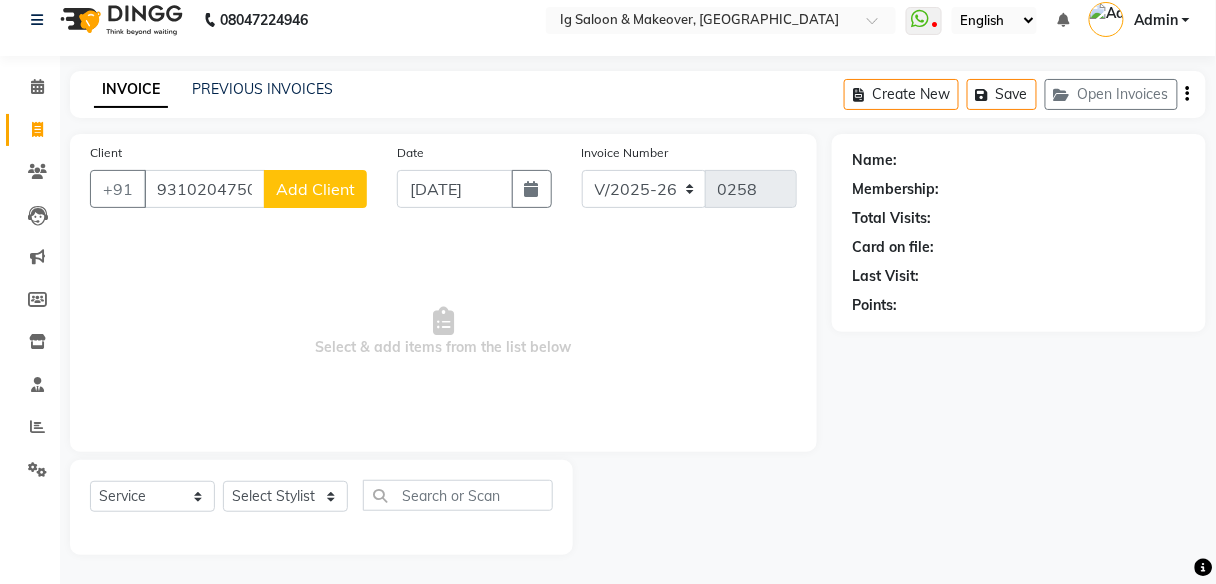 click on "Add Client" 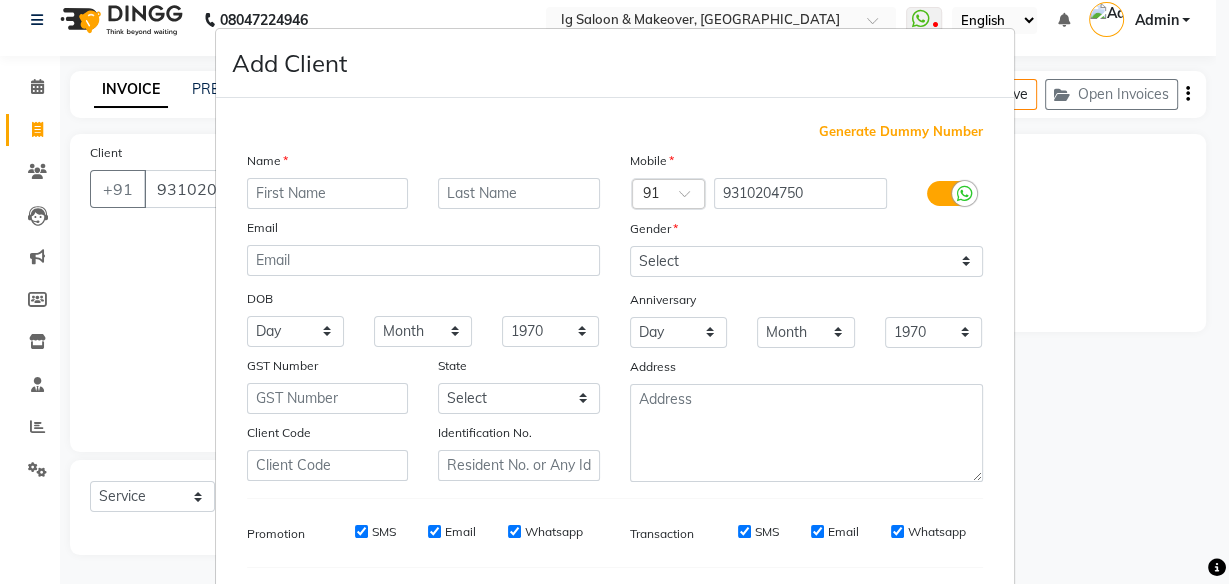 click at bounding box center (328, 193) 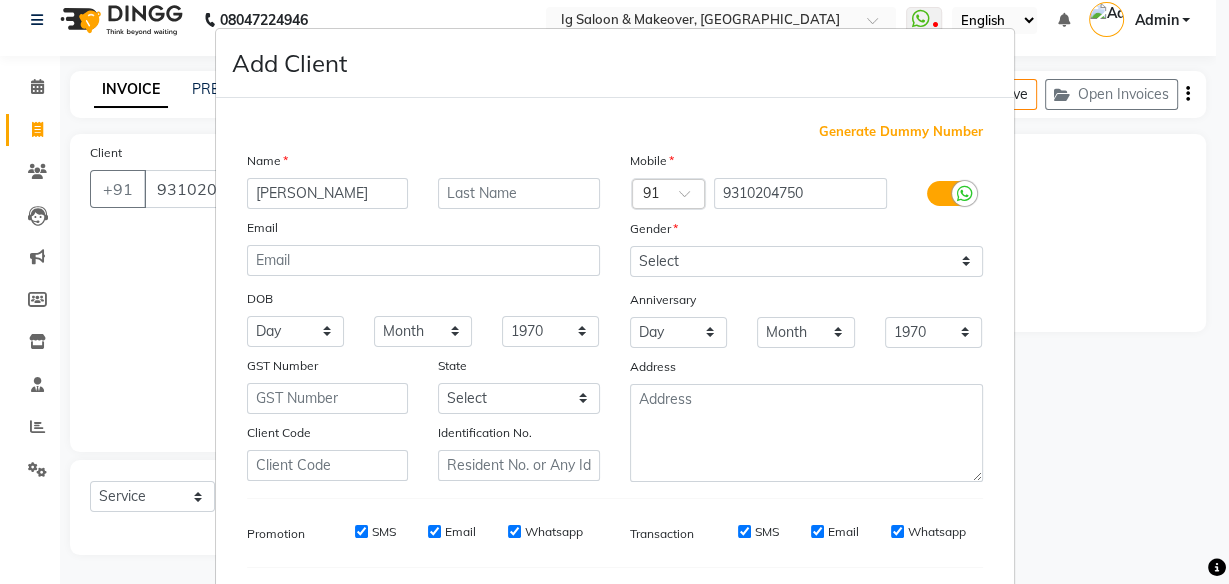 type on "[PERSON_NAME]" 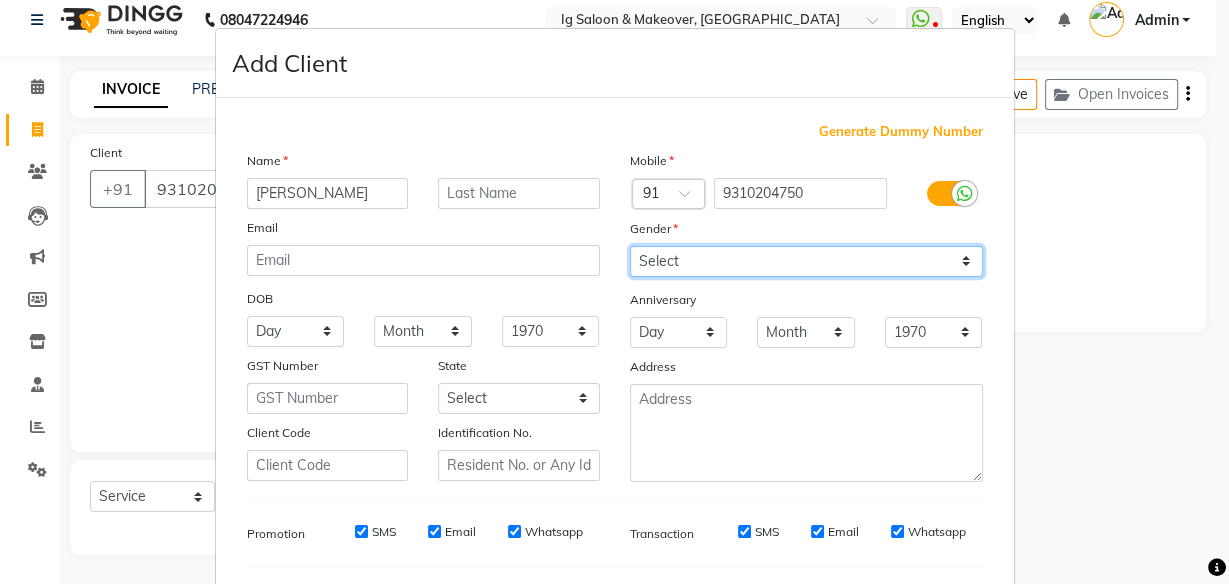 click on "Select [DEMOGRAPHIC_DATA] [DEMOGRAPHIC_DATA] Other Prefer Not To Say" at bounding box center [806, 261] 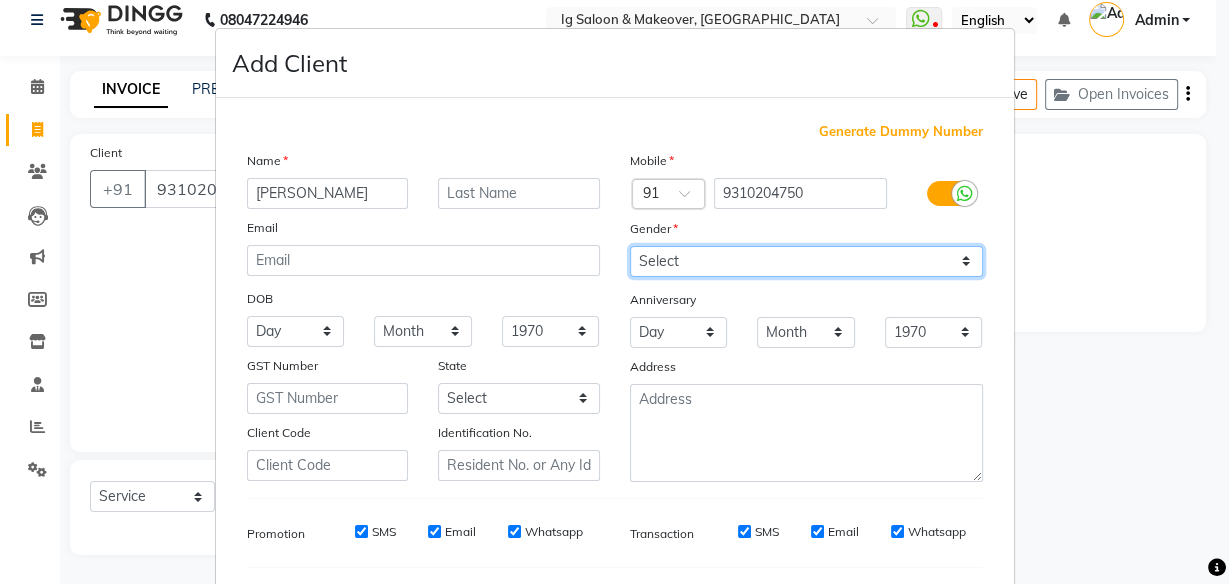 select on "[DEMOGRAPHIC_DATA]" 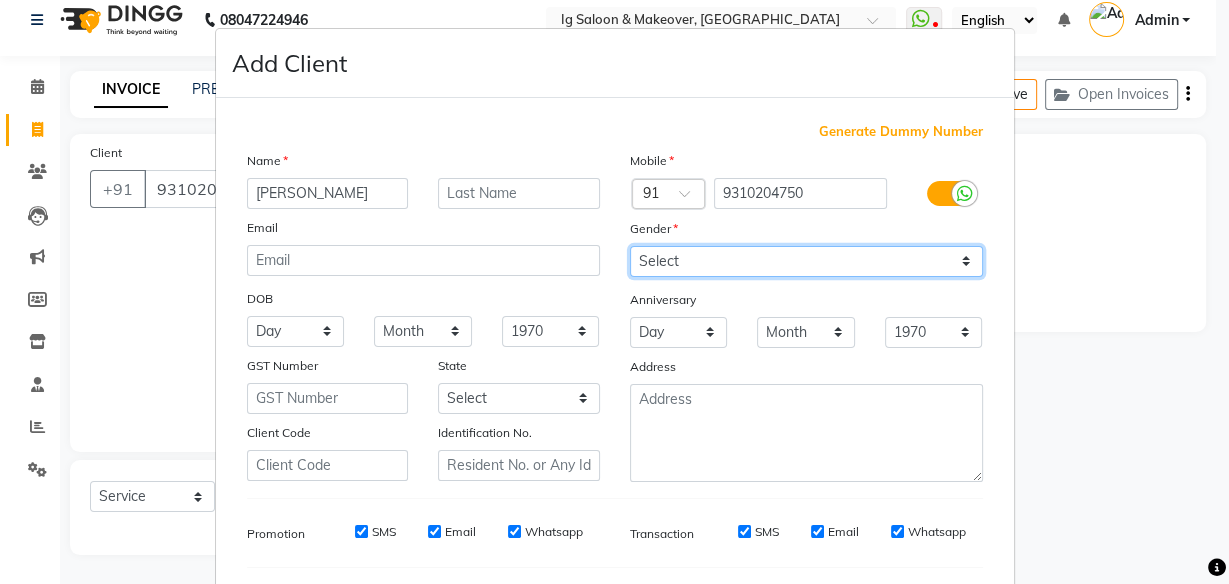 click on "Select [DEMOGRAPHIC_DATA] [DEMOGRAPHIC_DATA] Other Prefer Not To Say" at bounding box center (806, 261) 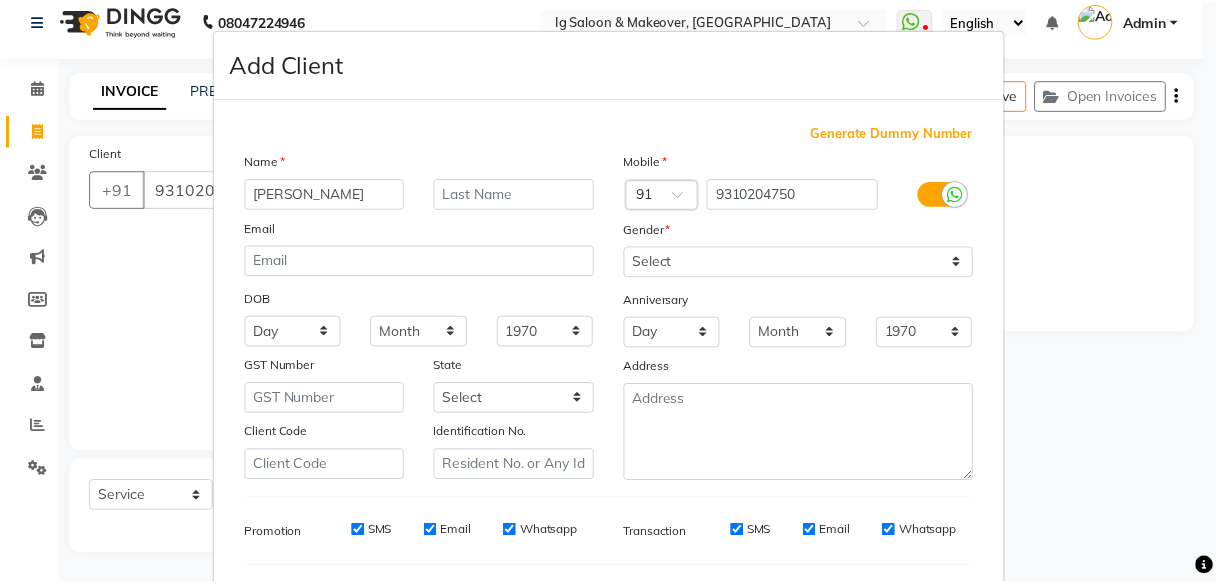 scroll, scrollTop: 260, scrollLeft: 0, axis: vertical 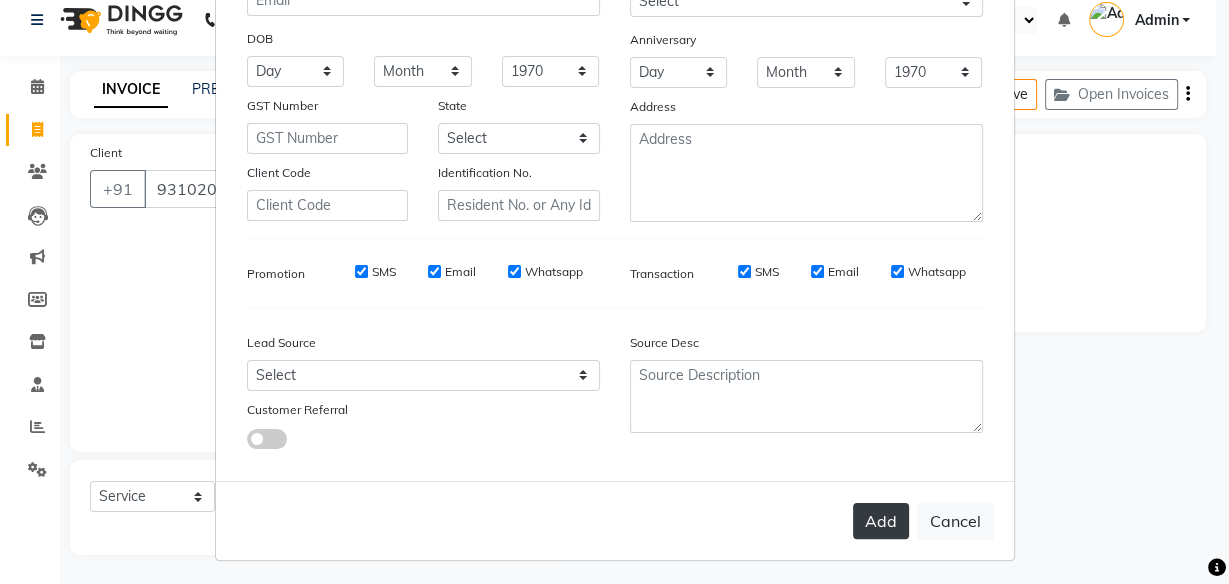 click on "Add" at bounding box center [881, 521] 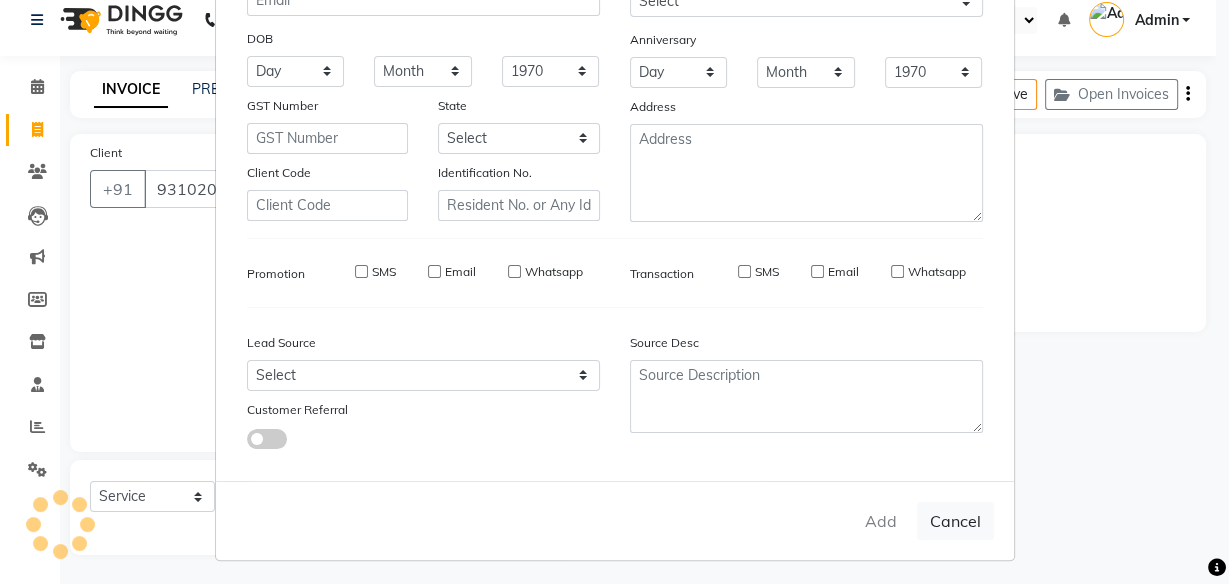 type 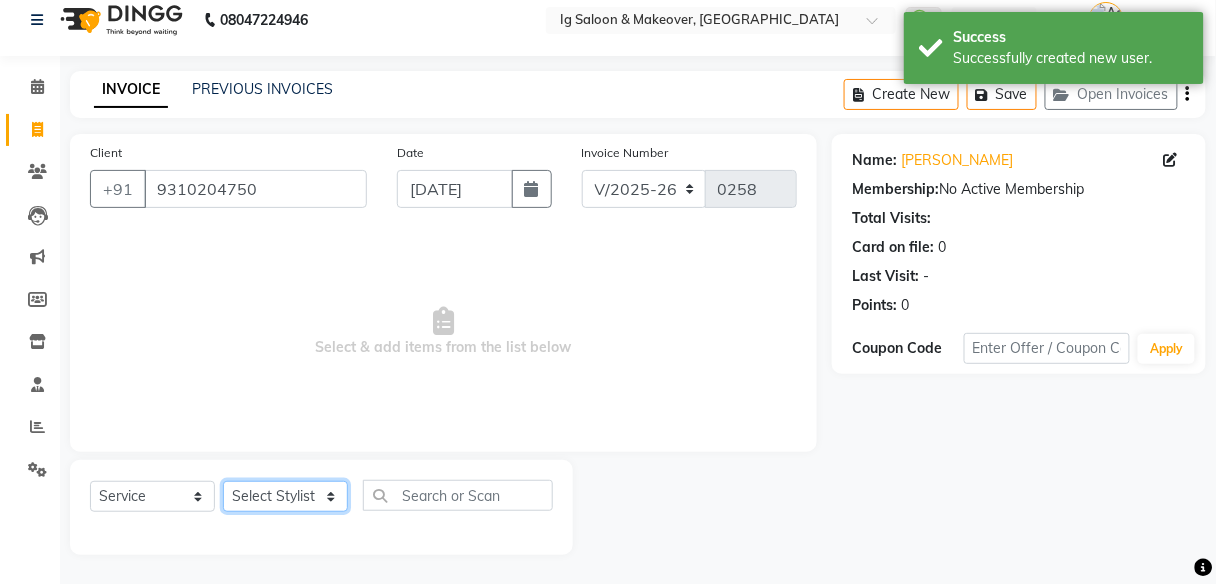 click on "Select Stylist [PERSON_NAME] [PERSON_NAME] [PERSON_NAME] POOJA MOTU YASHEED" 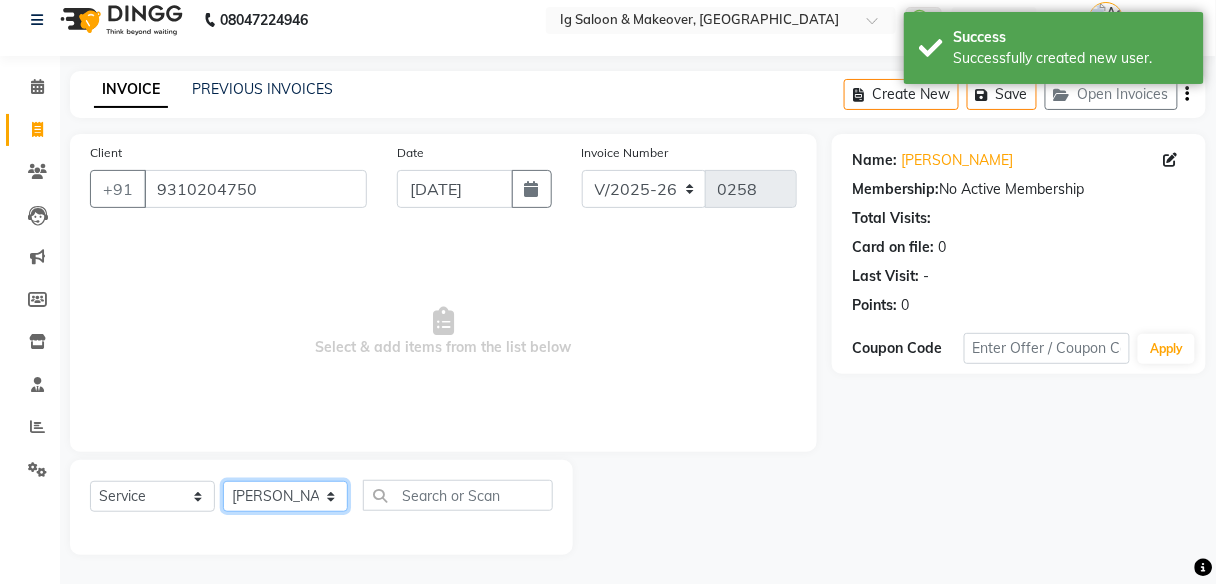 click on "Select Stylist [PERSON_NAME] [PERSON_NAME] [PERSON_NAME] POOJA MOTU YASHEED" 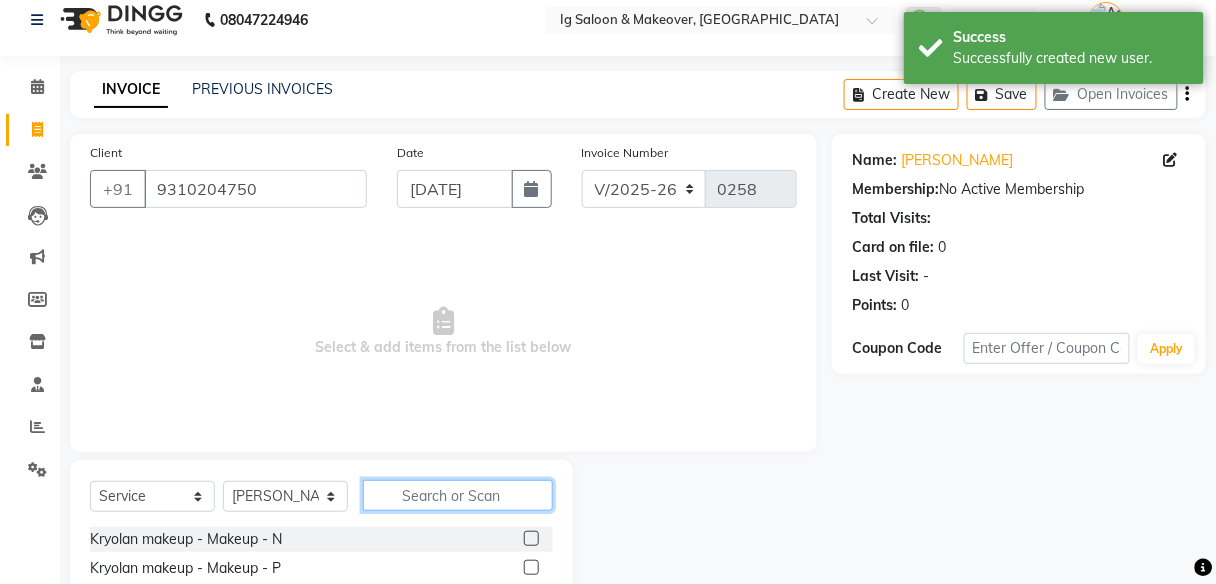 click 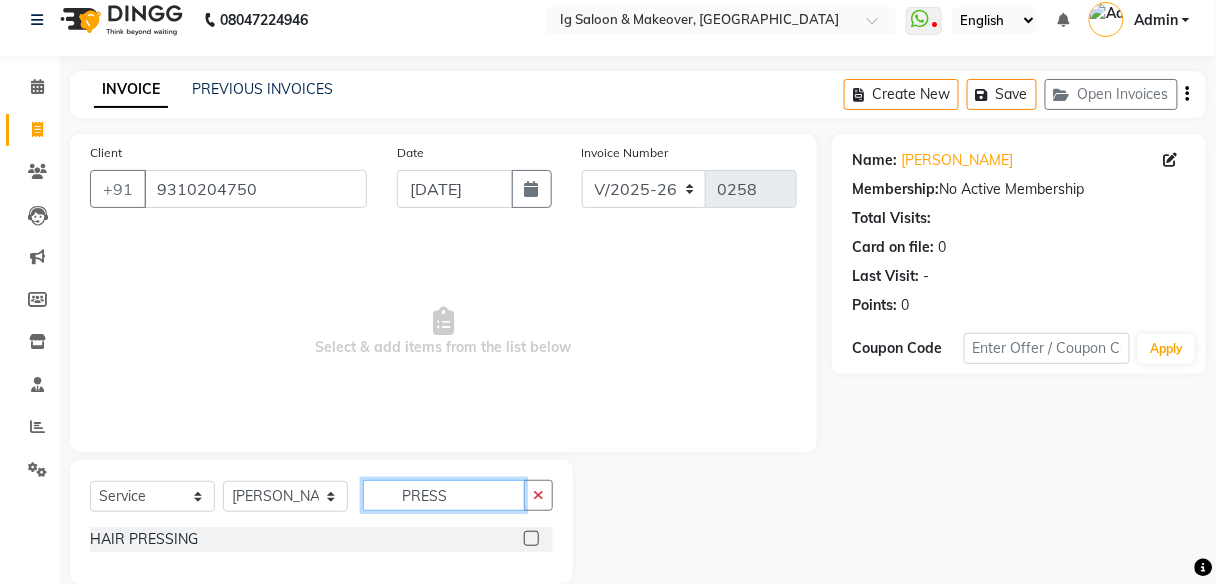 type on "PRESS" 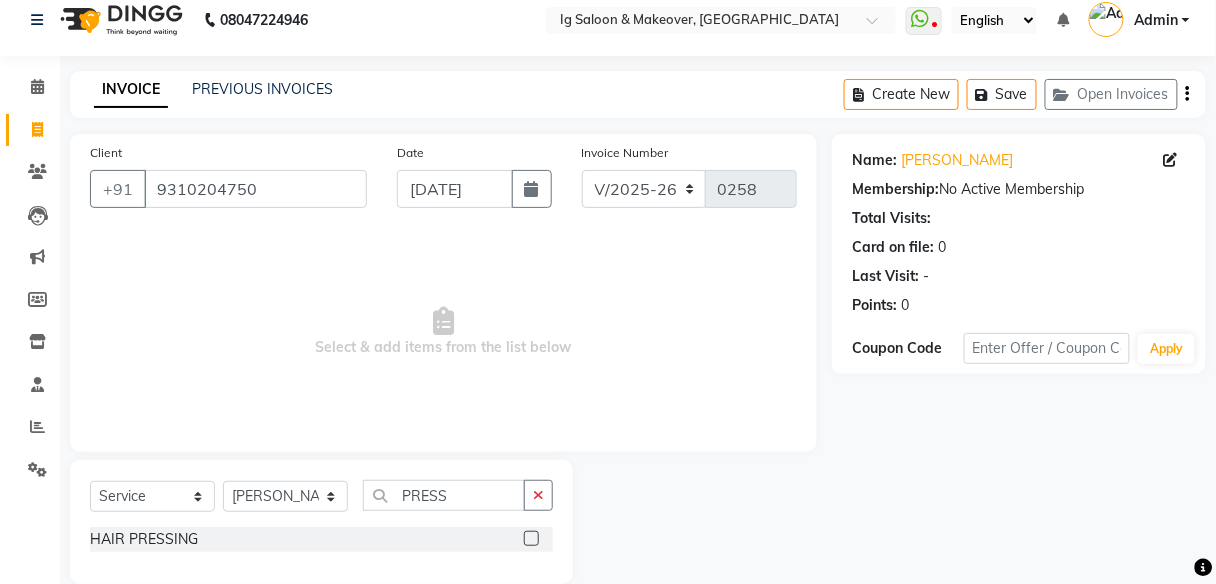 click 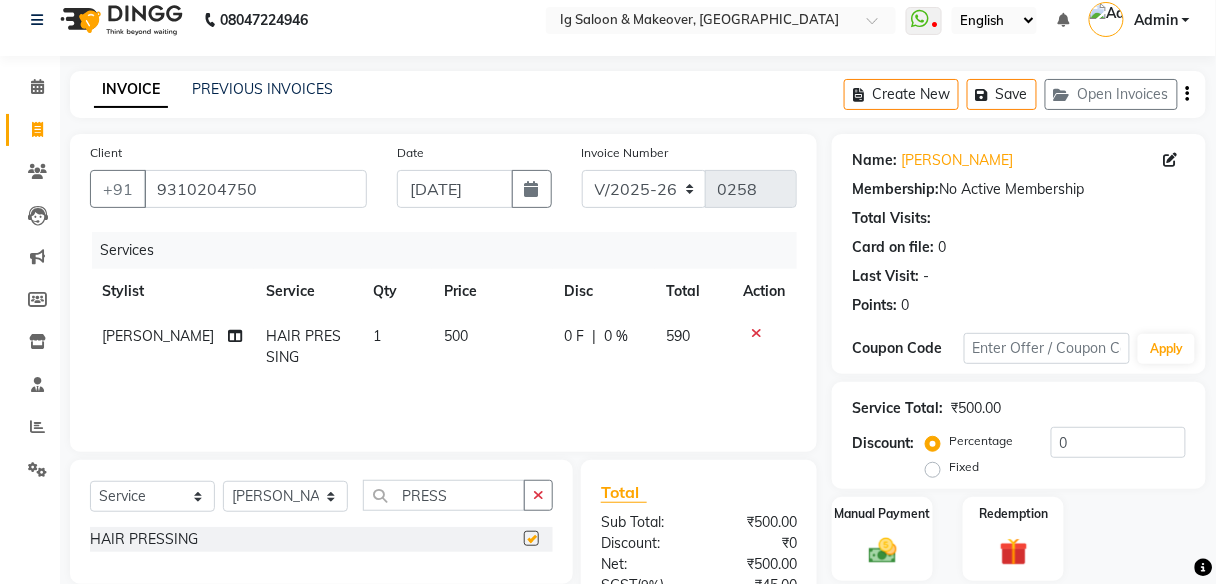 checkbox on "false" 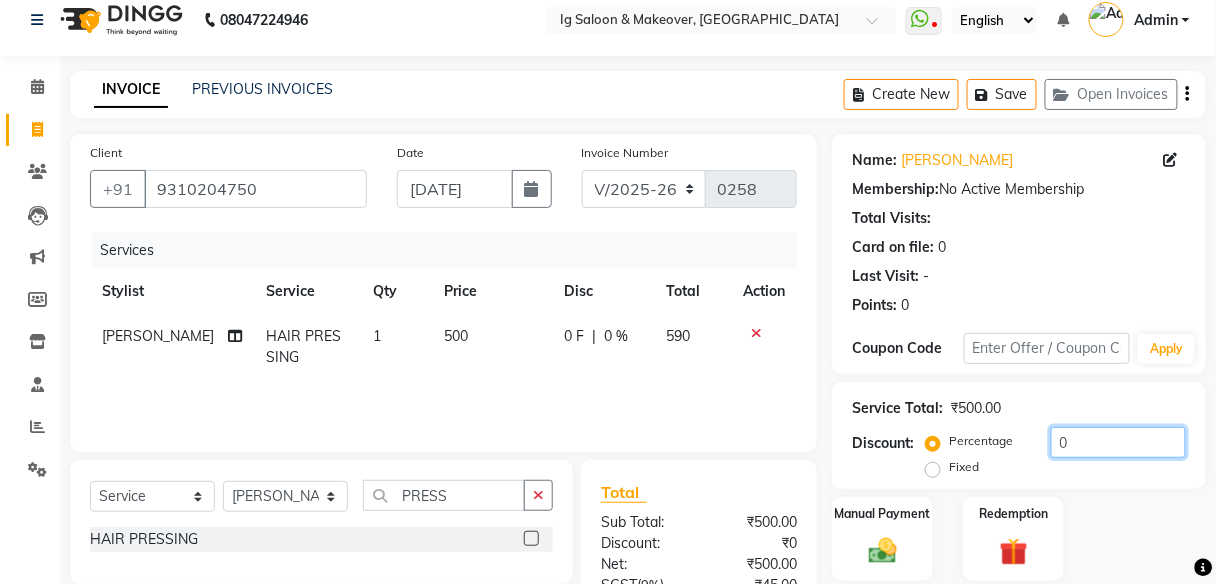 click on "0" 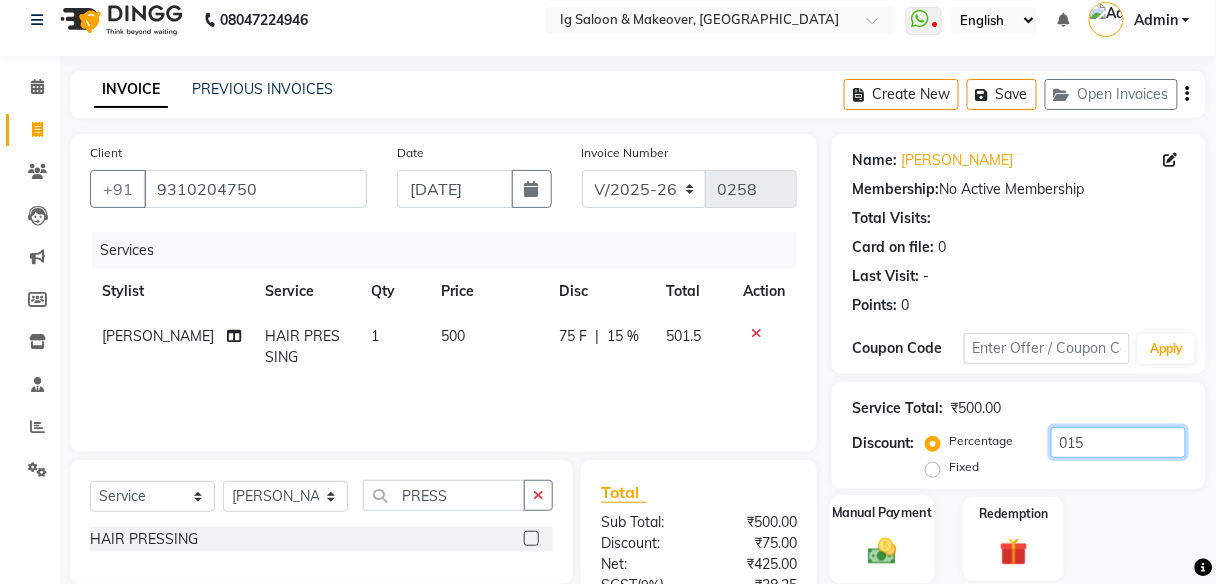 type on "015" 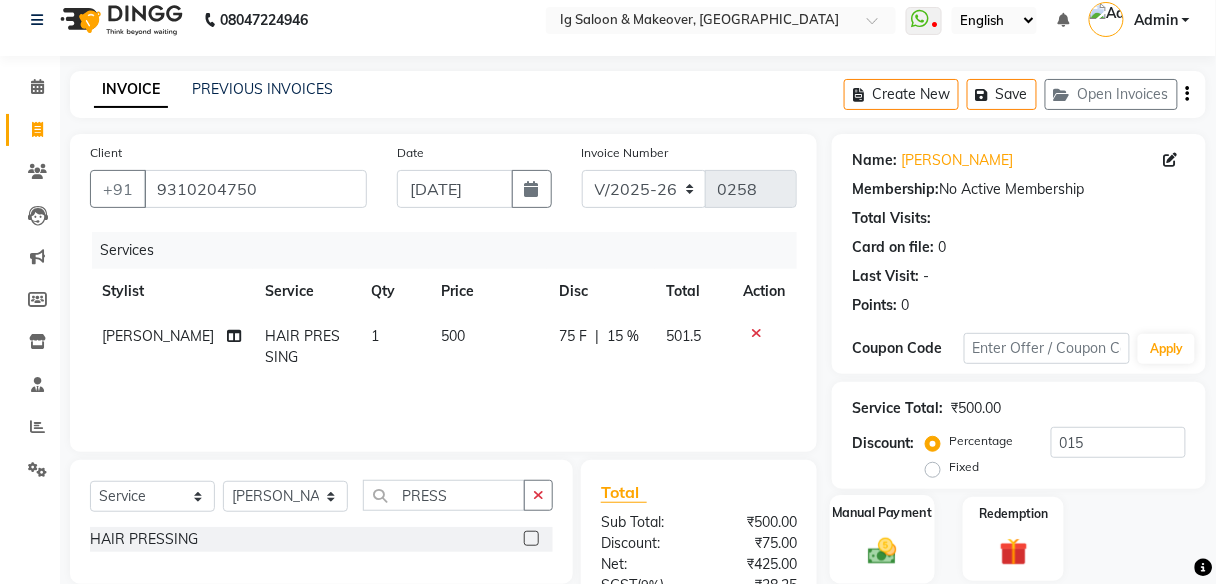 click on "Manual Payment" 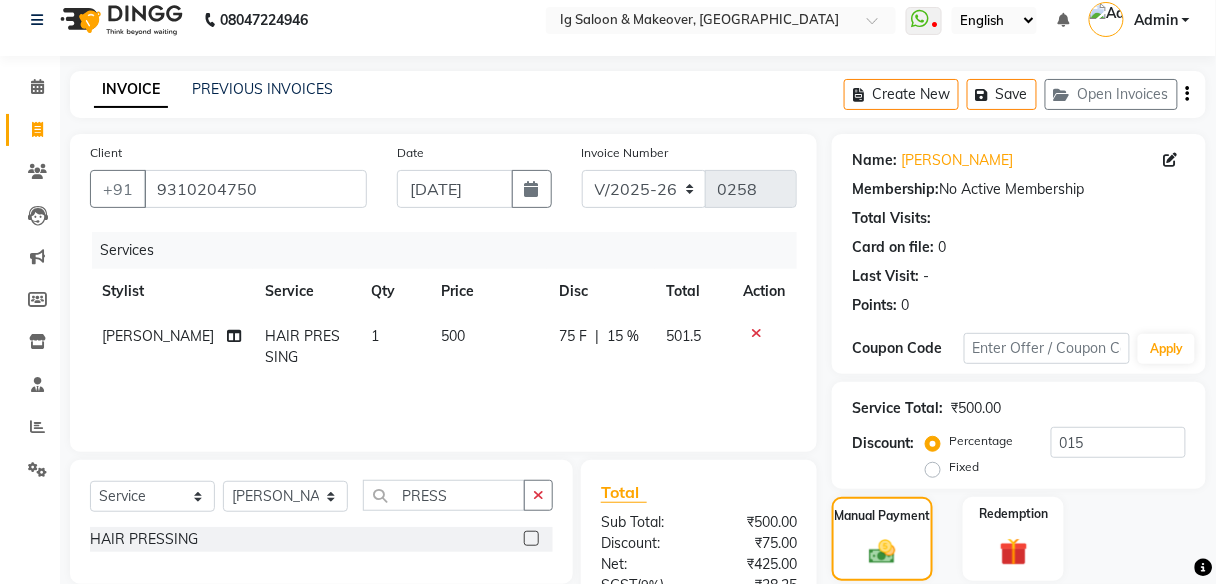 scroll, scrollTop: 527, scrollLeft: 0, axis: vertical 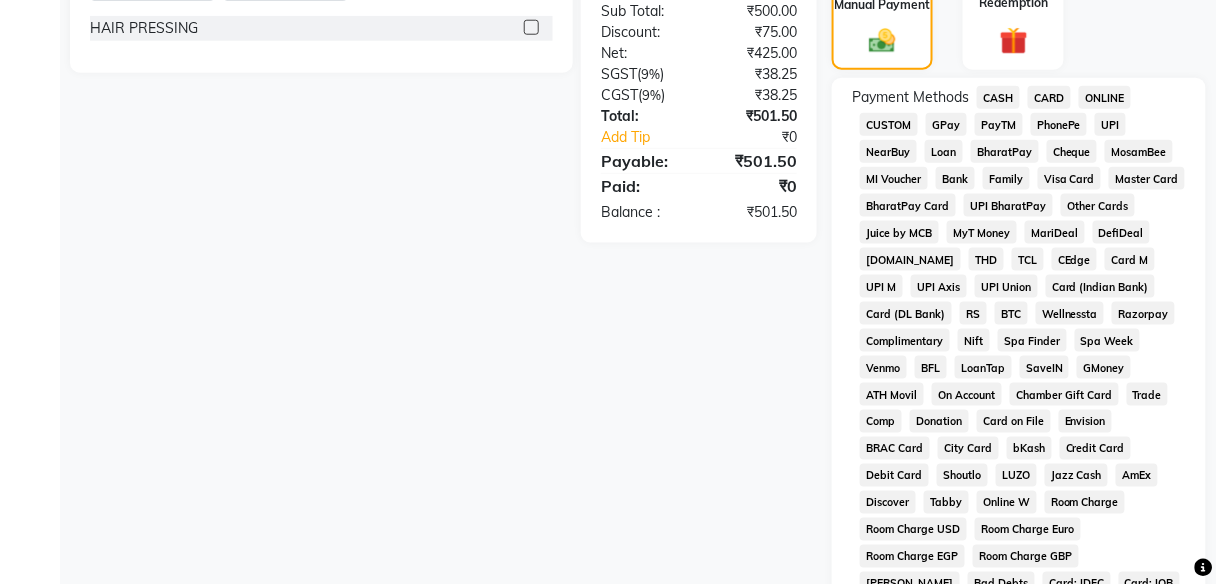 click on "PayTM" 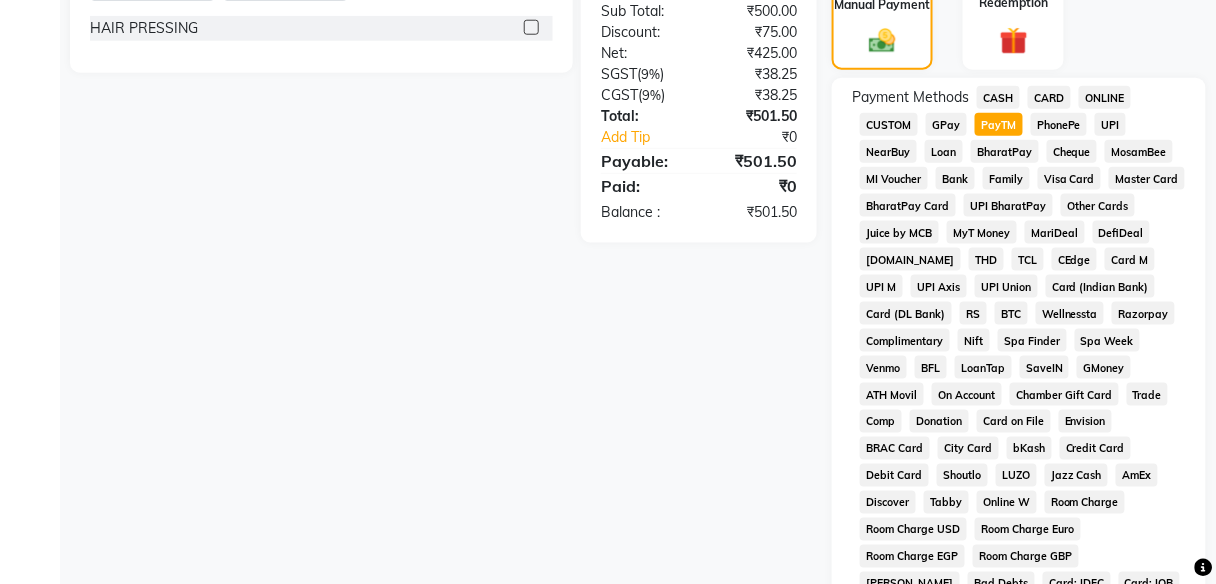 scroll, scrollTop: 1018, scrollLeft: 0, axis: vertical 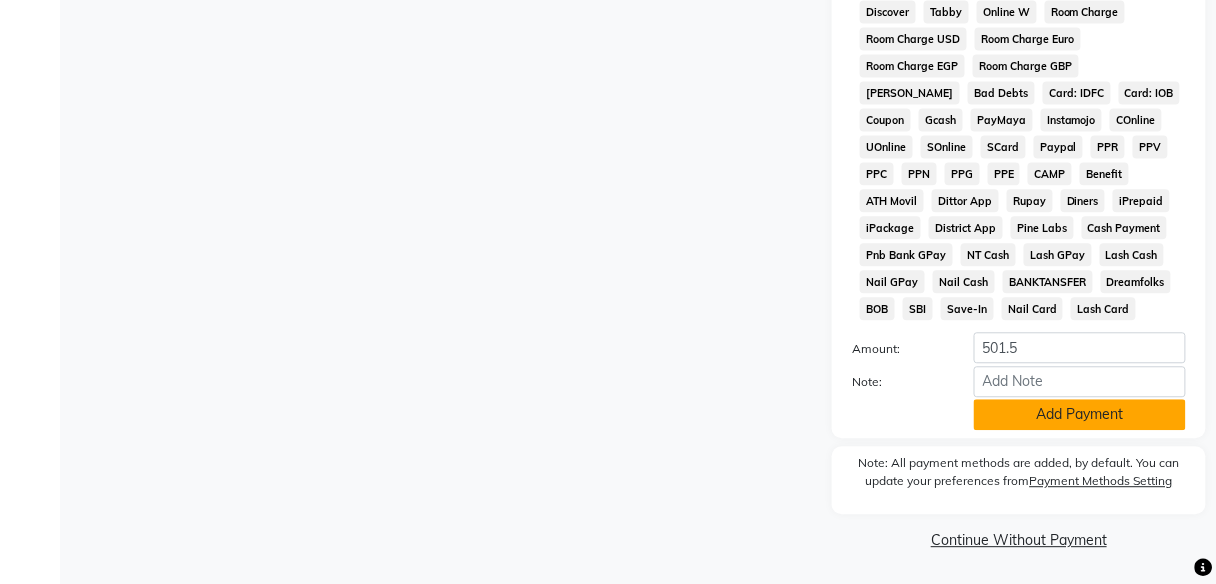 click on "Add Payment" 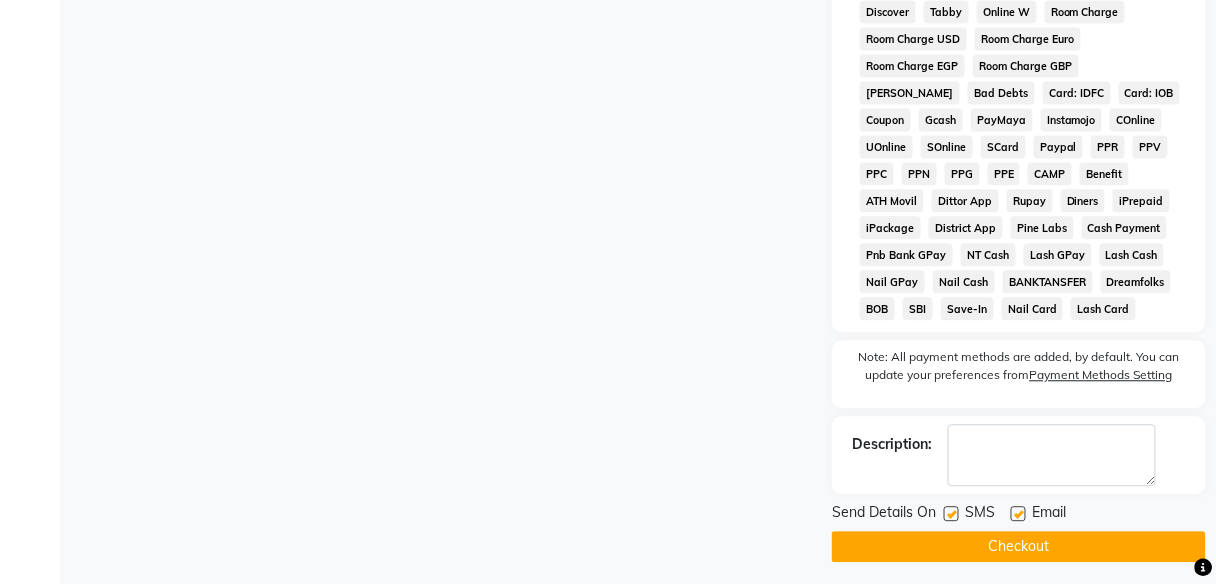 click on "Checkout" 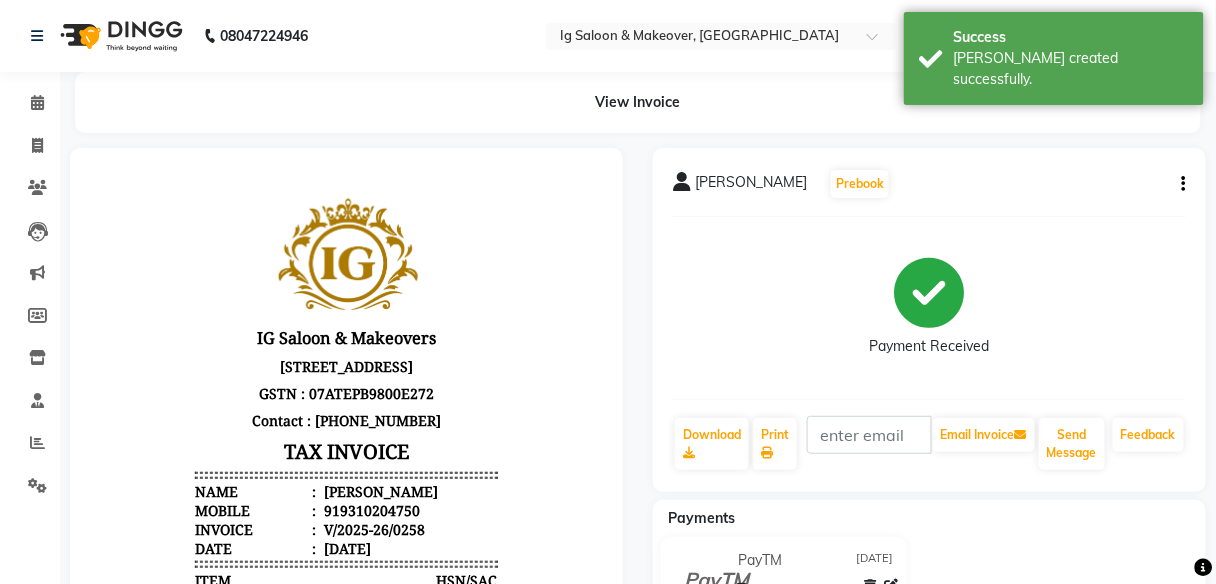 scroll, scrollTop: 0, scrollLeft: 0, axis: both 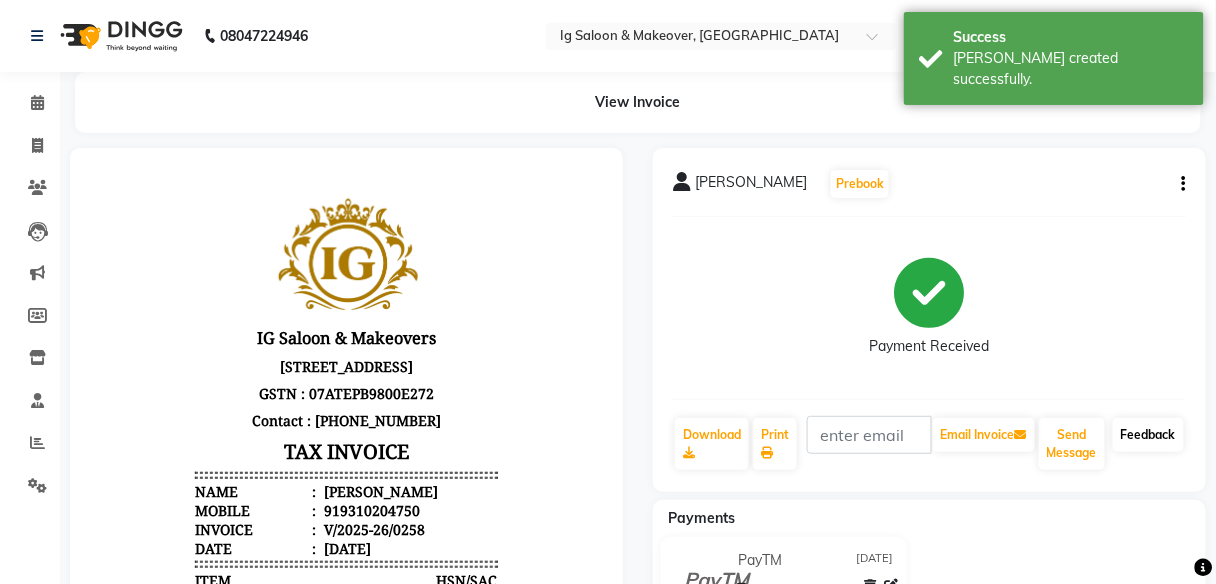 click on "Feedback" 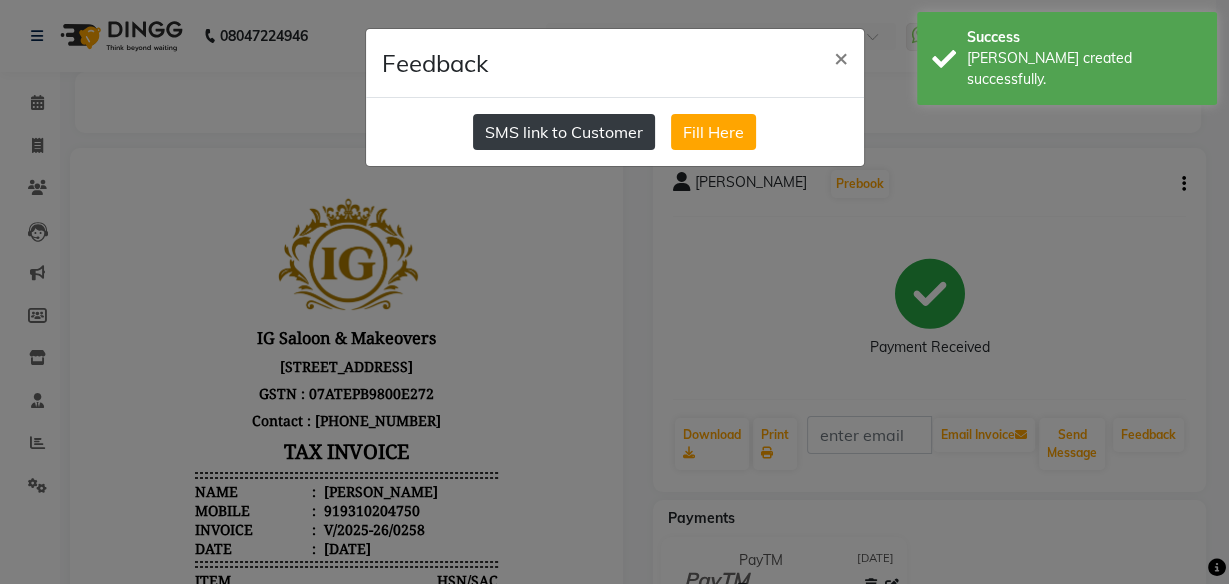 click on "SMS link to Customer" 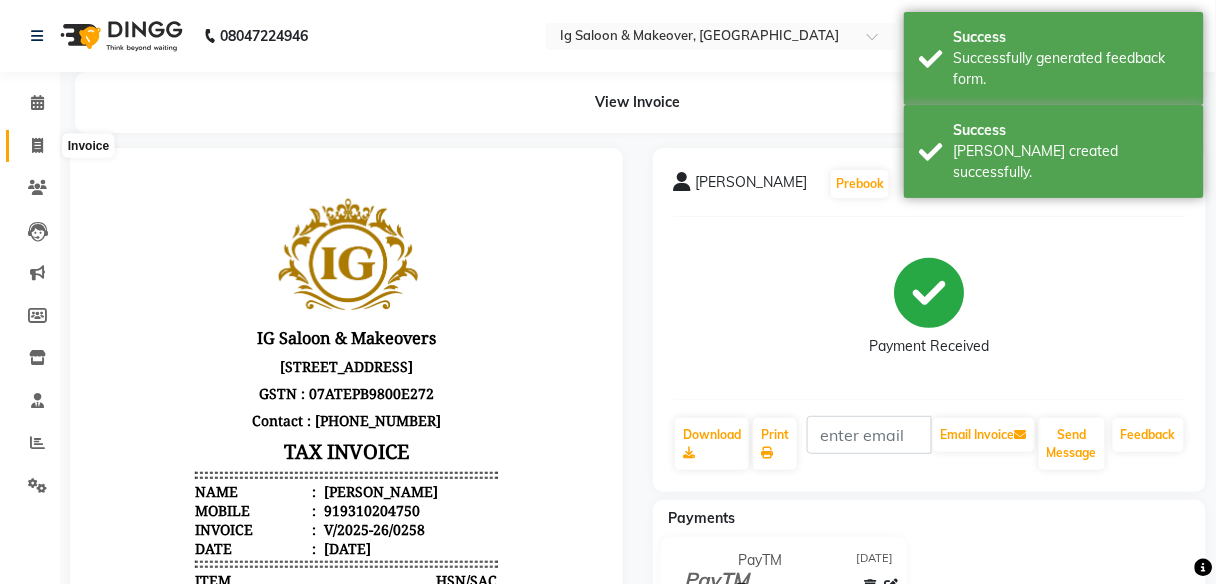 click 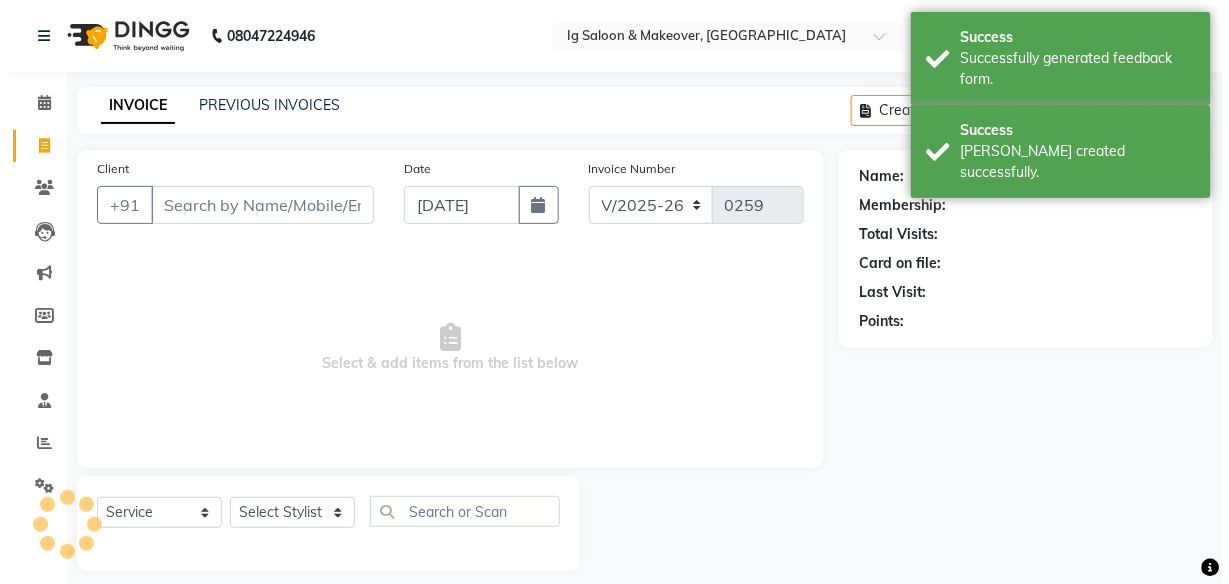 scroll, scrollTop: 16, scrollLeft: 0, axis: vertical 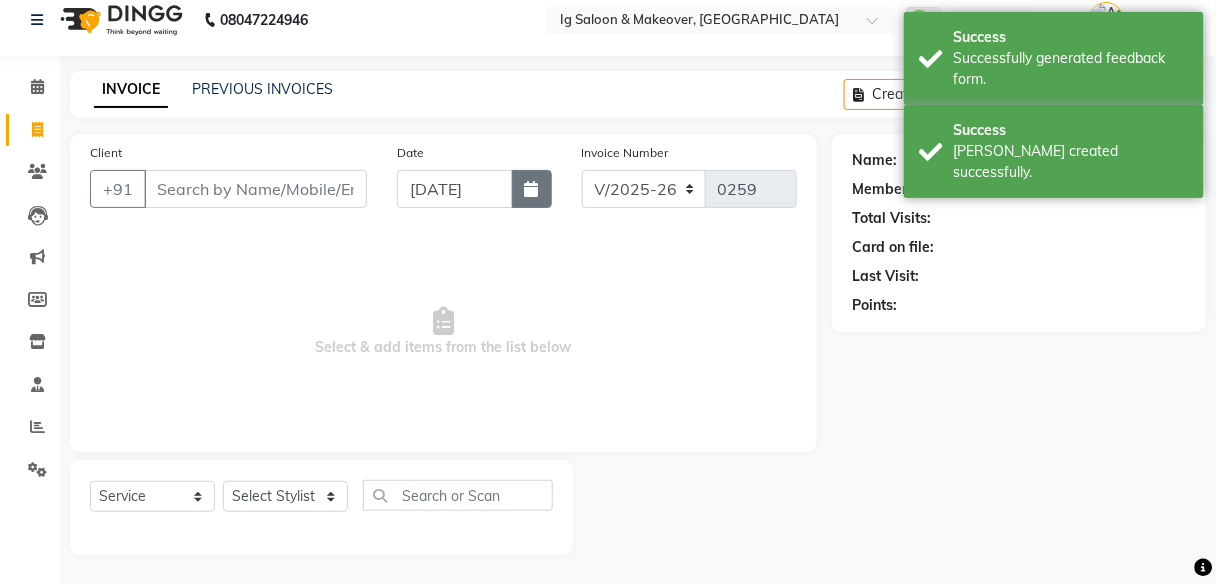 click 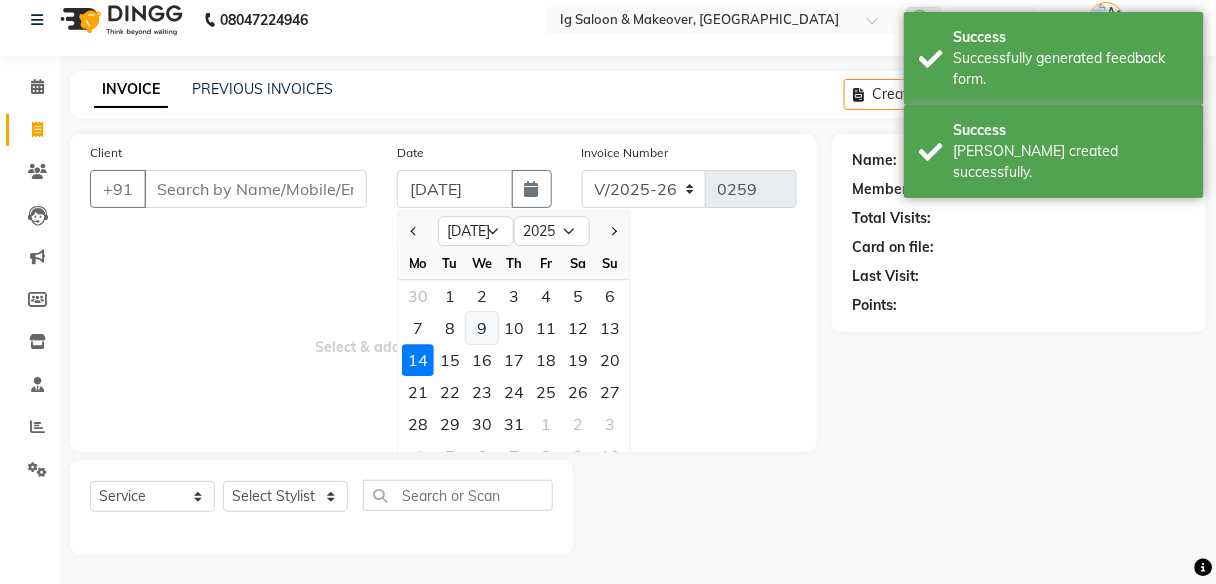 click on "9" 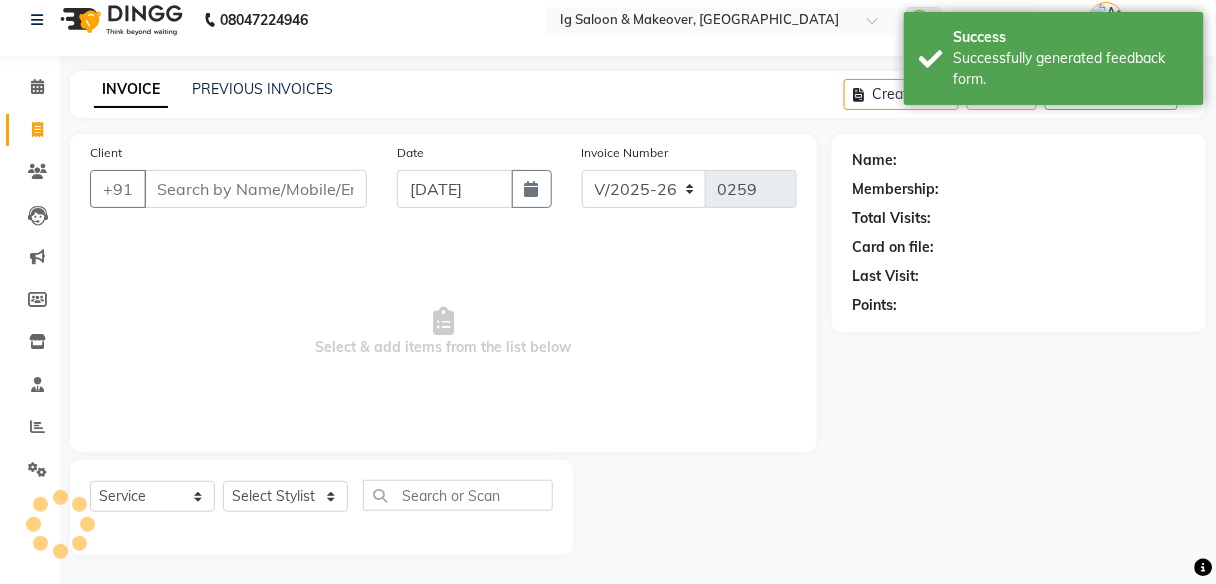 click on "Select & add items from the list below" at bounding box center [443, 332] 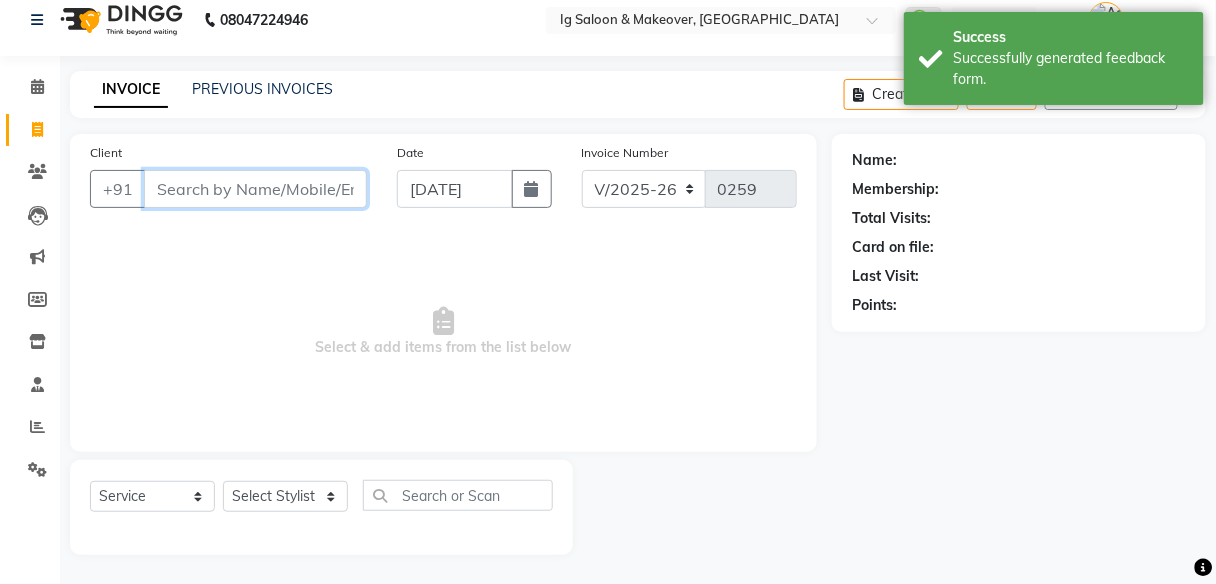 click on "Client" at bounding box center (255, 189) 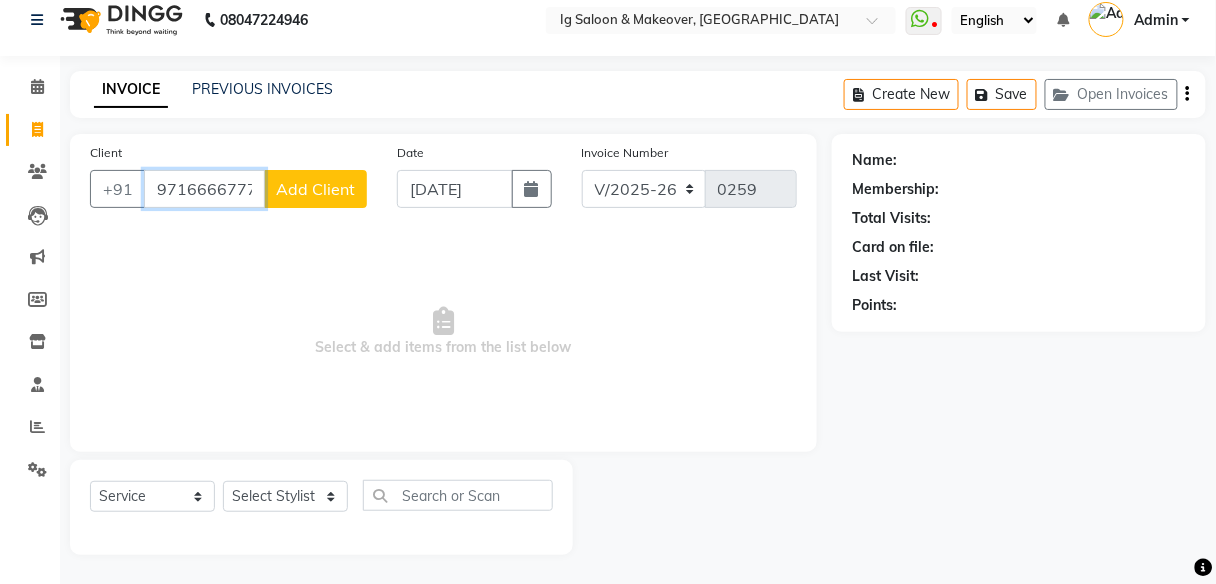 type on "9716666777" 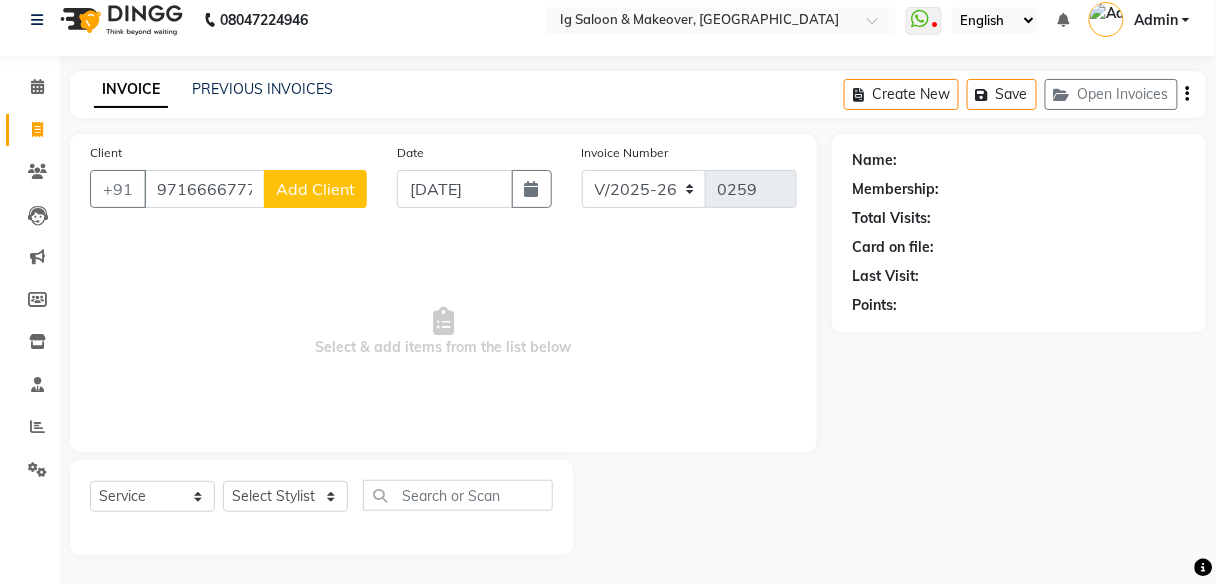 click on "Add Client" 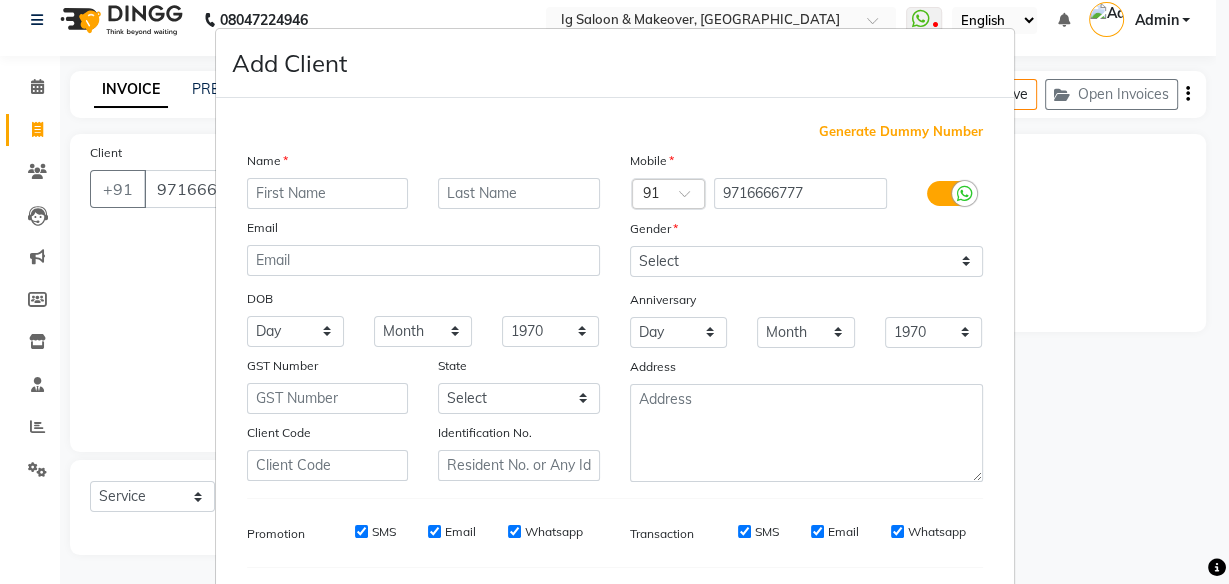 click at bounding box center [328, 193] 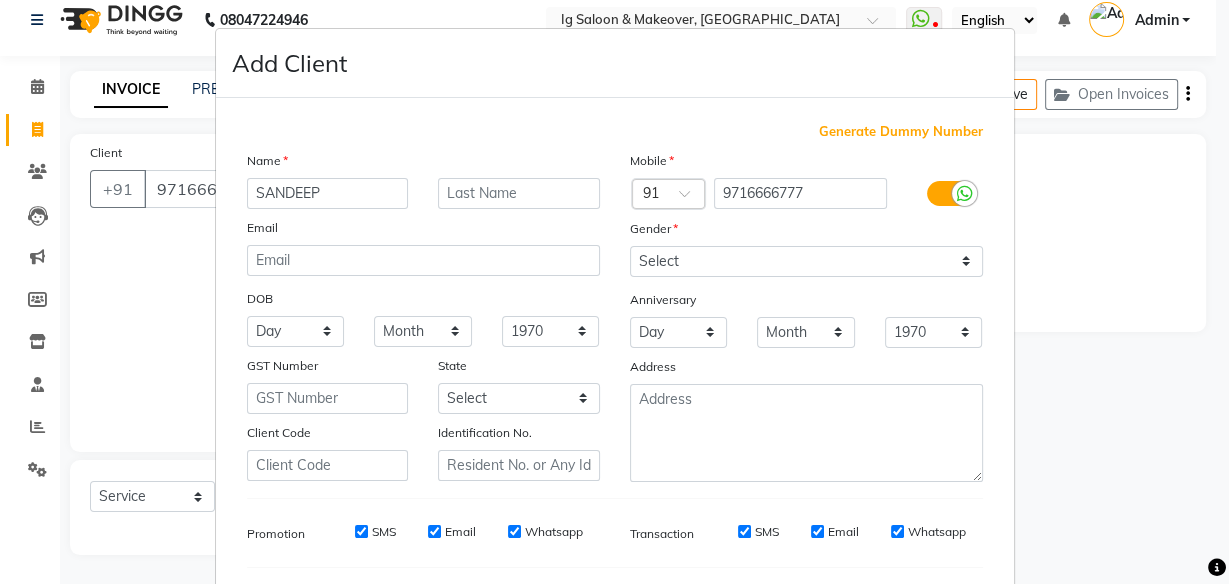 type on "SANDEEP" 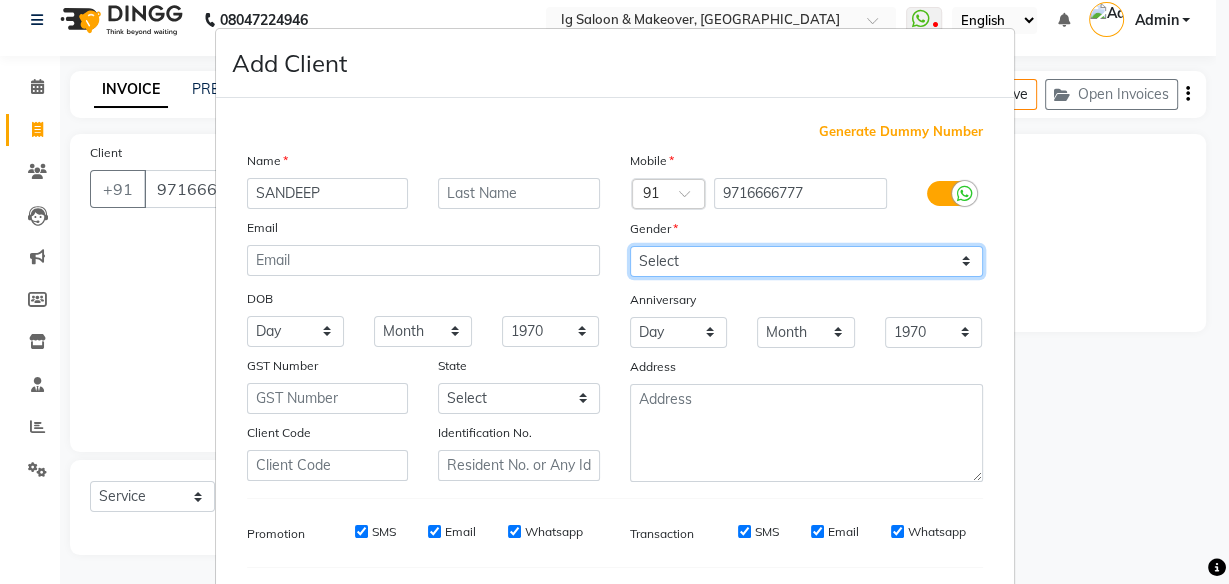 click on "Select [DEMOGRAPHIC_DATA] [DEMOGRAPHIC_DATA] Other Prefer Not To Say" at bounding box center [806, 261] 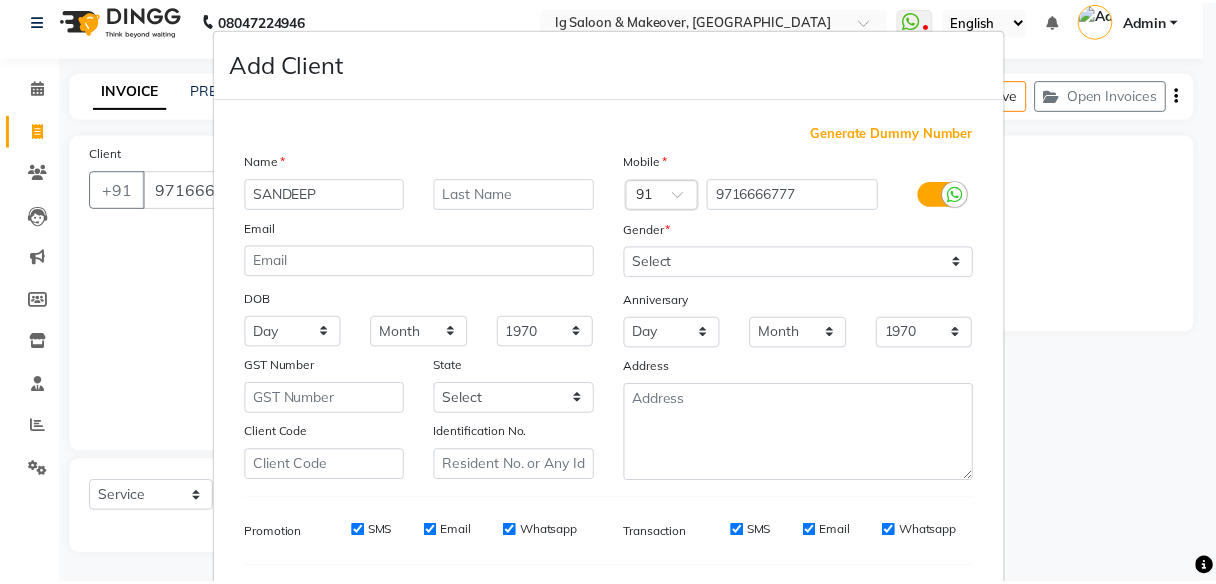 scroll, scrollTop: 260, scrollLeft: 0, axis: vertical 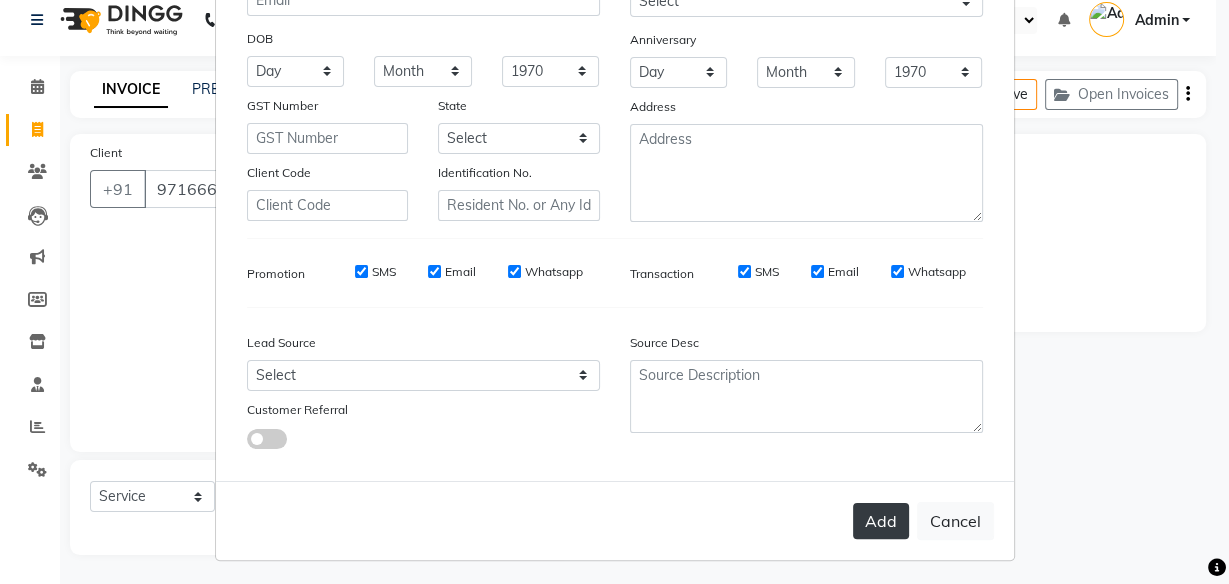 click on "Add" at bounding box center [881, 521] 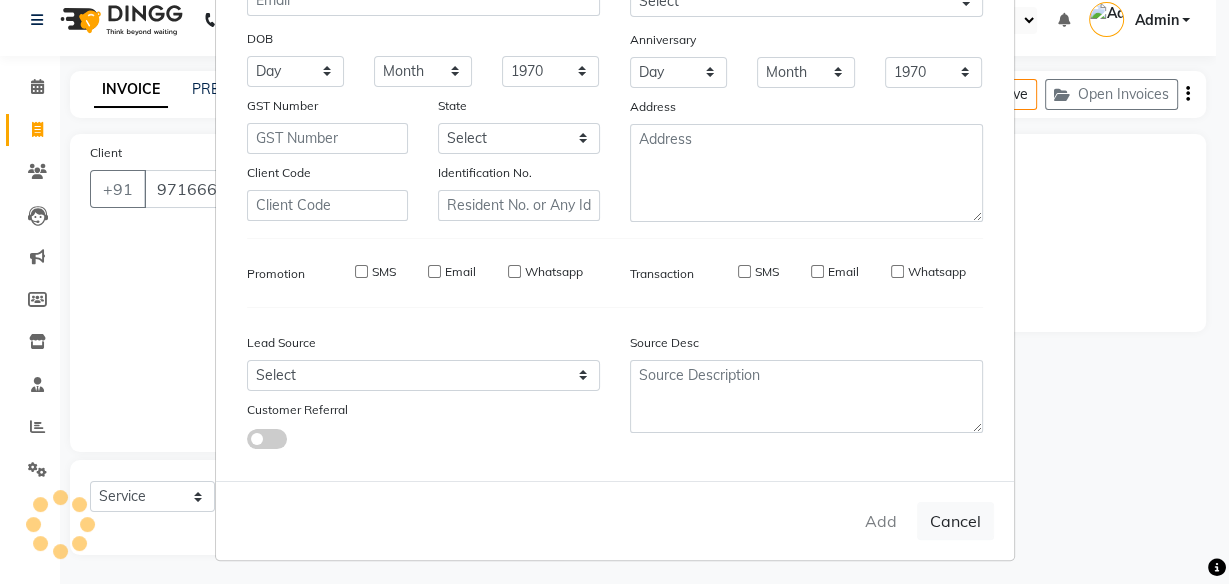 type 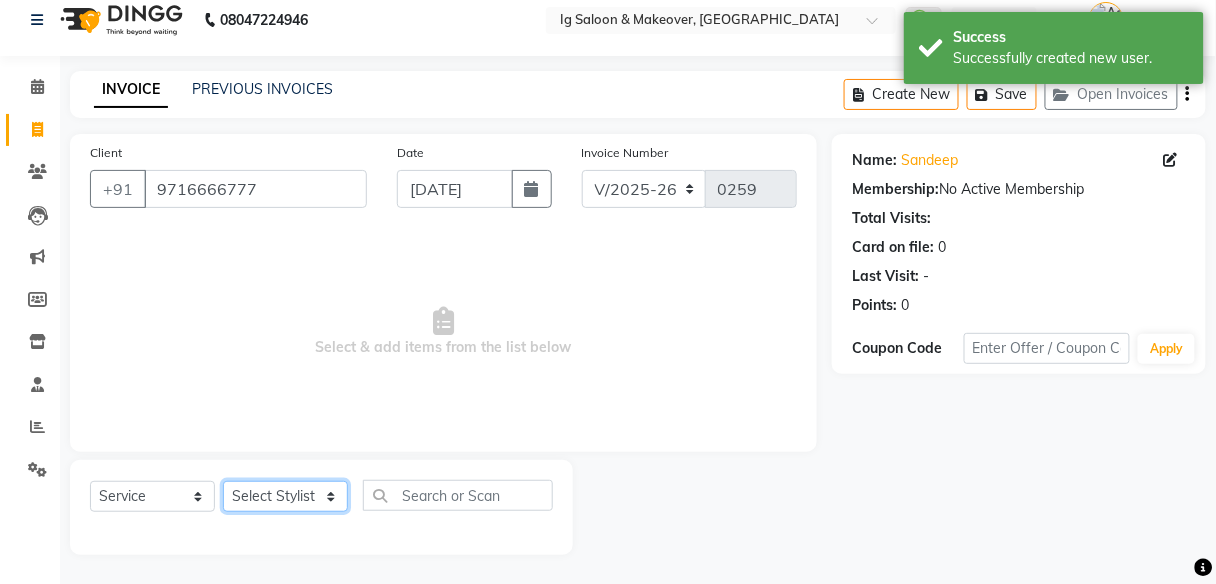 click on "Select Stylist [PERSON_NAME] [PERSON_NAME] [PERSON_NAME] POOJA MOTU YASHEED" 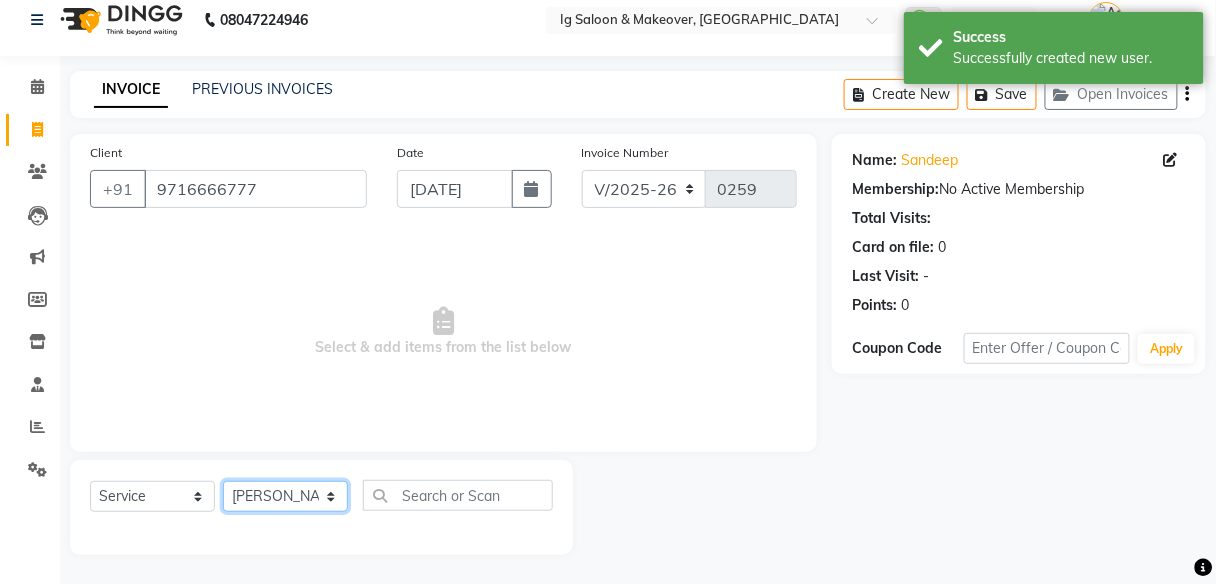 click on "Select Stylist [PERSON_NAME] [PERSON_NAME] [PERSON_NAME] POOJA MOTU YASHEED" 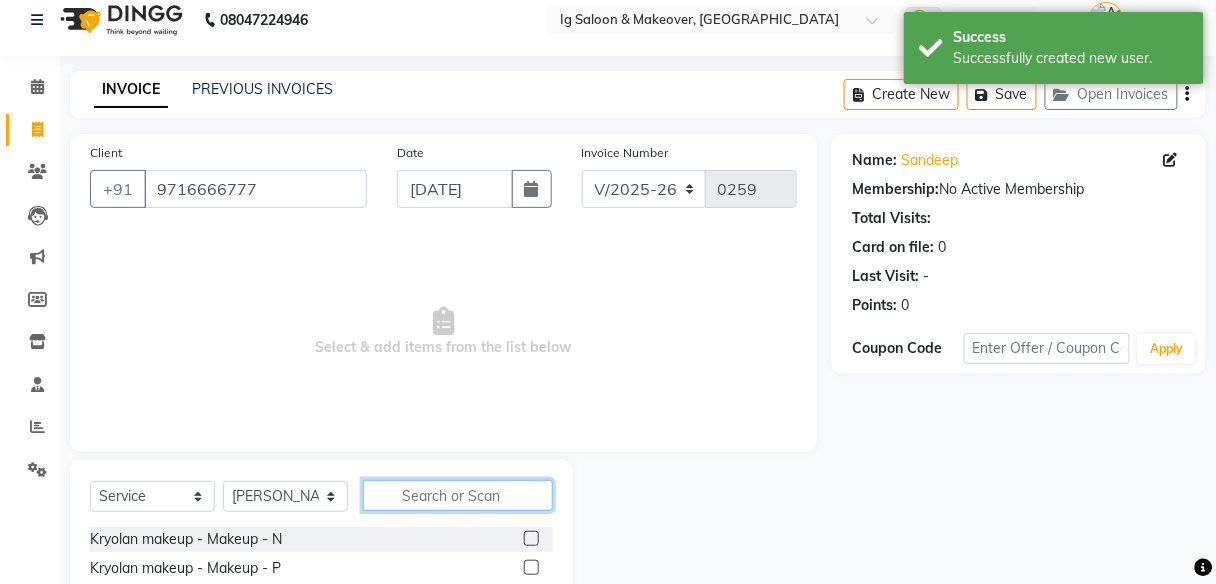 click 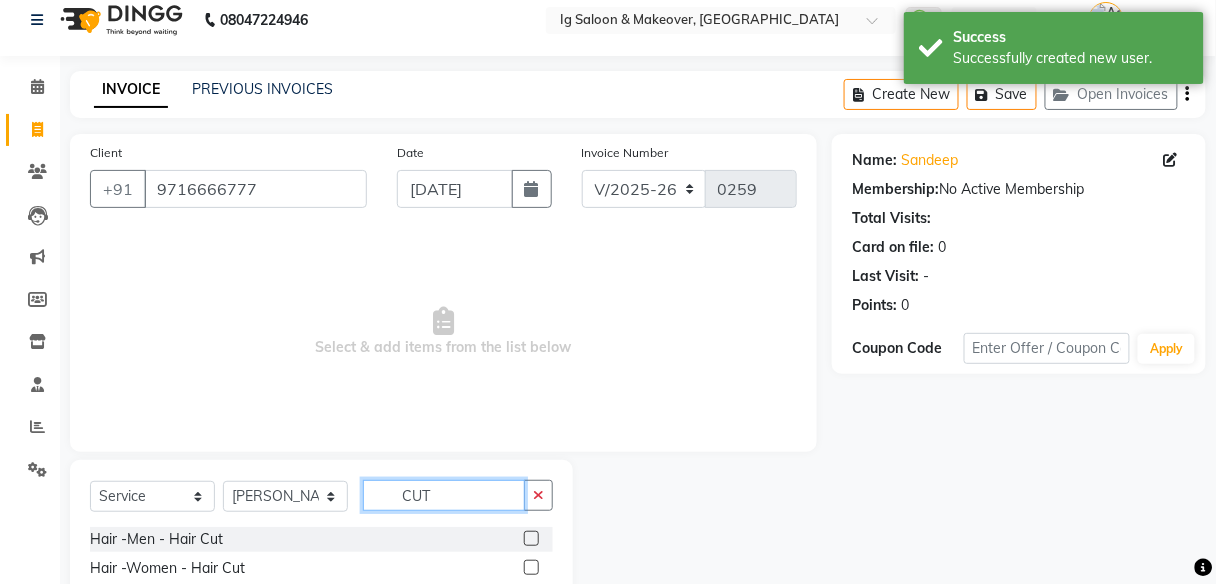 type on "CUT" 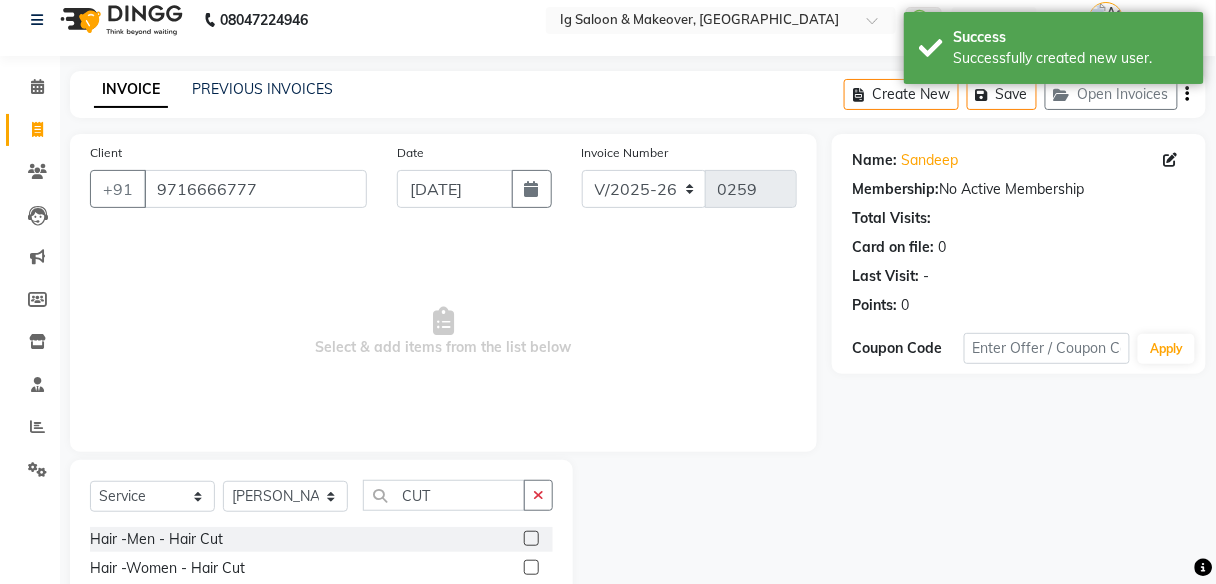 click 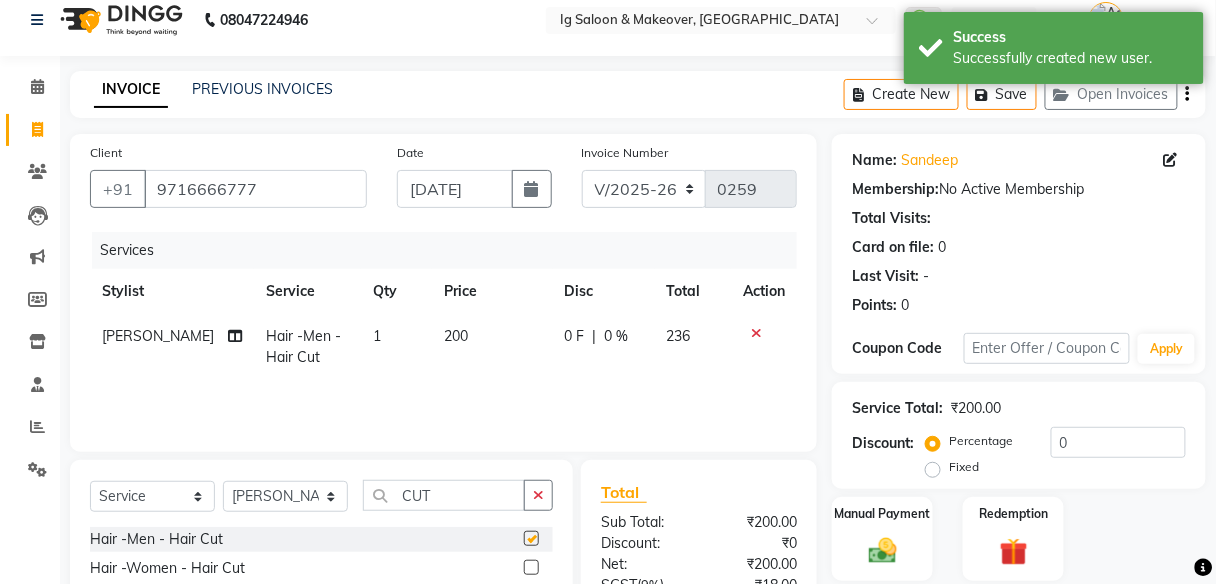 checkbox on "false" 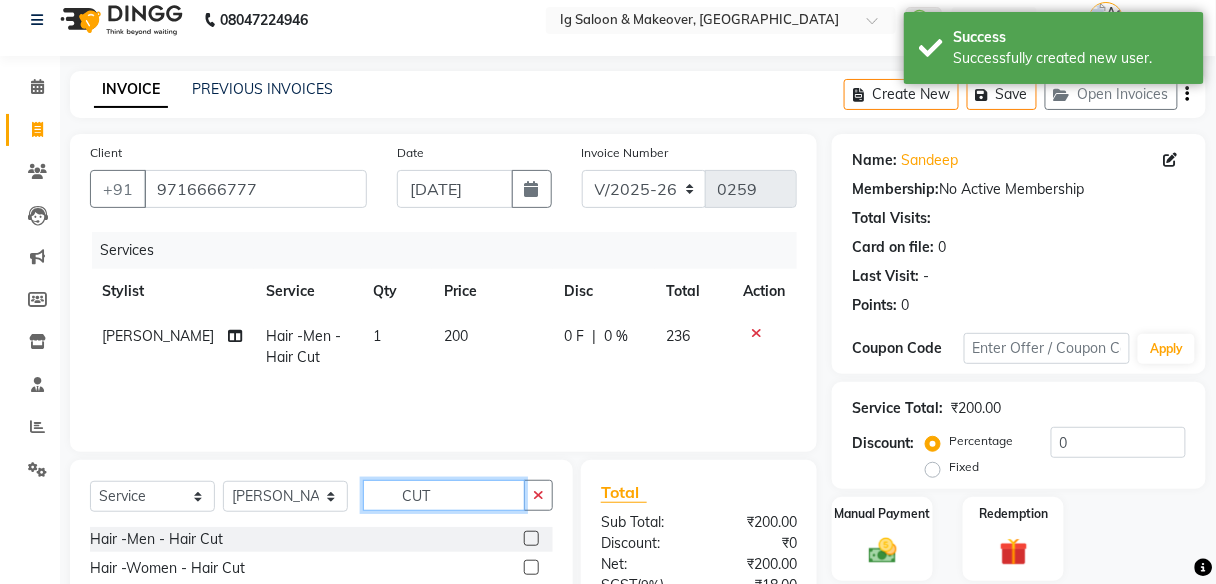 click on "CUT" 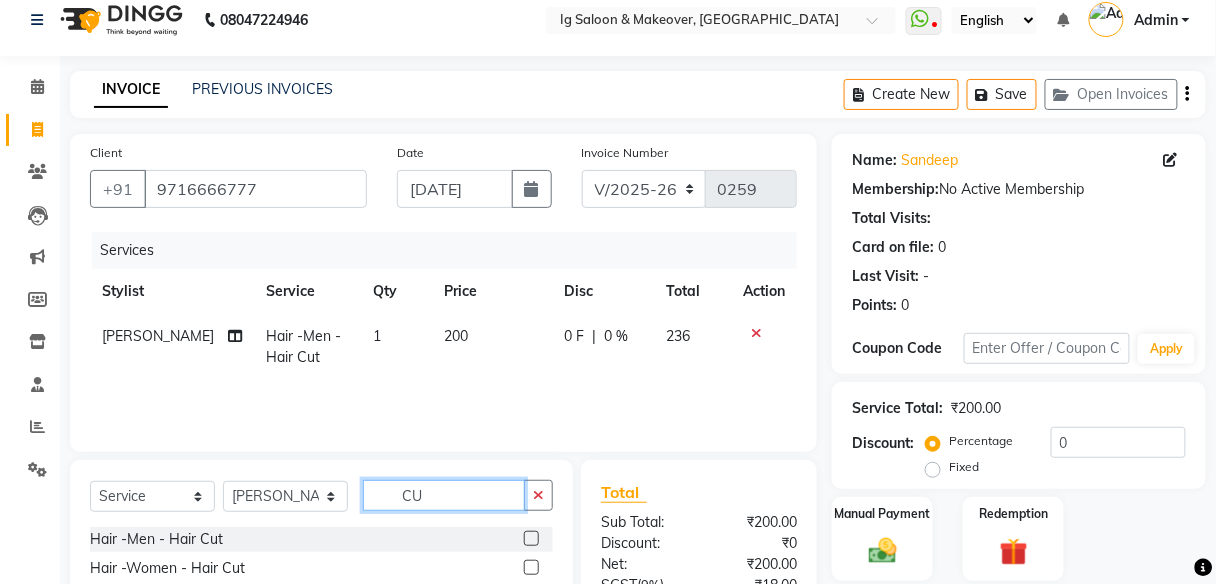 type on "C" 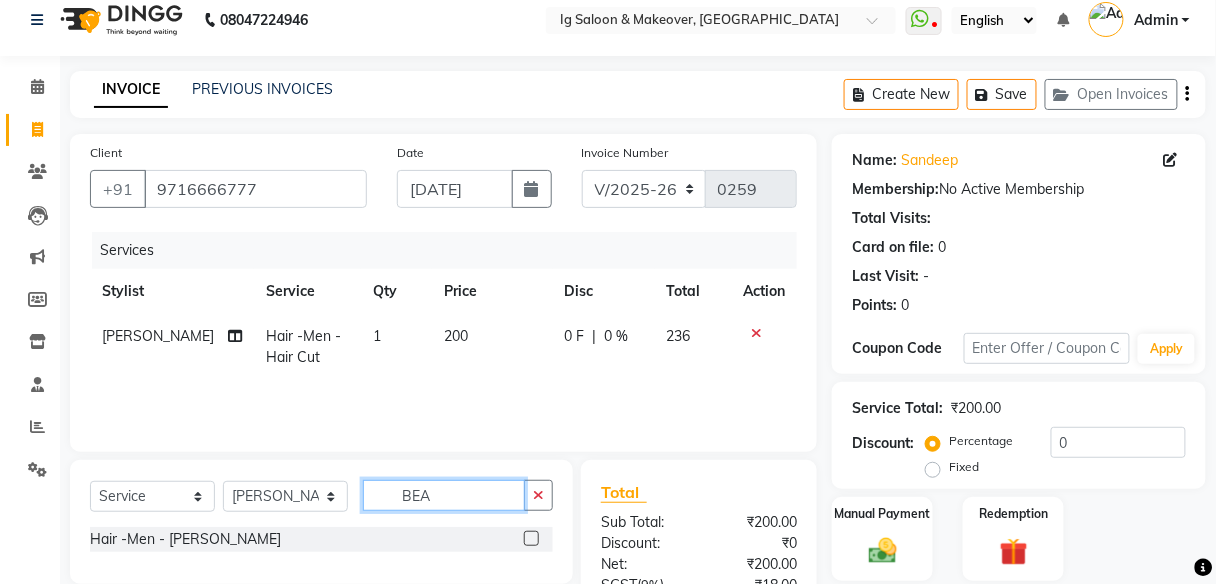 type on "BEA" 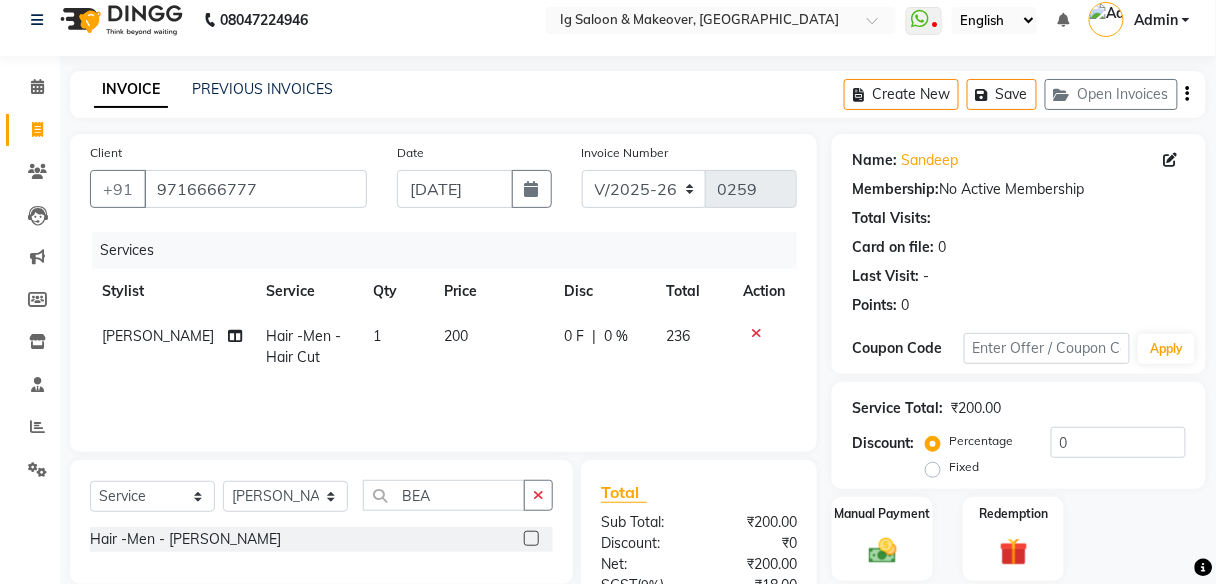 click 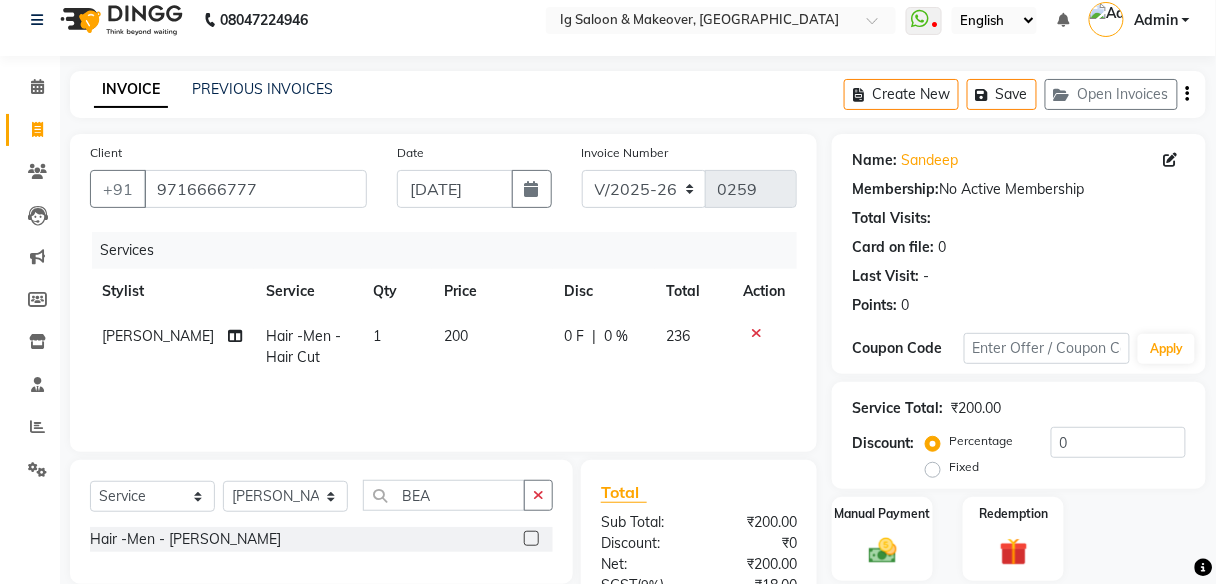 click at bounding box center [530, 539] 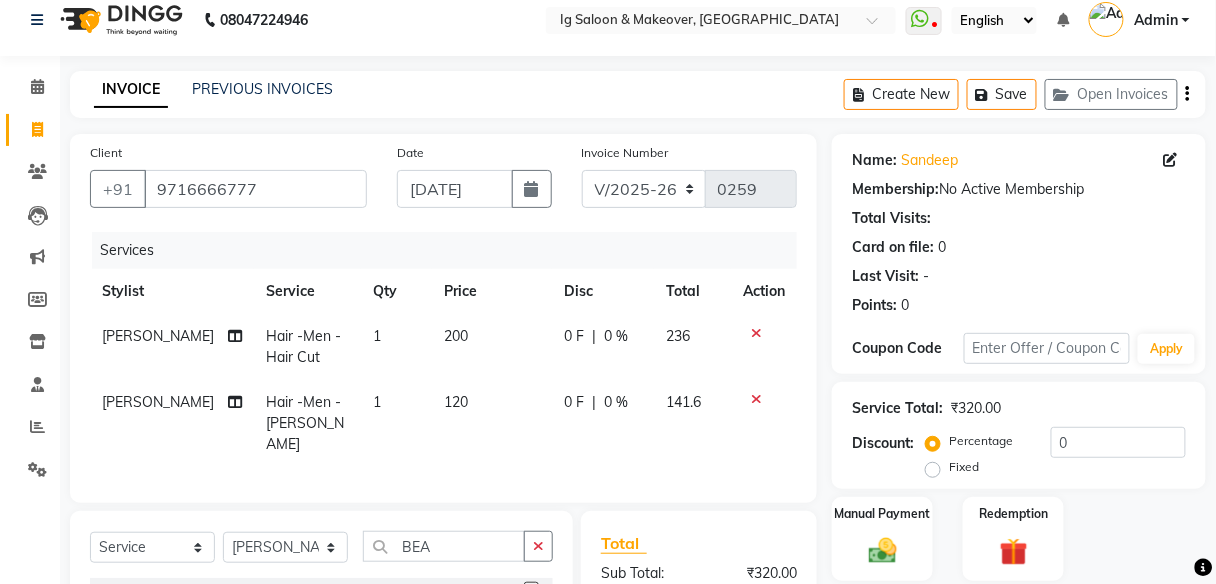 checkbox on "false" 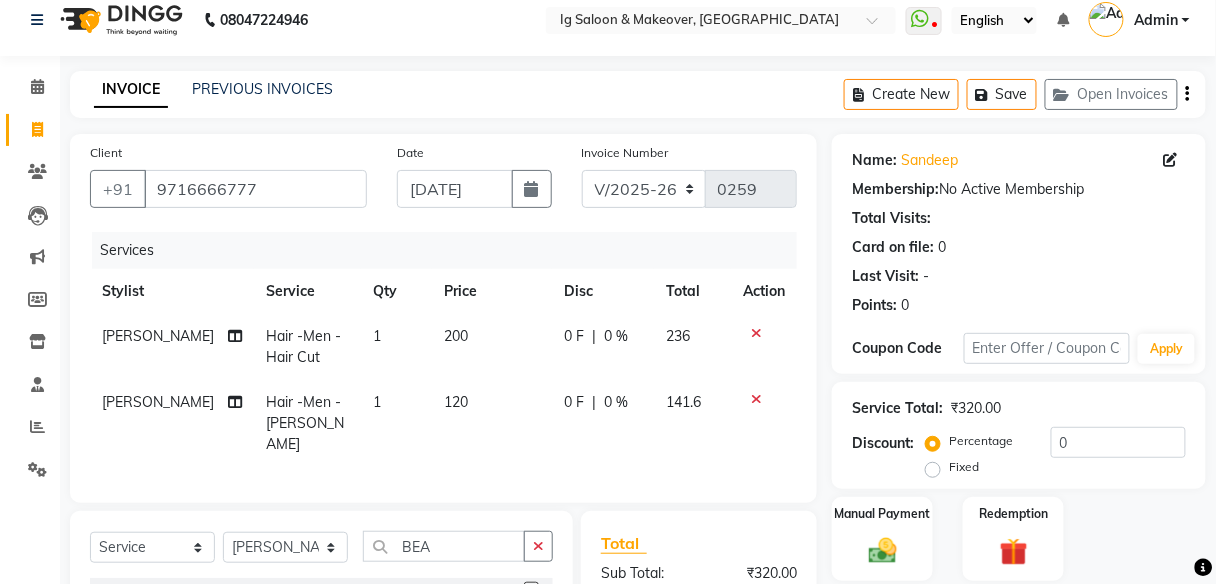 click on "120" 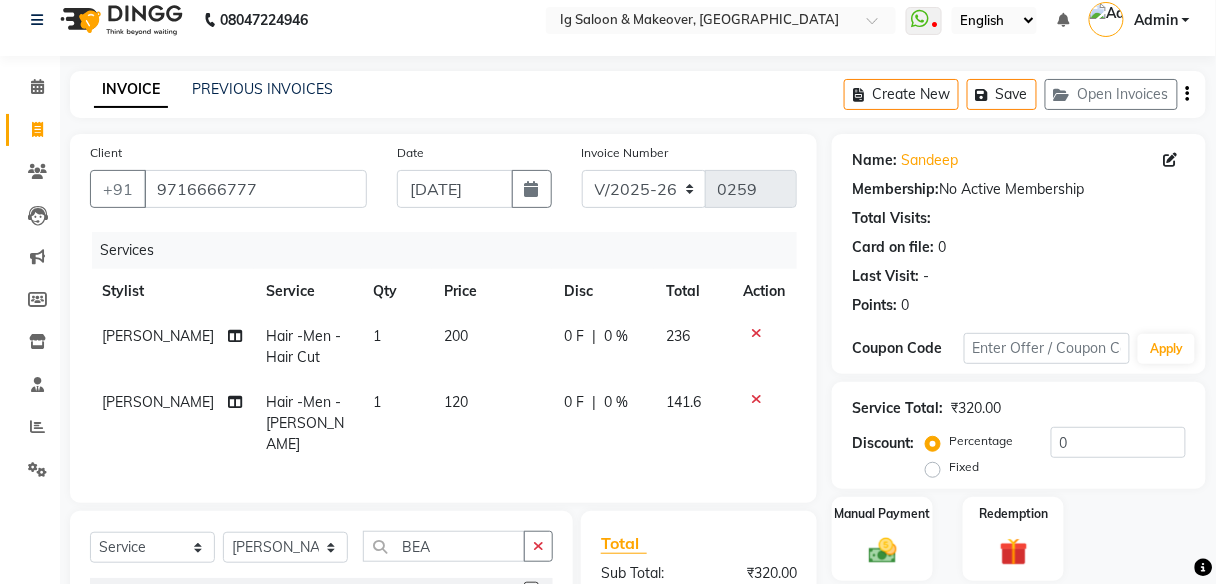 select on "18245" 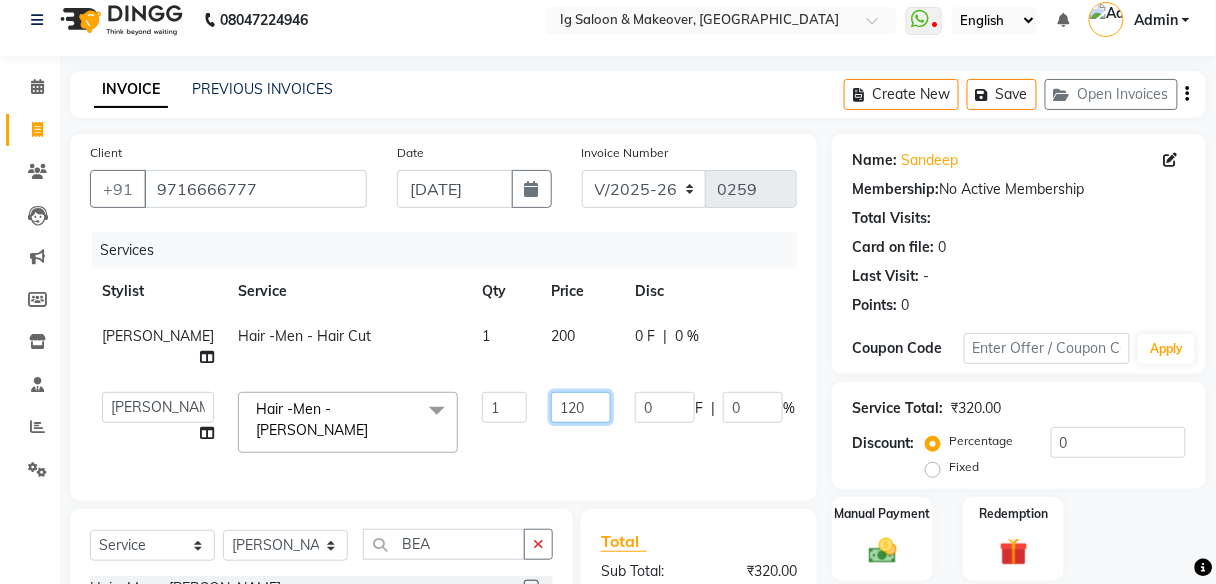 click on "120" 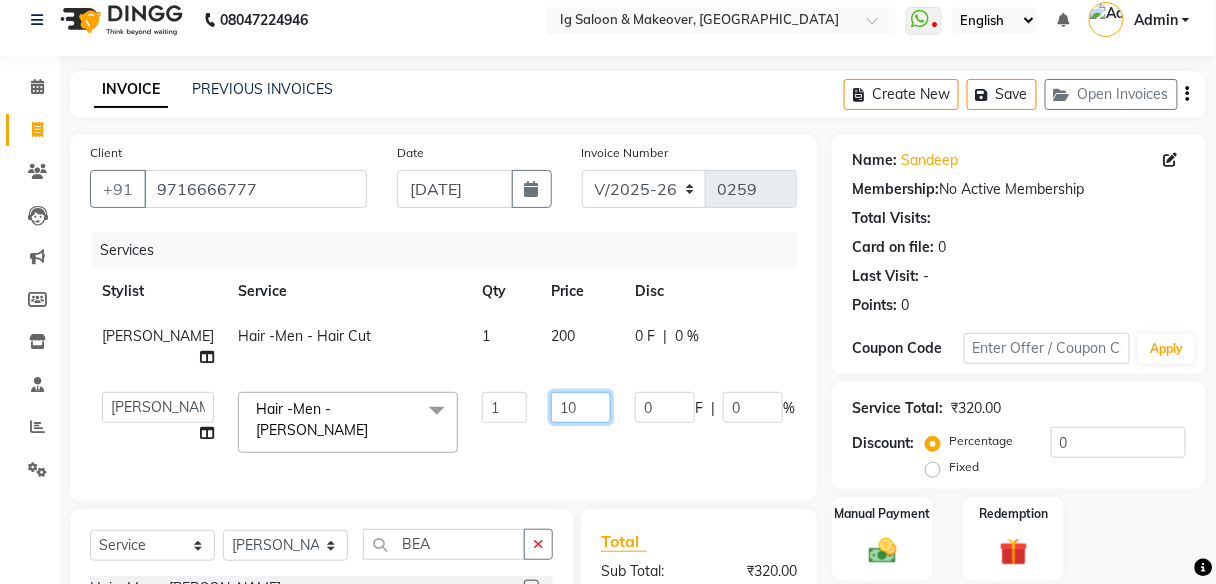 type on "150" 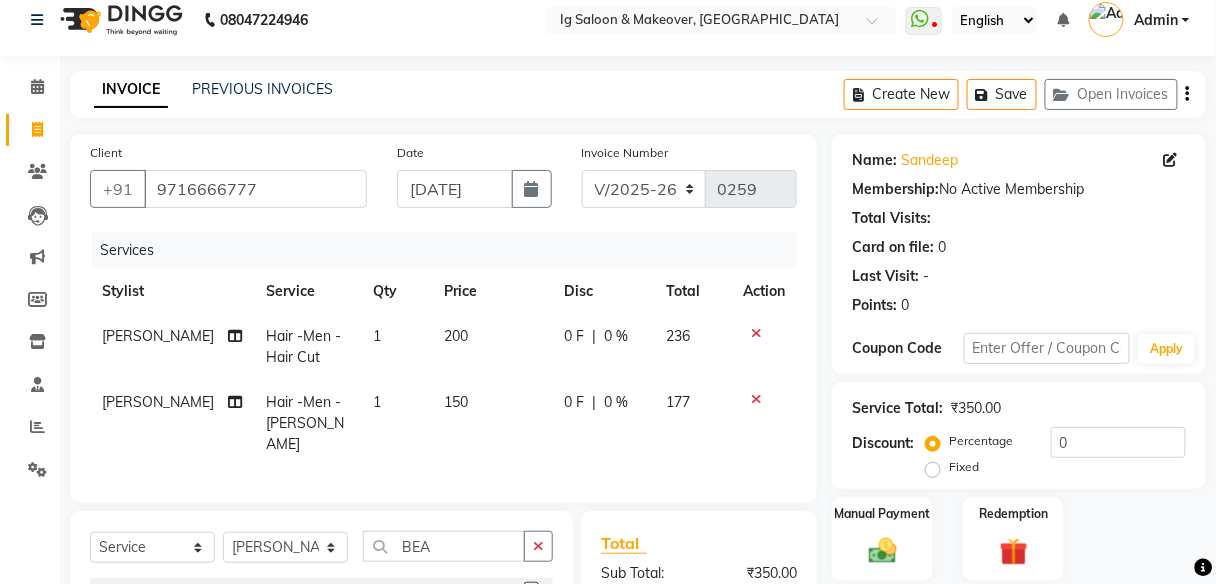 click on "200" 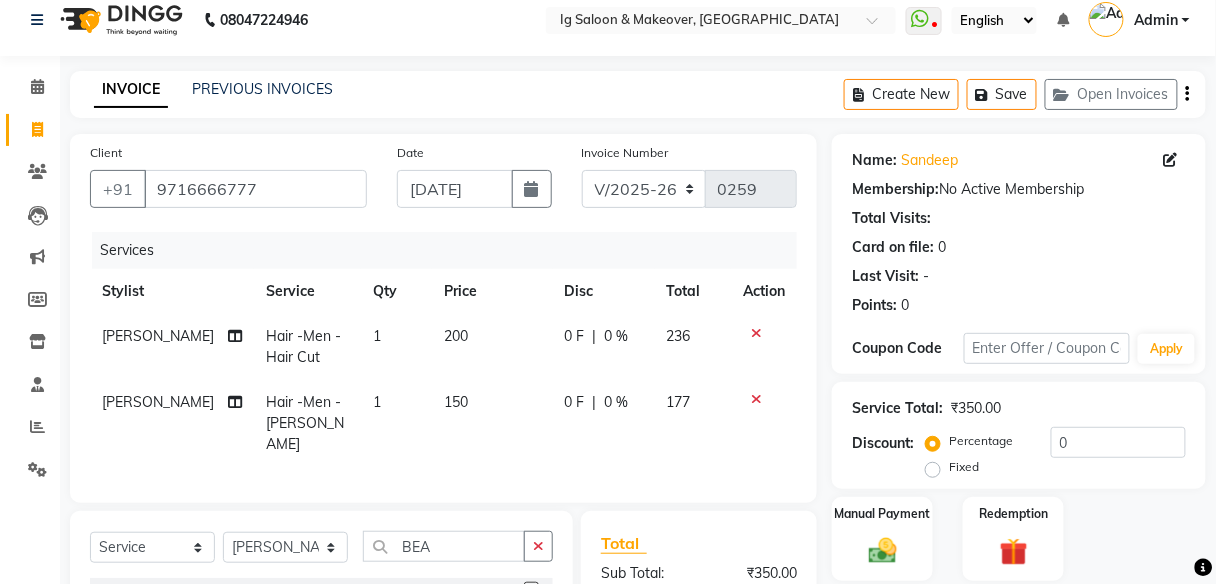 select on "18245" 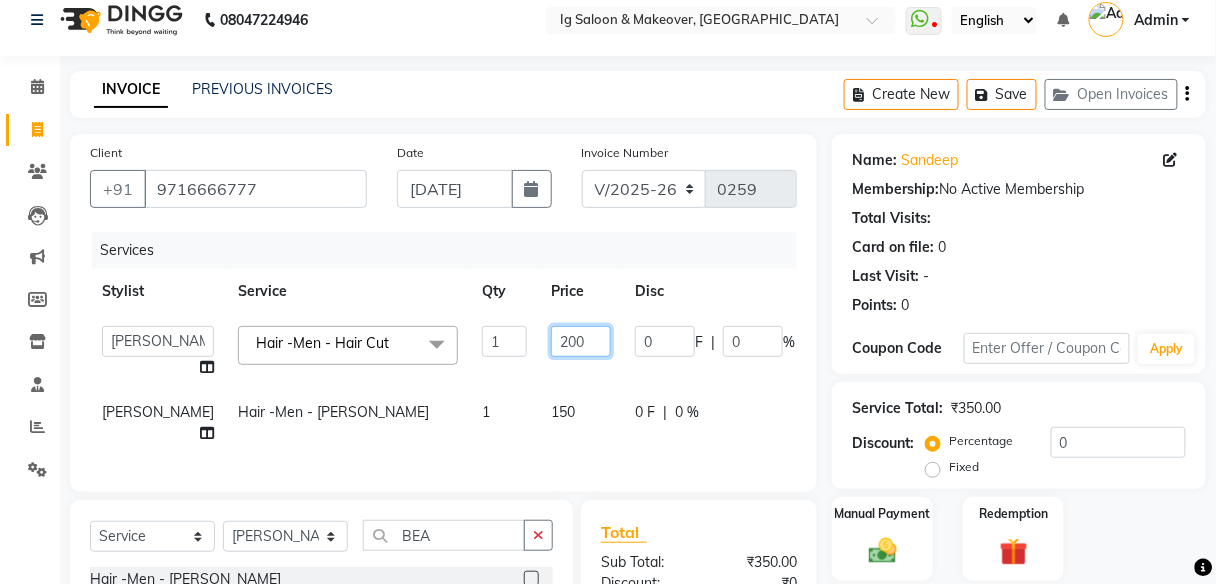 click on "200" 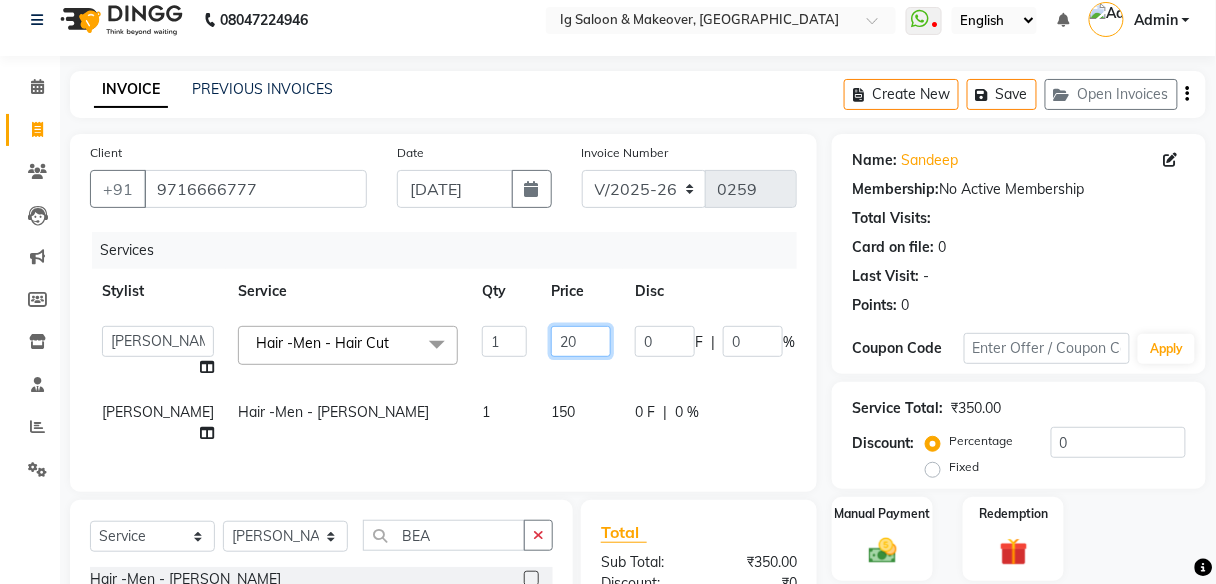 type on "250" 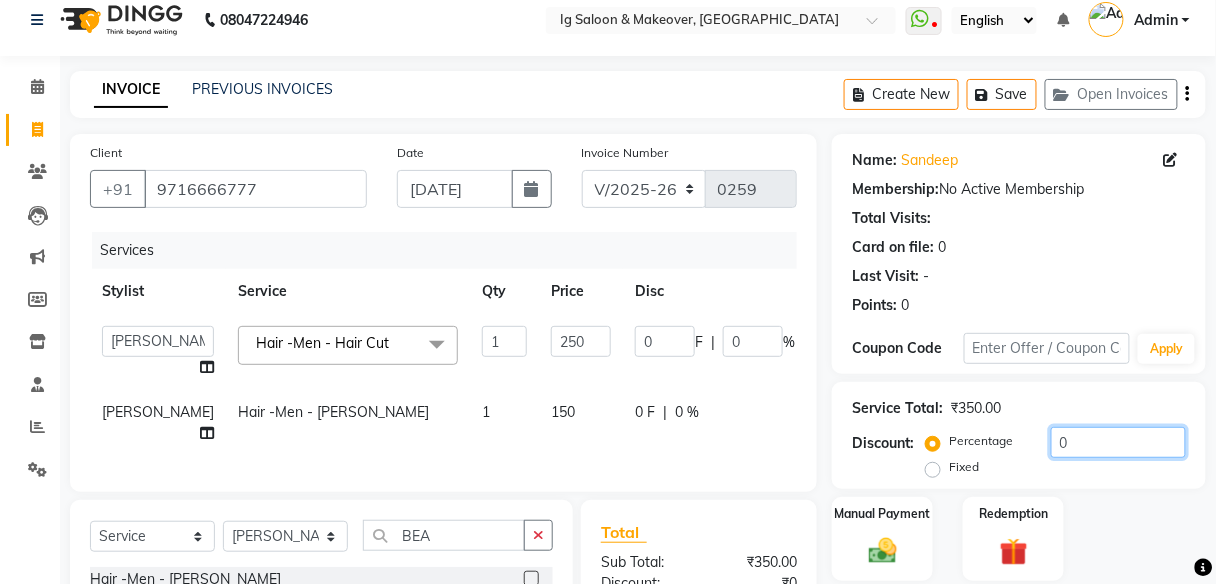 click on "0" 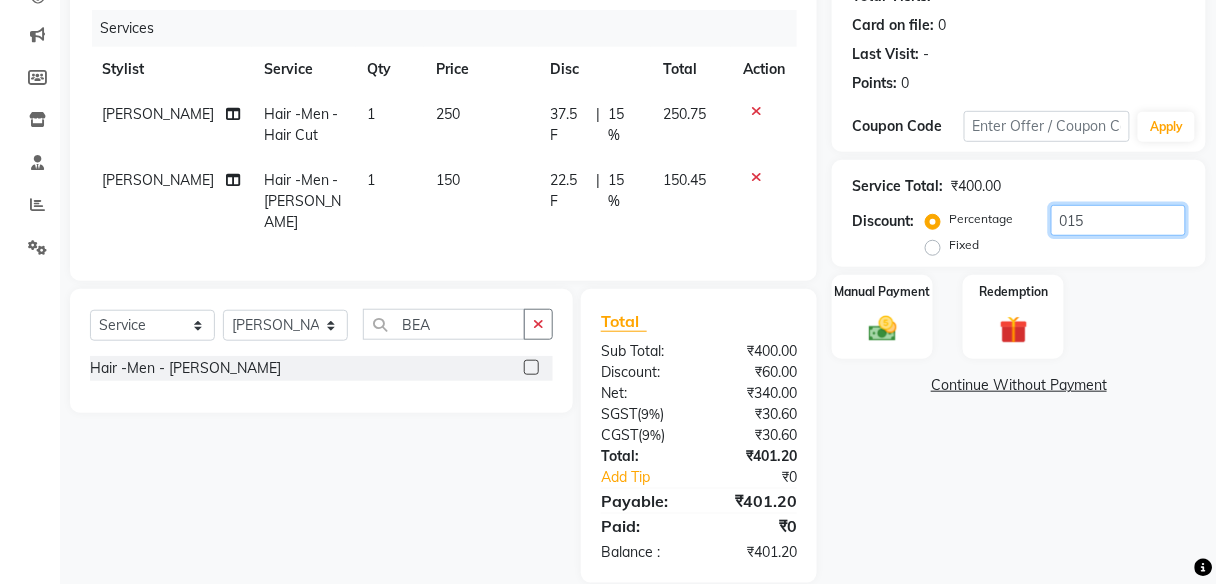 scroll, scrollTop: 257, scrollLeft: 0, axis: vertical 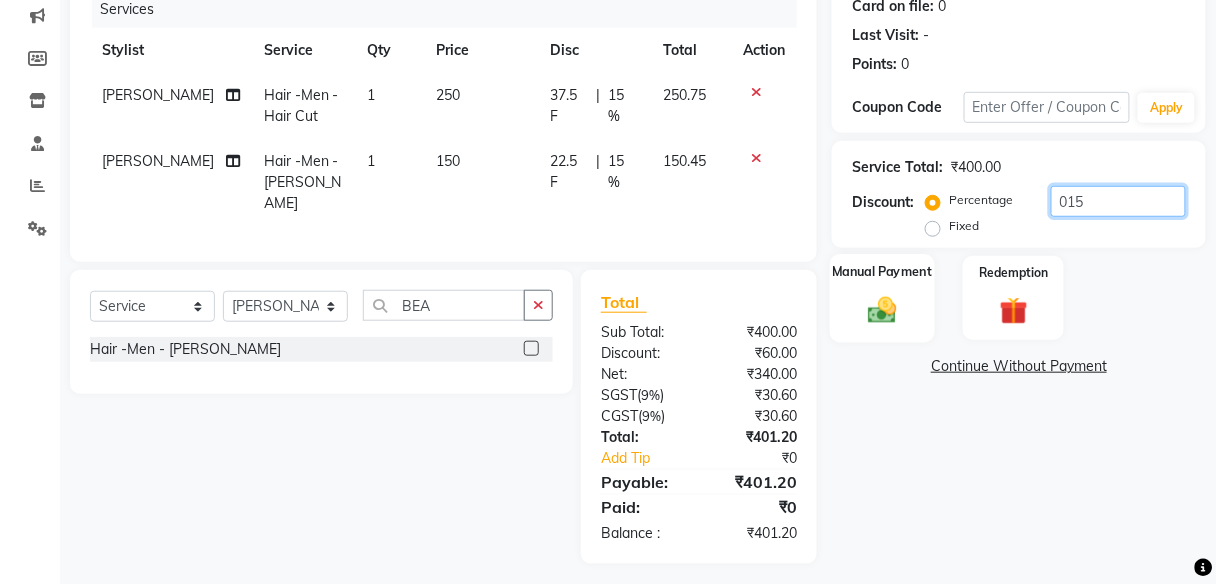 type on "015" 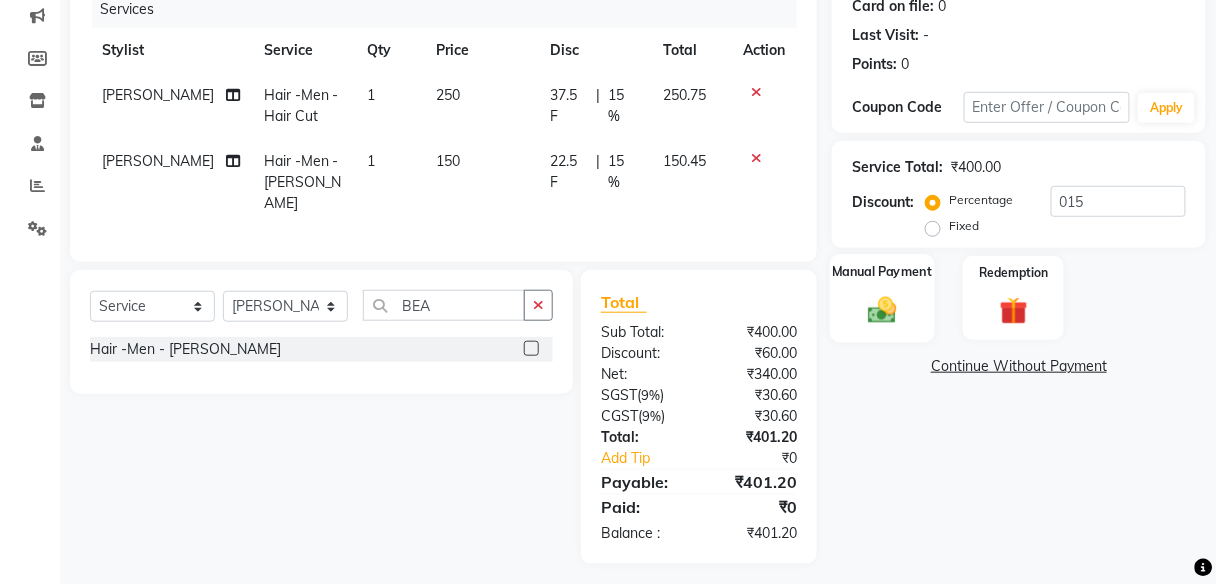 click on "Manual Payment" 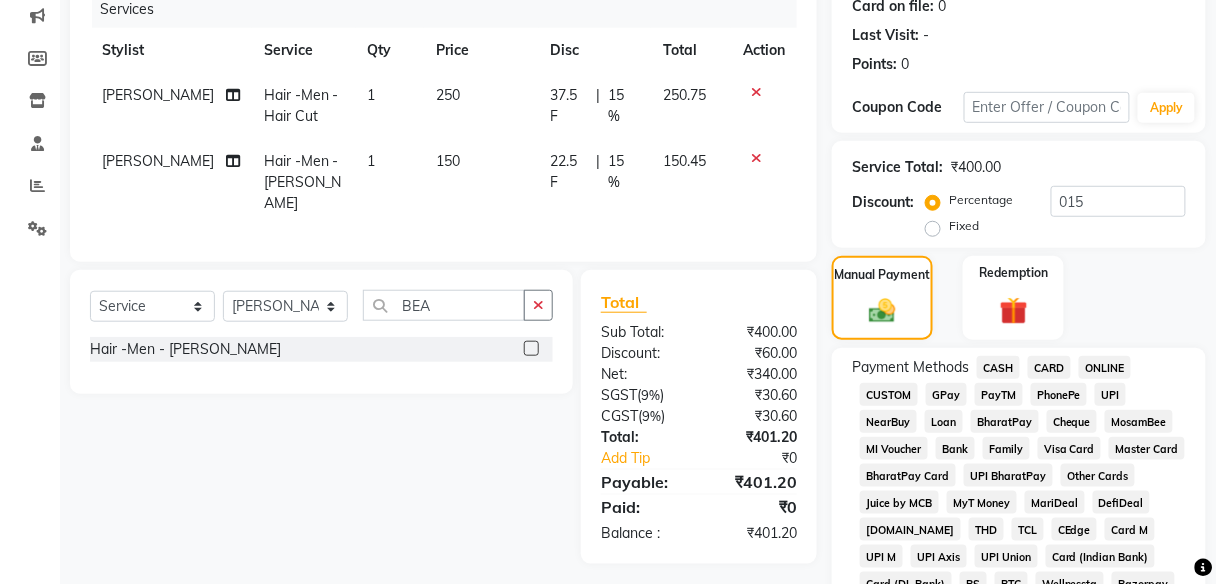 click on "PayTM" 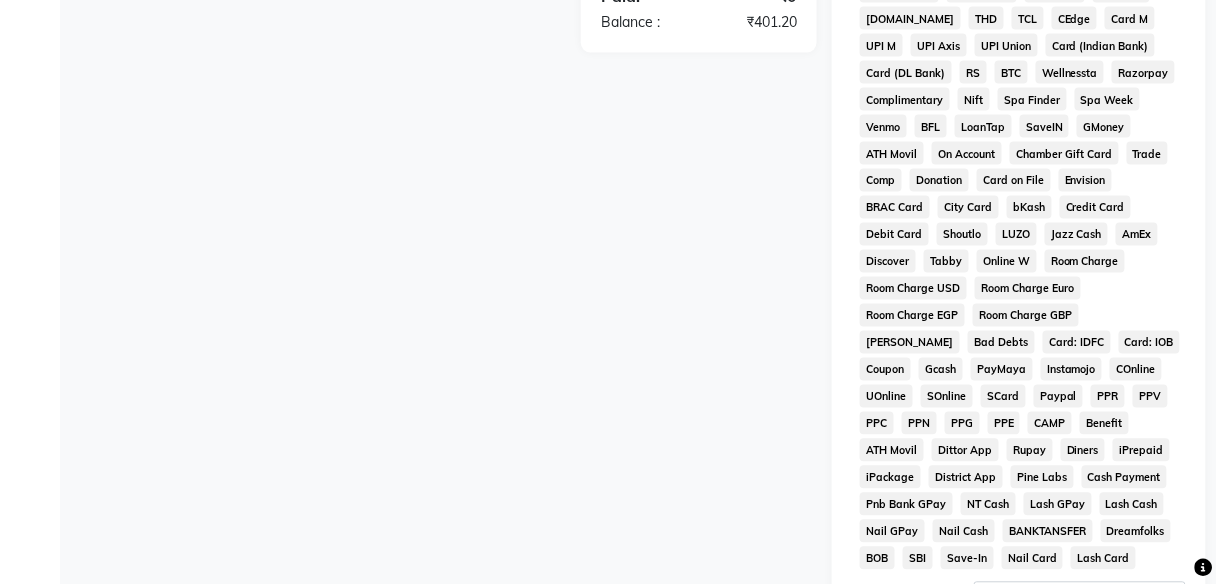 scroll, scrollTop: 938, scrollLeft: 0, axis: vertical 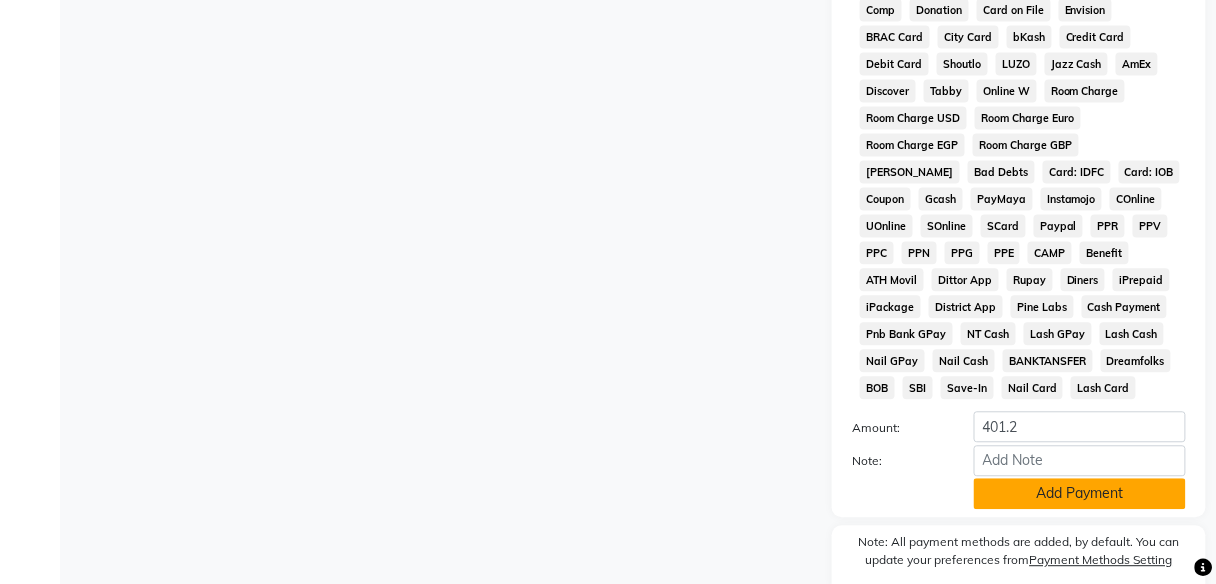 click on "Add Payment" 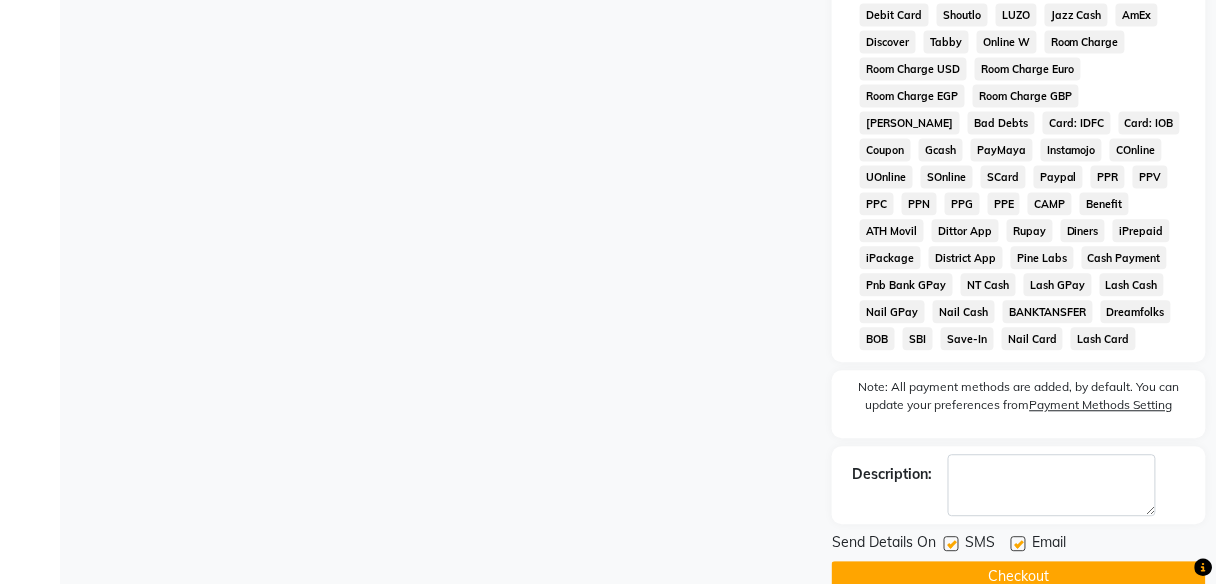 scroll, scrollTop: 1025, scrollLeft: 0, axis: vertical 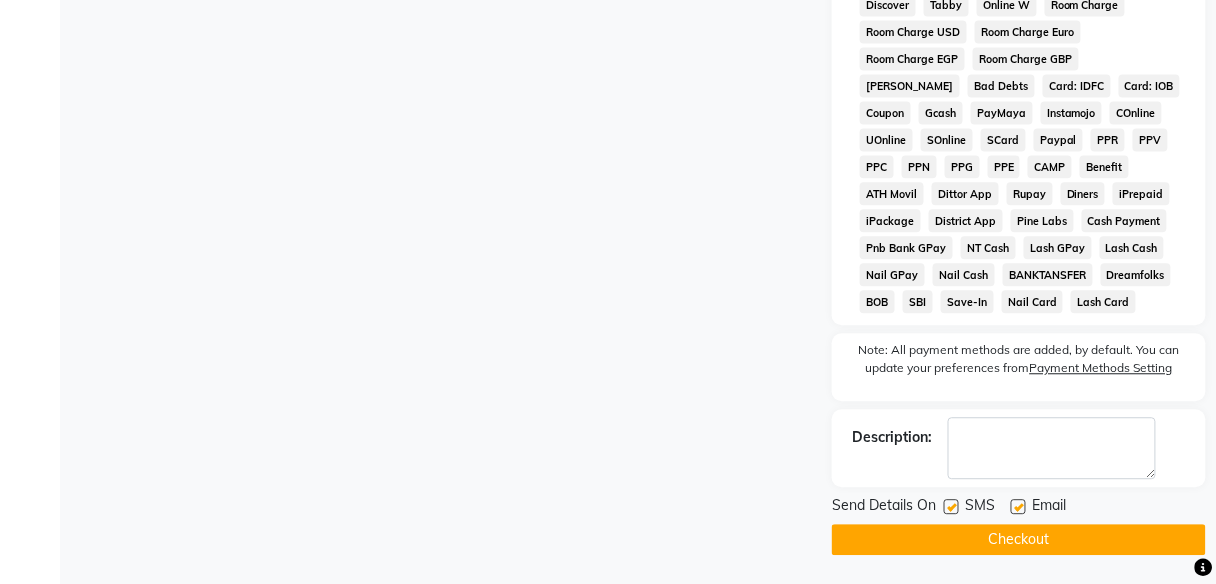 click on "Checkout" 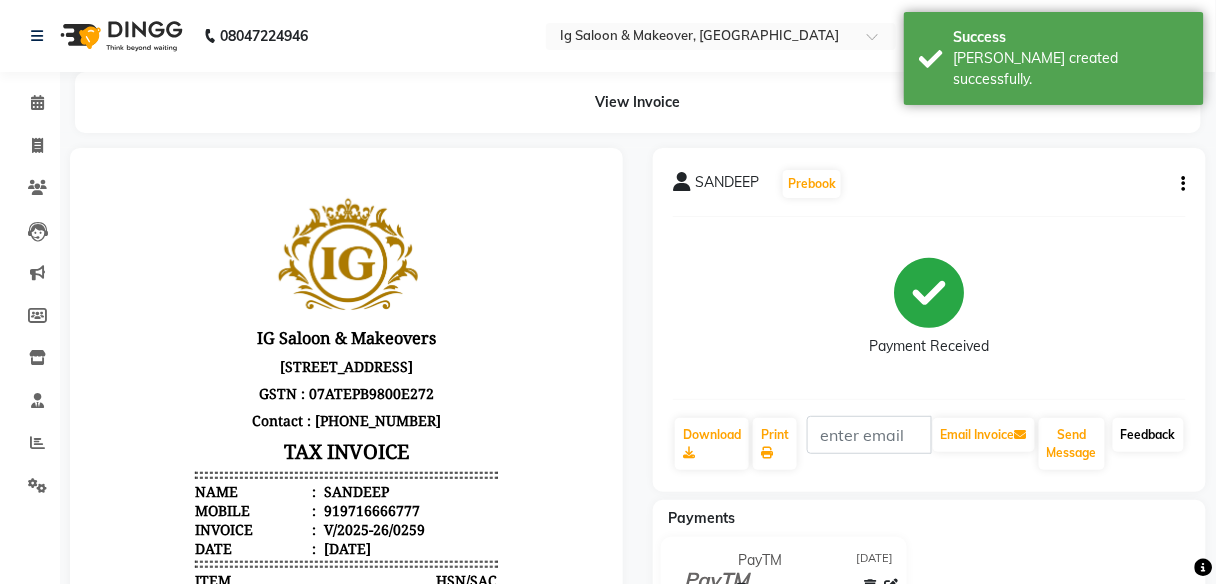 scroll, scrollTop: 0, scrollLeft: 0, axis: both 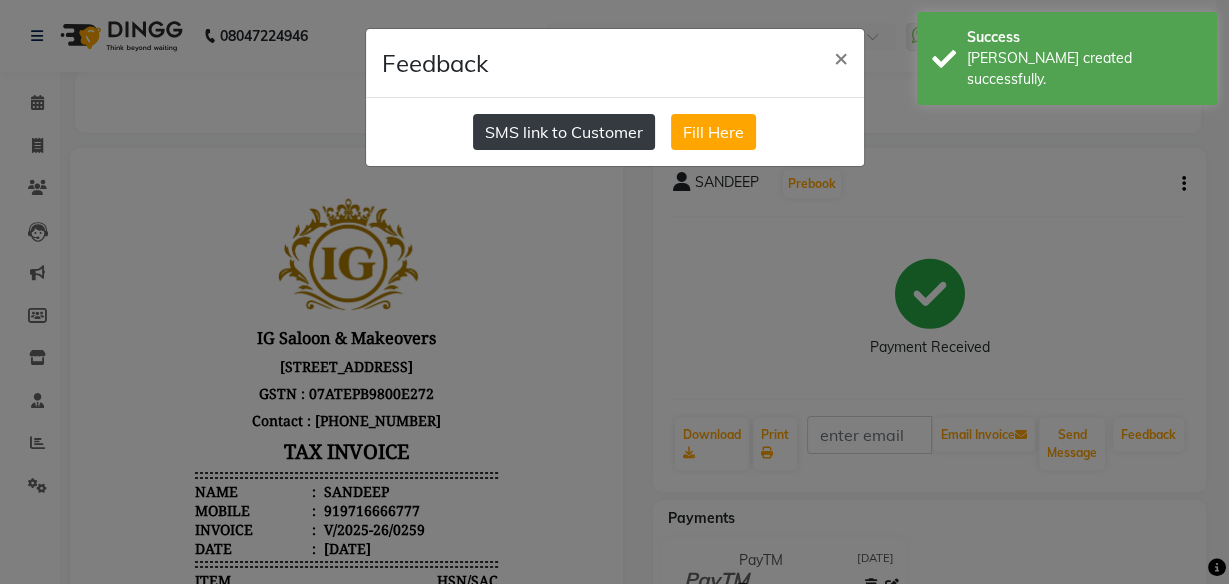 click on "SMS link to Customer" 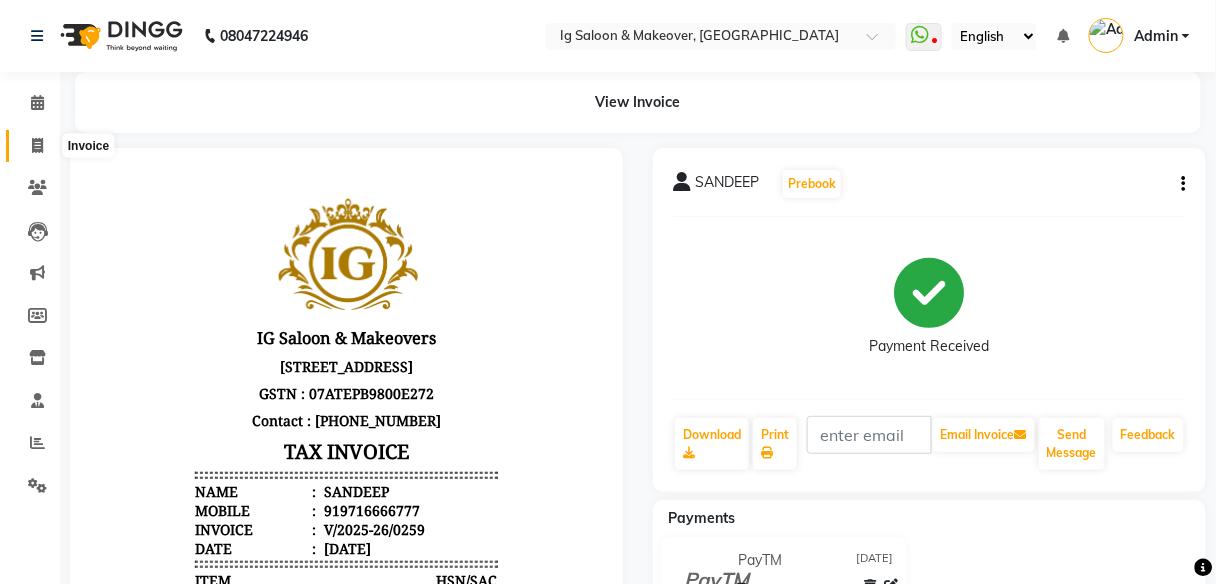 click 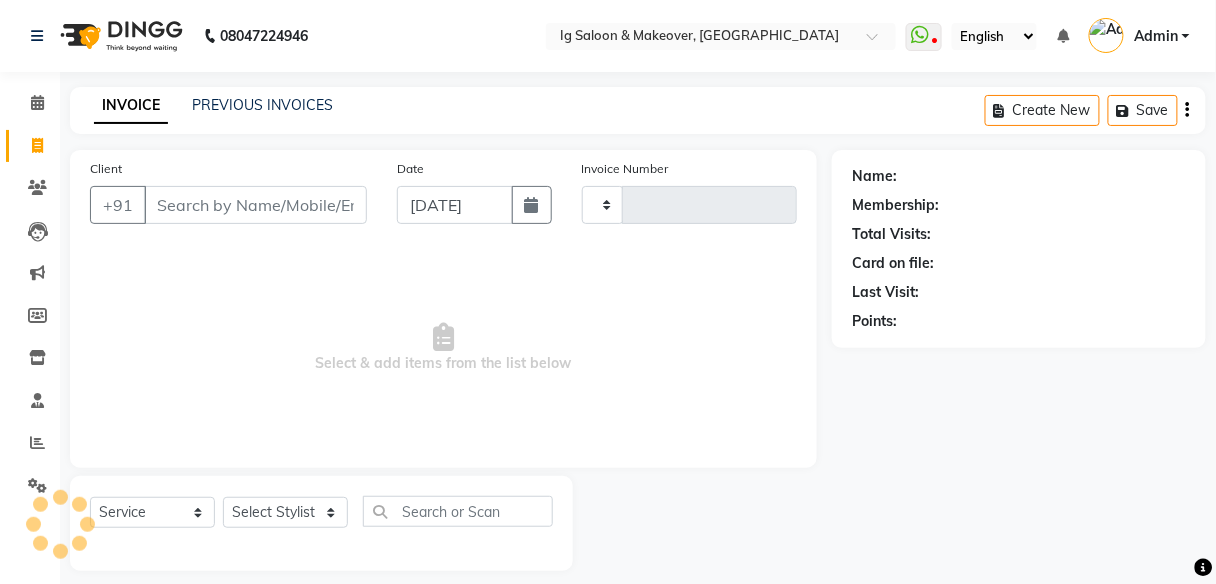 scroll, scrollTop: 16, scrollLeft: 0, axis: vertical 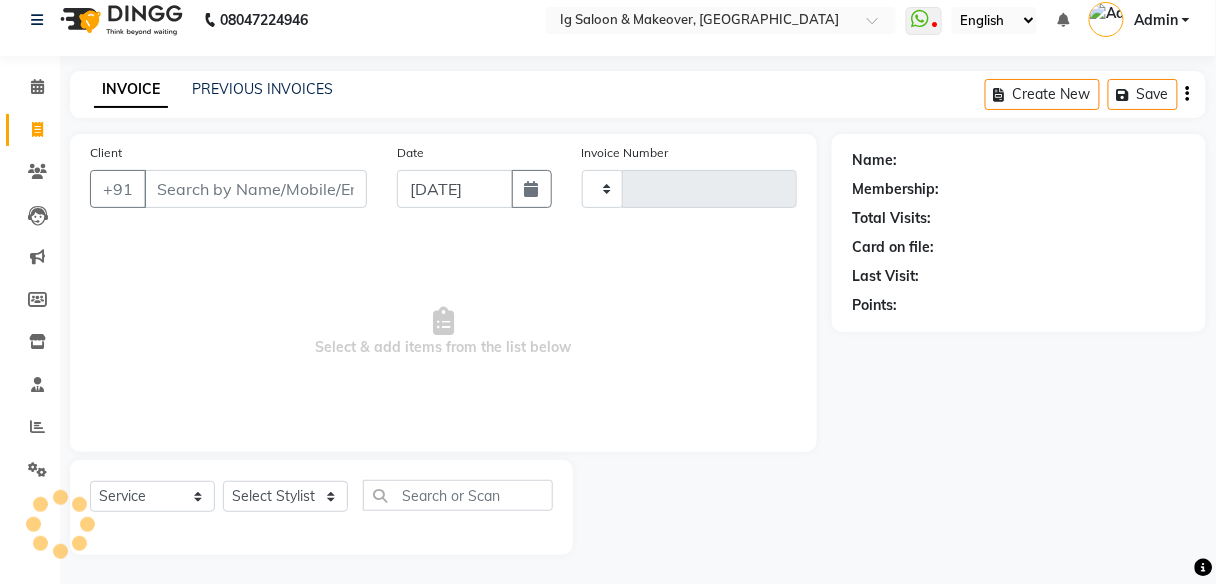 type on "0260" 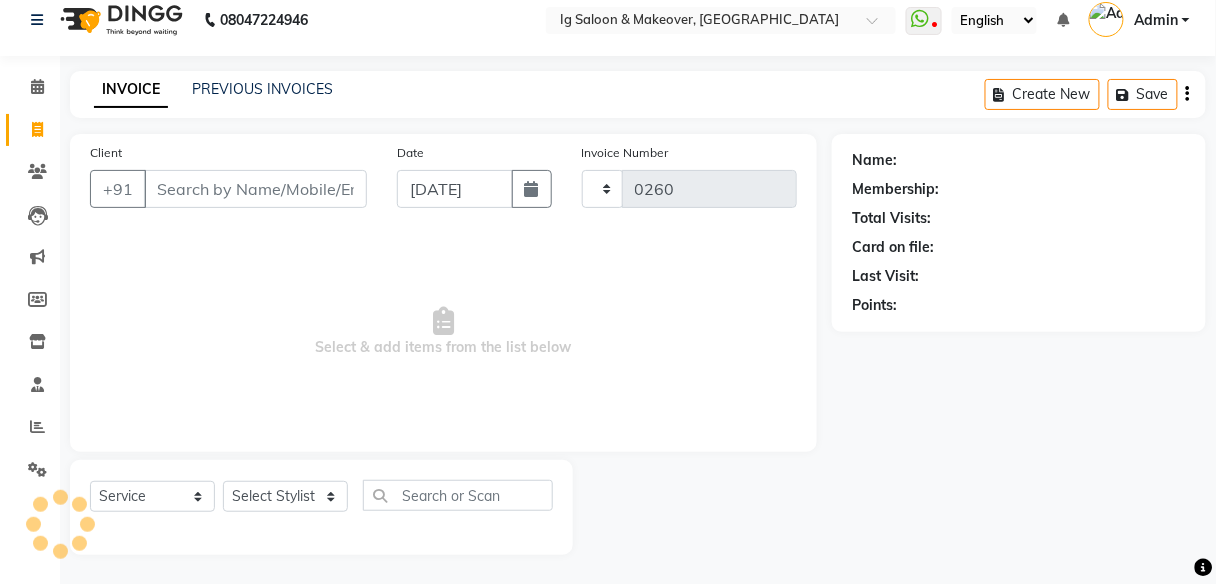 select on "3716" 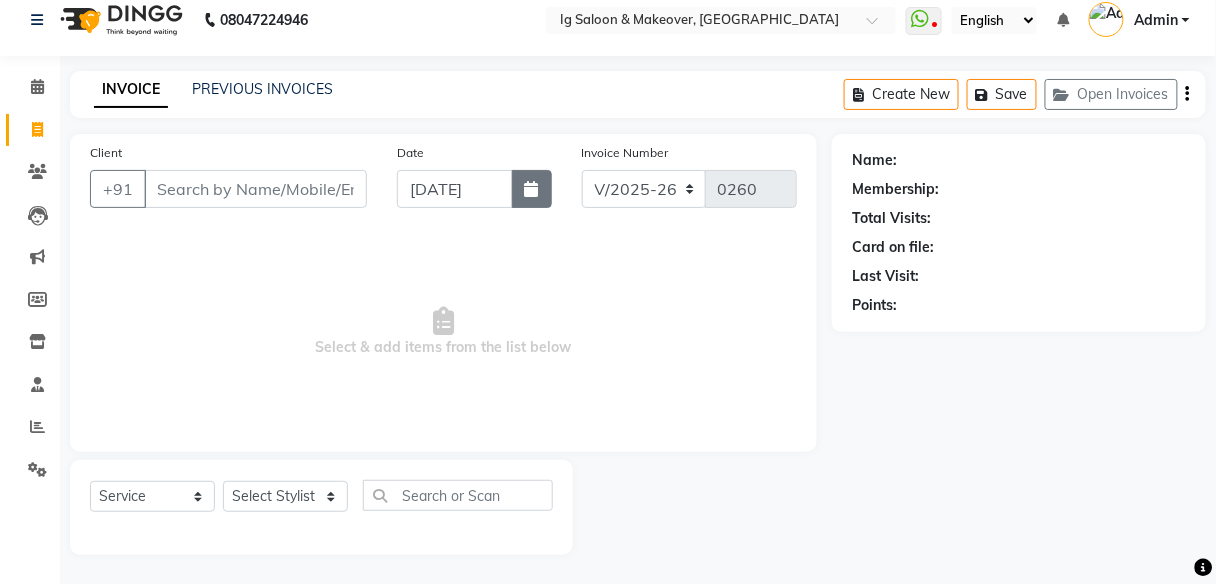 click 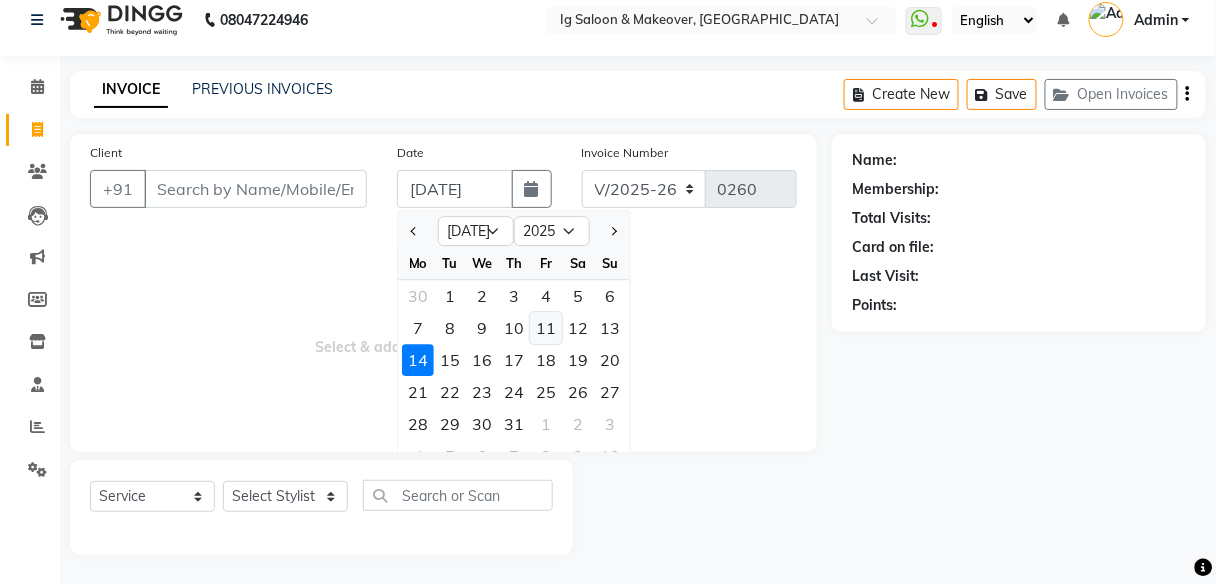 click on "11" 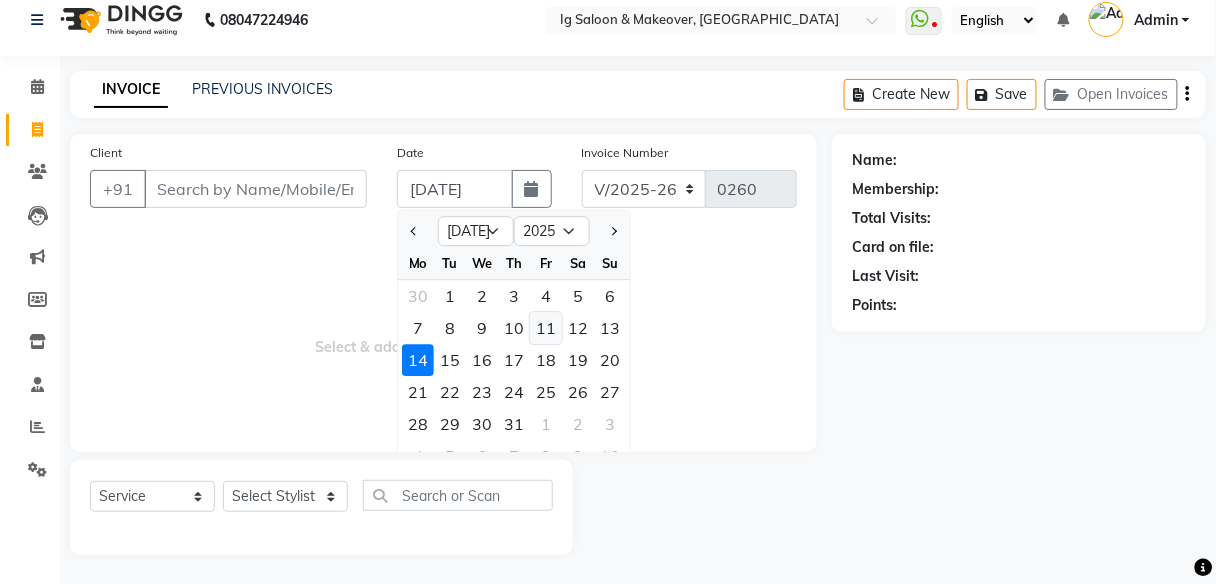 type on "[DATE]" 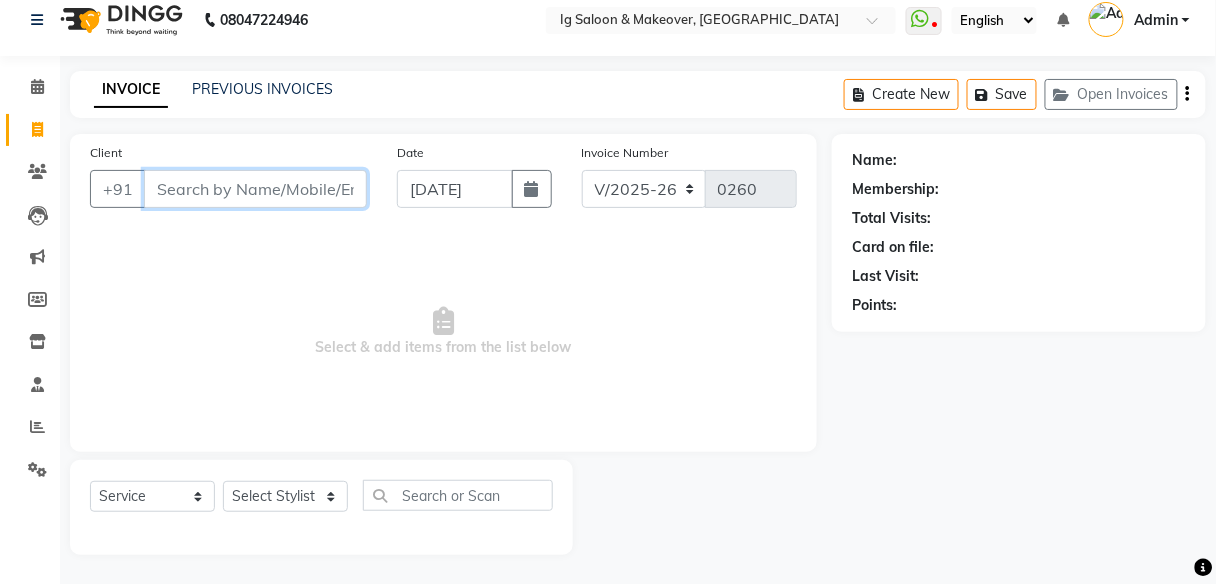 click on "Client" at bounding box center (255, 189) 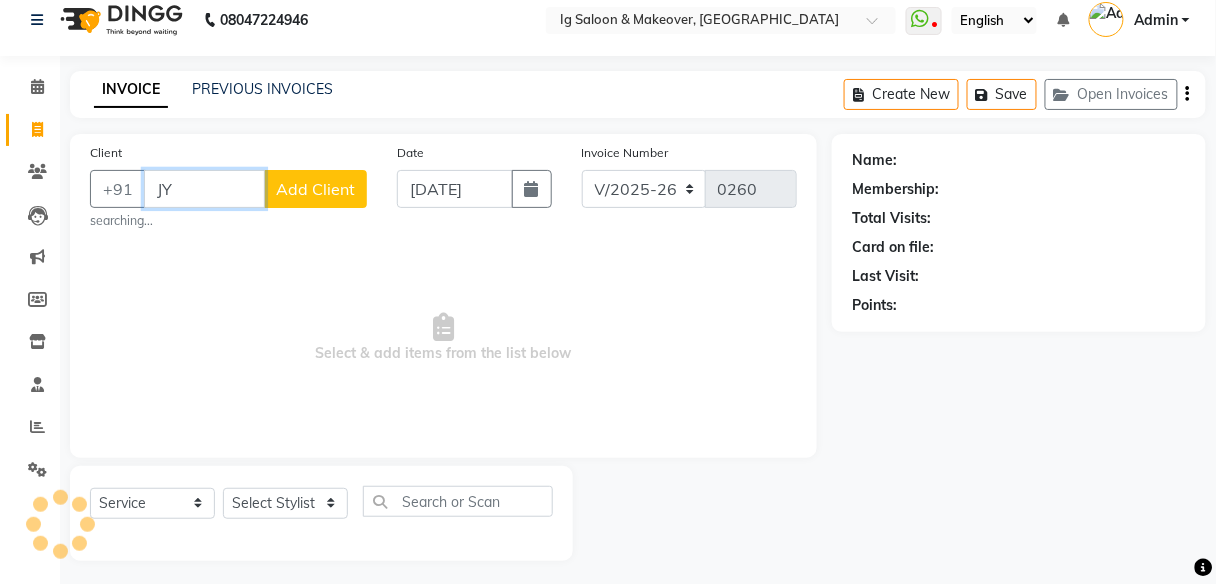 type on "J" 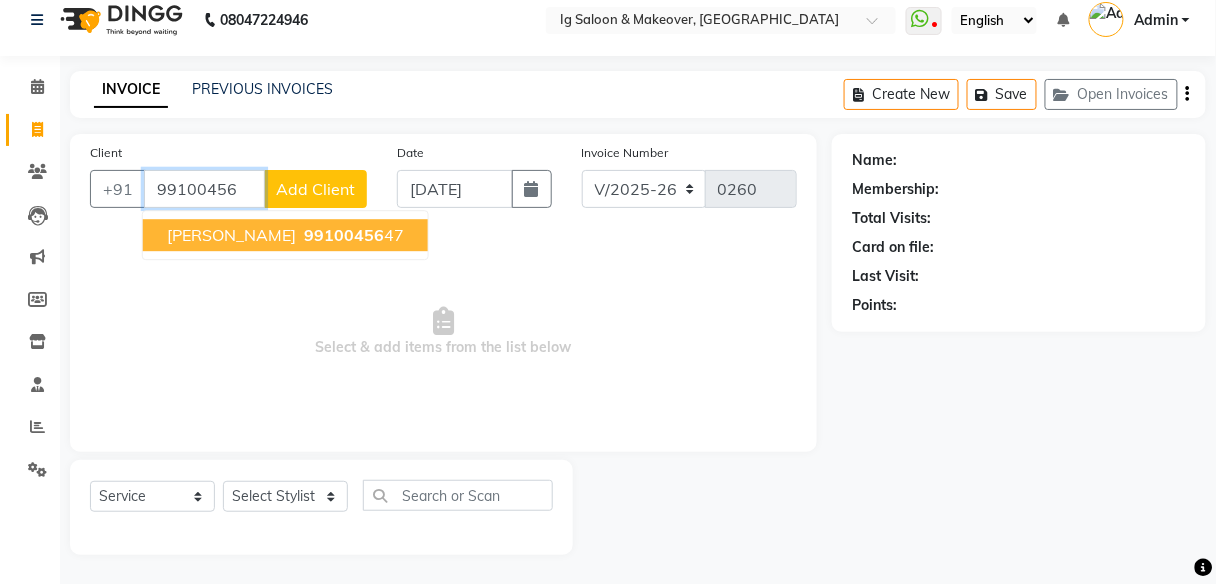 click on "[PERSON_NAME]" at bounding box center (231, 235) 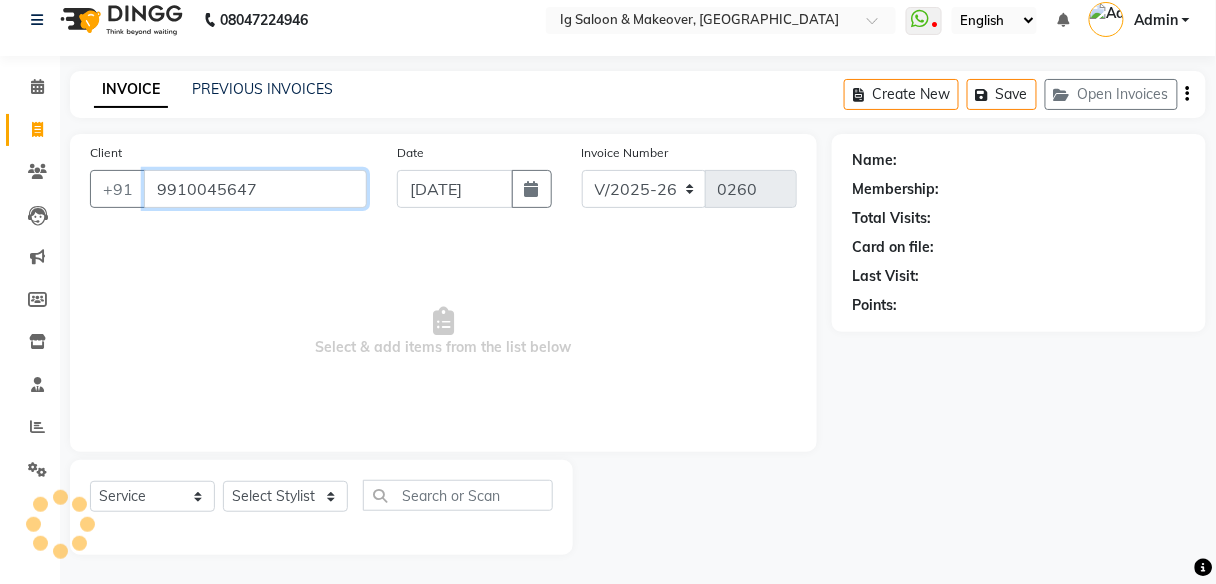 type on "9910045647" 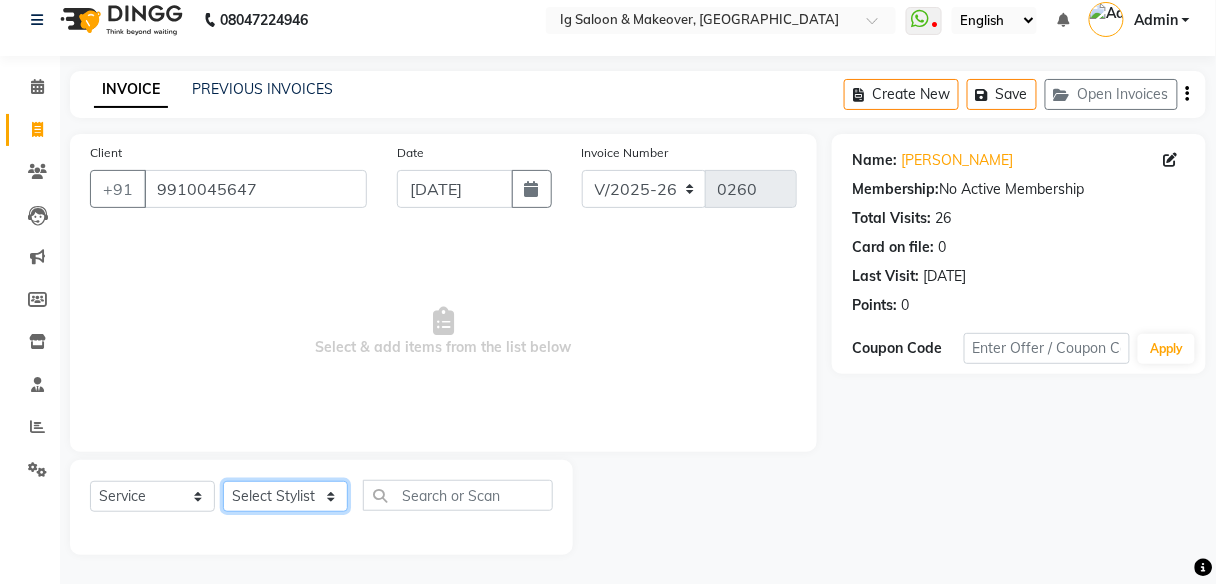 click on "Select Stylist [PERSON_NAME] [PERSON_NAME] [PERSON_NAME] POOJA MOTU YASHEED" 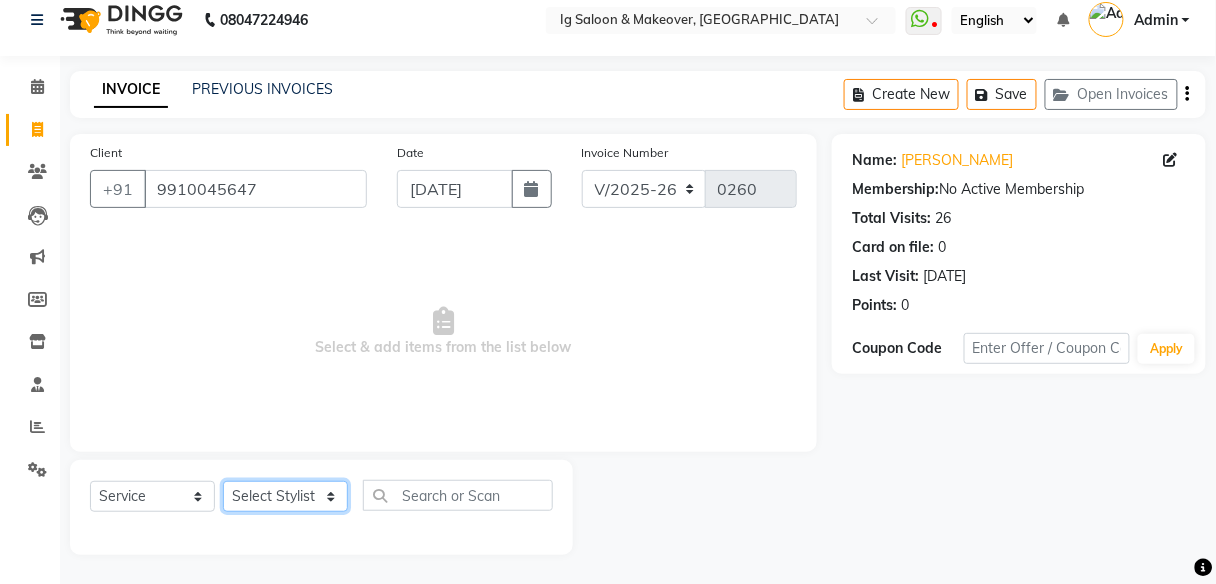 select on "83418" 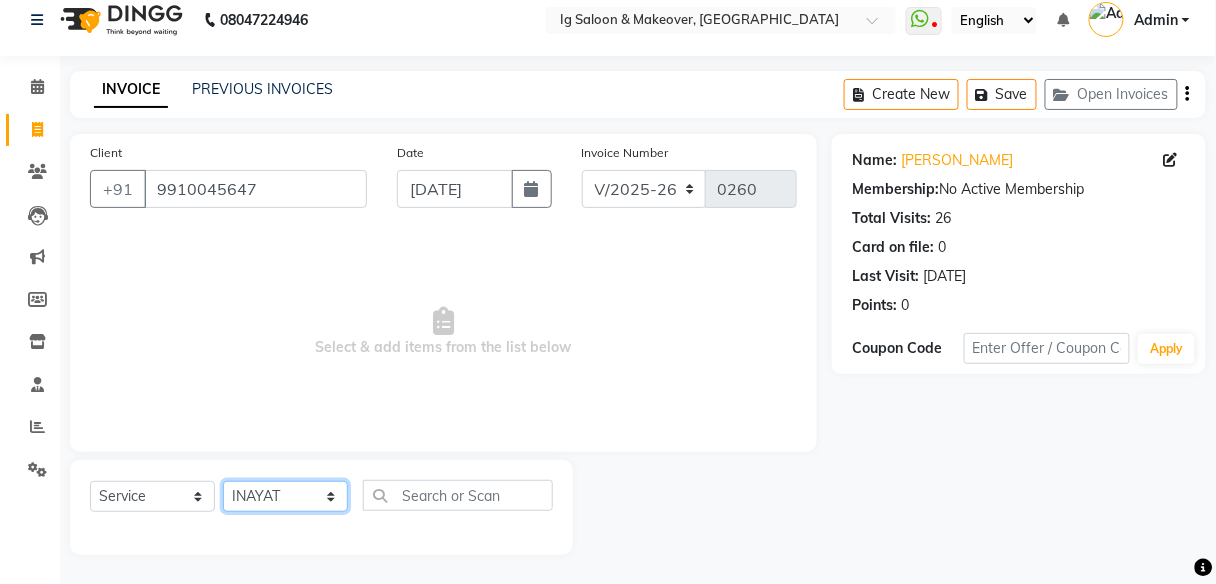 click on "Select Stylist [PERSON_NAME] [PERSON_NAME] [PERSON_NAME] POOJA MOTU YASHEED" 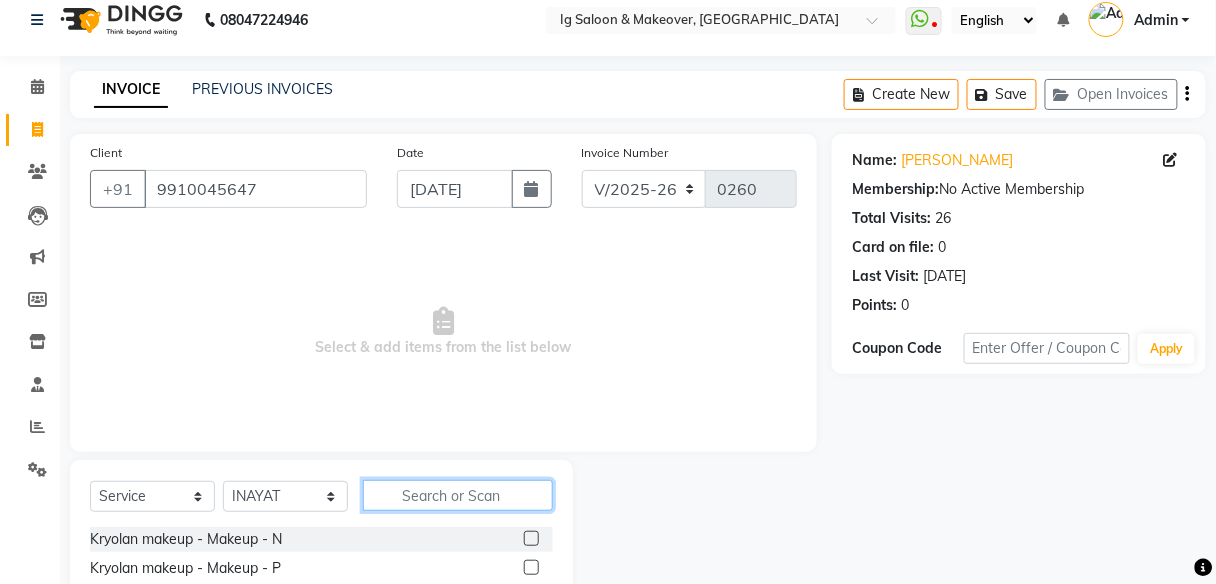 click 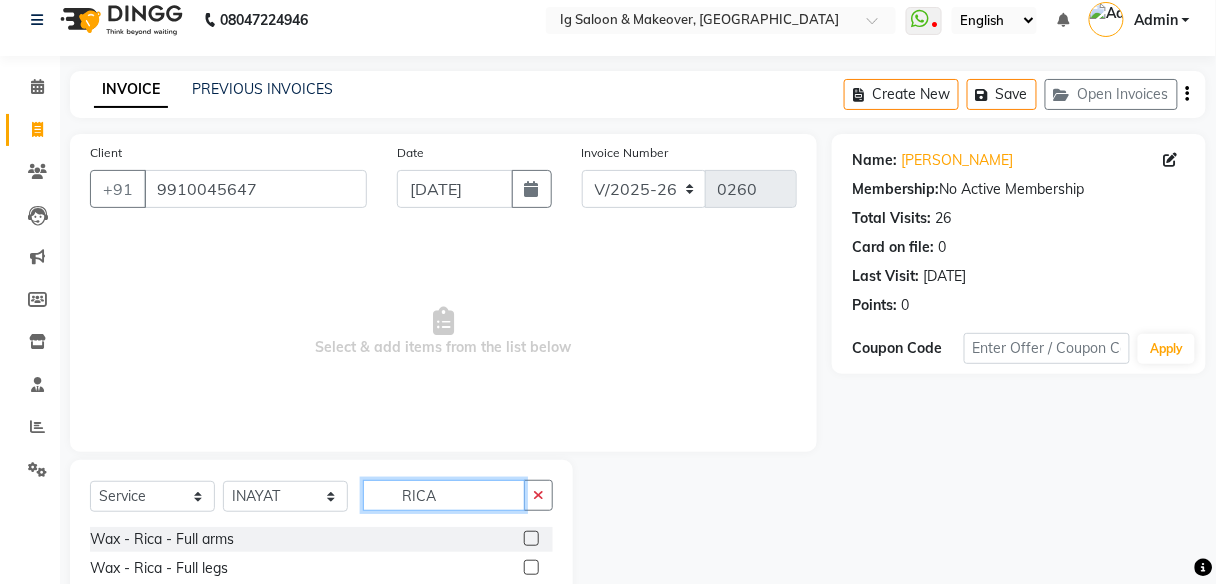type on "RICA" 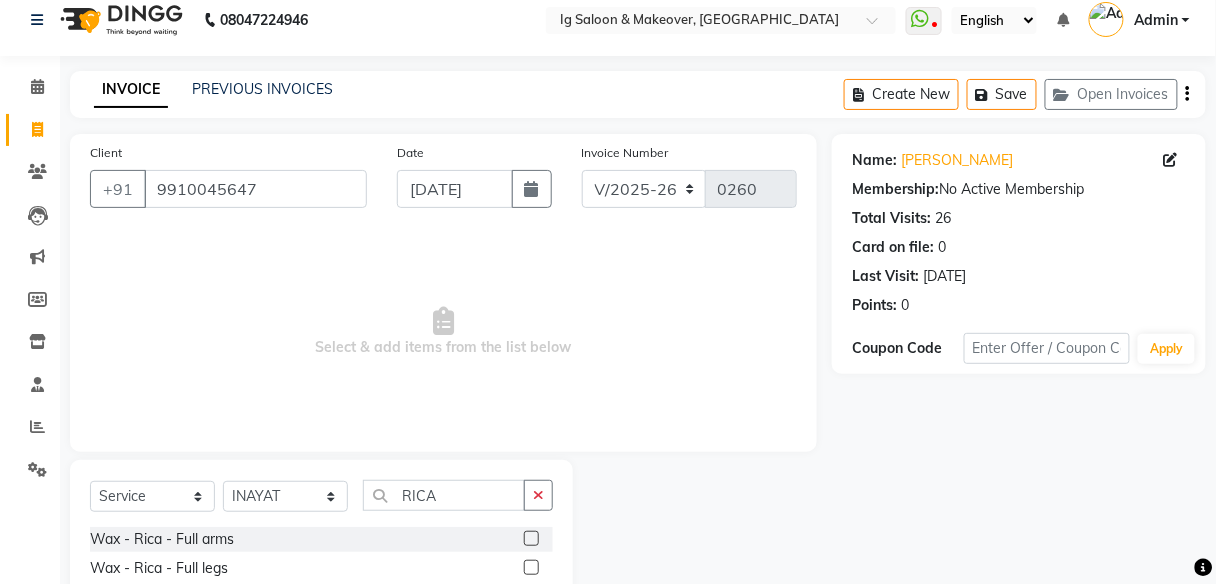 click 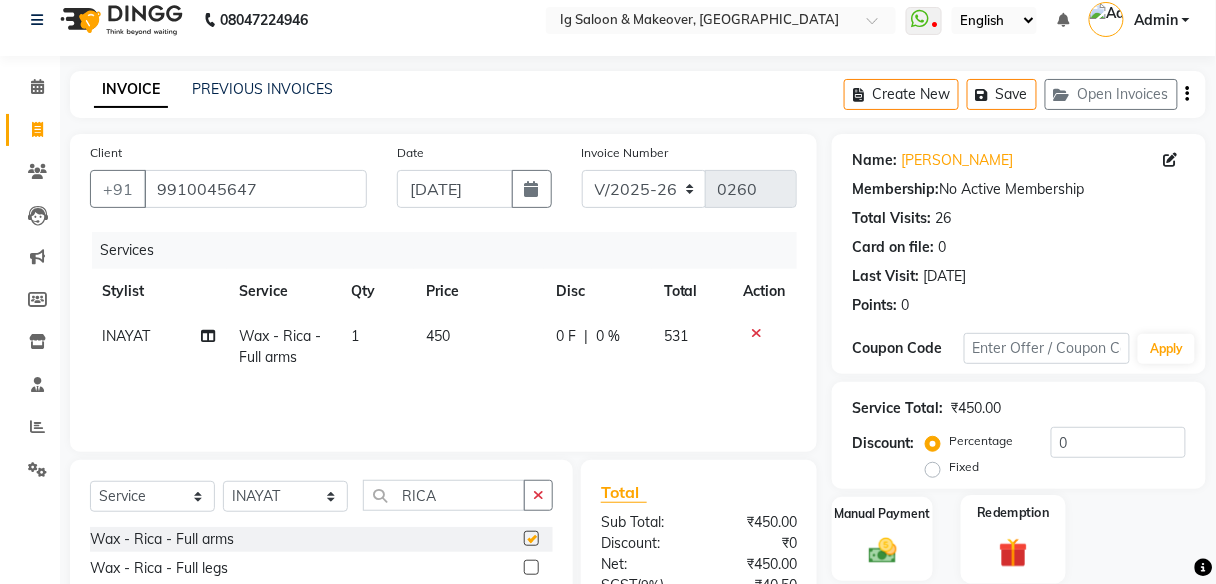 checkbox on "false" 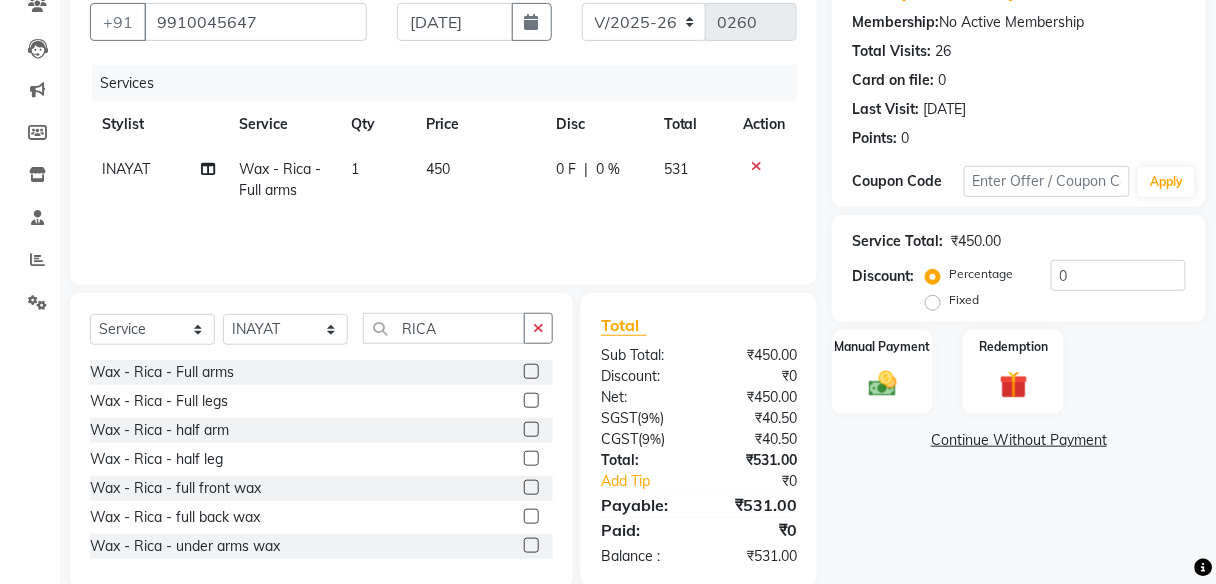 scroll, scrollTop: 216, scrollLeft: 0, axis: vertical 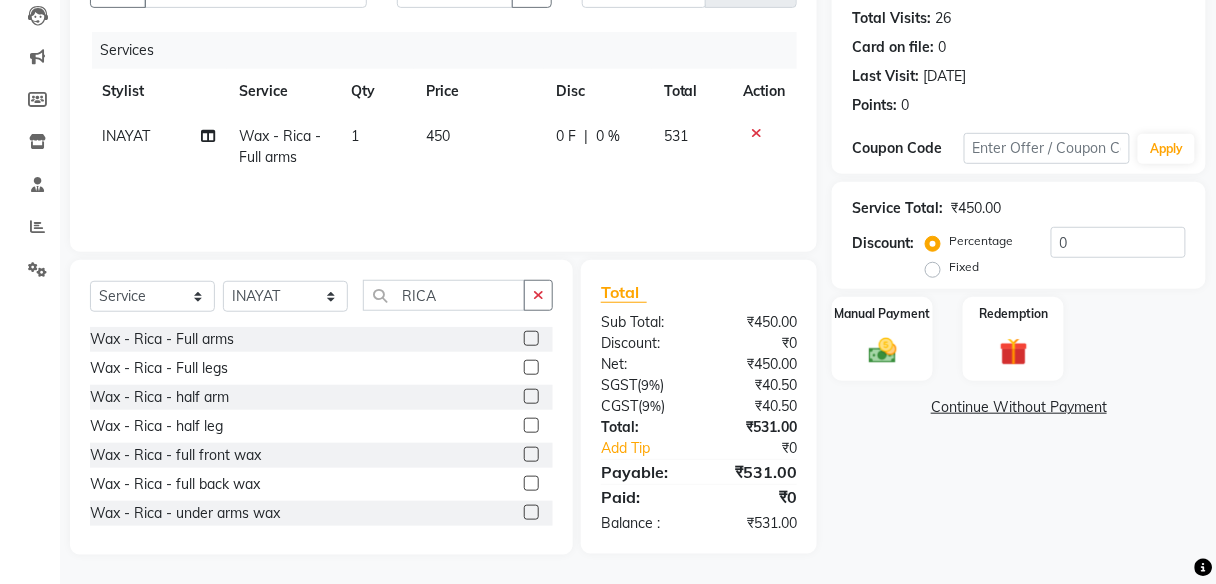 click 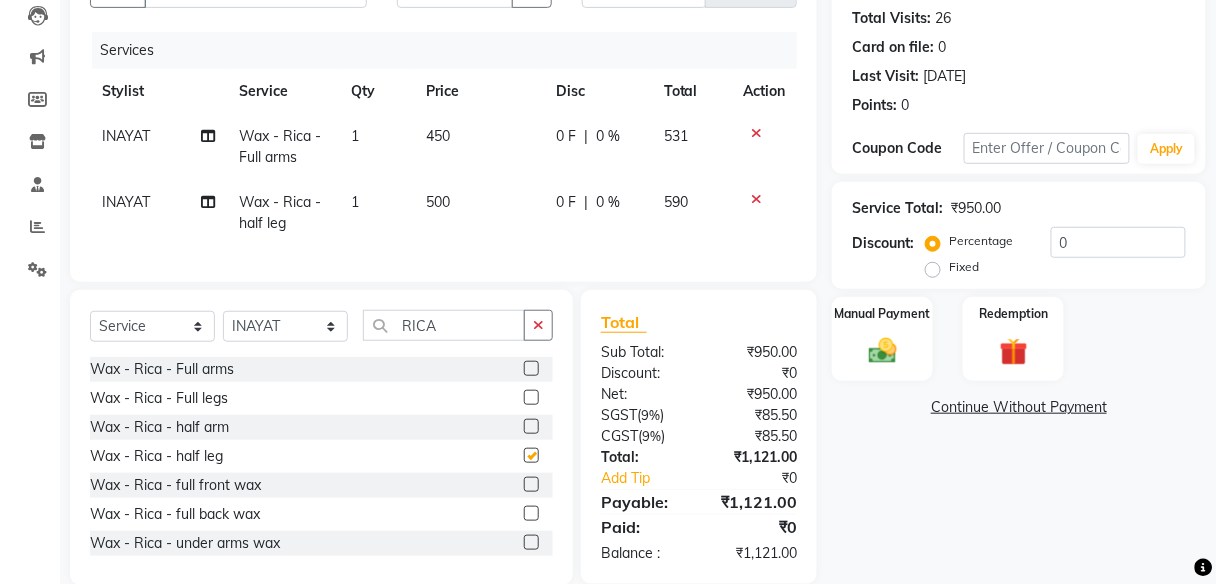 checkbox on "false" 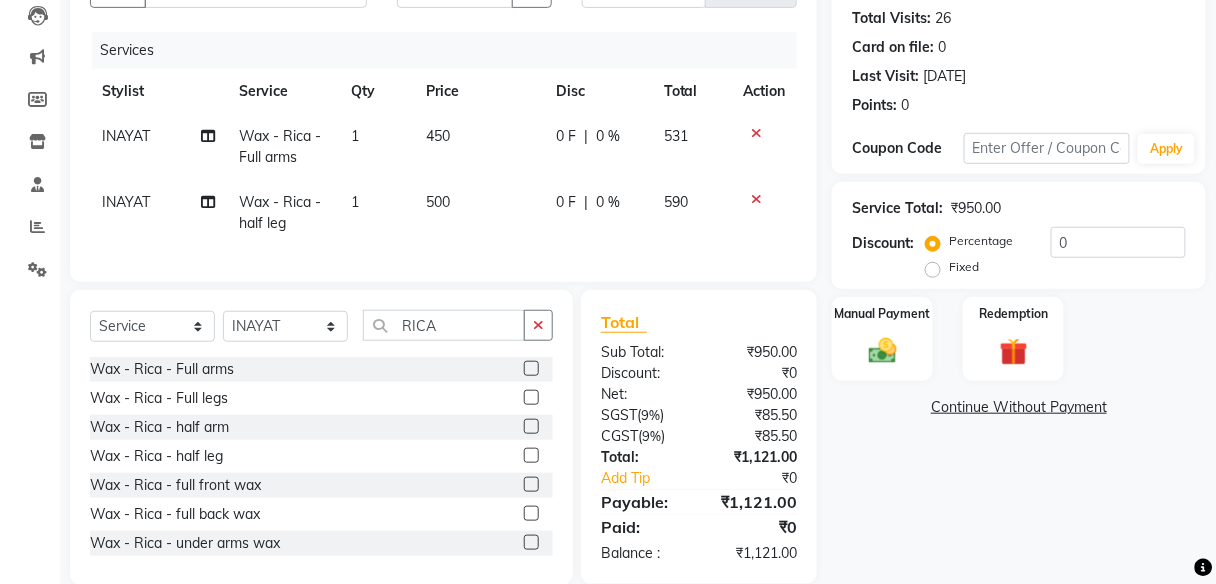 click on "450" 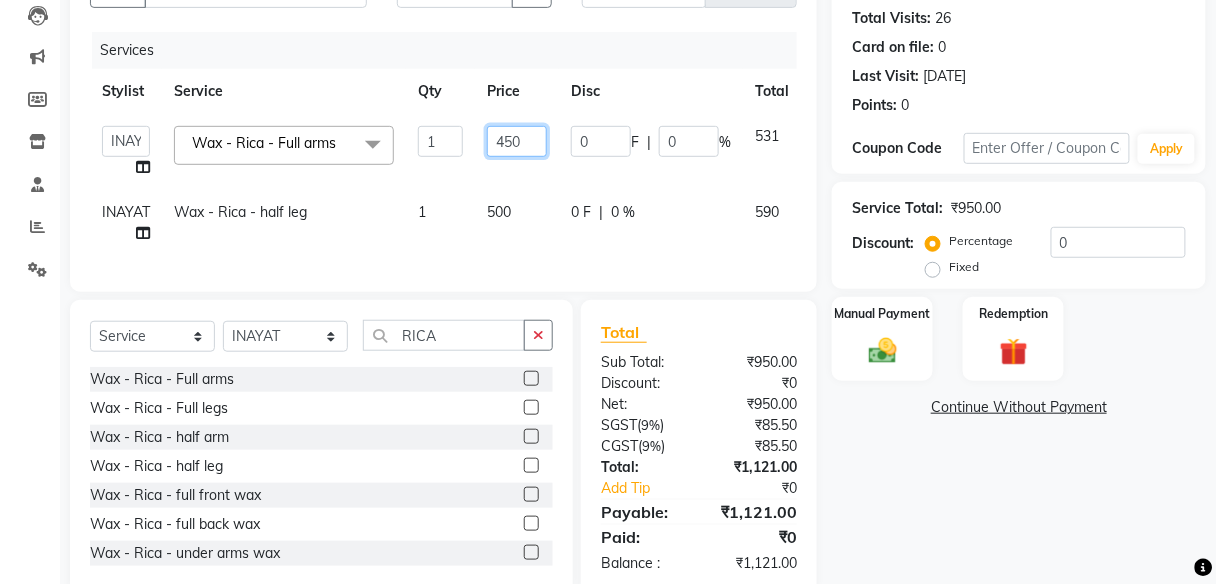 click on "450" 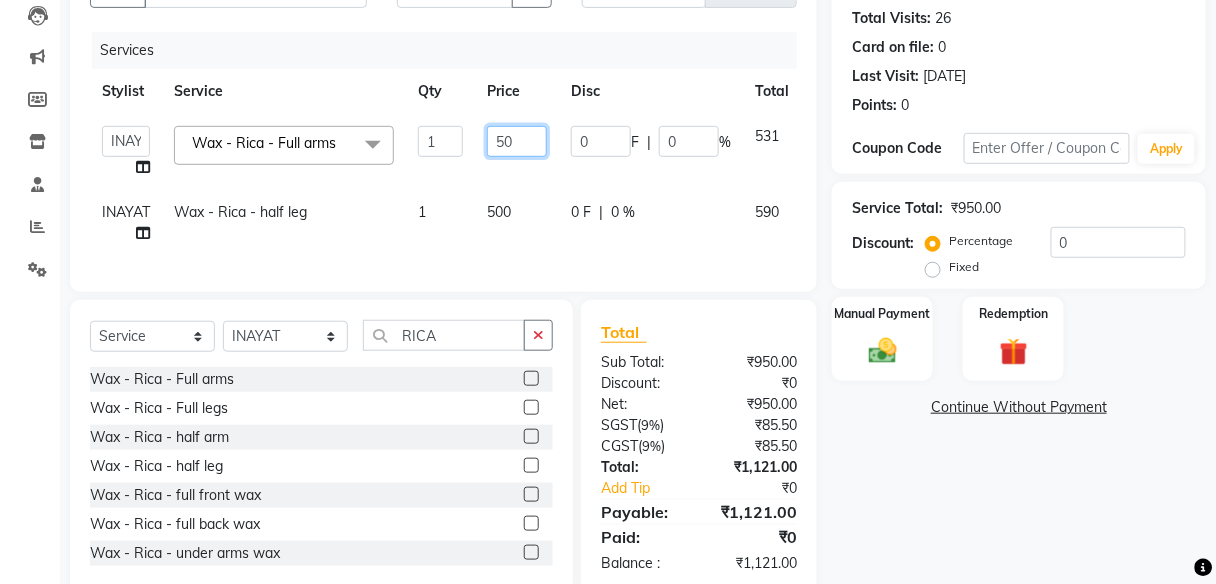 type on "550" 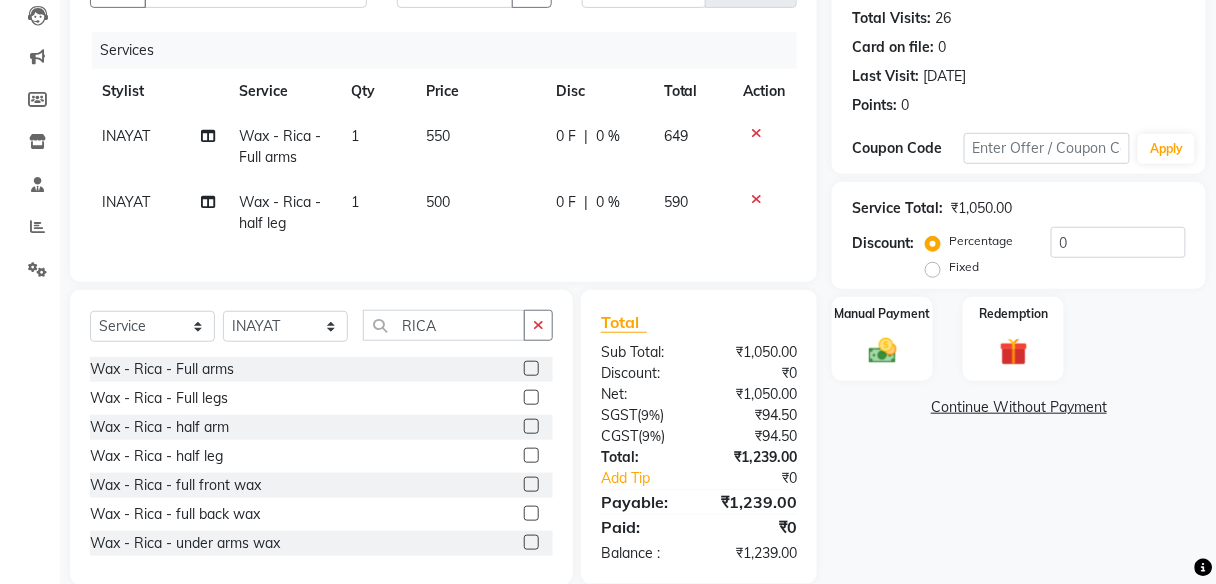 click on "500" 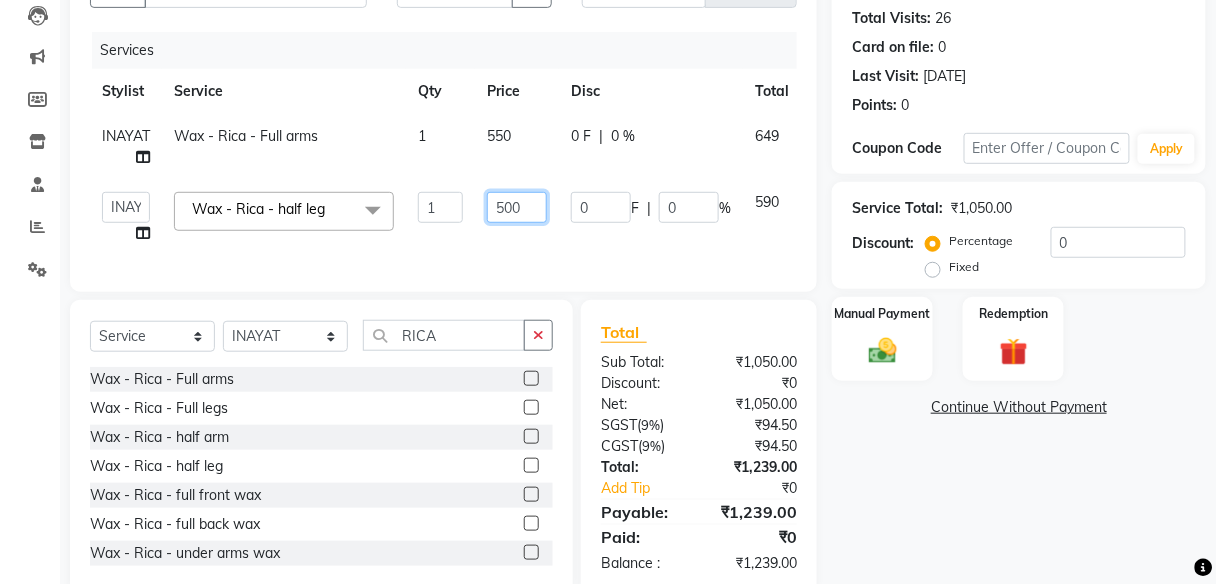 click on "500" 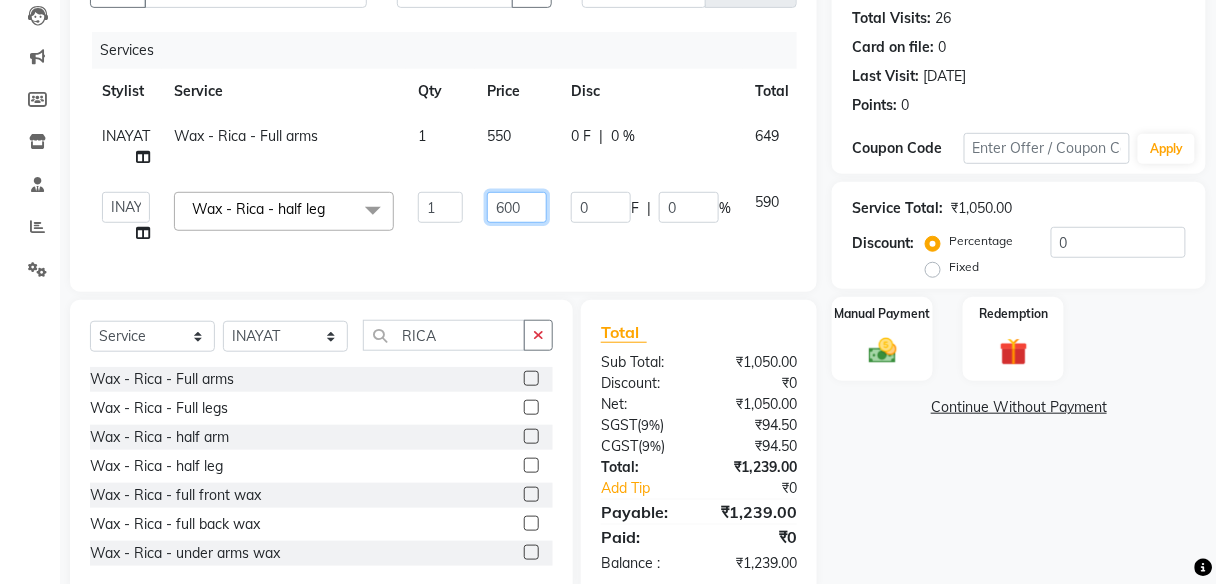 click on "600" 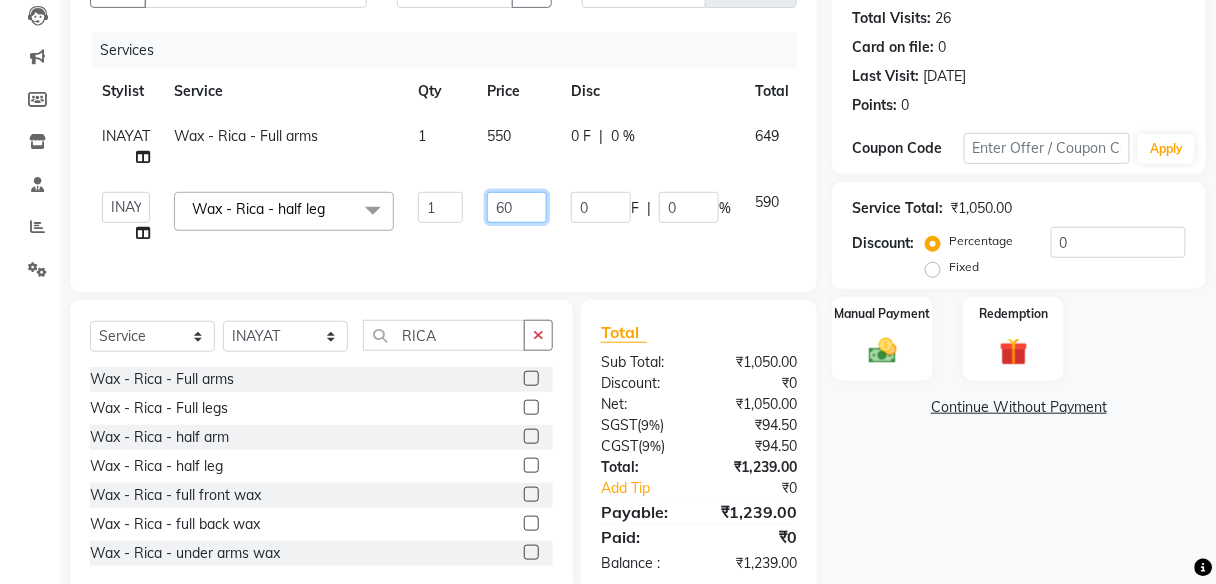 type on "650" 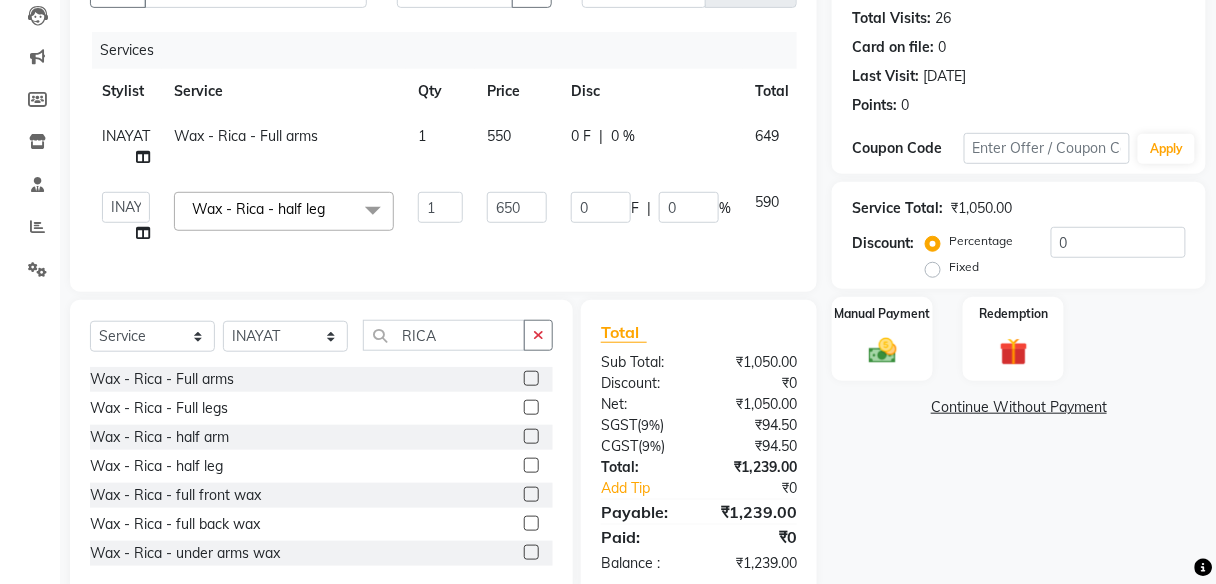 click on "Name: [PERSON_NAME]  Membership:  No Active Membership  Total Visits:  26 Card on file:  0 Last Visit:   [DATE] Points:   0  Coupon Code Apply Service Total:  ₹1,050.00  Discount:  Percentage   Fixed  0 Manual Payment Redemption  Continue Without Payment" 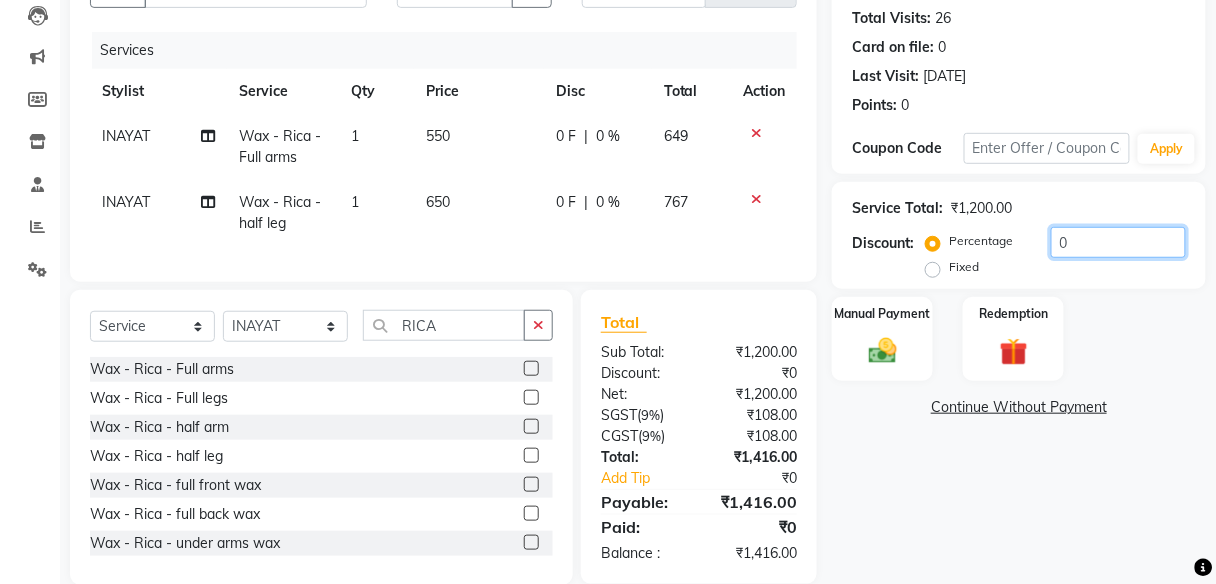 click on "0" 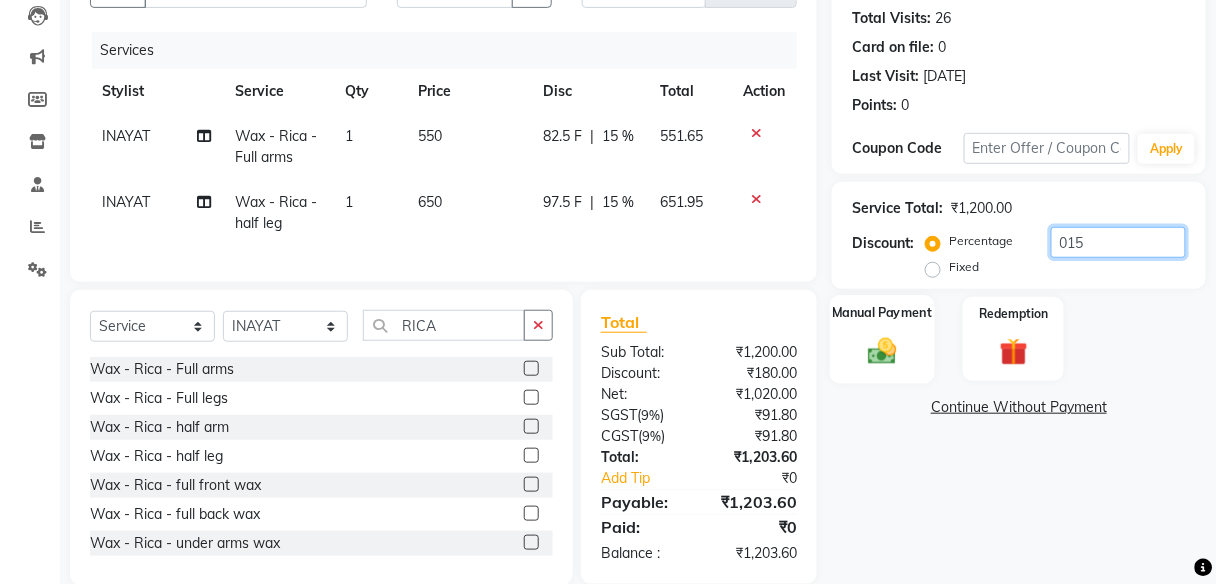 type on "015" 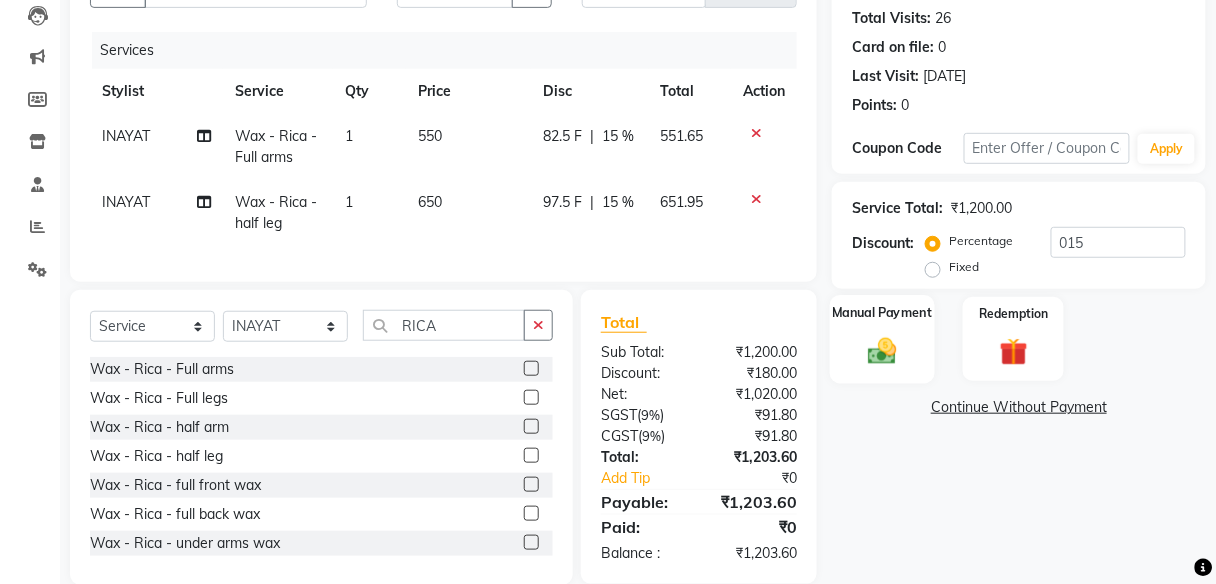 click on "Manual Payment" 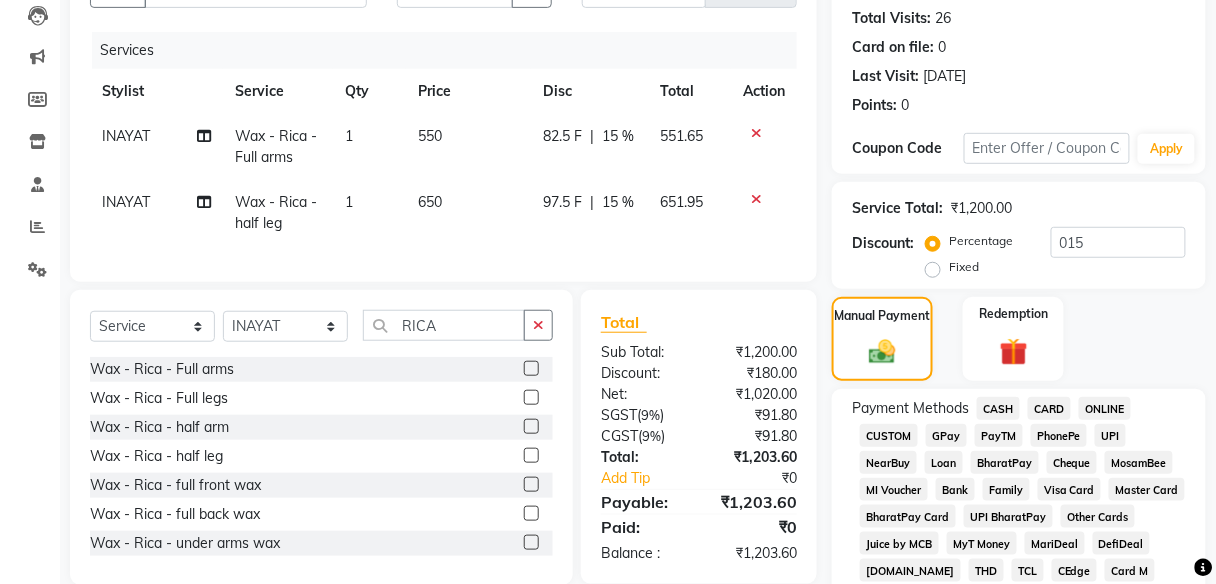 click on "PayTM" 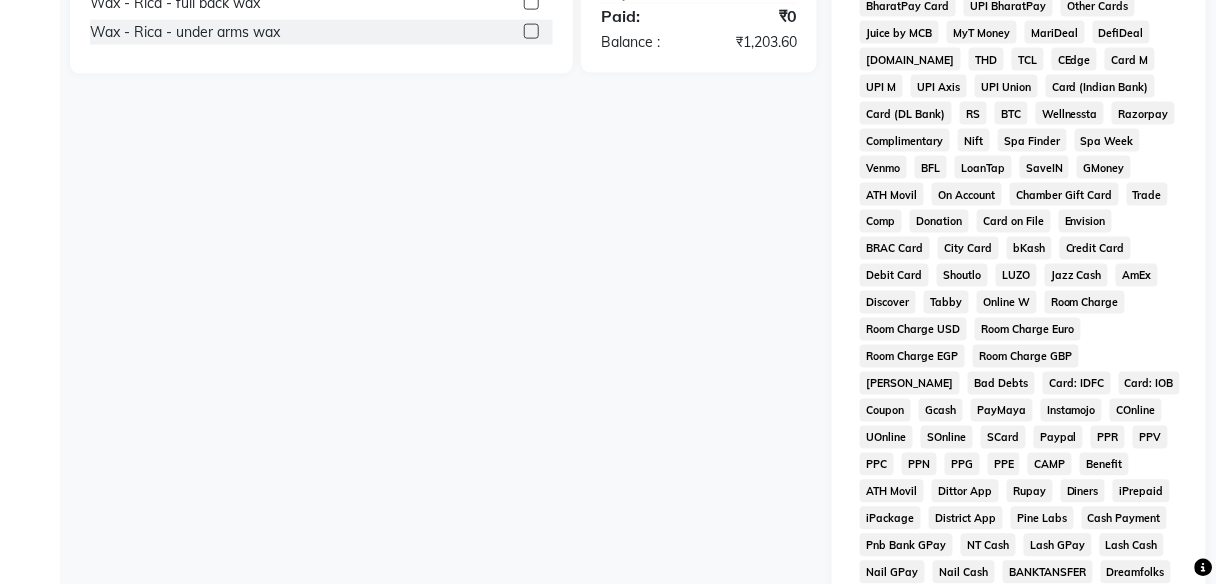scroll, scrollTop: 897, scrollLeft: 0, axis: vertical 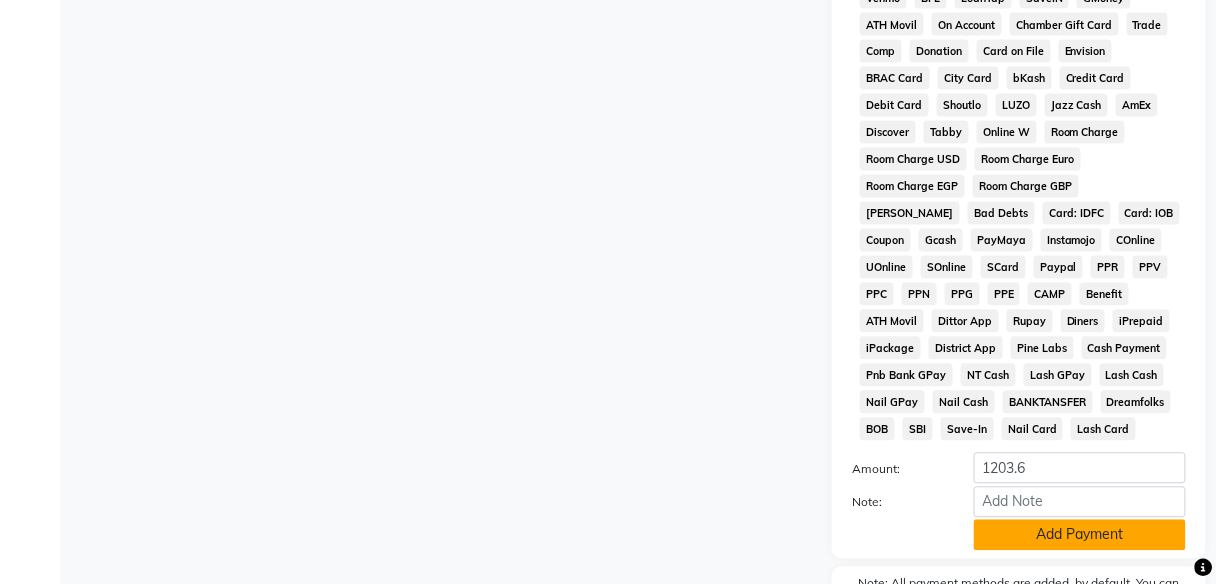 click on "Add Payment" 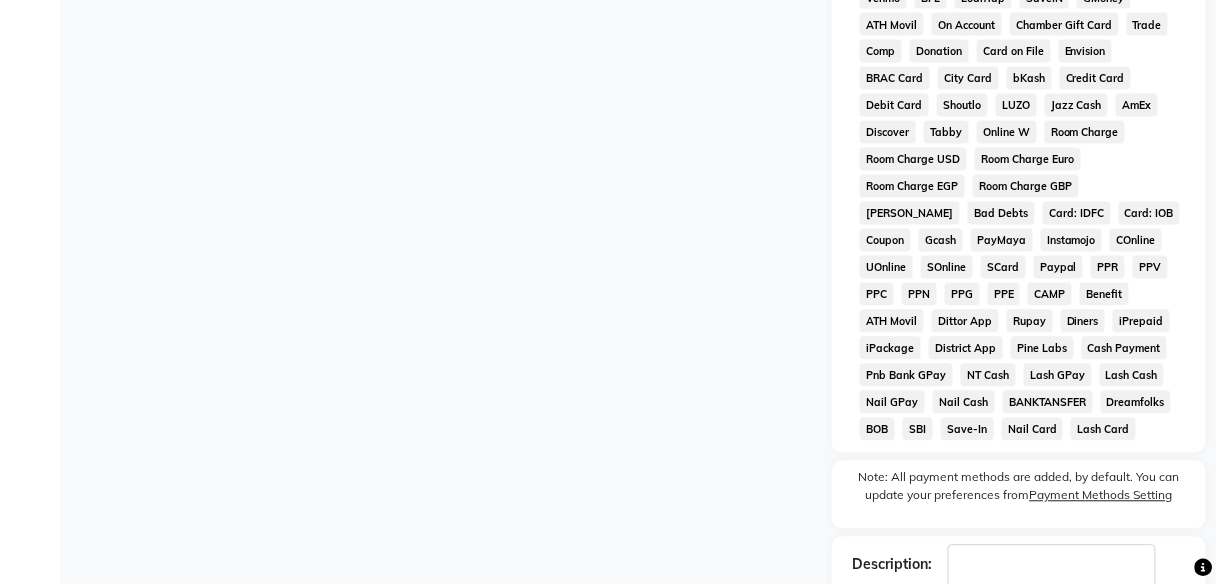 scroll, scrollTop: 1025, scrollLeft: 0, axis: vertical 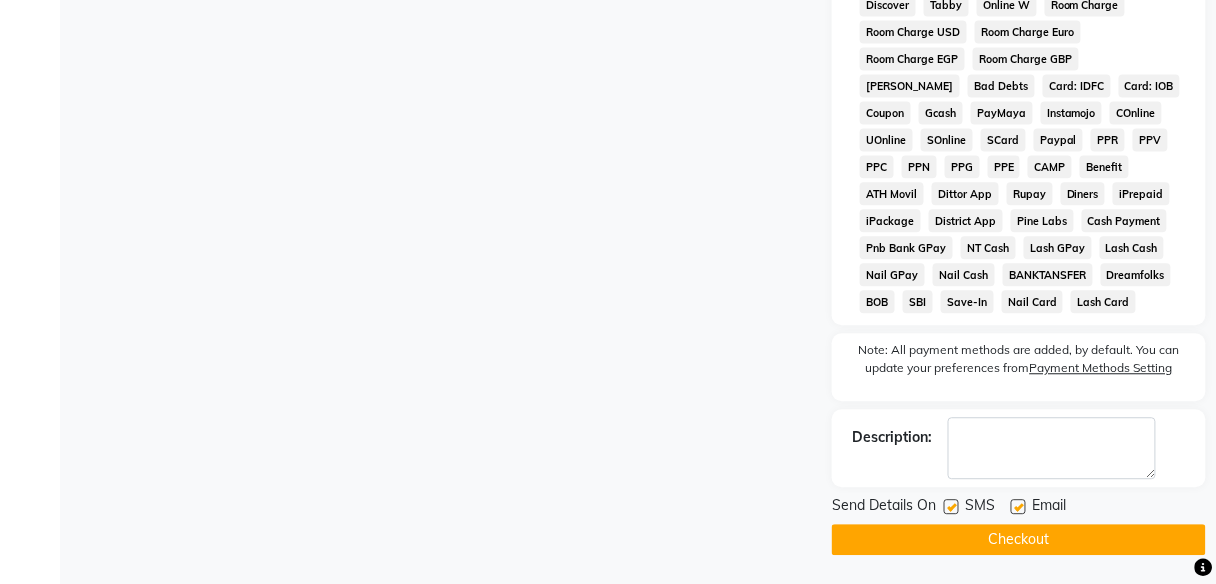 click on "Checkout" 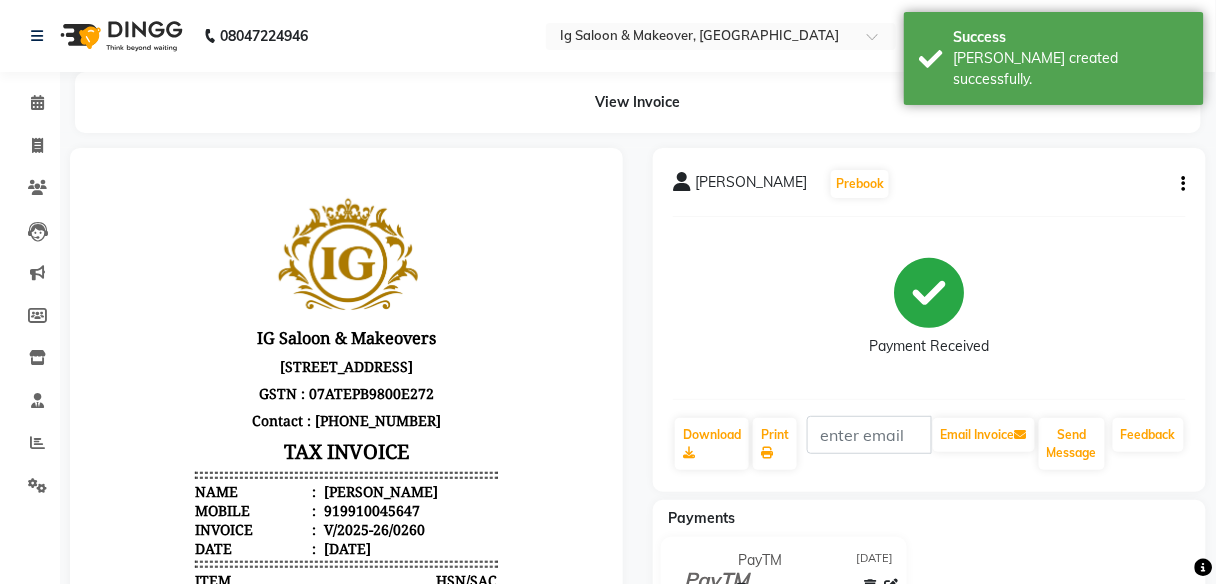 scroll, scrollTop: 0, scrollLeft: 0, axis: both 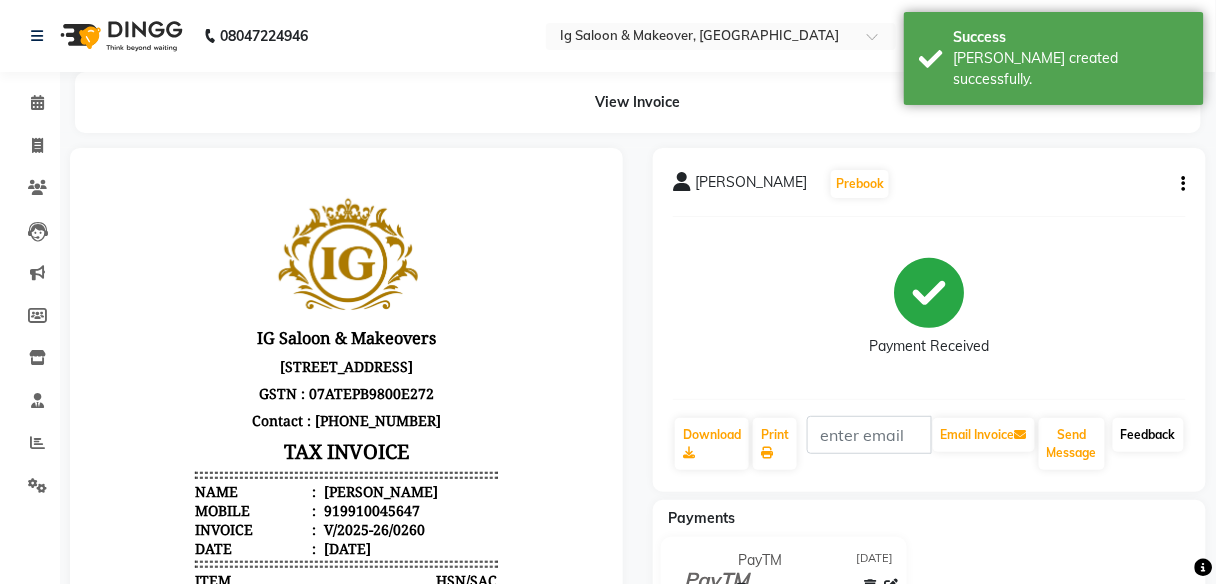 click on "Feedback" 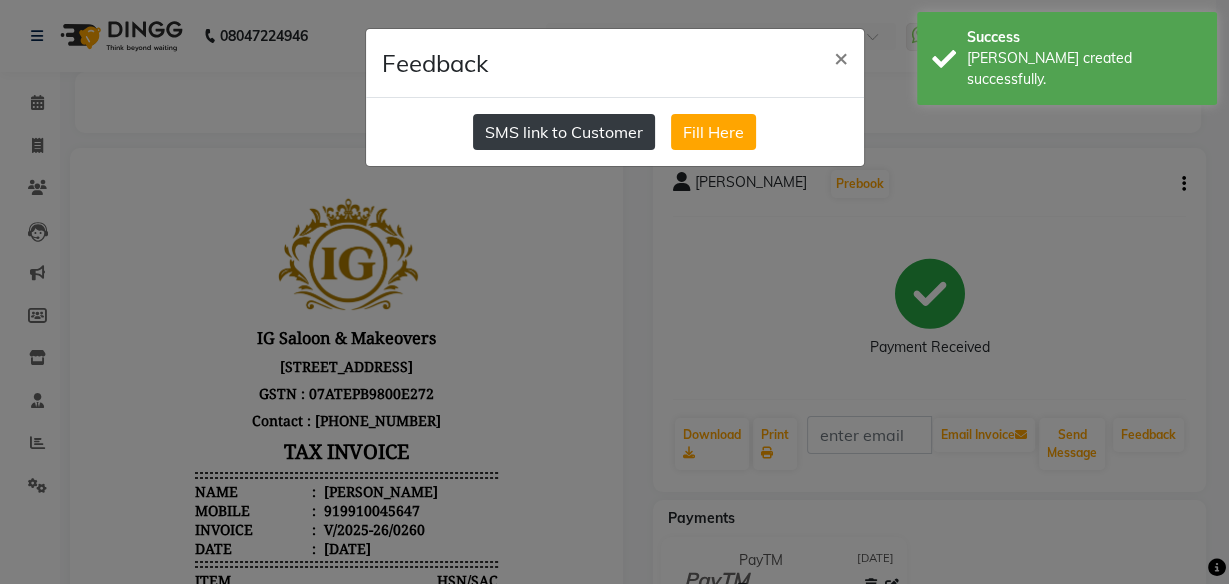 click on "SMS link to Customer" 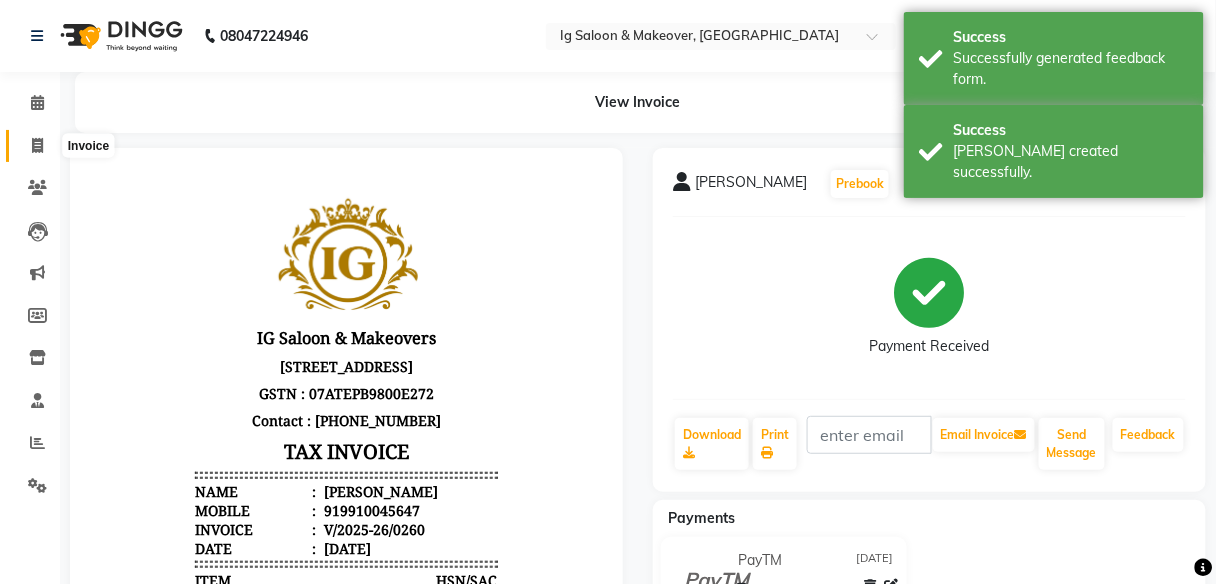 click 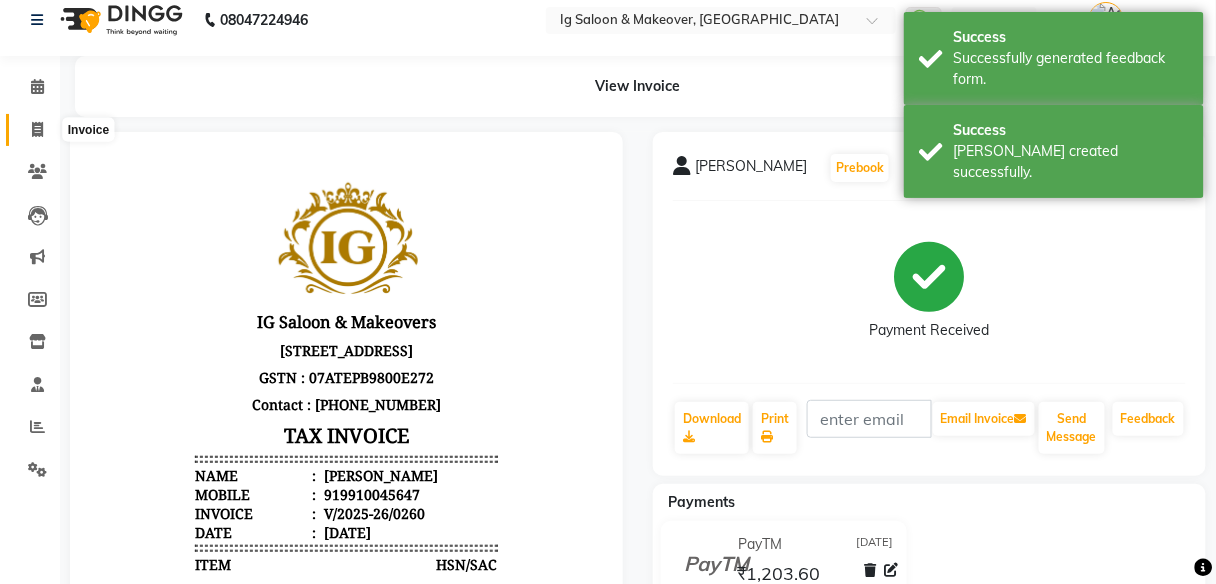select on "service" 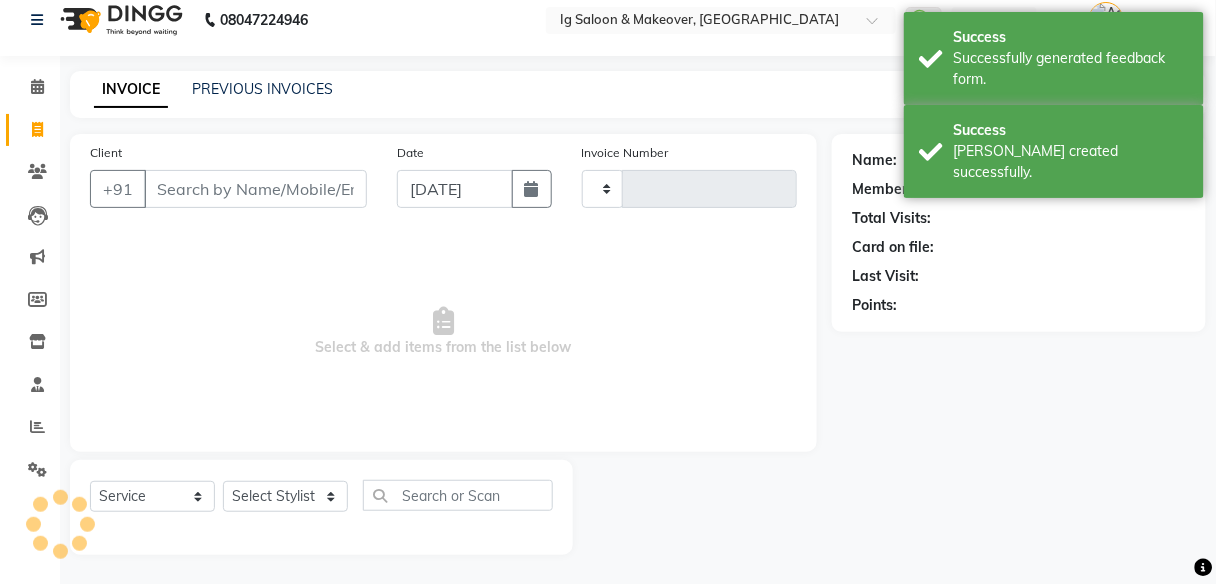 type on "0261" 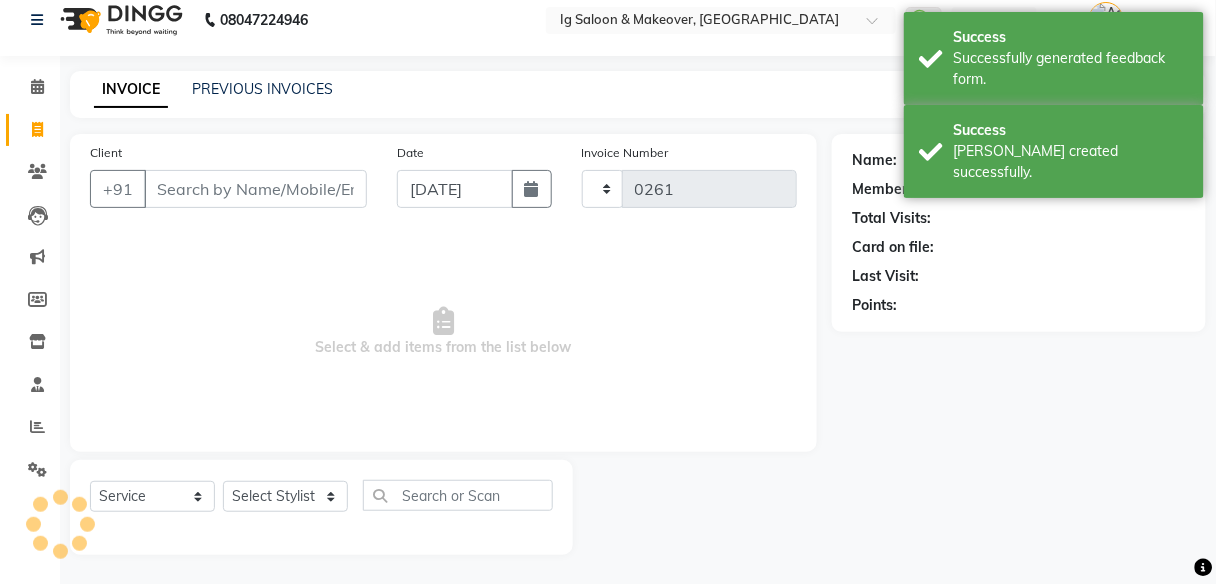 select on "3716" 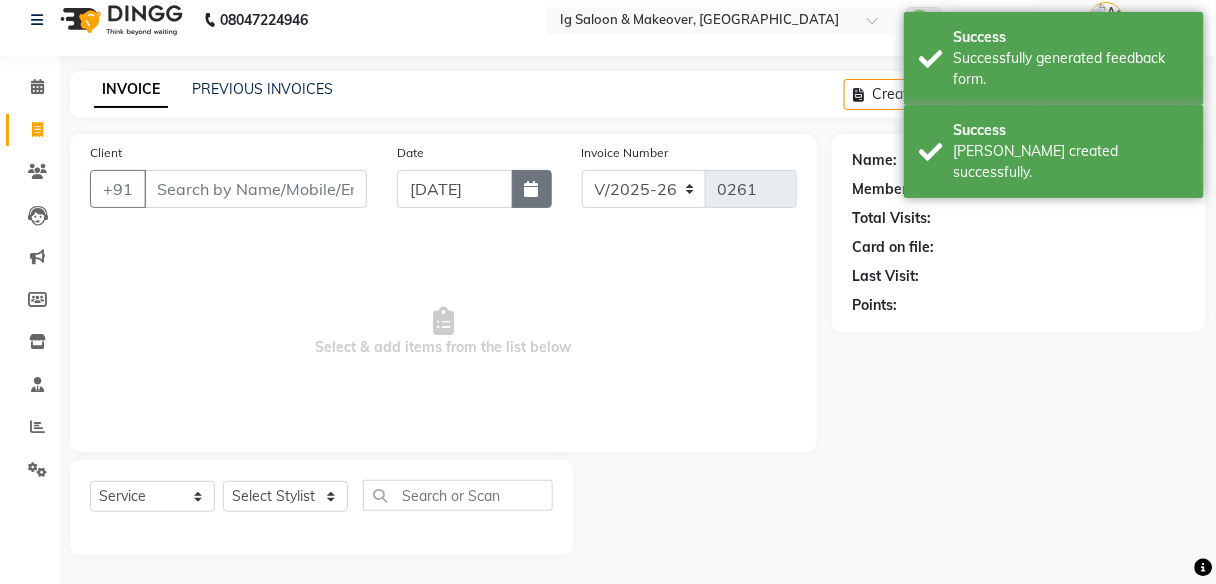 click 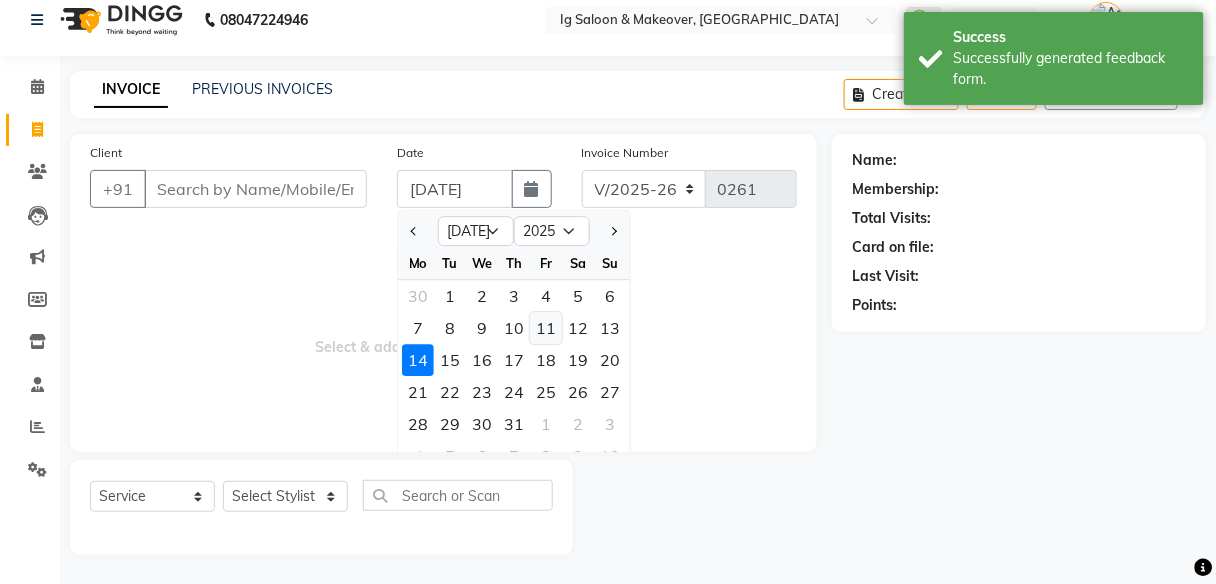 click on "11" 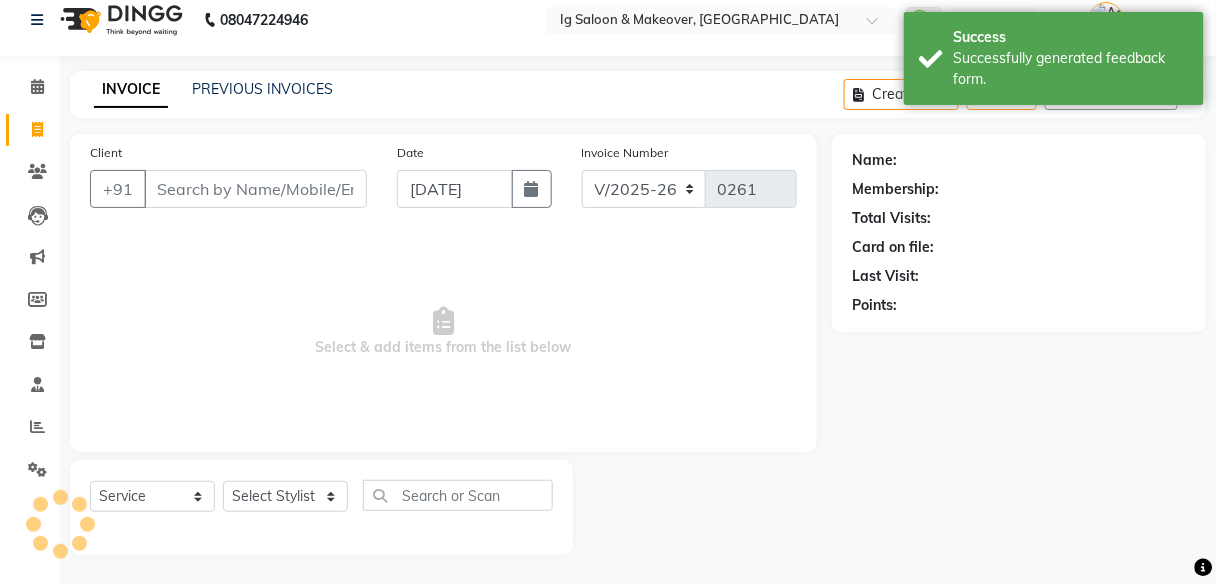 type on "[DATE]" 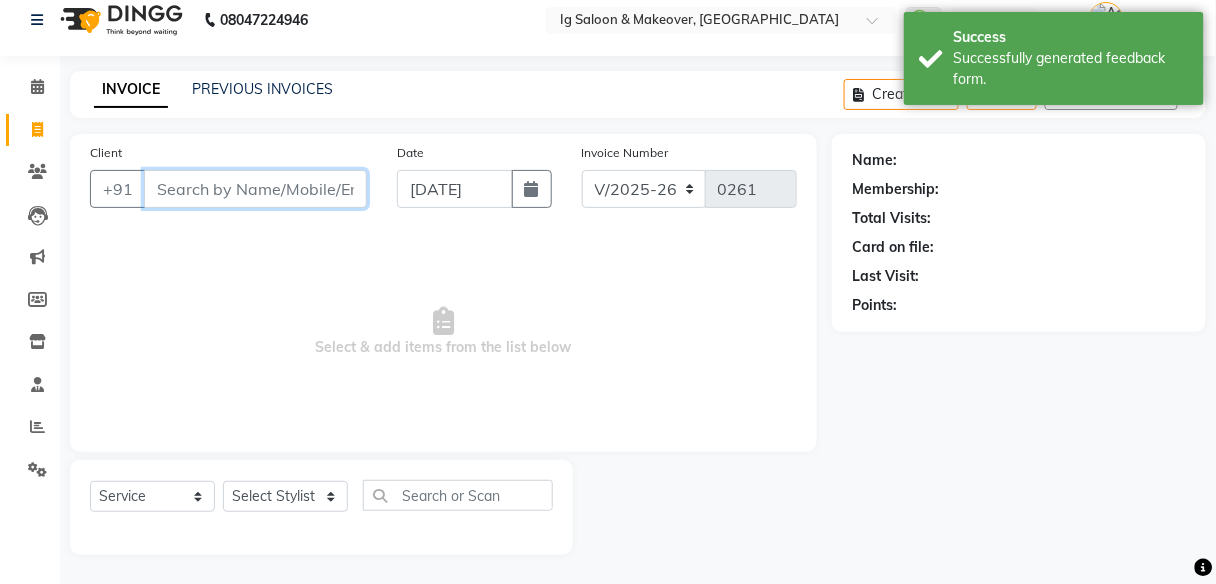 click on "Client" at bounding box center (255, 189) 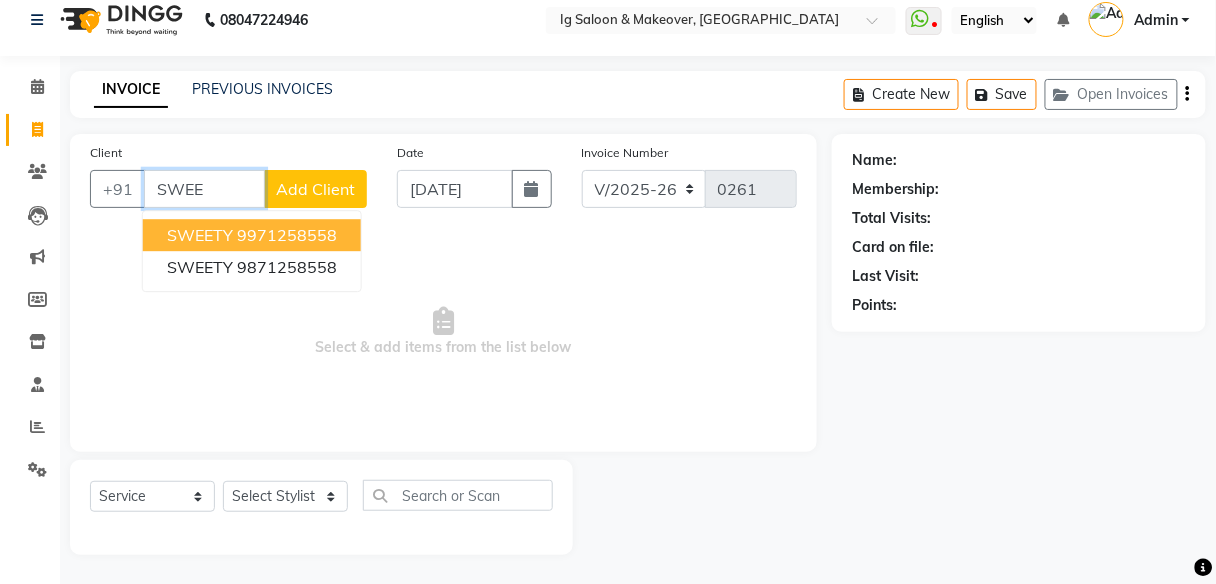 click on "9971258558" at bounding box center [287, 235] 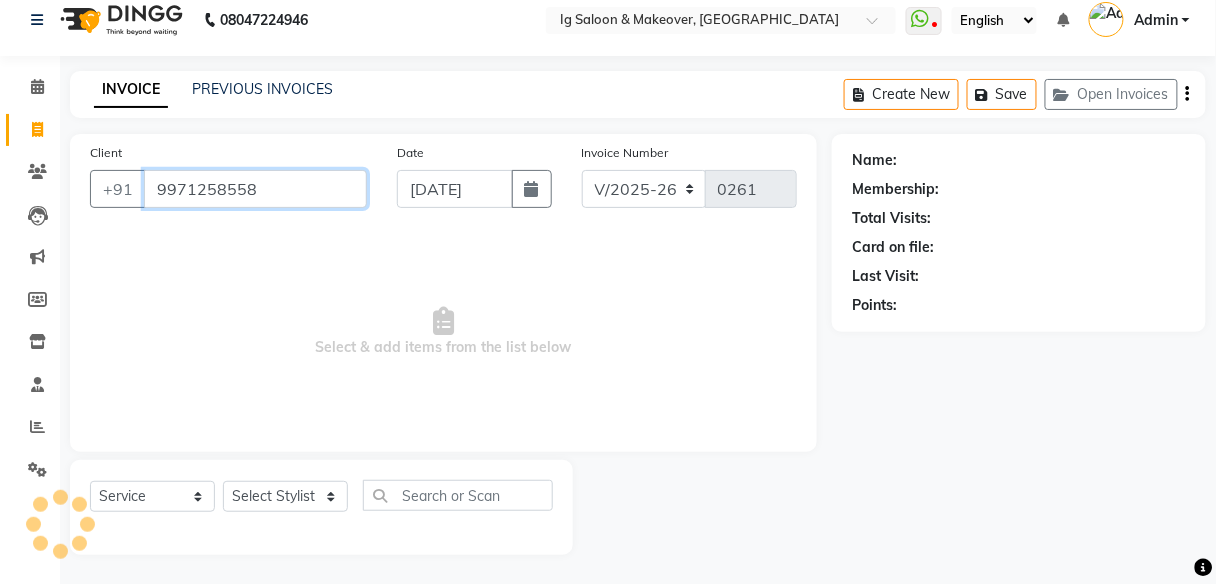 type on "9971258558" 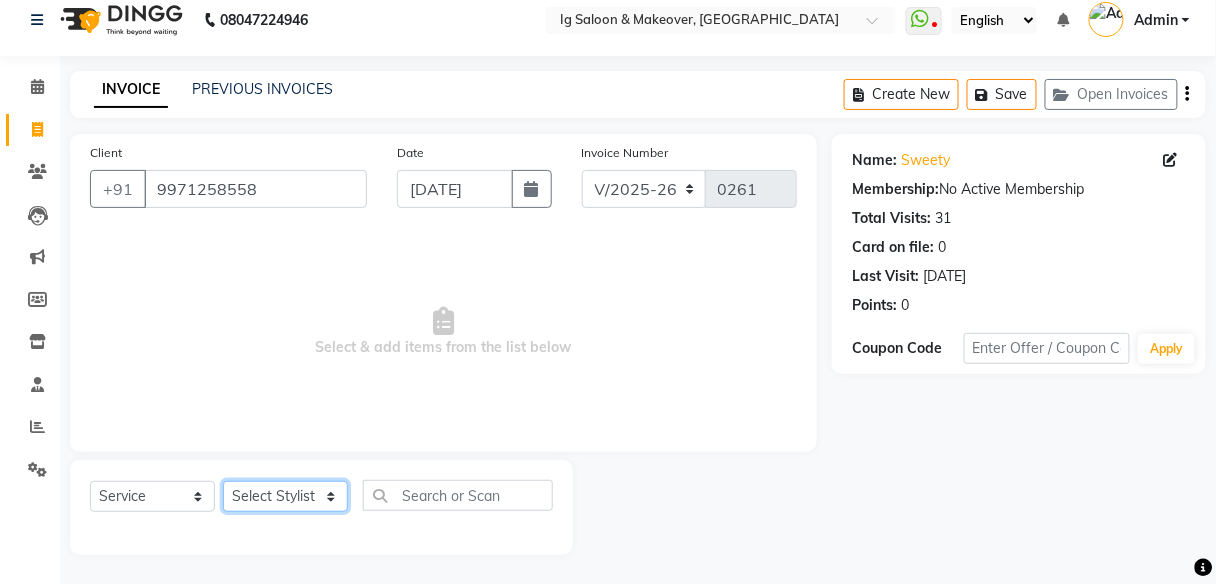 click on "Select Stylist [PERSON_NAME] [PERSON_NAME] [PERSON_NAME] POOJA MOTU YASHEED" 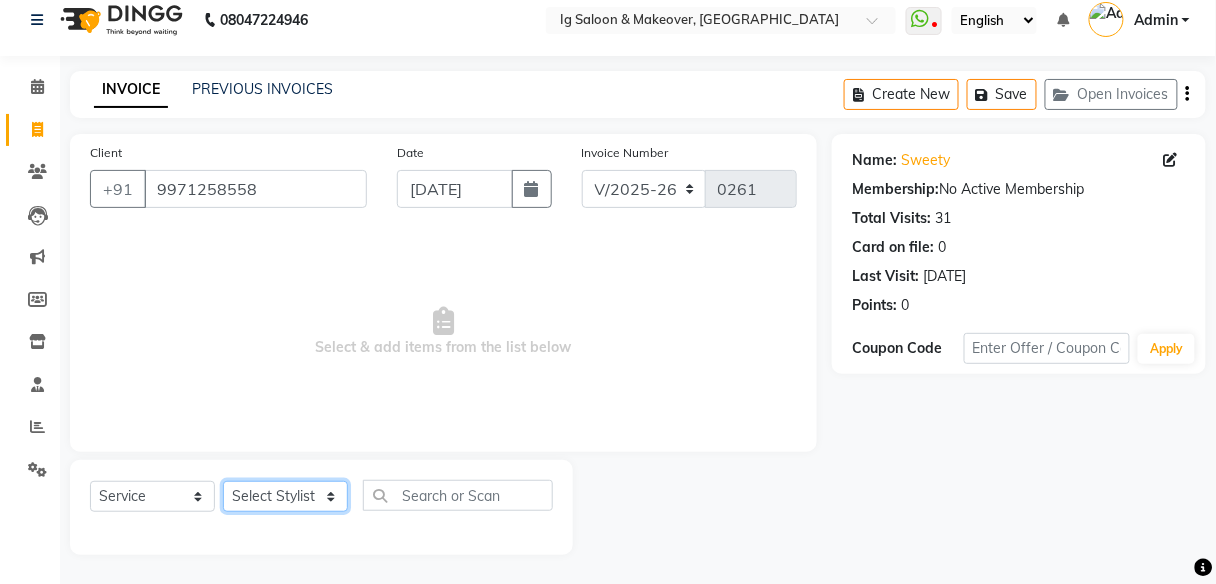 select on "18245" 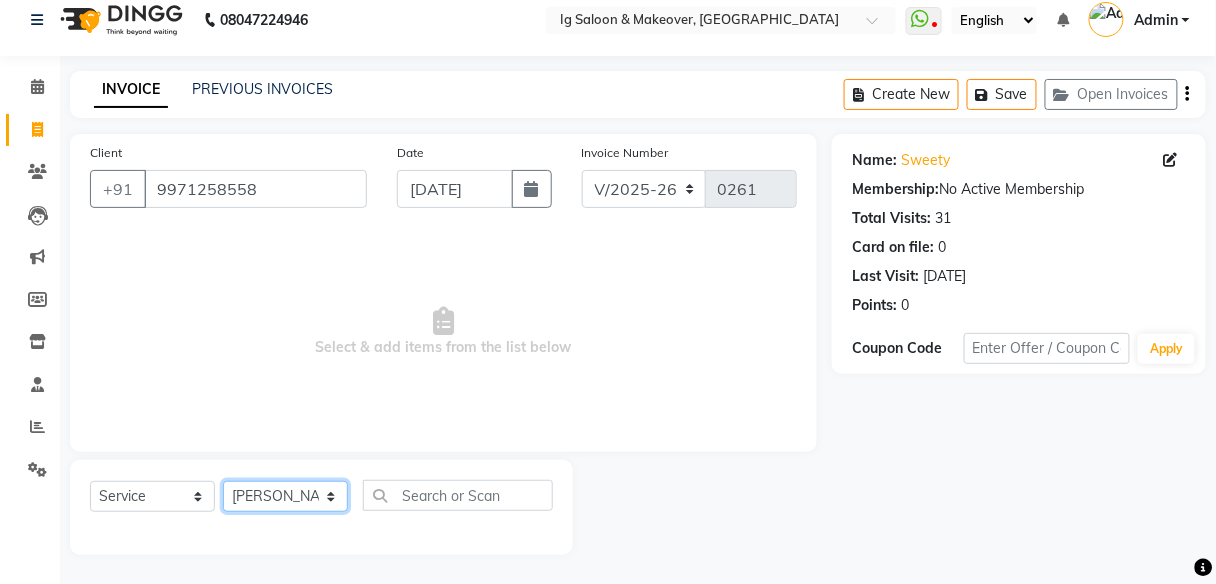 click on "Select Stylist [PERSON_NAME] [PERSON_NAME] [PERSON_NAME] POOJA MOTU YASHEED" 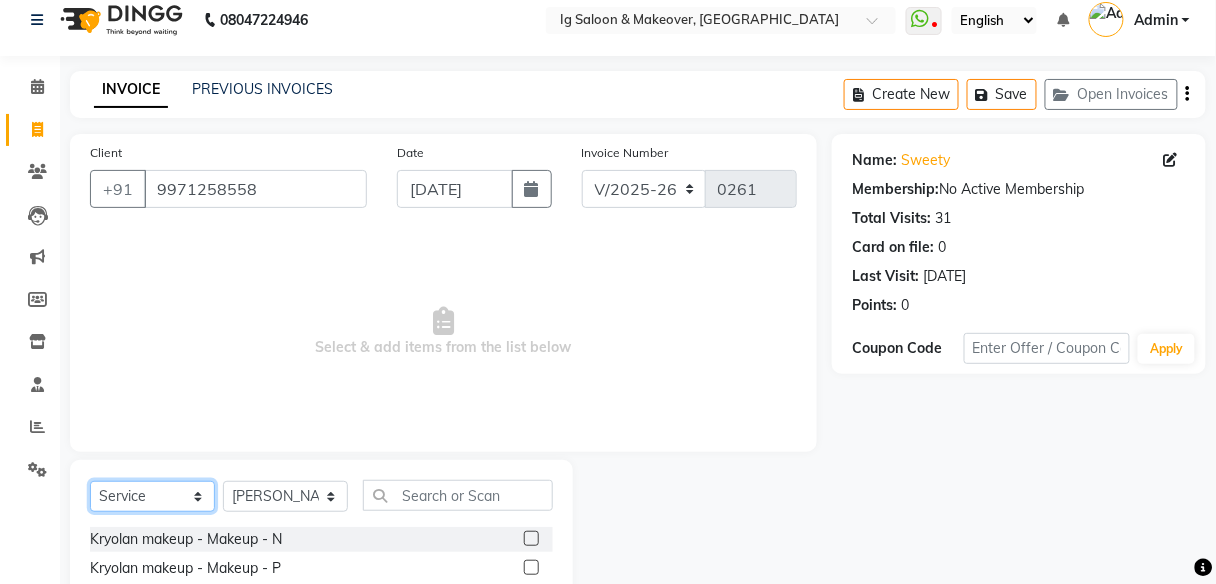 click on "Select  Service  Product  Membership  Package Voucher Prepaid Gift Card" 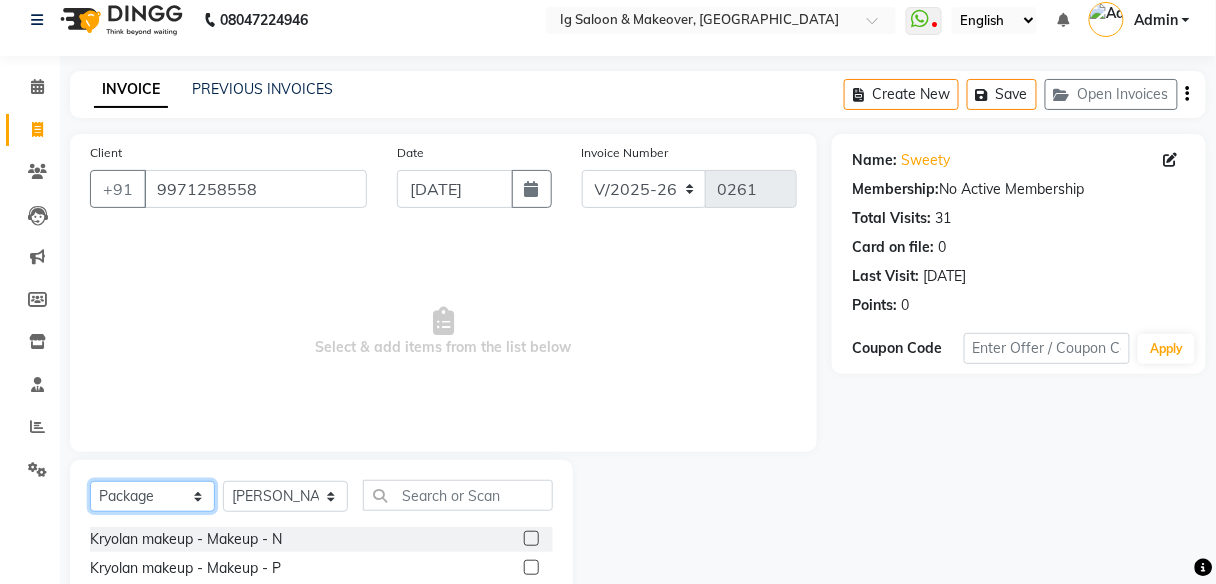 click on "Select  Service  Product  Membership  Package Voucher Prepaid Gift Card" 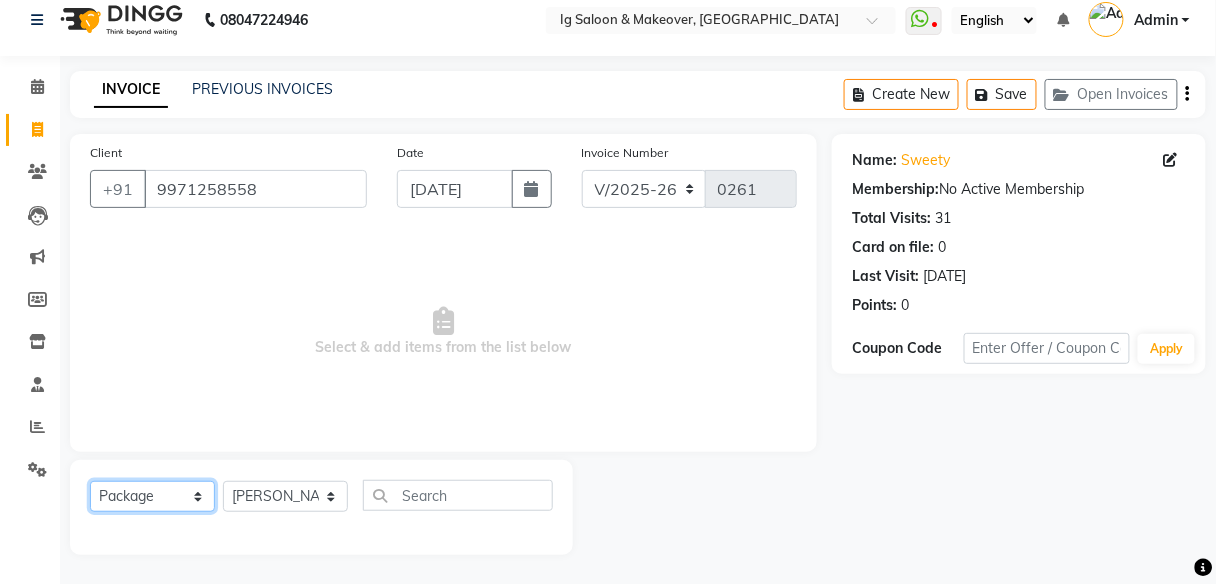 click on "Select  Service  Product  Membership  Package Voucher Prepaid Gift Card" 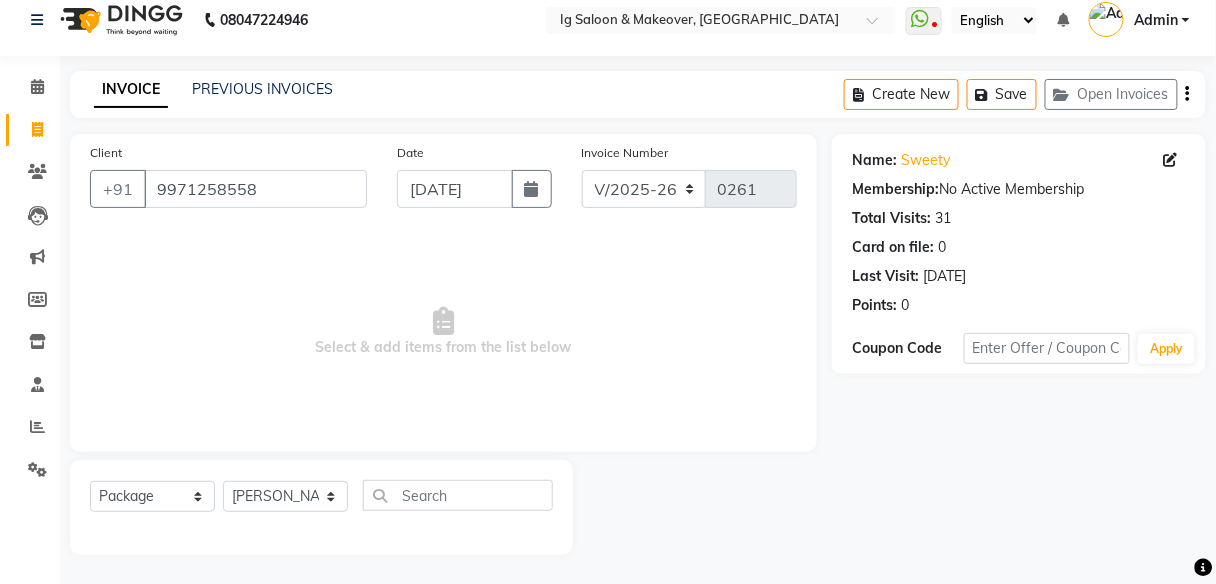 click 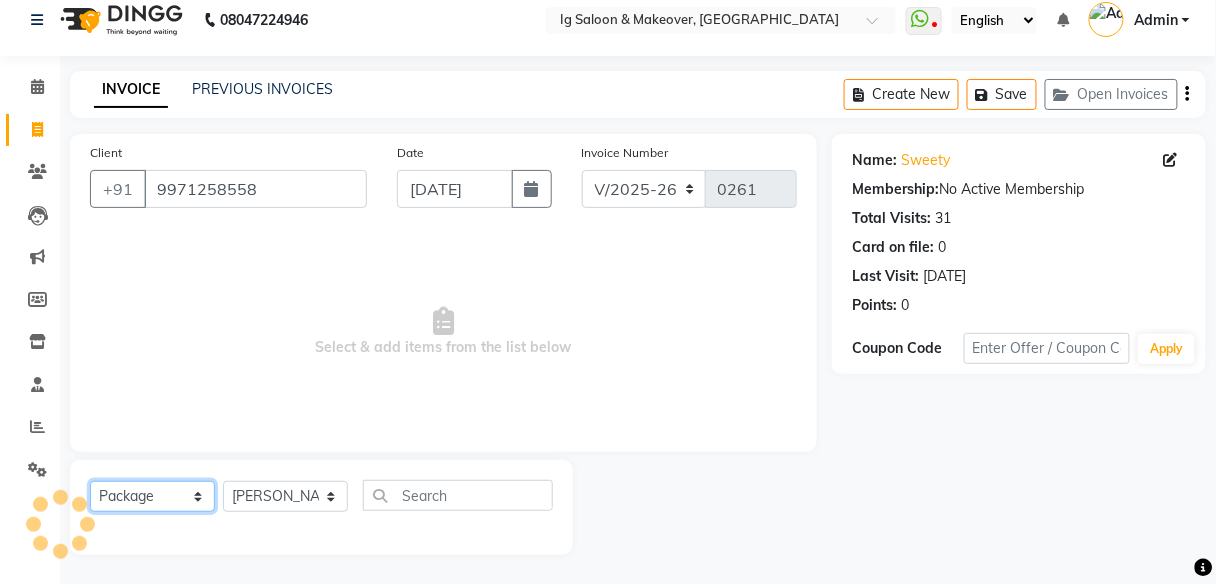 click on "Select  Service  Product  Membership  Package Voucher Prepaid Gift Card" 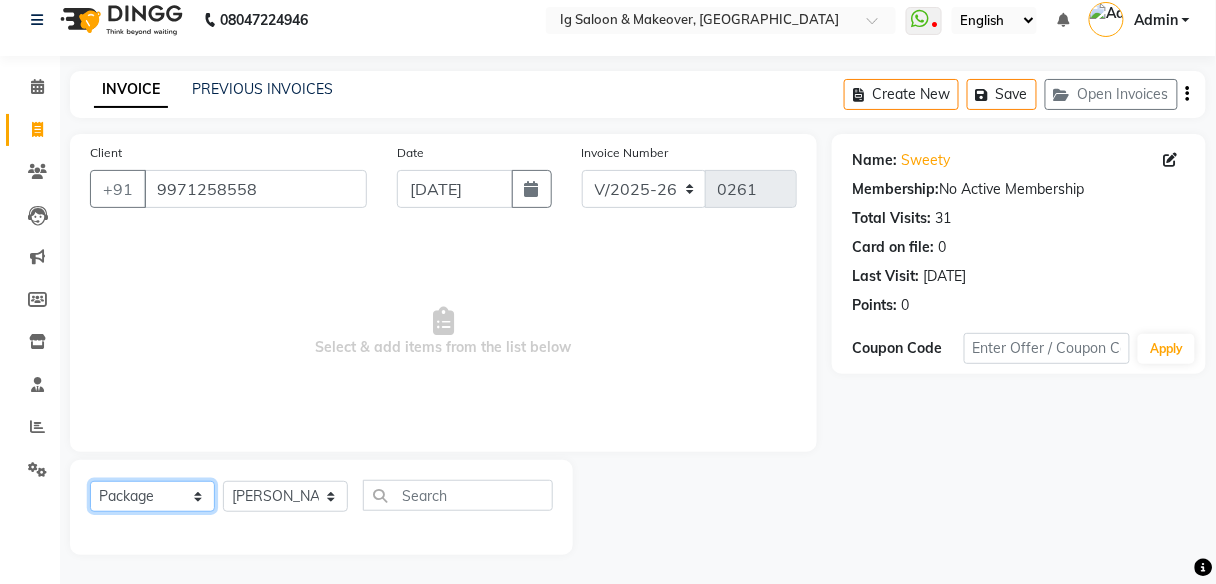 select on "service" 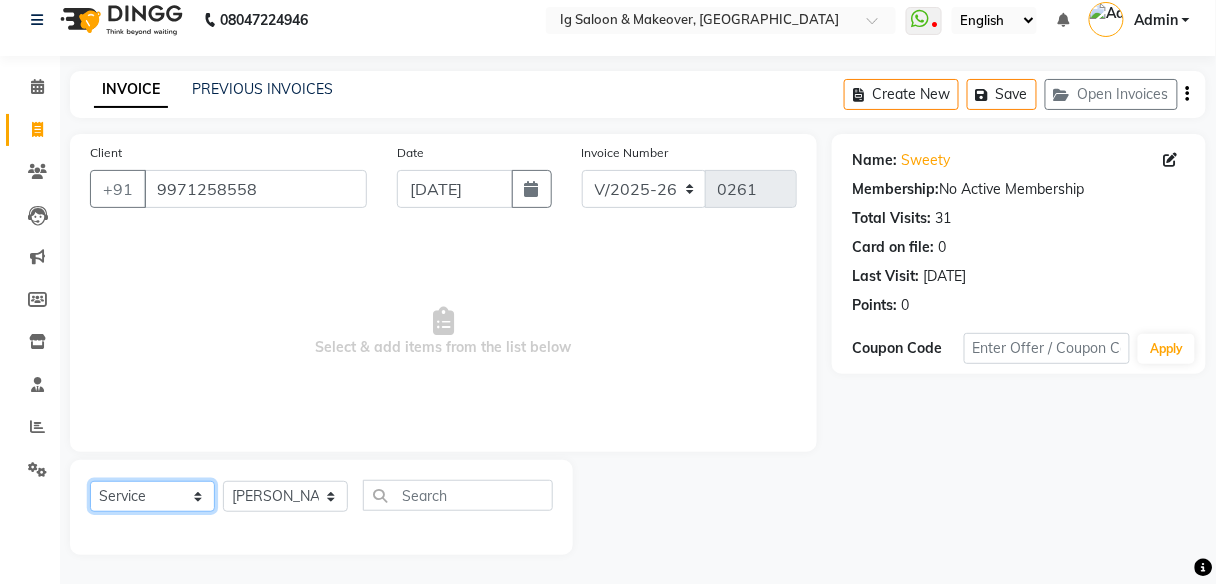 click on "Select  Service  Product  Membership  Package Voucher Prepaid Gift Card" 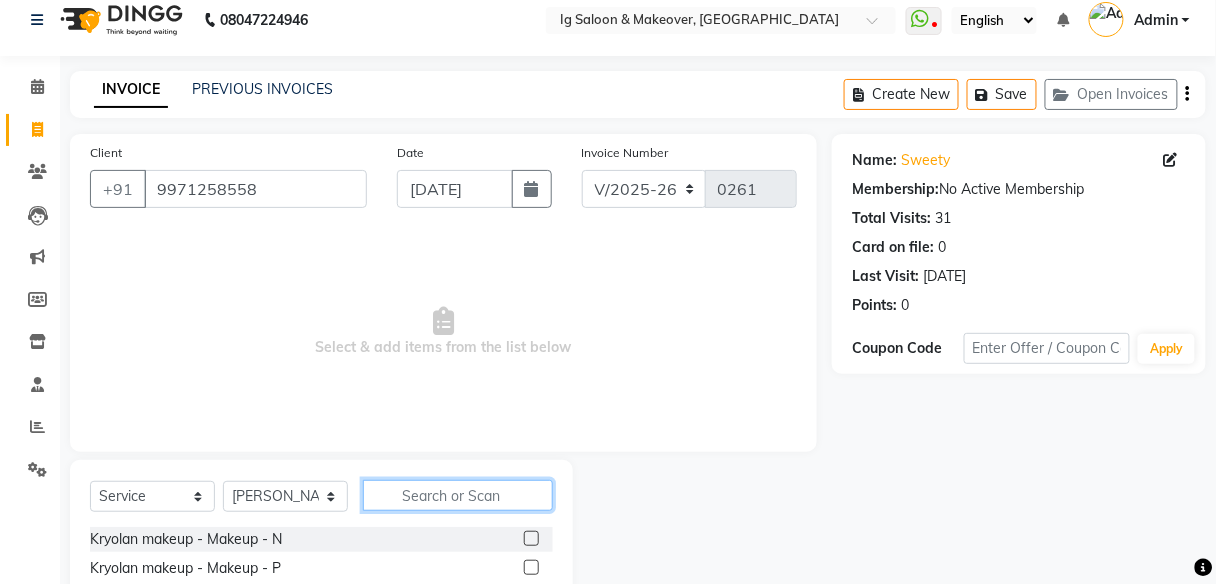 click 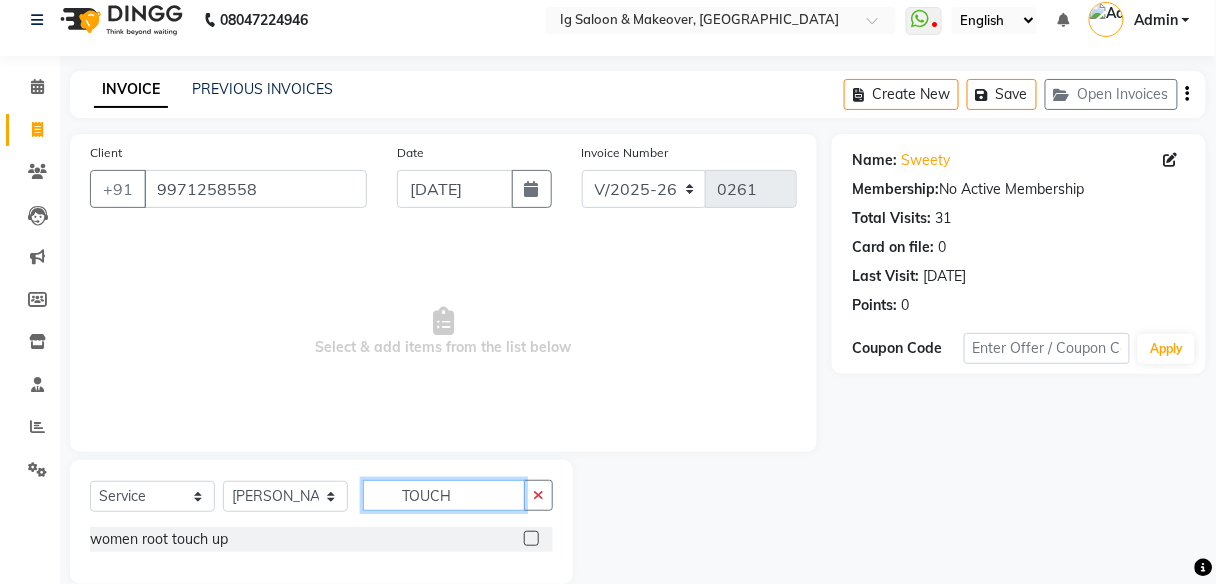 type on "TOUCH" 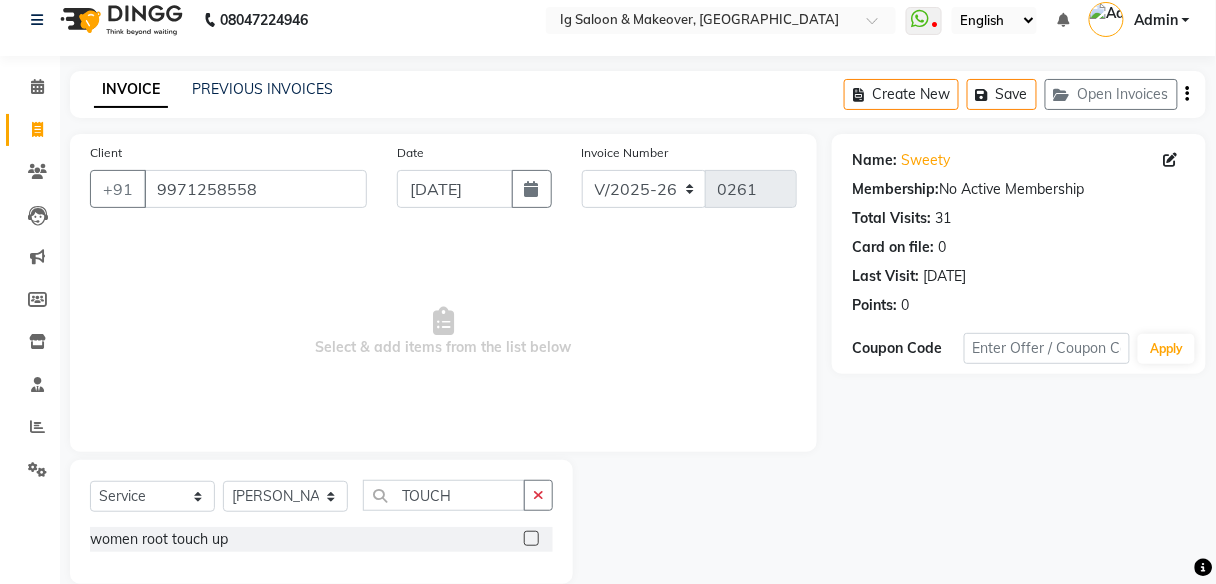 click 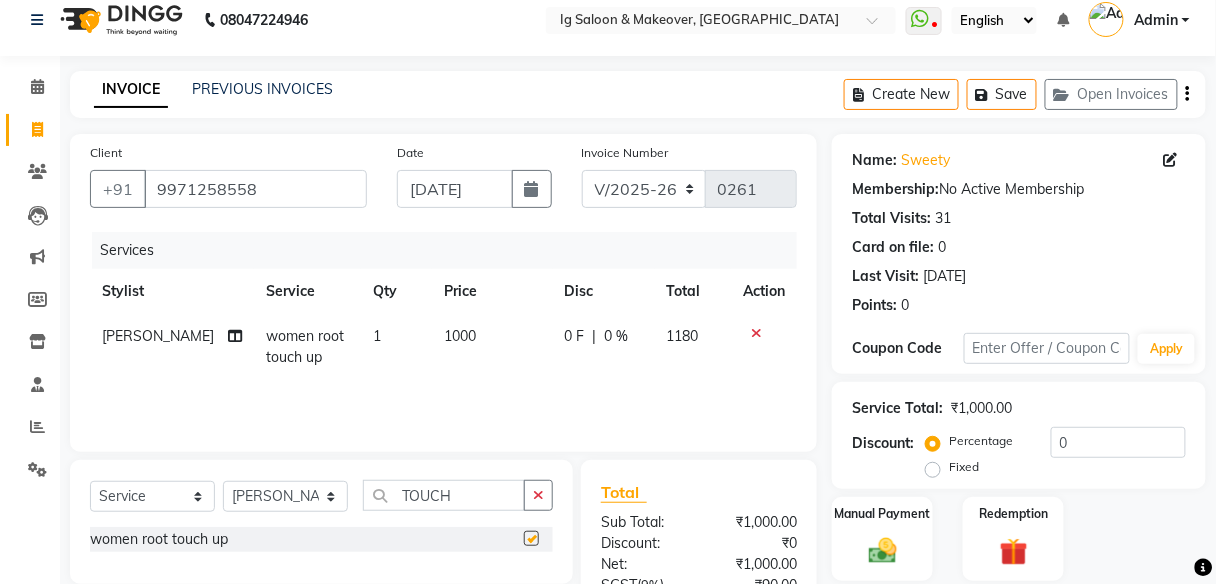 checkbox on "false" 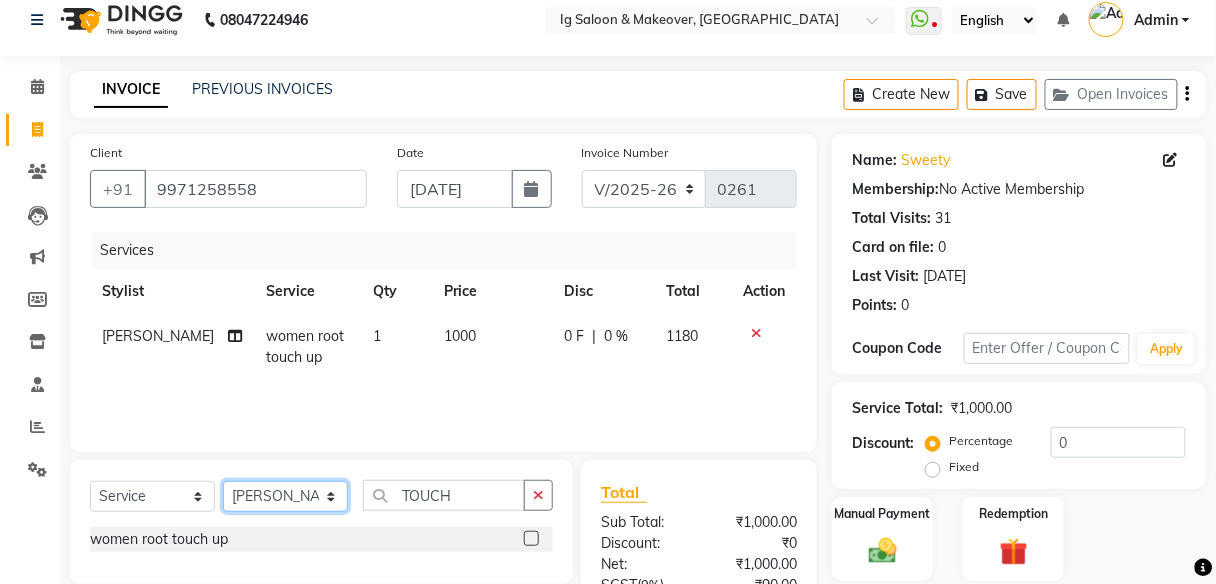 click on "Select Stylist [PERSON_NAME] [PERSON_NAME] [PERSON_NAME] POOJA MOTU YASHEED" 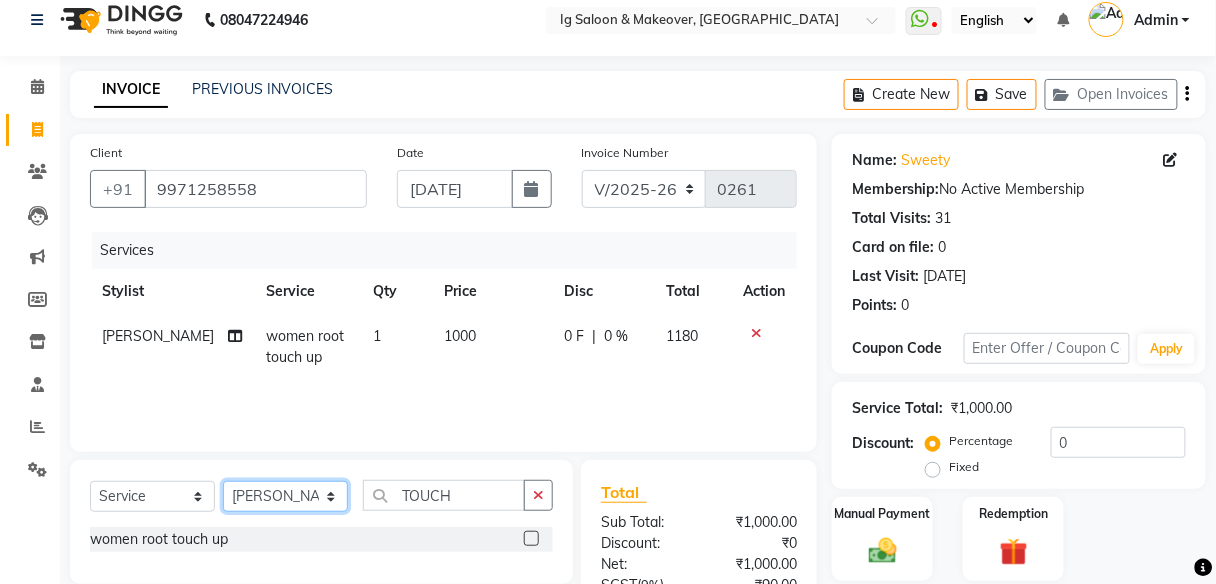 select on "67641" 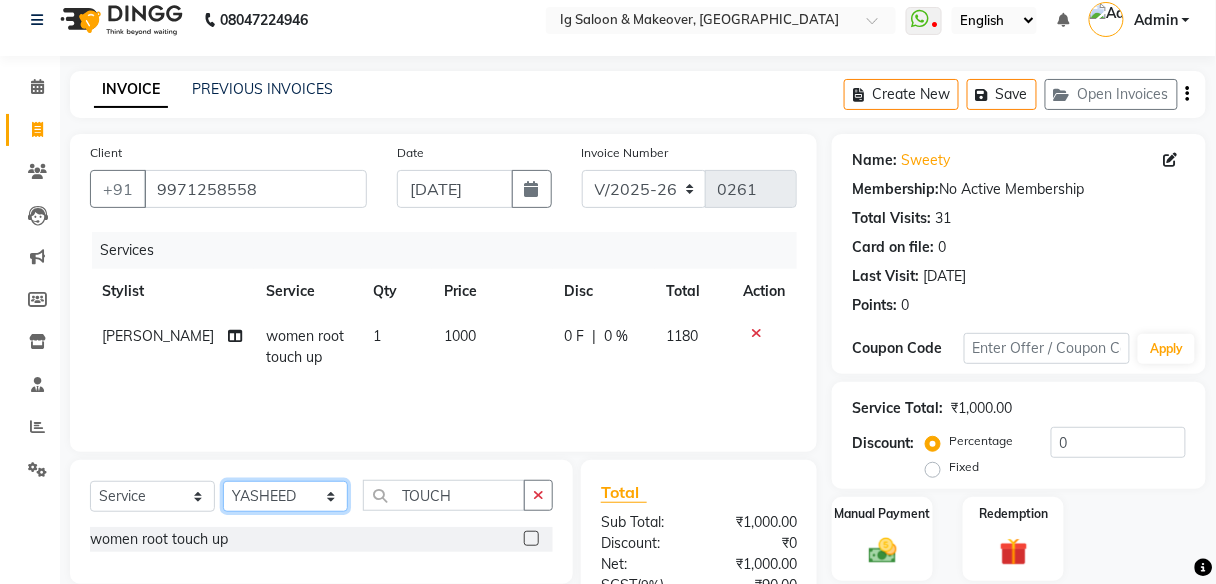 click on "Select Stylist [PERSON_NAME] [PERSON_NAME] [PERSON_NAME] POOJA MOTU YASHEED" 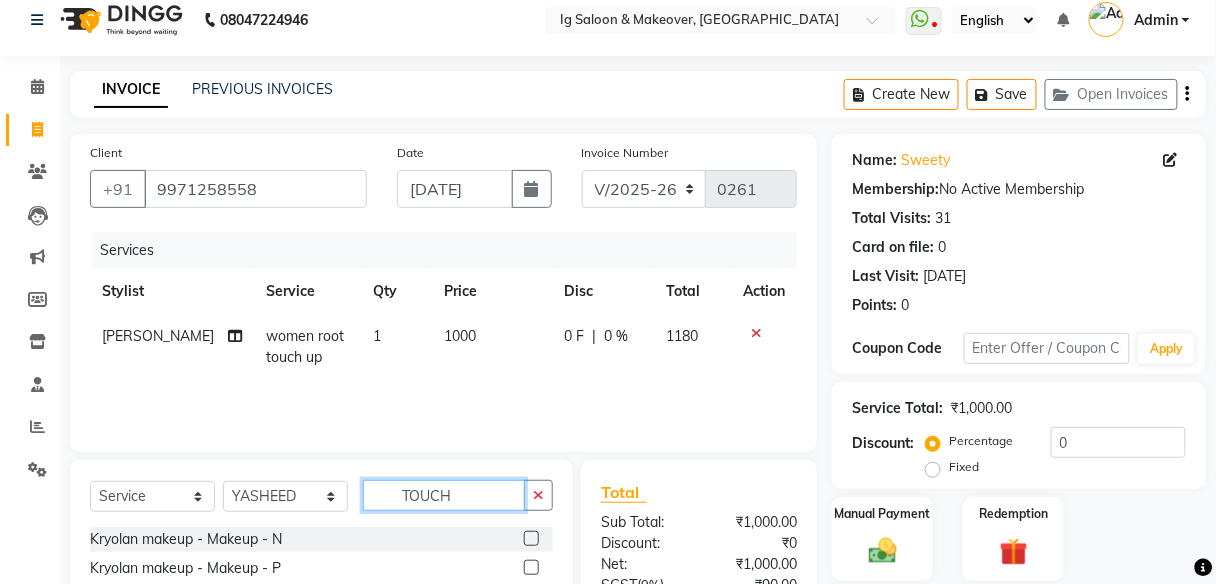 click on "TOUCH" 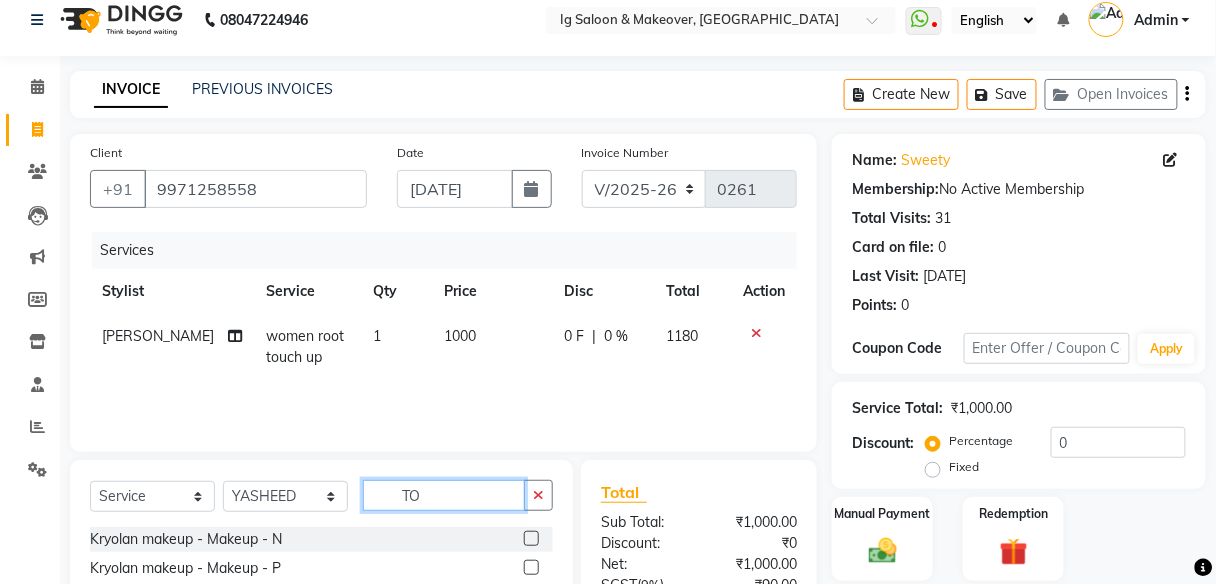 type on "T" 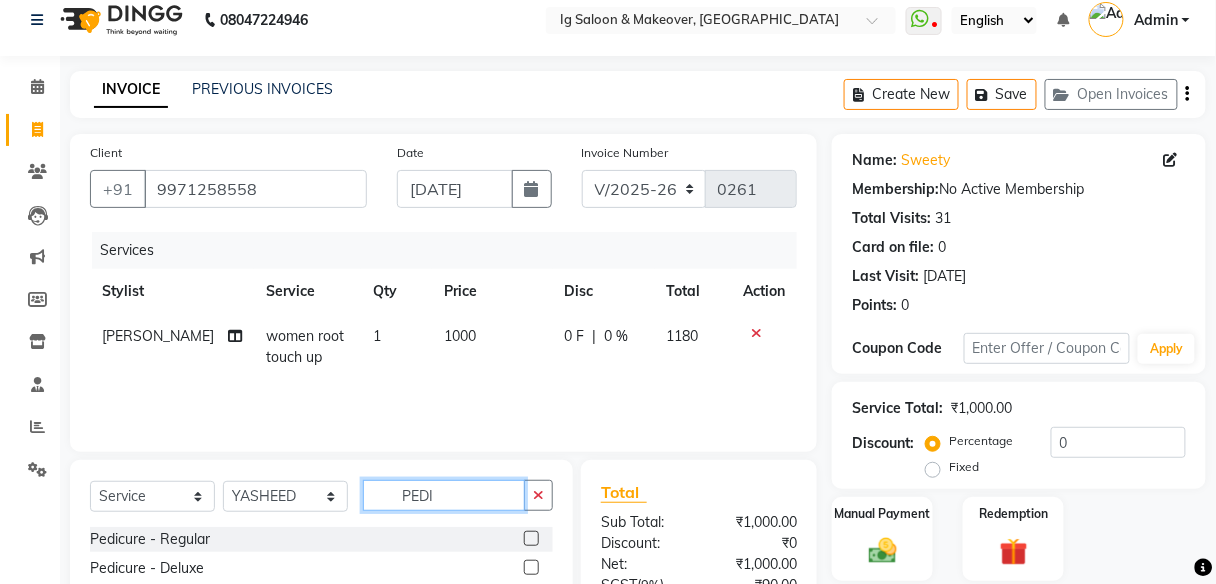 type on "PEDI" 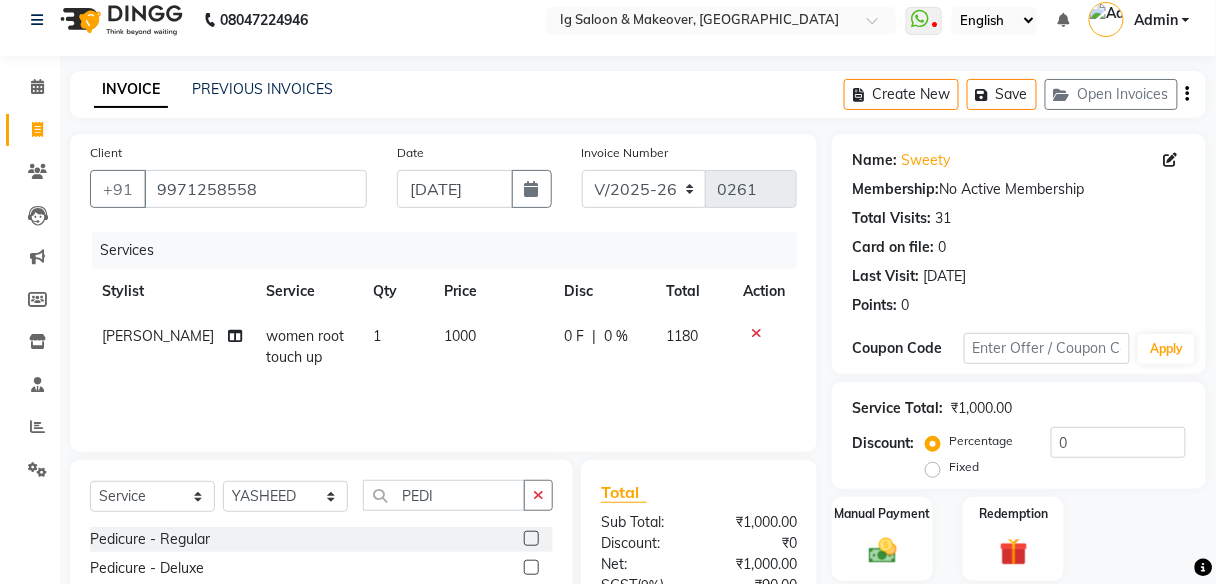 click 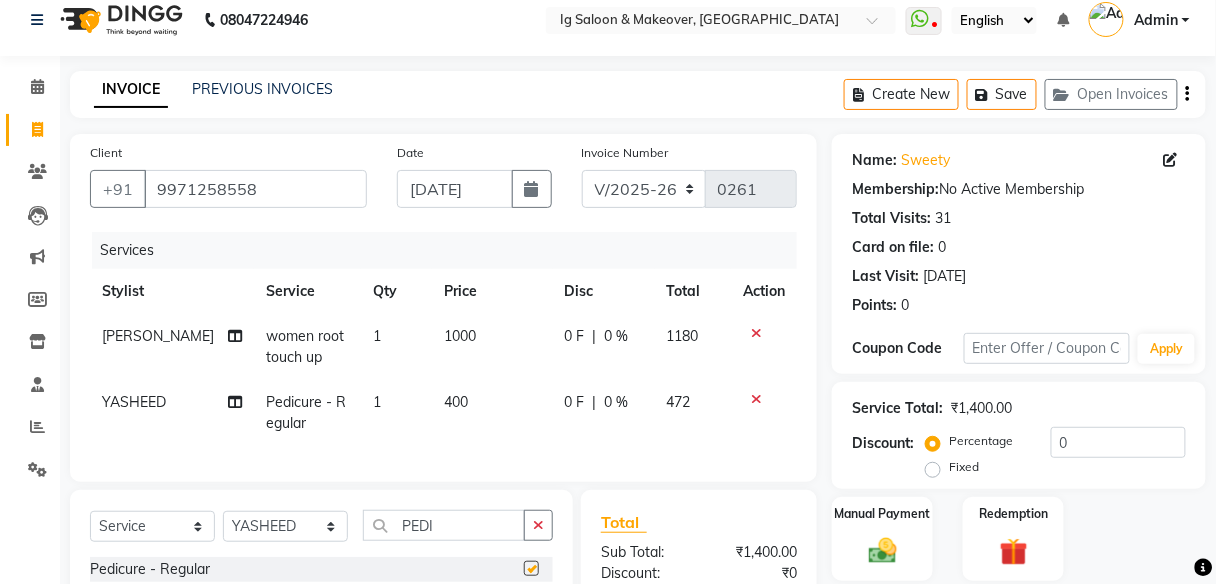 checkbox on "false" 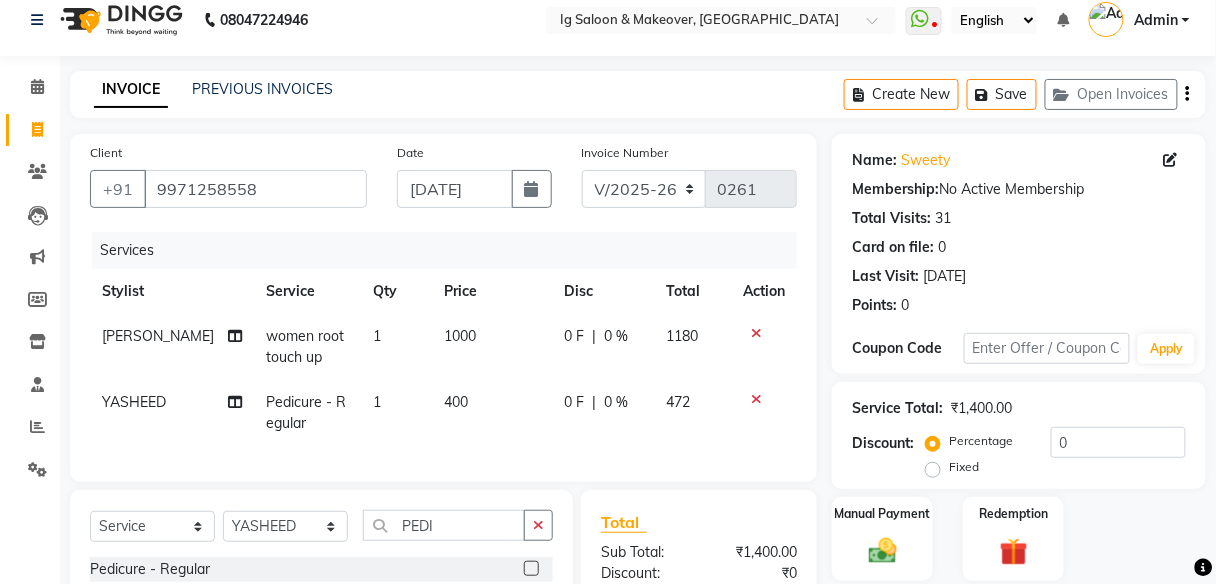 click on "400" 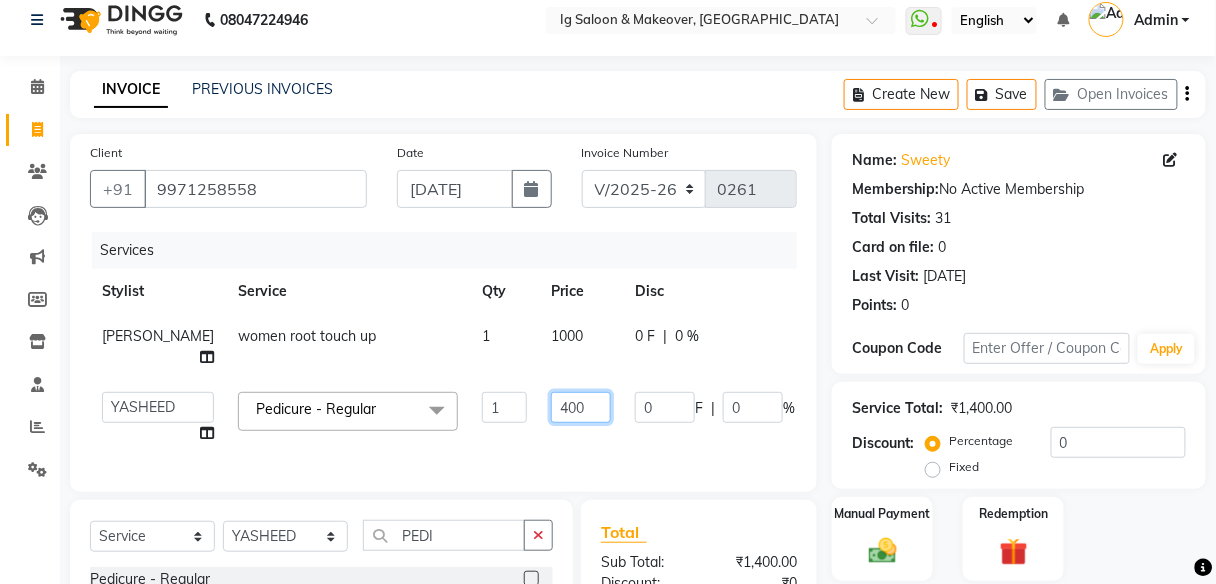 click on "400" 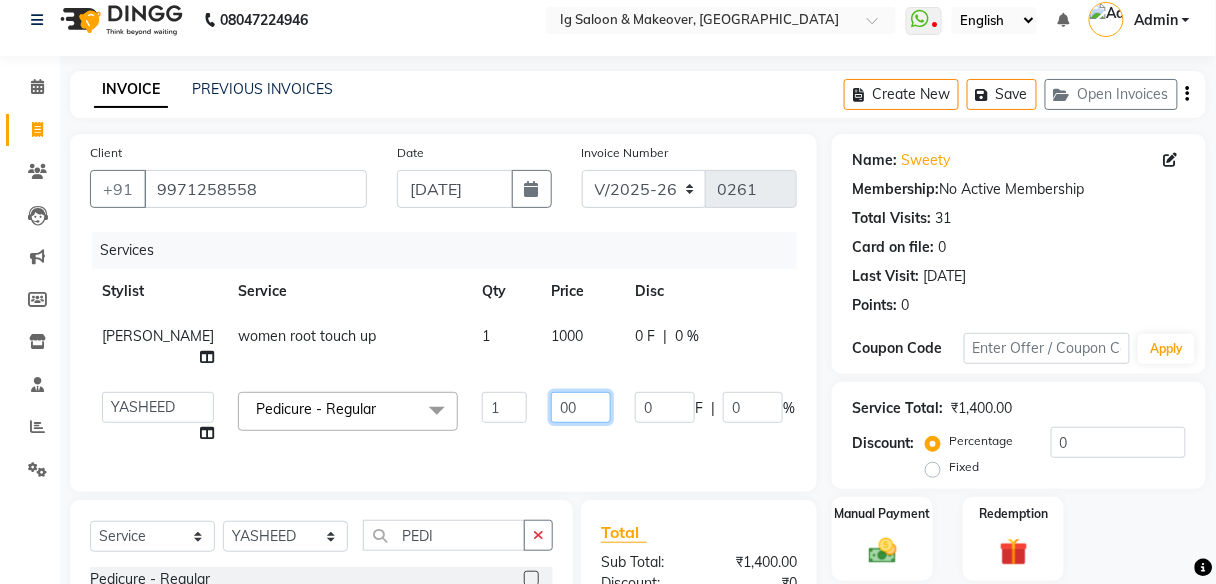type on "500" 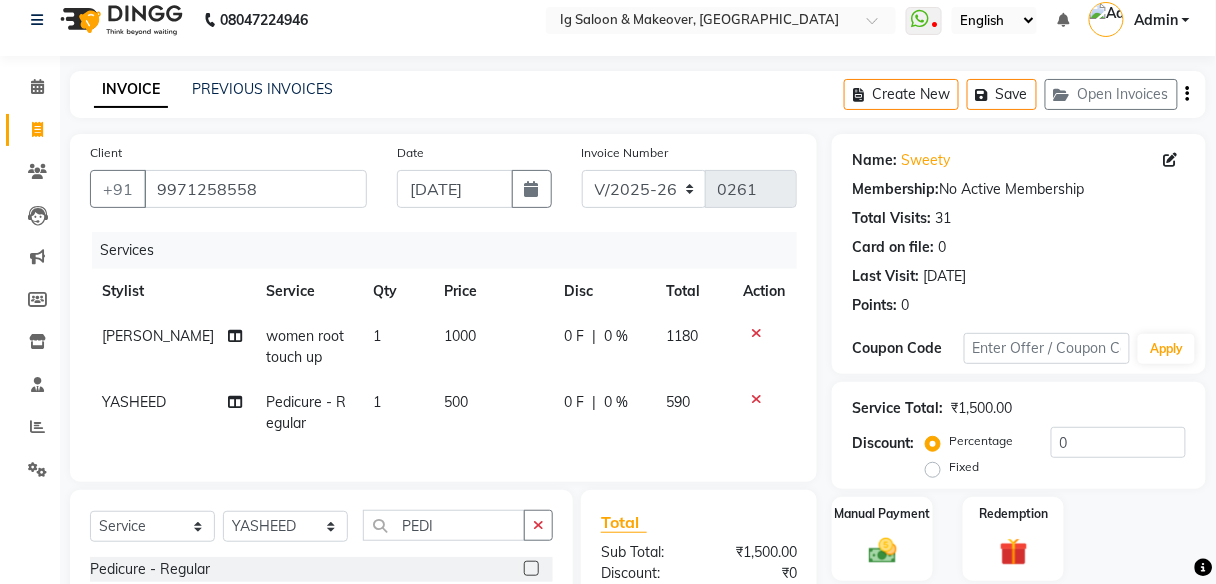 click on "Manual Payment Redemption" 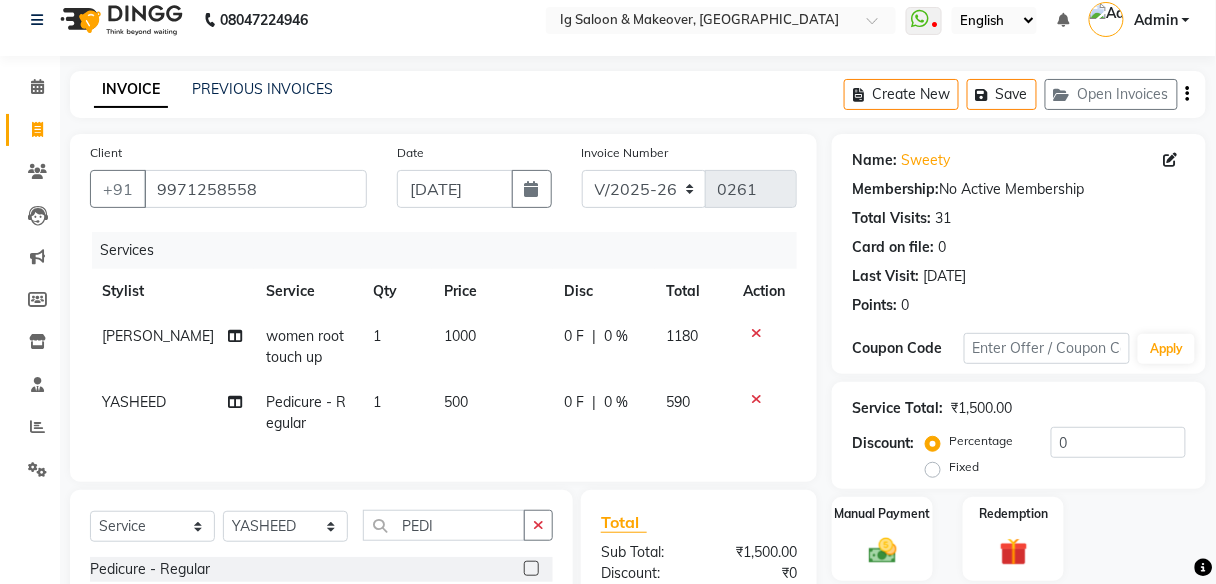 click on "1000" 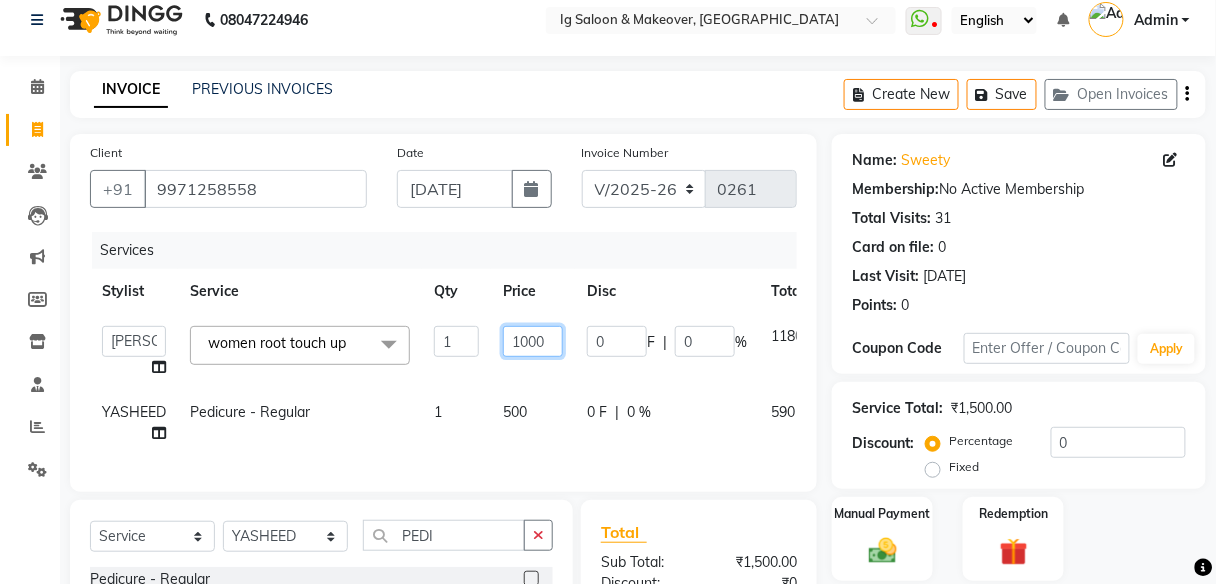 click on "1000" 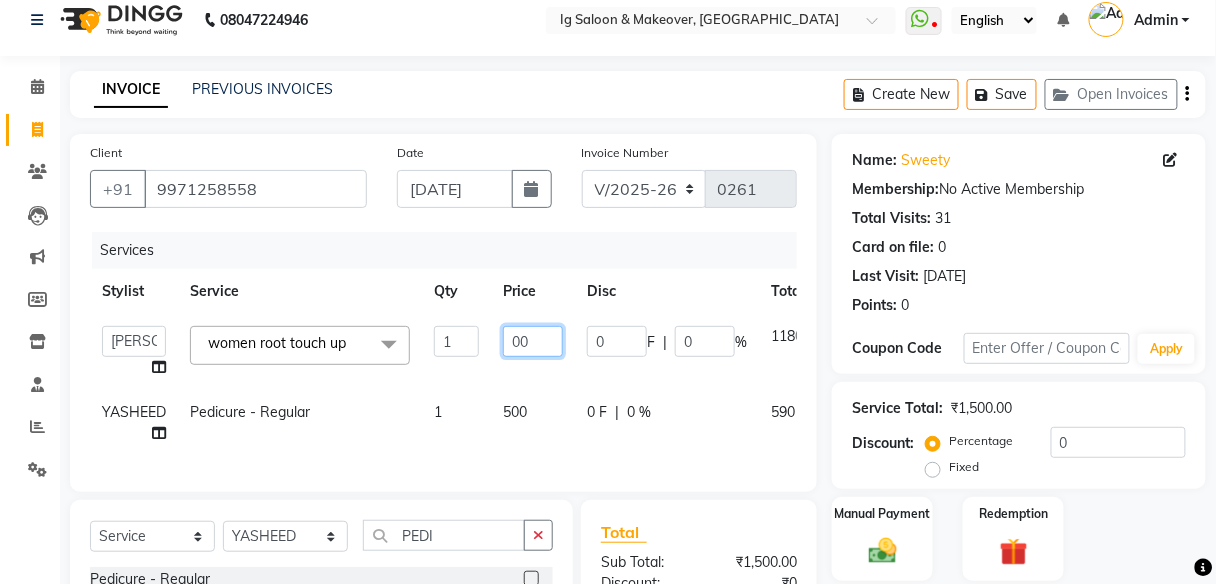 type on "600" 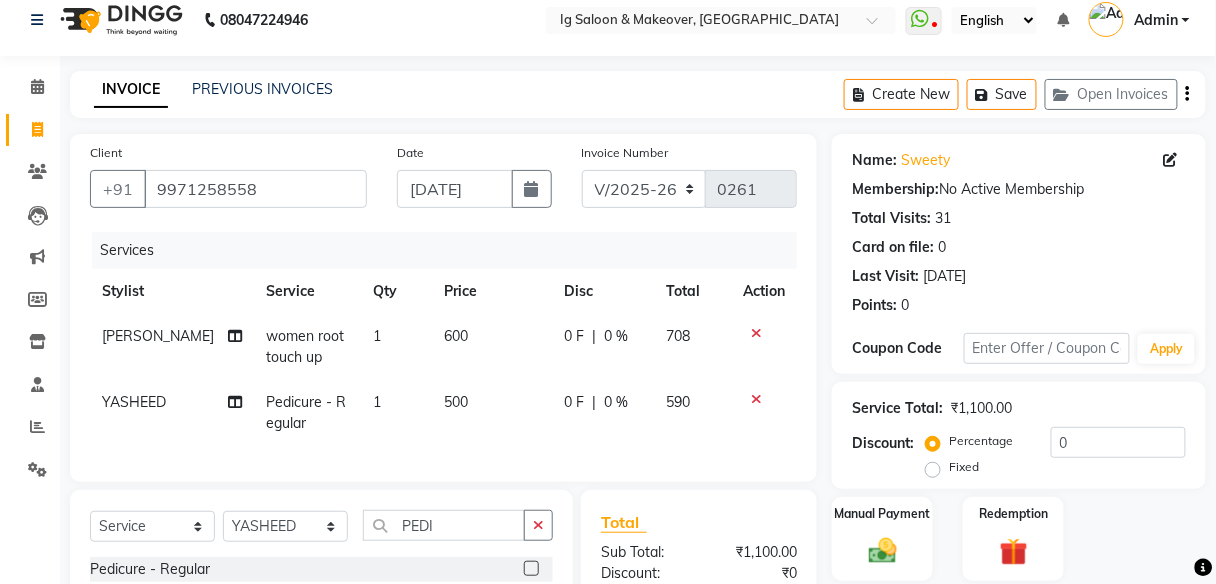 click on "Service Total:  ₹1,100.00  Discount:  Percentage   Fixed  0" 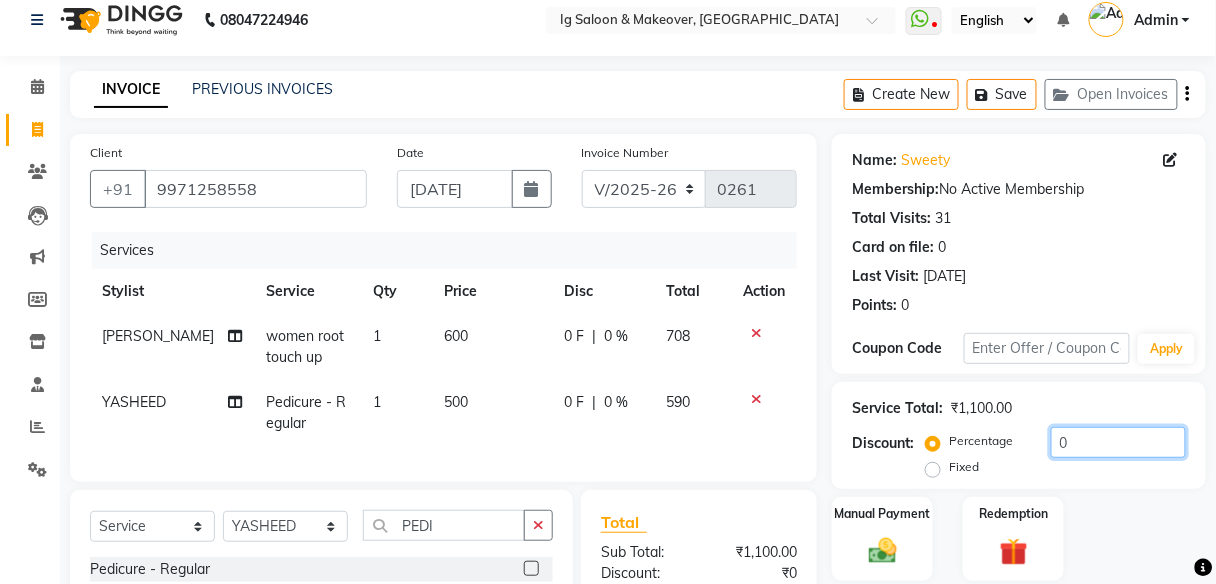 click on "0" 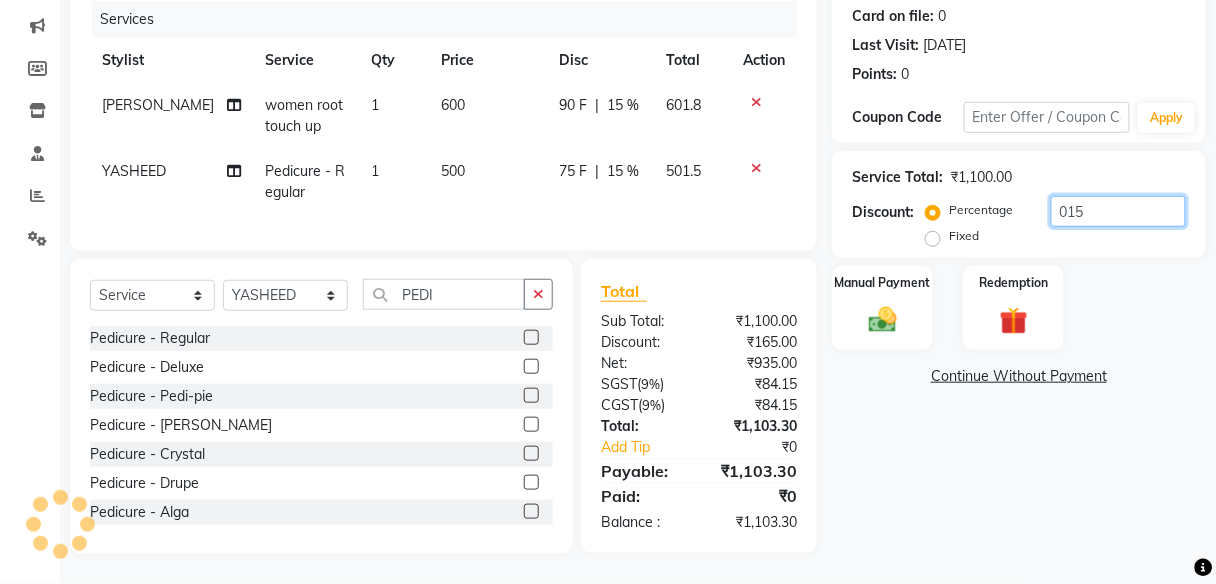 scroll, scrollTop: 258, scrollLeft: 0, axis: vertical 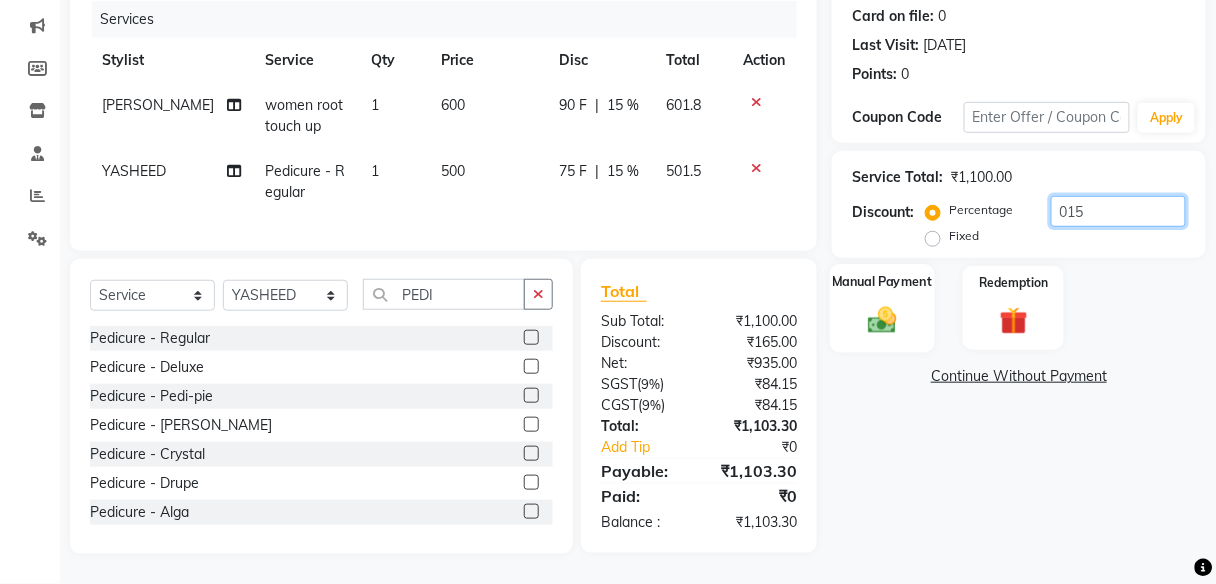 type on "015" 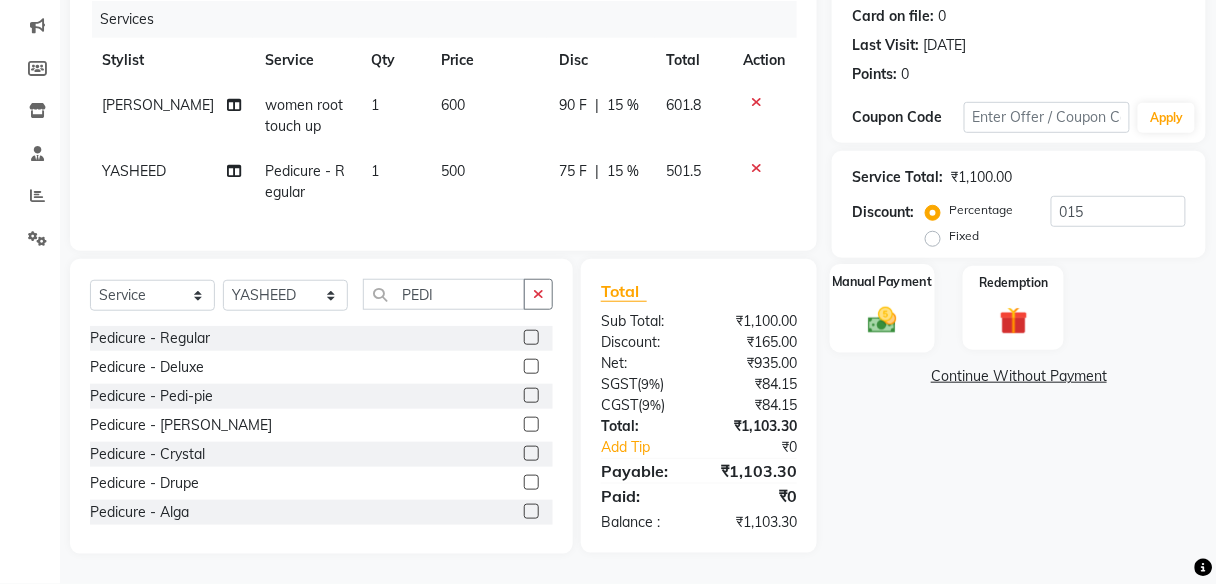 click 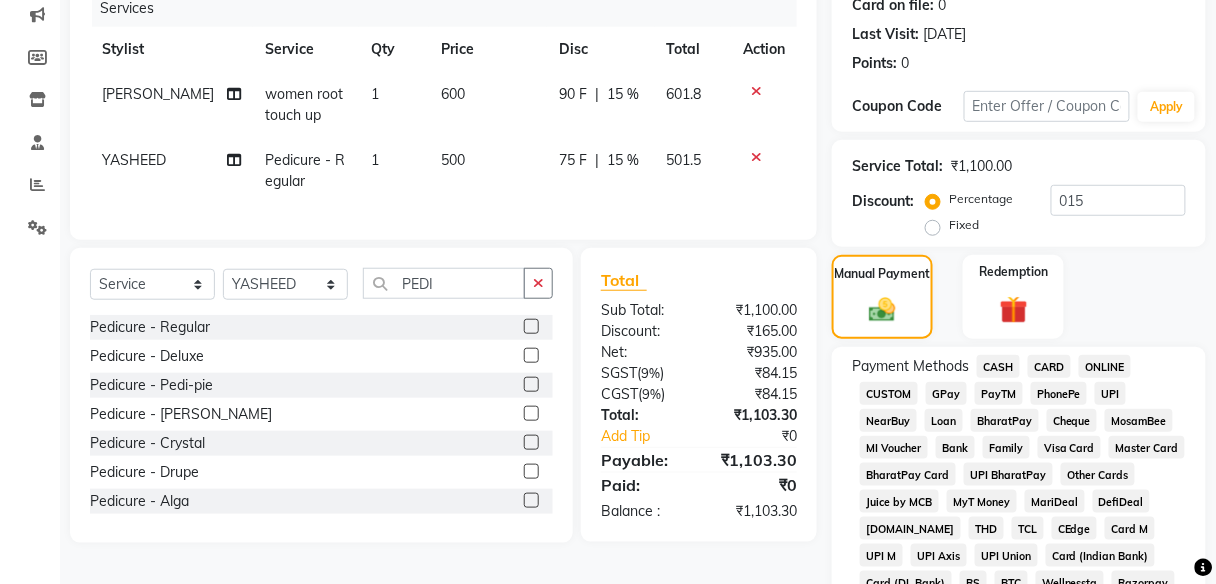 click on "CASH" 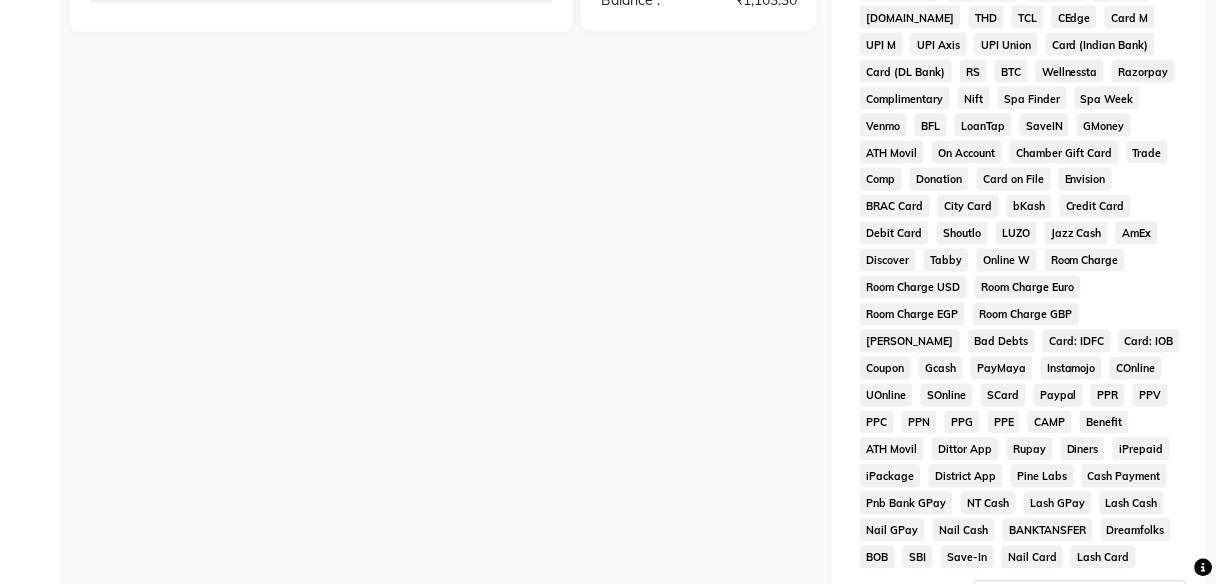 scroll, scrollTop: 939, scrollLeft: 0, axis: vertical 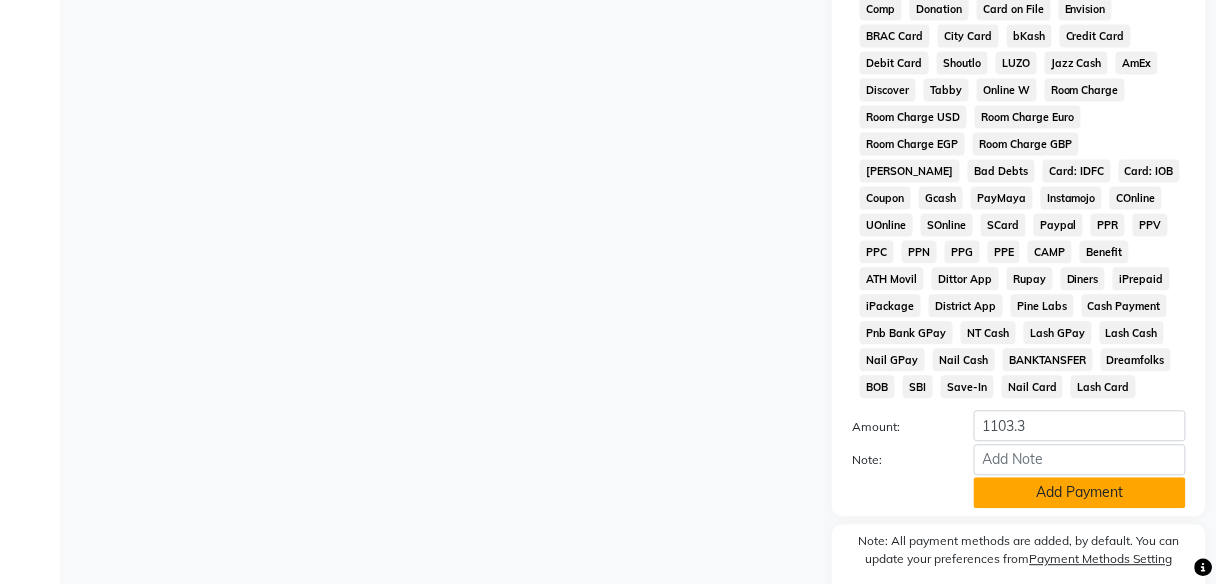 click on "Add Payment" 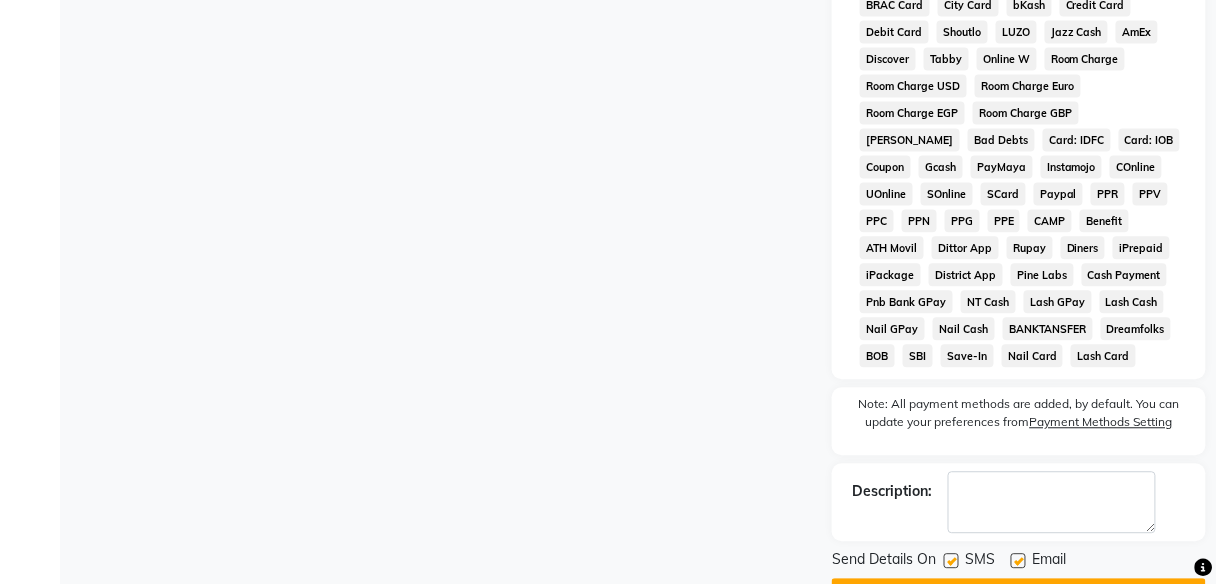 scroll, scrollTop: 1025, scrollLeft: 0, axis: vertical 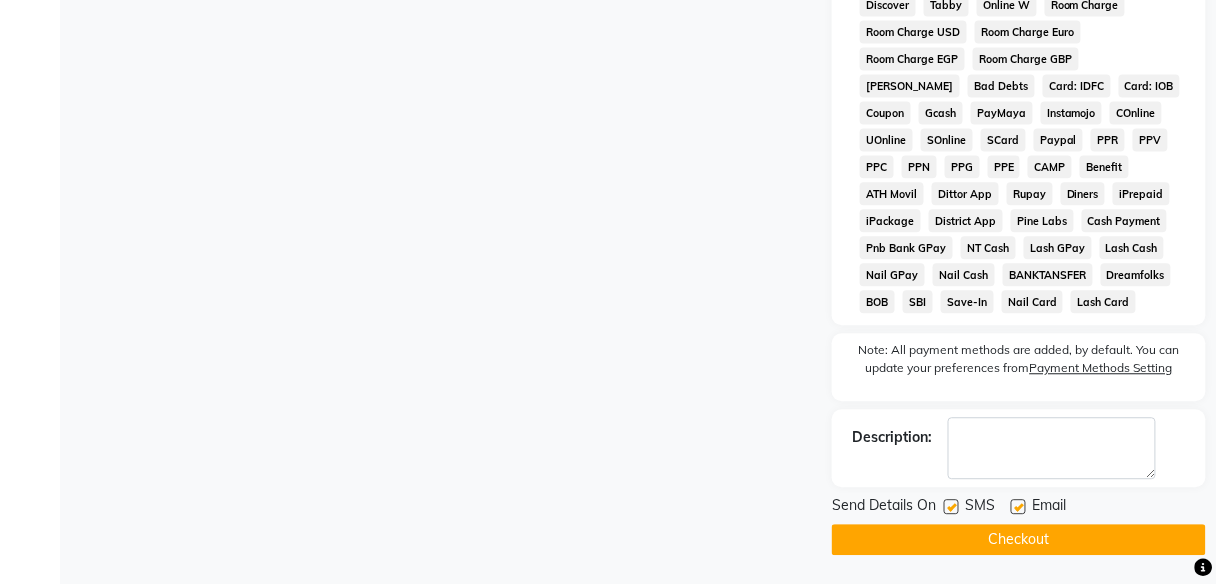 click on "Checkout" 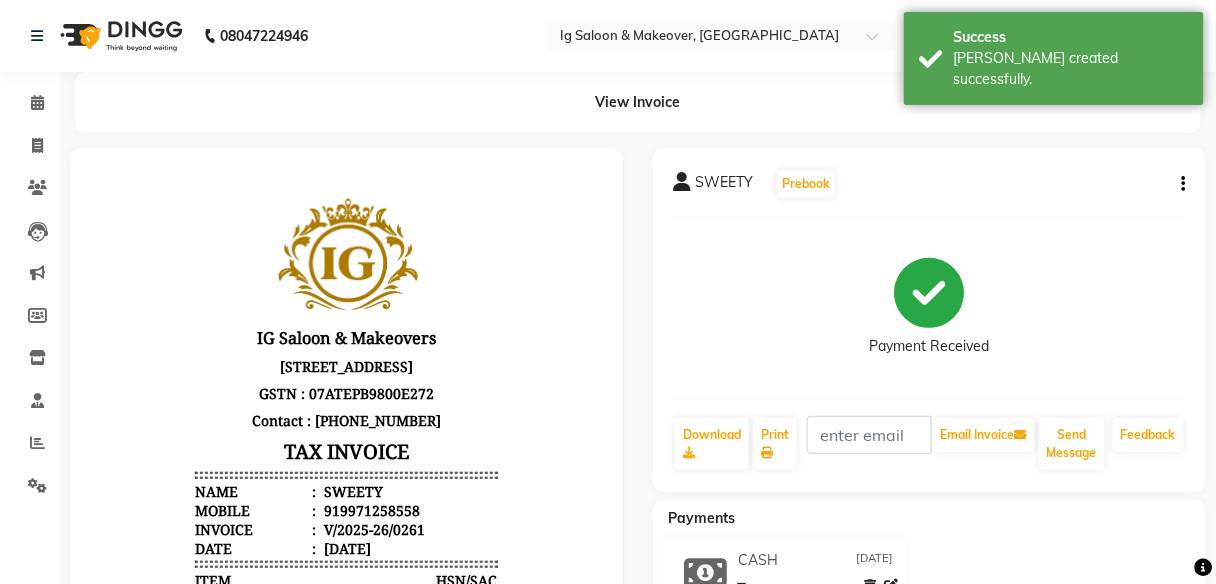 scroll, scrollTop: 0, scrollLeft: 0, axis: both 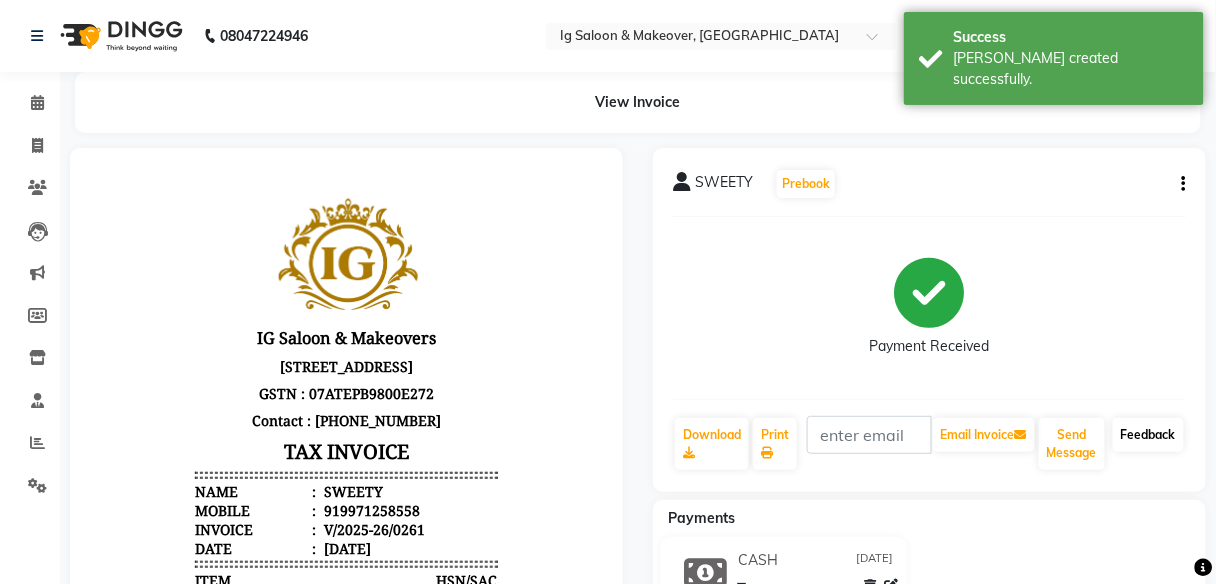 click on "Feedback" 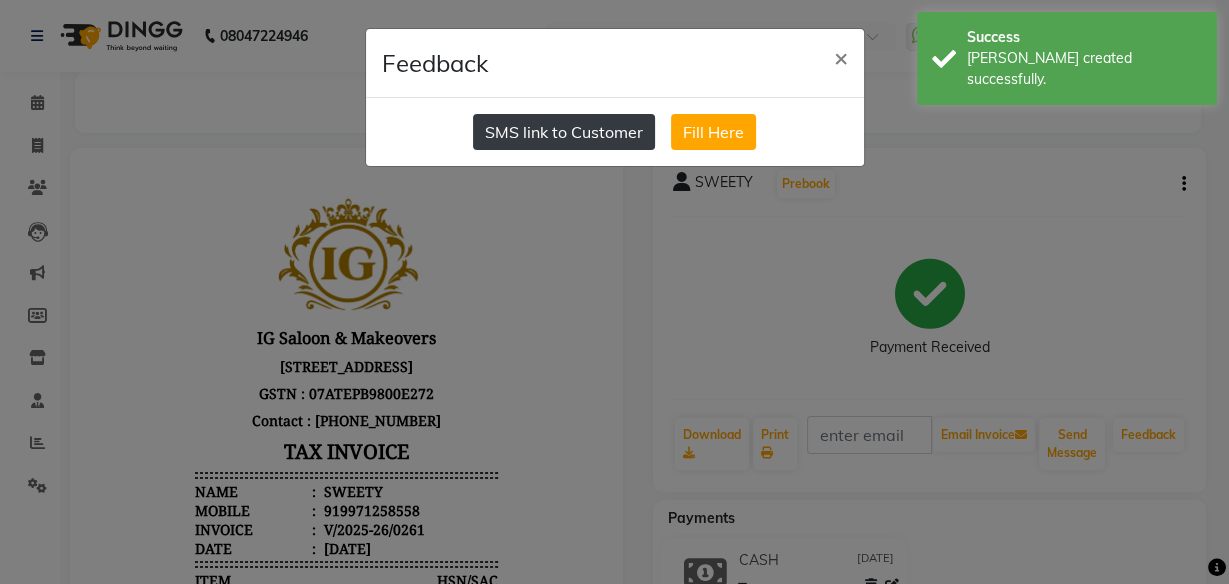 click on "SMS link to Customer" 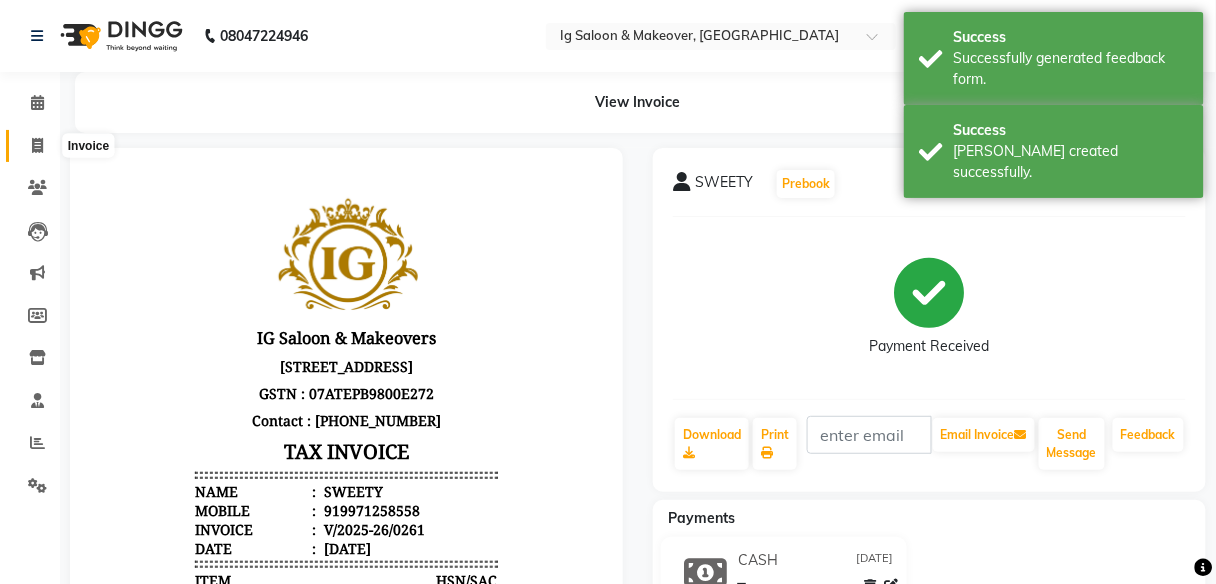 click 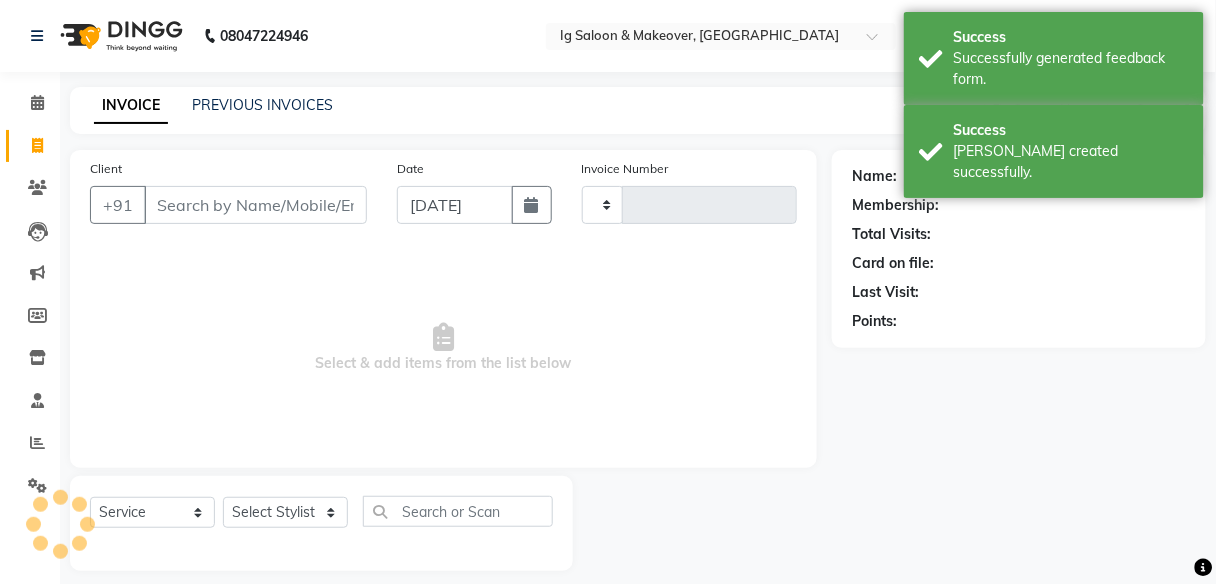 scroll, scrollTop: 16, scrollLeft: 0, axis: vertical 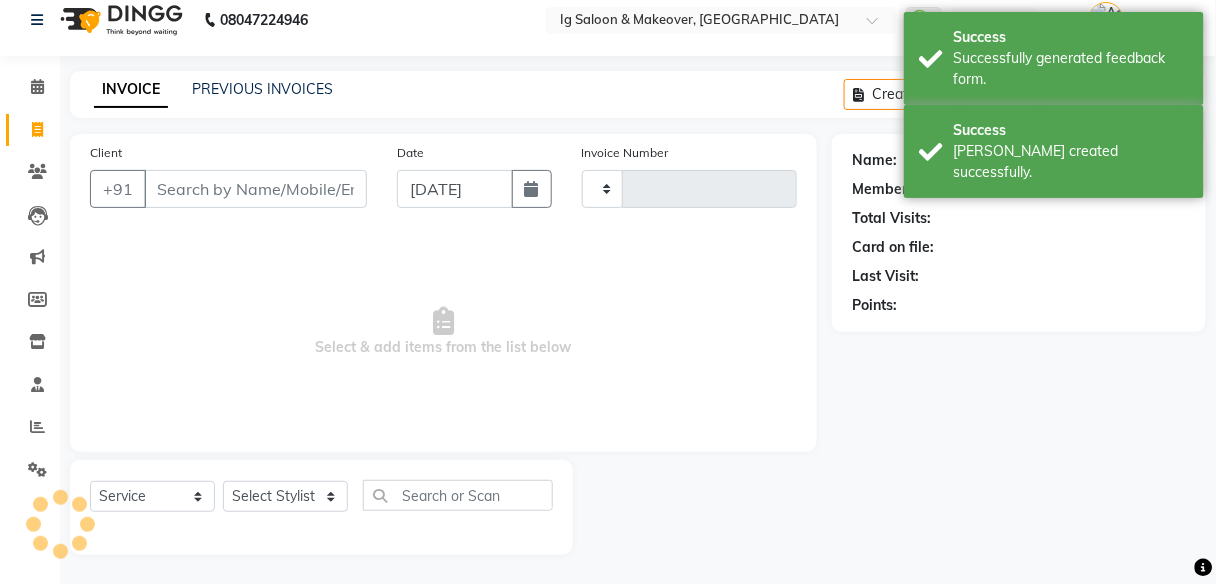 type on "0262" 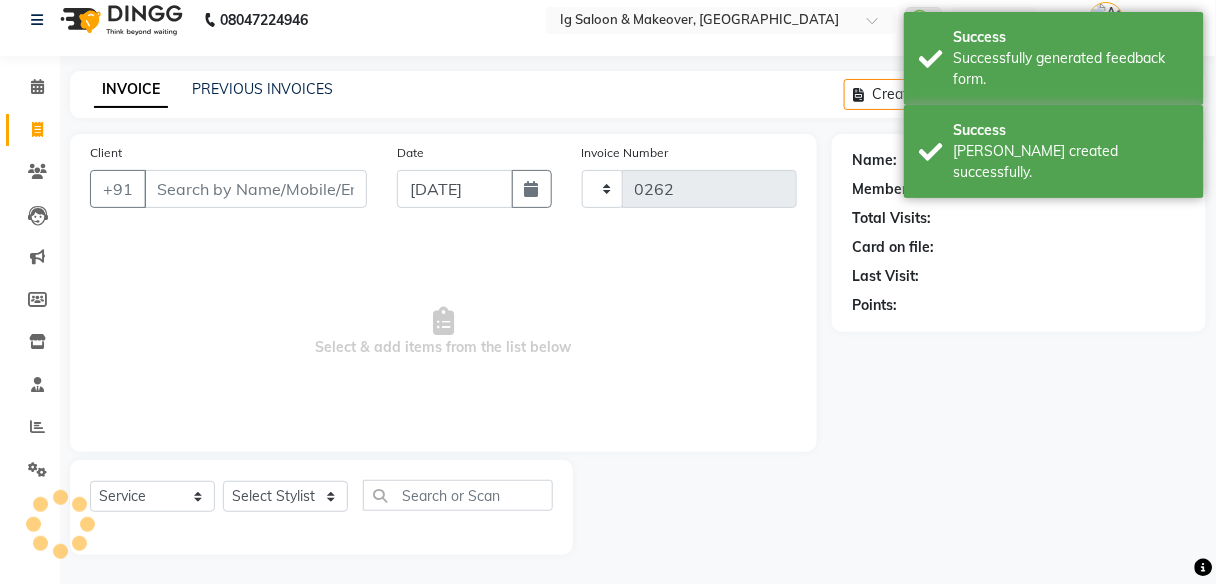 select on "3716" 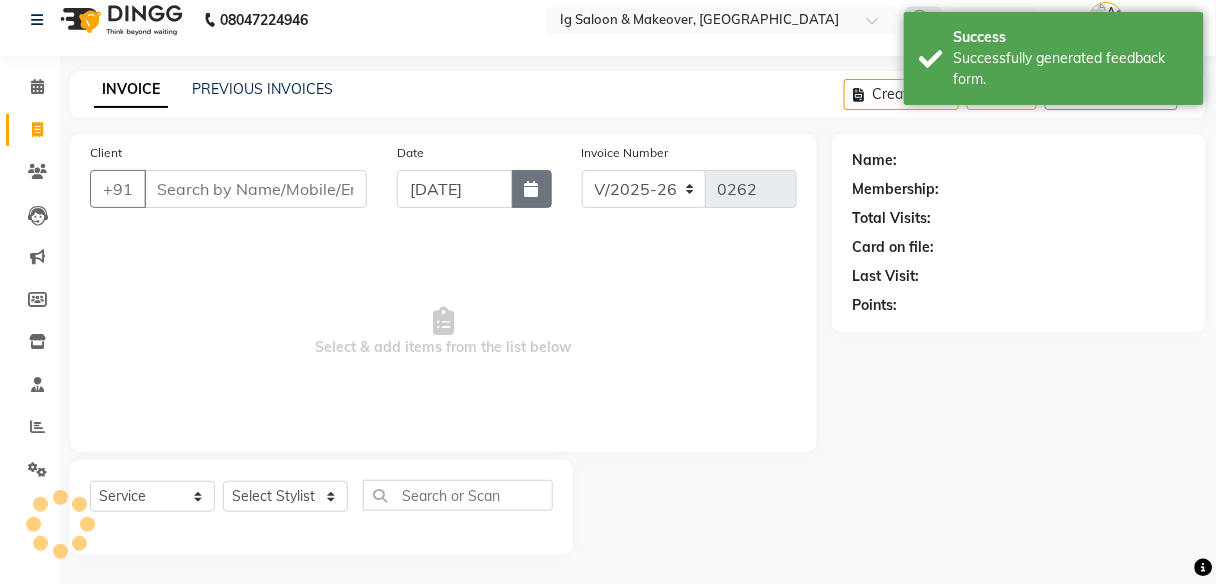 click 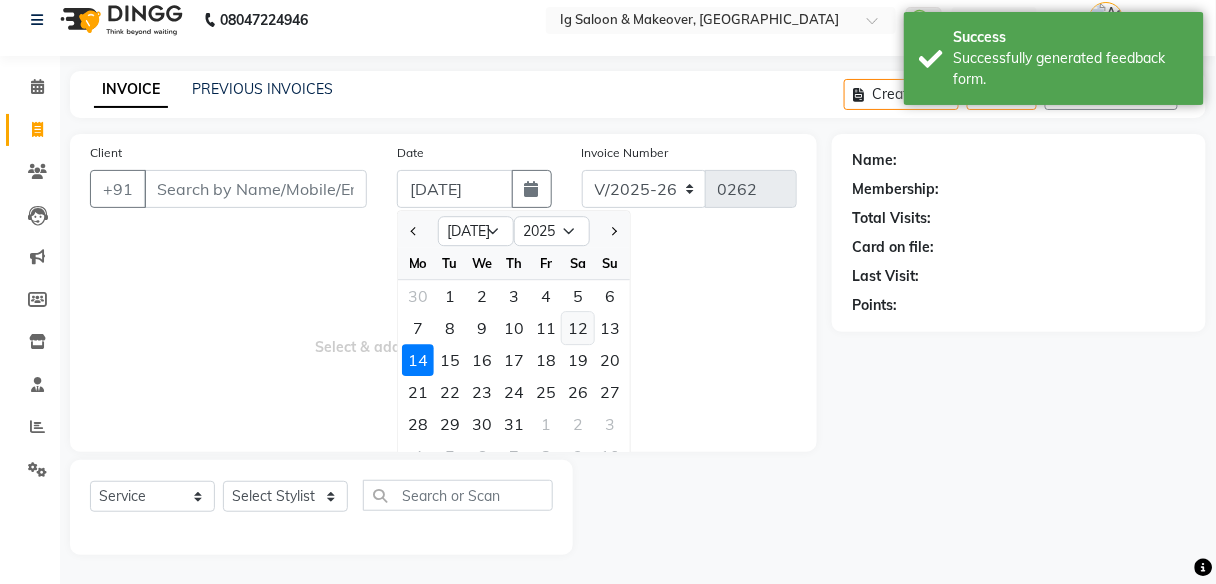 click on "12" 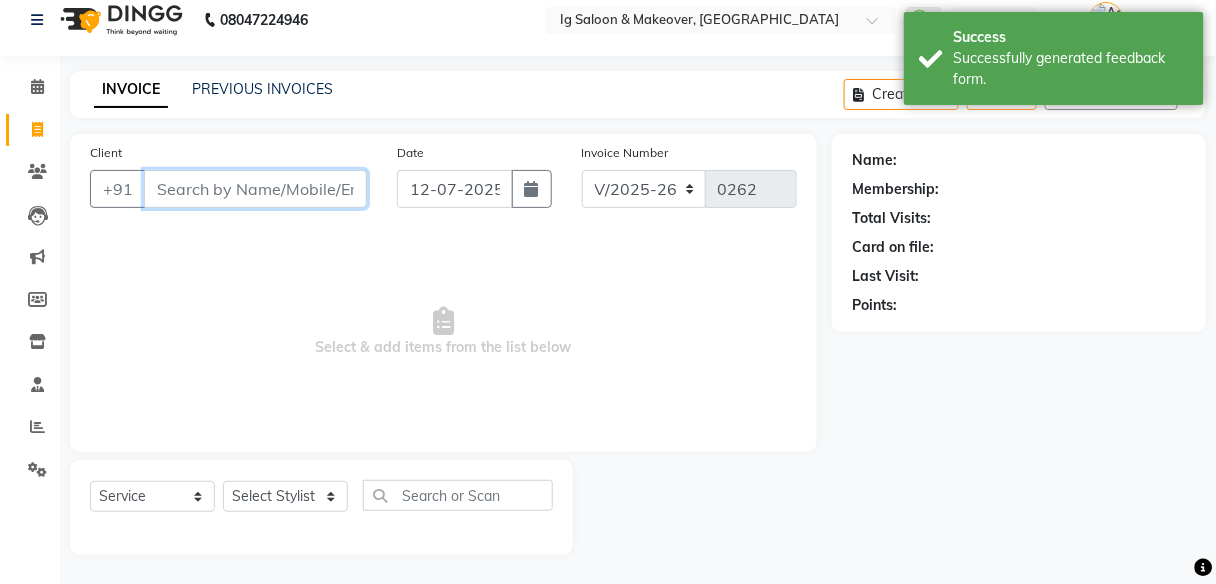 click on "Client" at bounding box center [255, 189] 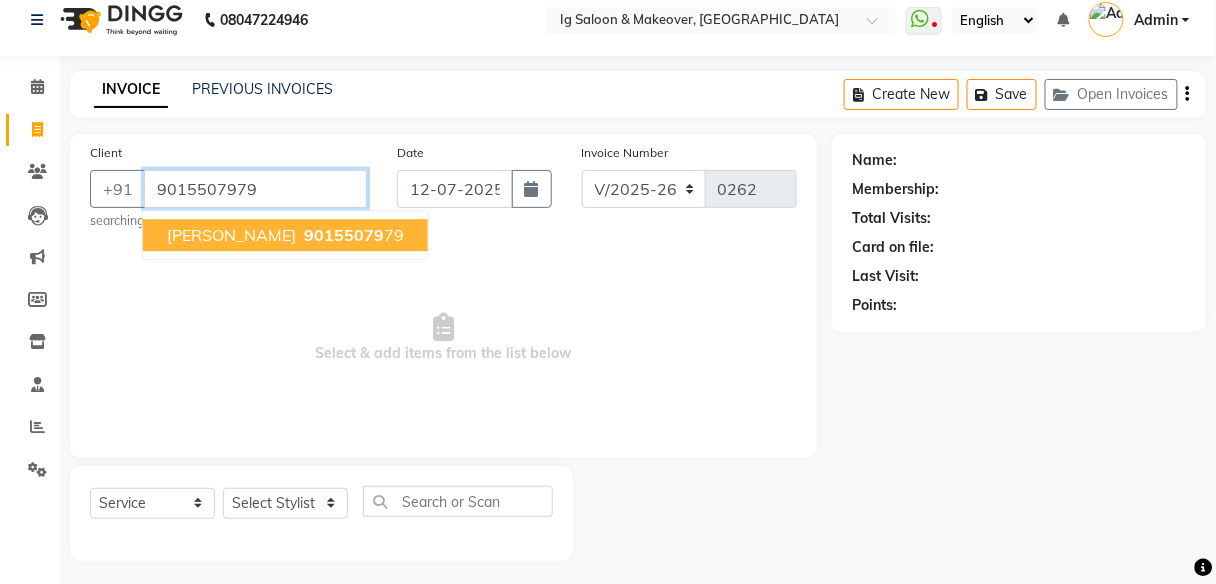 type on "9015507979" 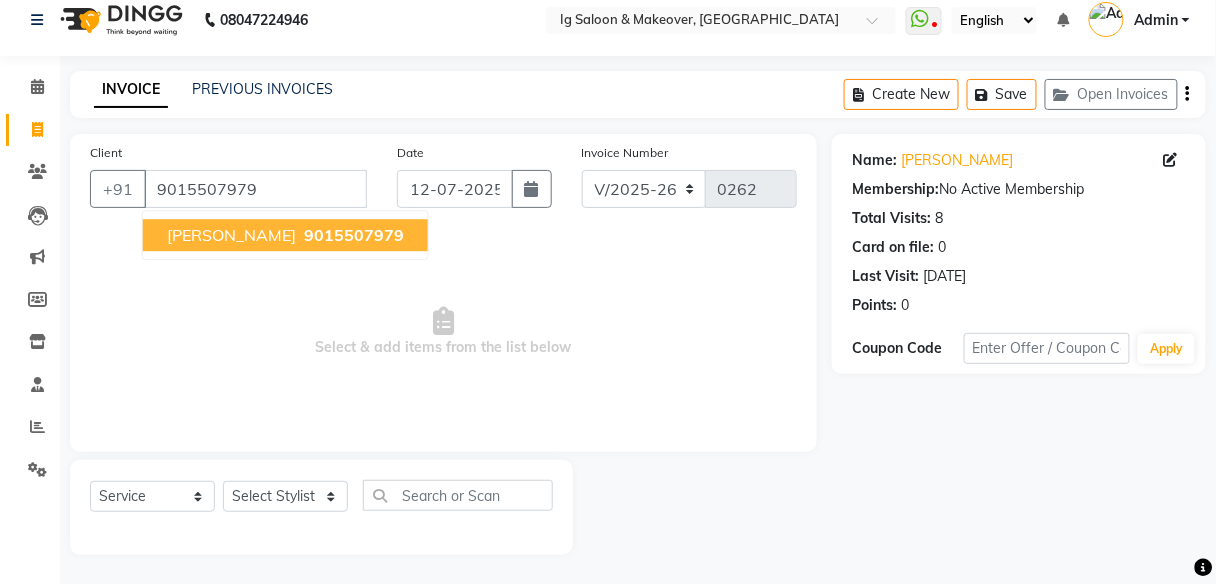 click on "9015507979" at bounding box center (354, 235) 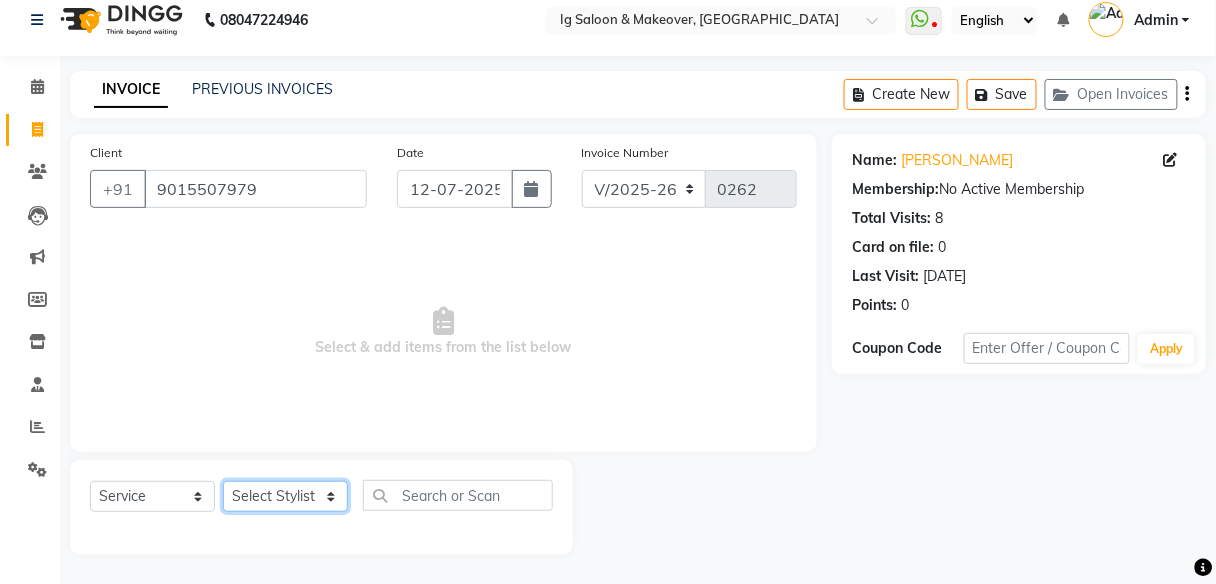 click on "Select Stylist [PERSON_NAME] [PERSON_NAME] [PERSON_NAME] POOJA MOTU YASHEED" 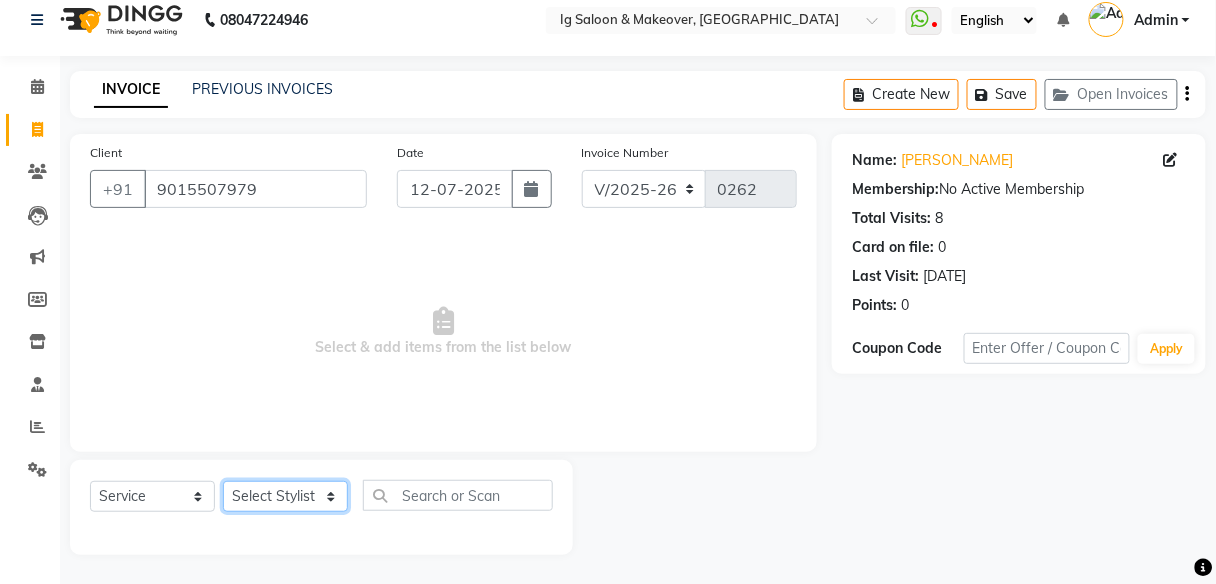 select on "18245" 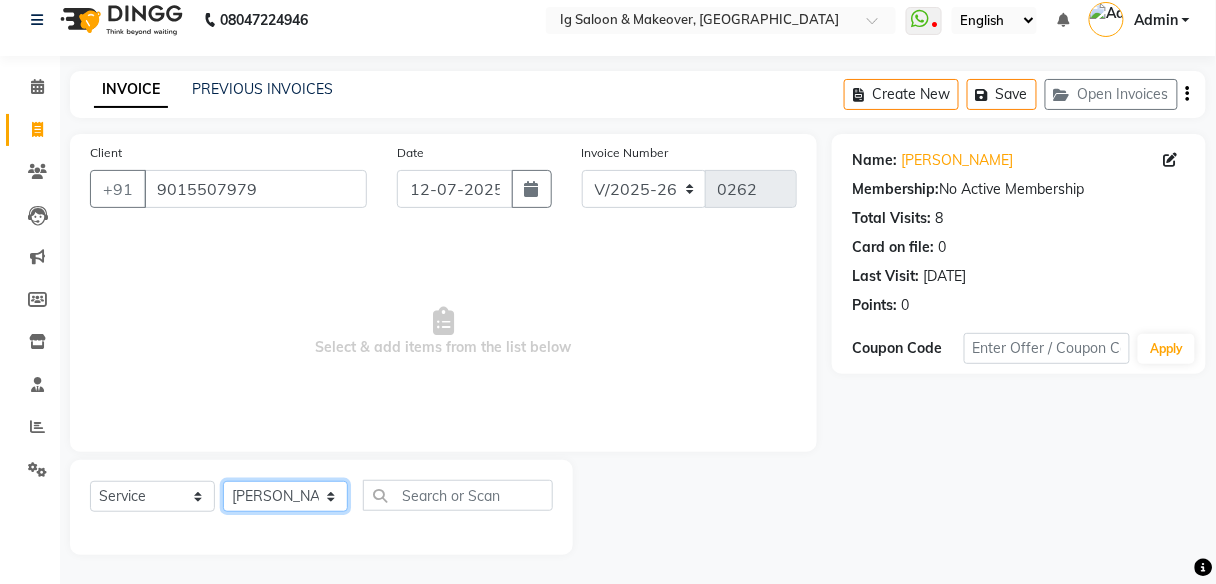 click on "Select Stylist [PERSON_NAME] [PERSON_NAME] [PERSON_NAME] POOJA MOTU YASHEED" 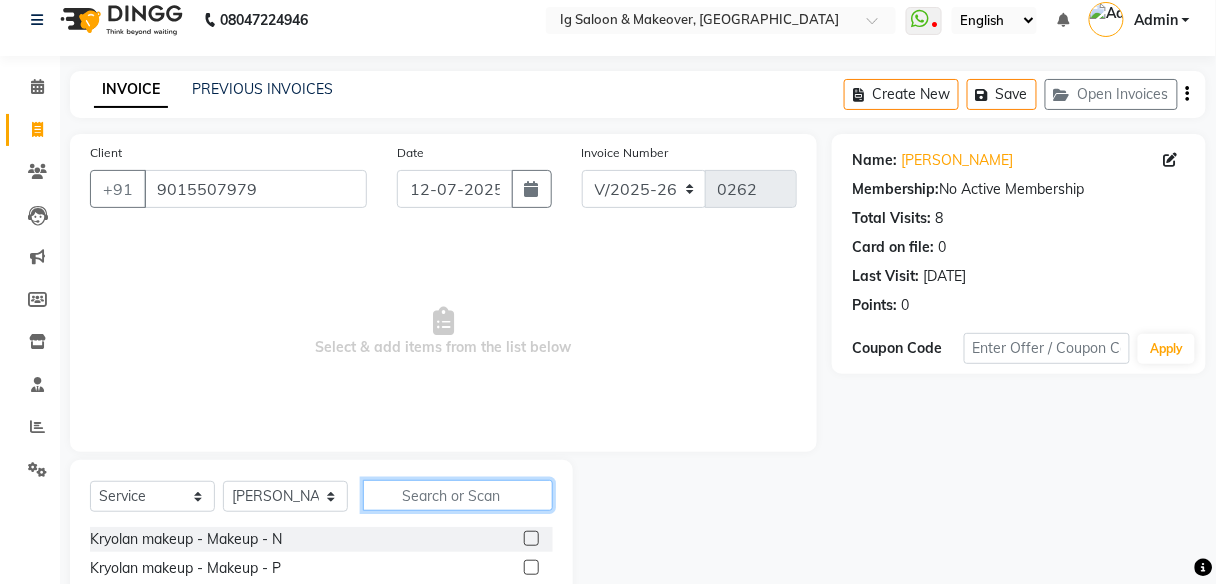 click 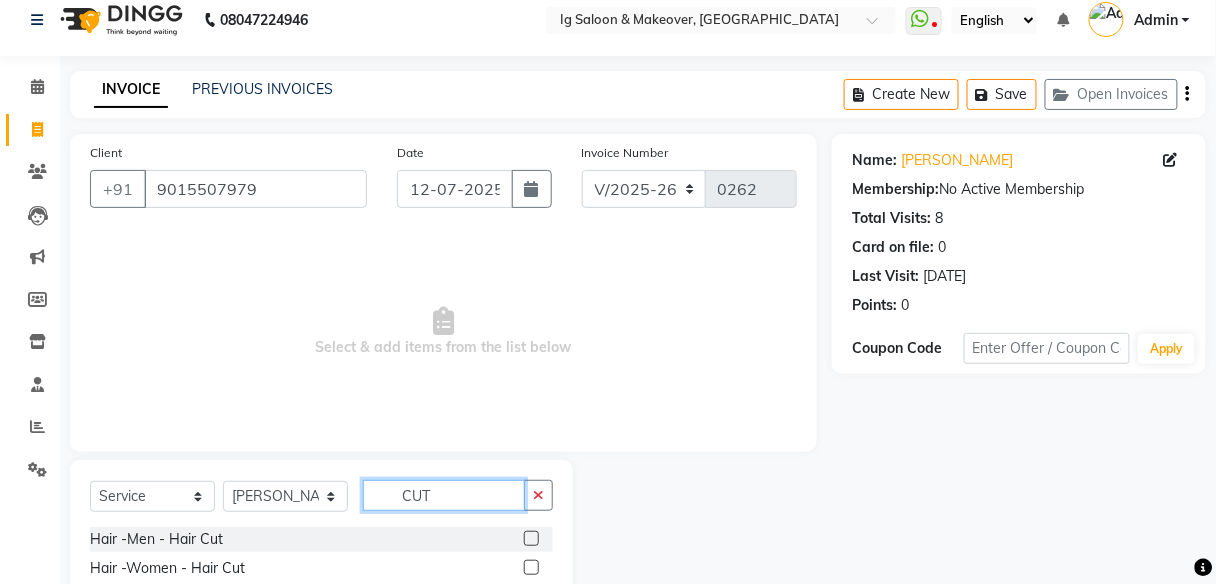 type on "CUT" 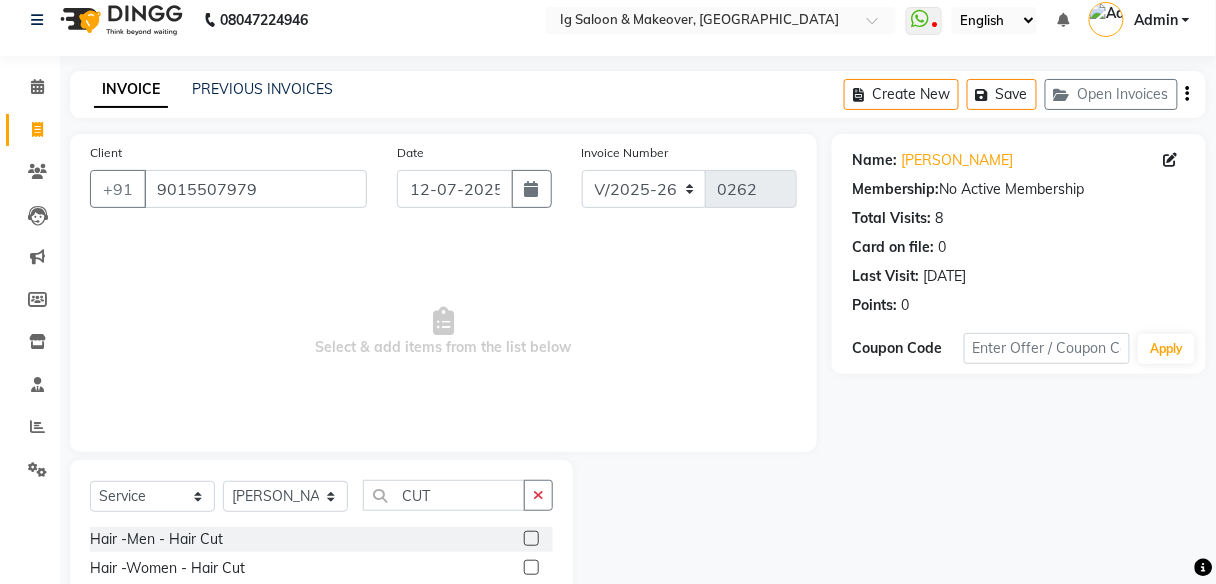 click 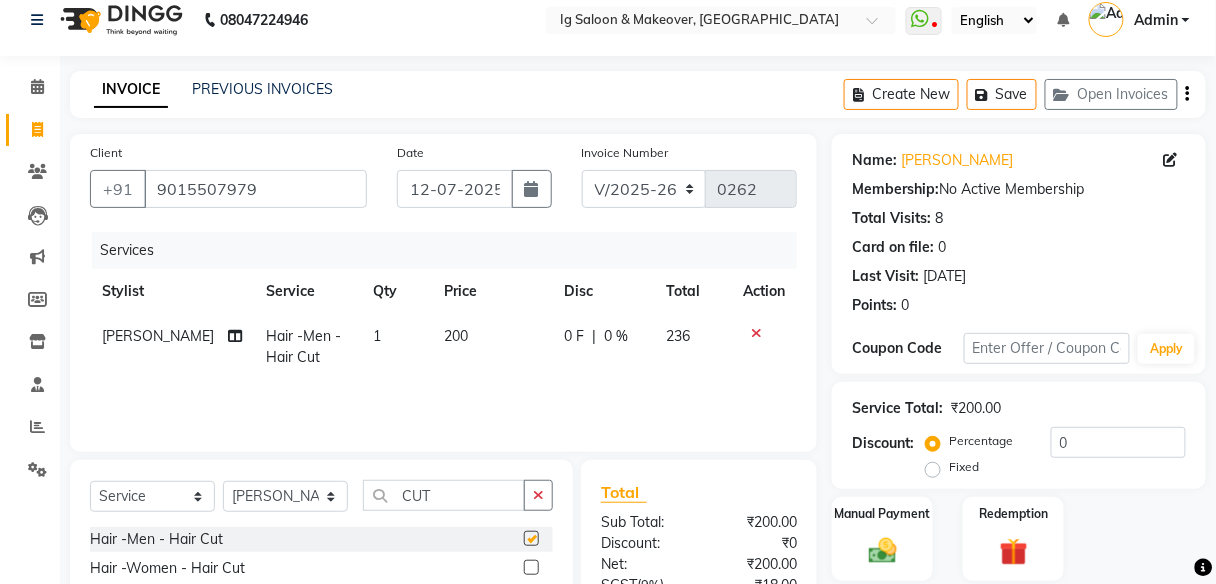 checkbox on "false" 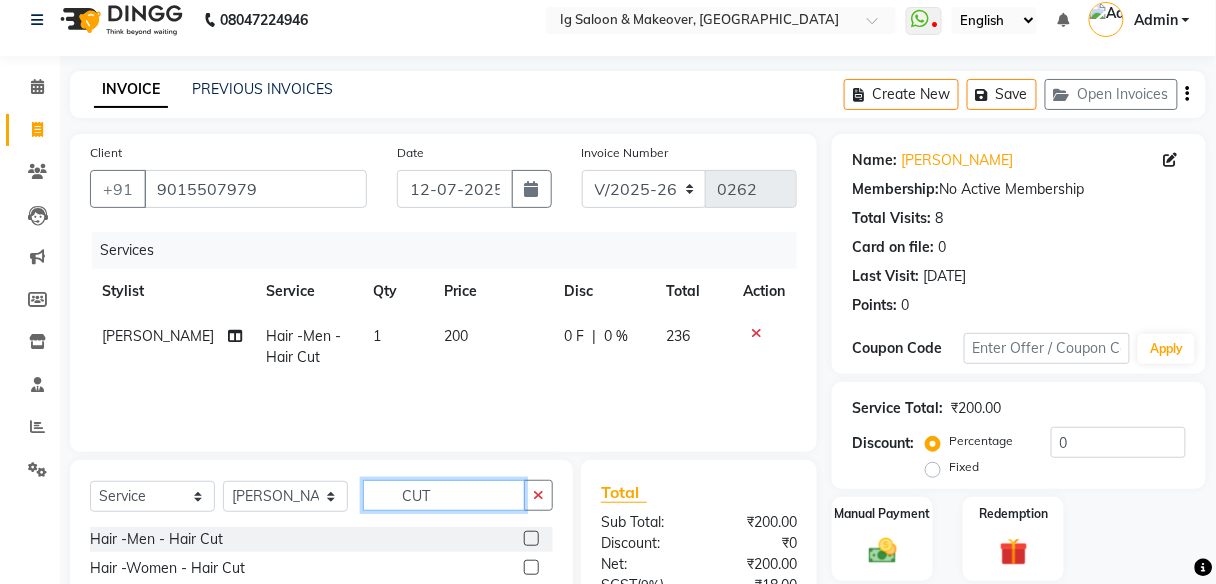 click on "CUT" 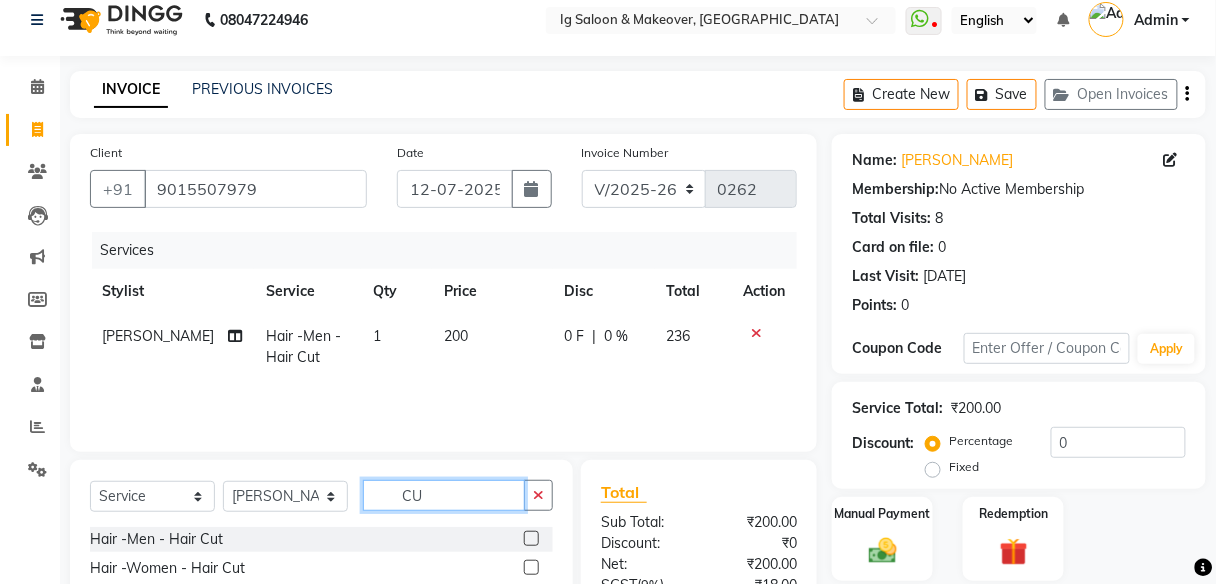 type on "C" 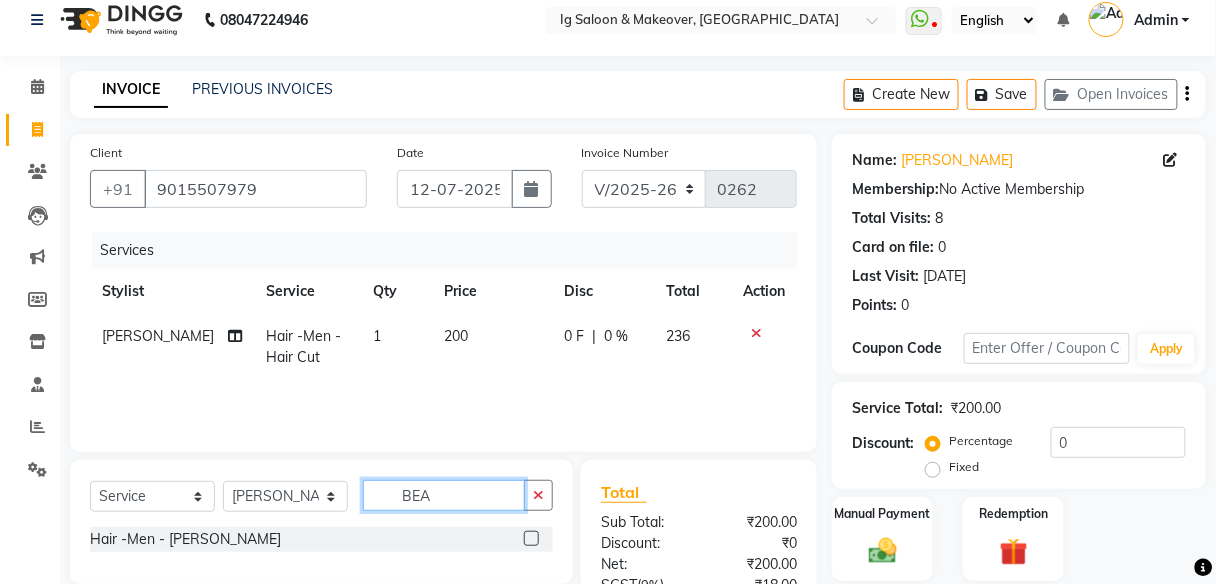 type on "BEA" 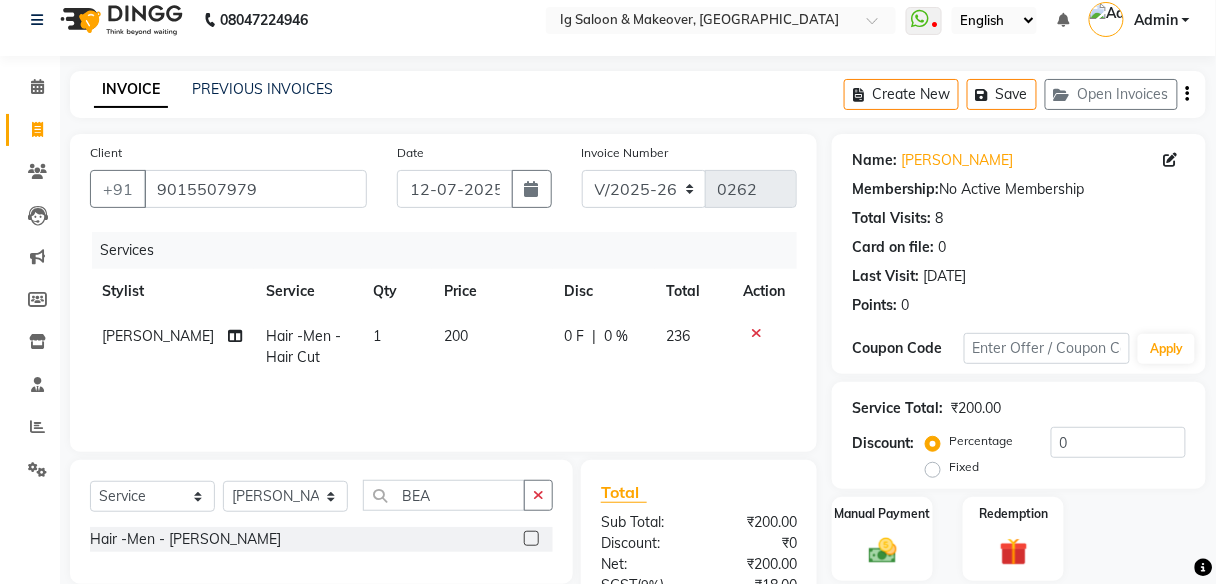 click 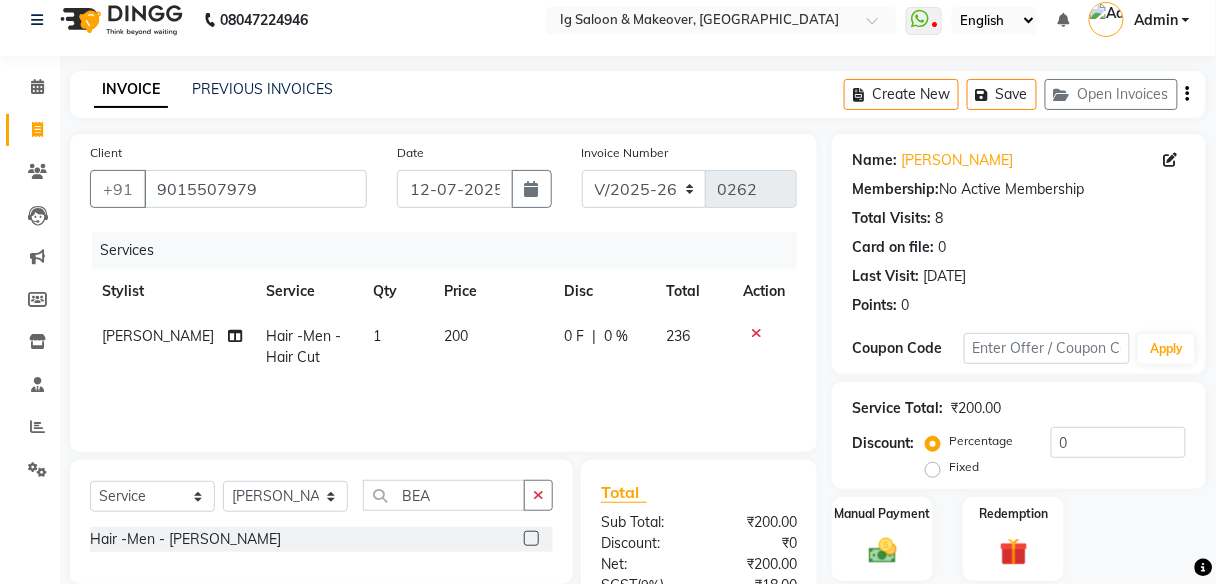 click at bounding box center [530, 539] 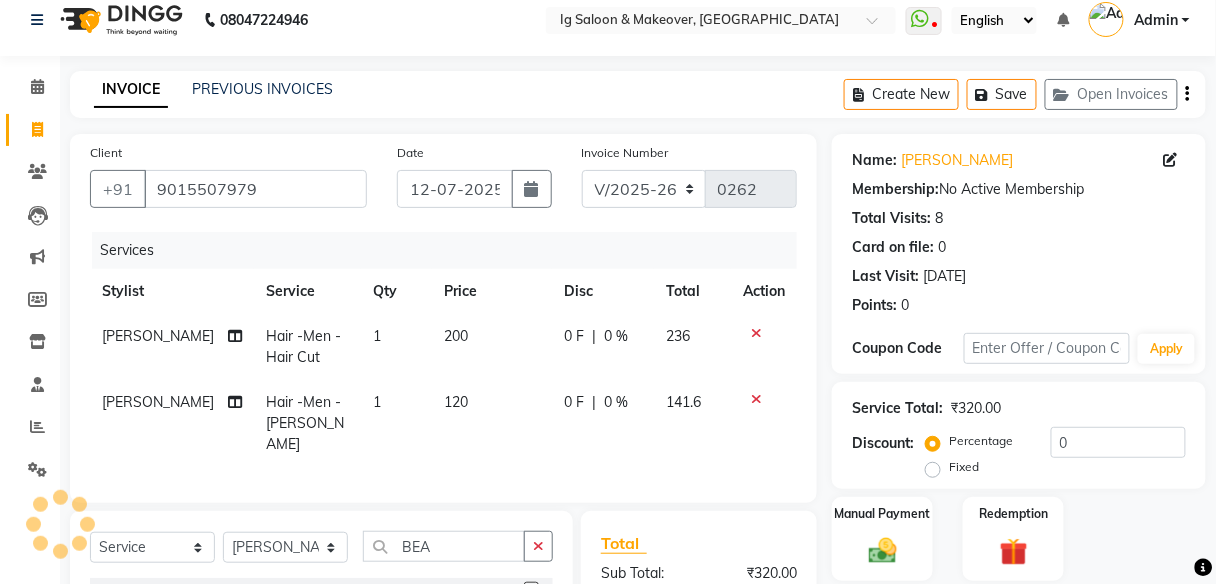 checkbox on "false" 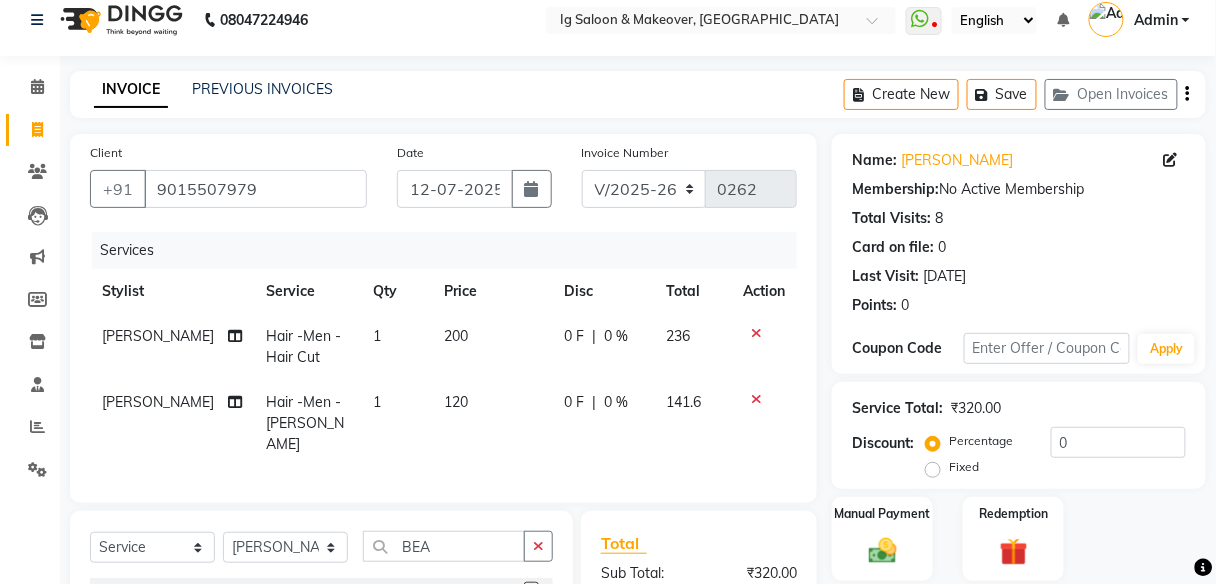 click on "120" 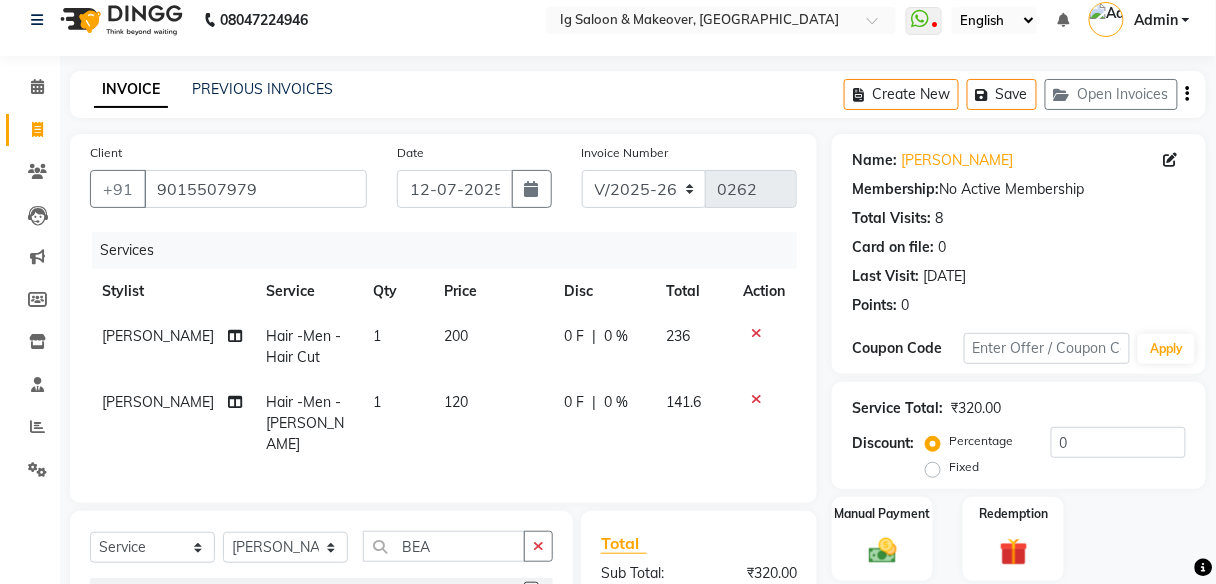 select on "18245" 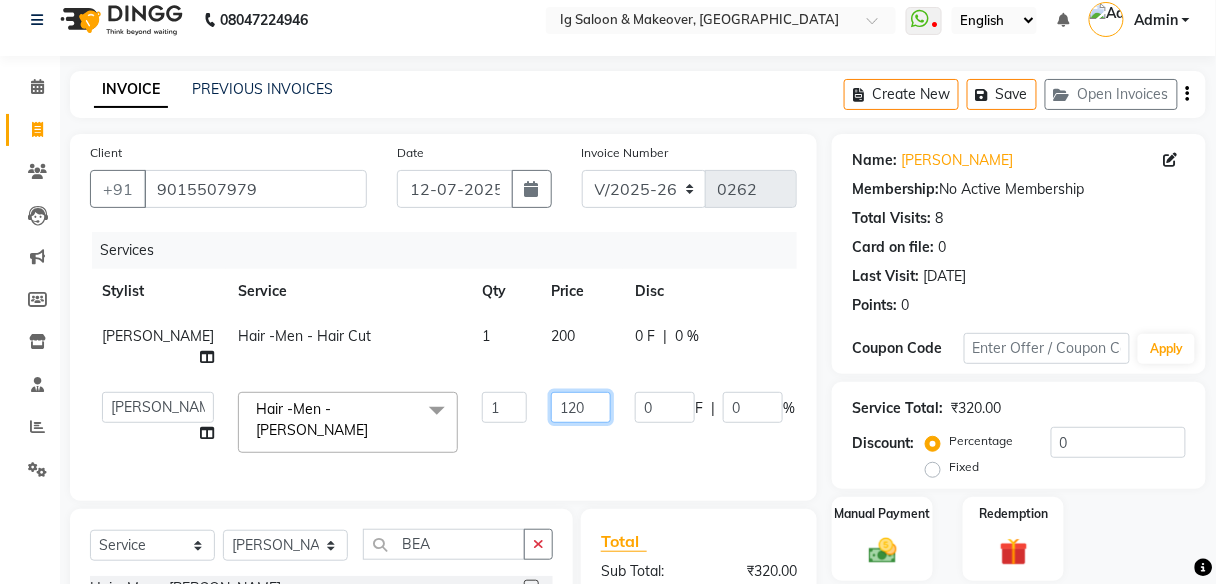 click on "120" 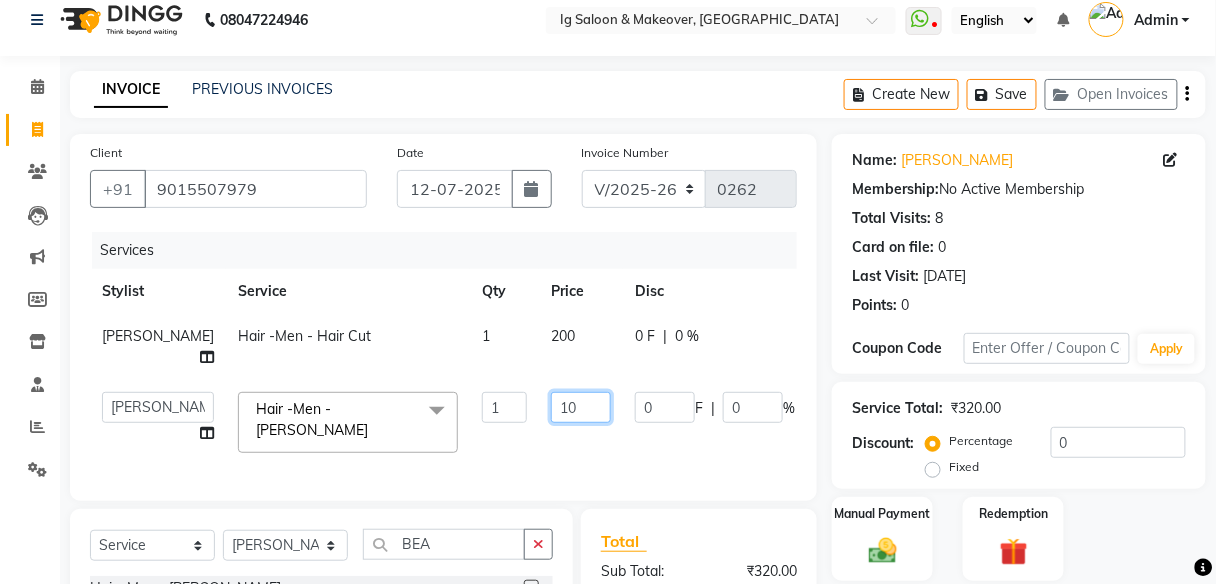 type on "150" 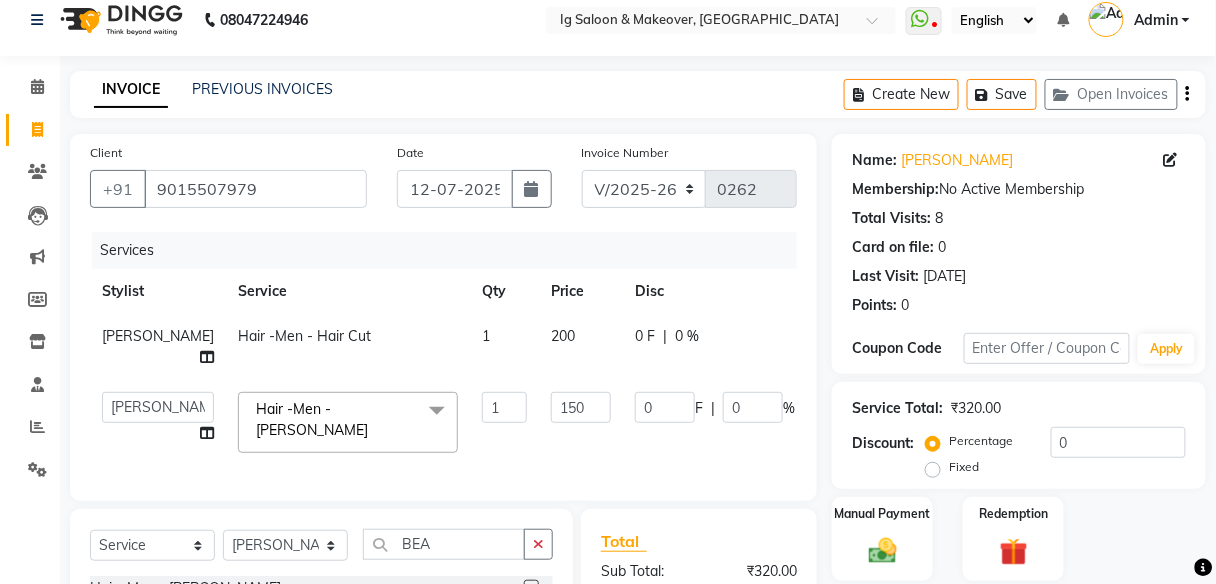 click on "200" 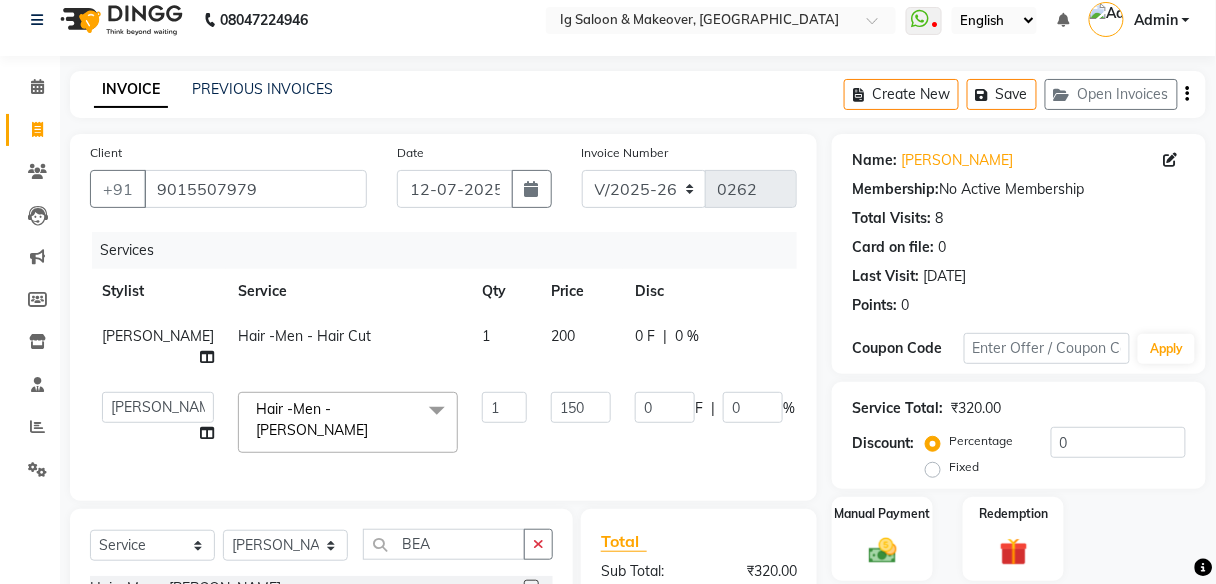 select on "18245" 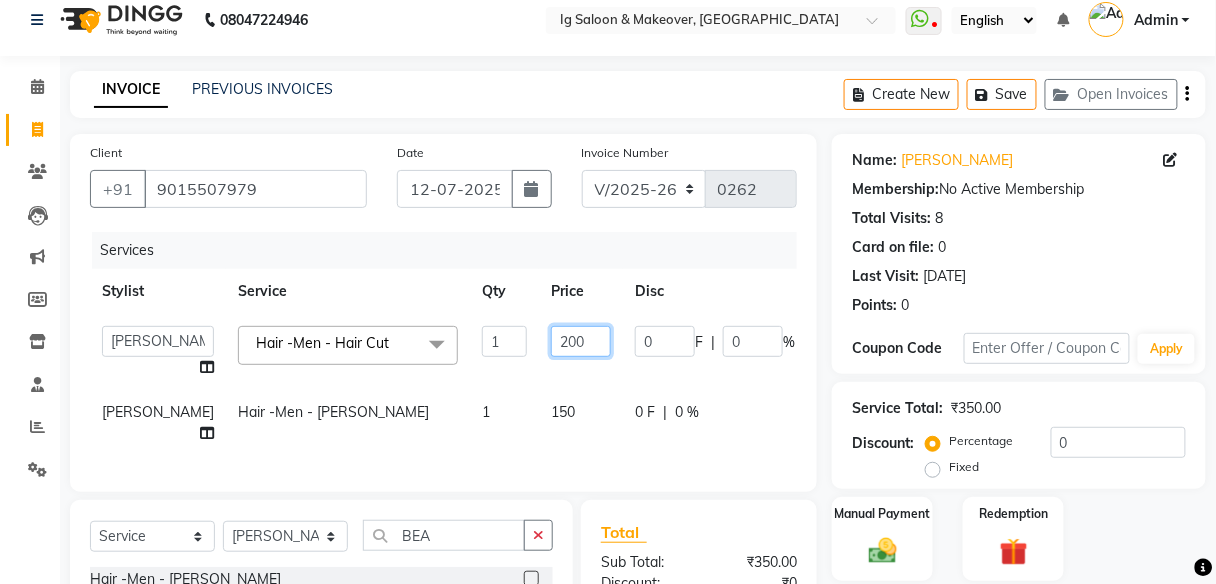click on "200" 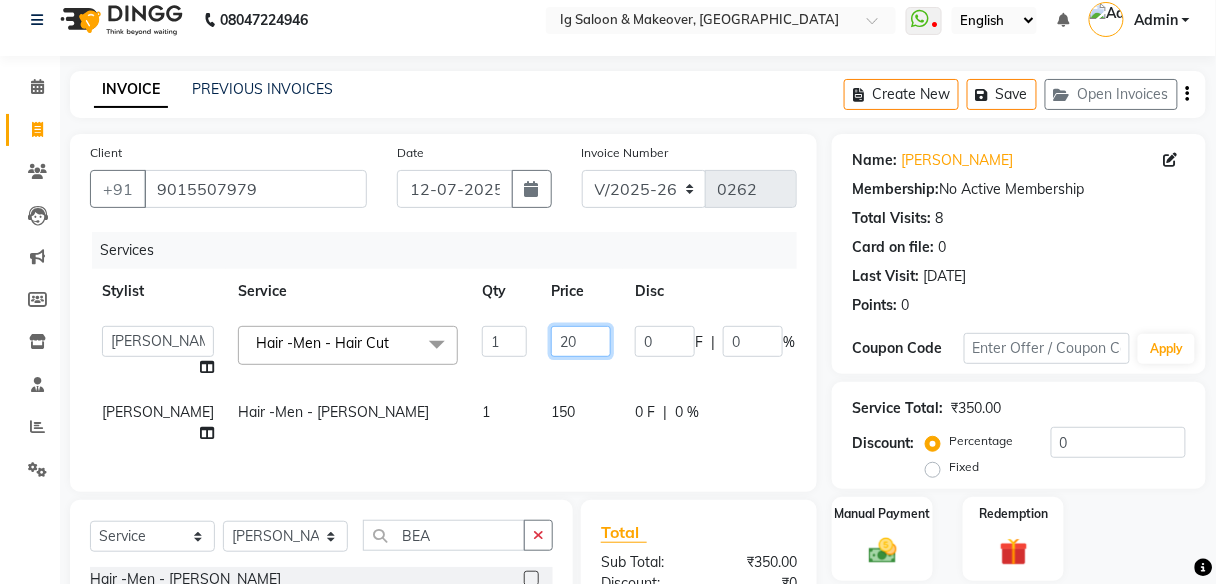 type on "250" 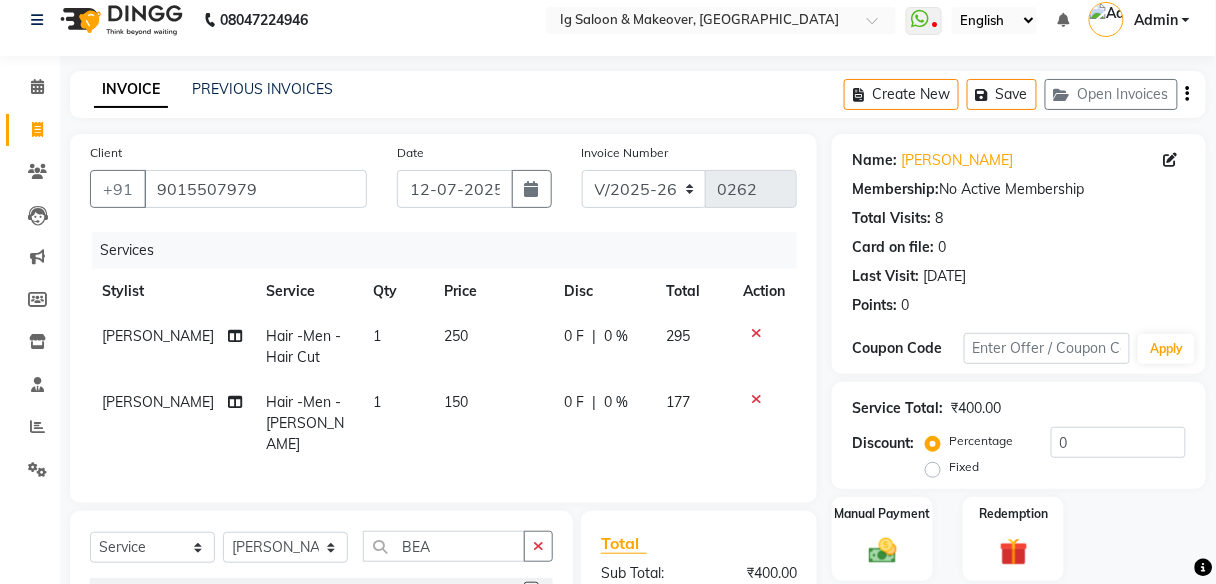 click on "Manual Payment Redemption" 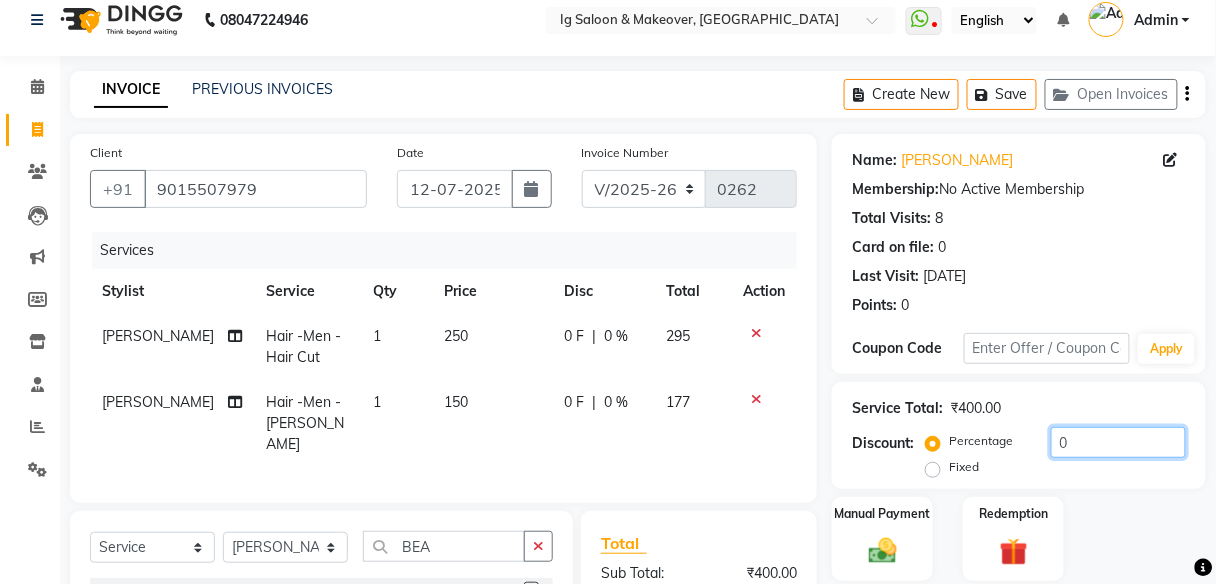 click on "0" 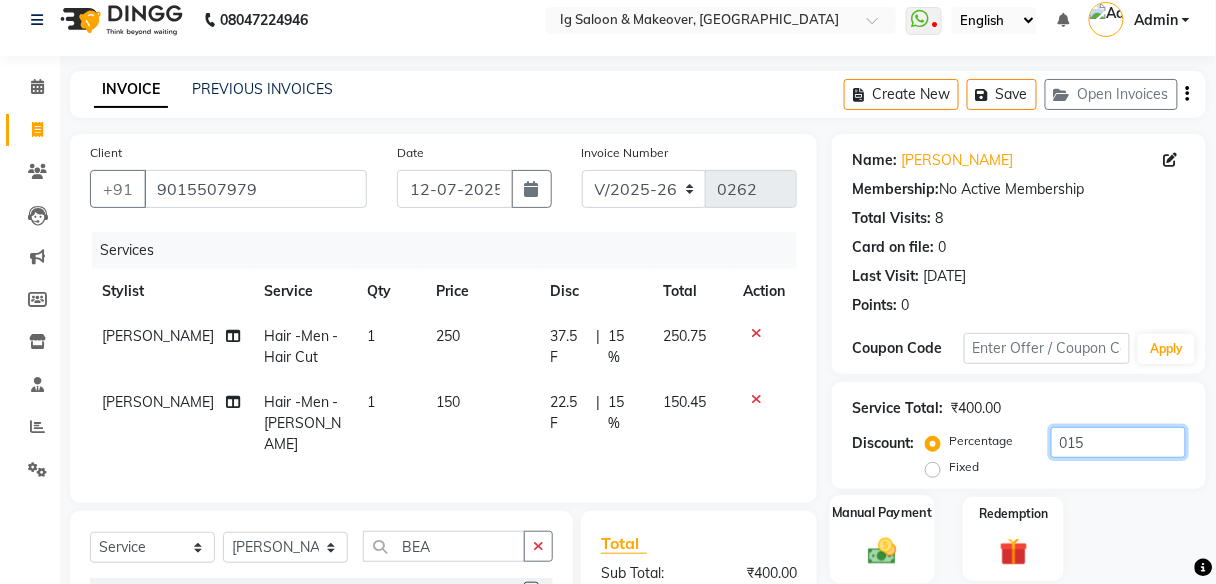 type on "015" 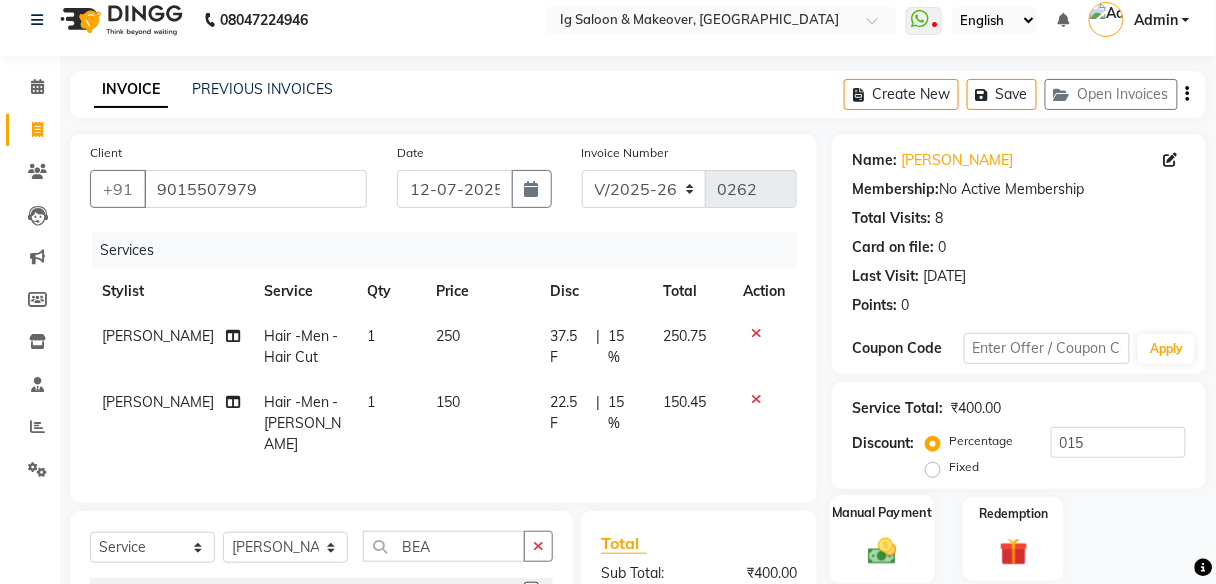 click on "Manual Payment" 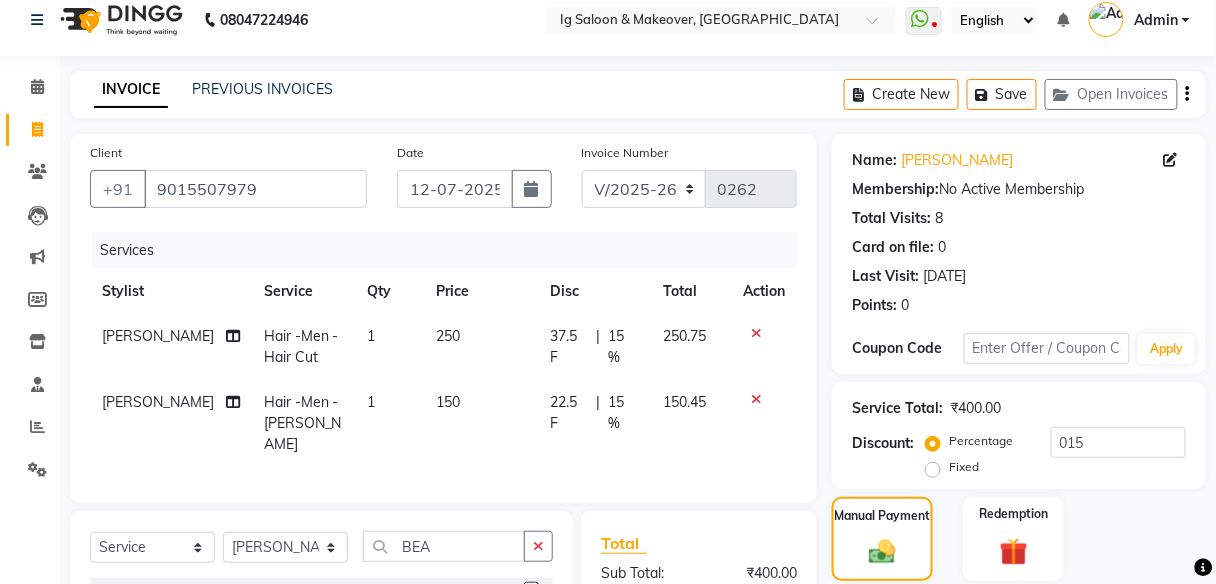 scroll, scrollTop: 527, scrollLeft: 0, axis: vertical 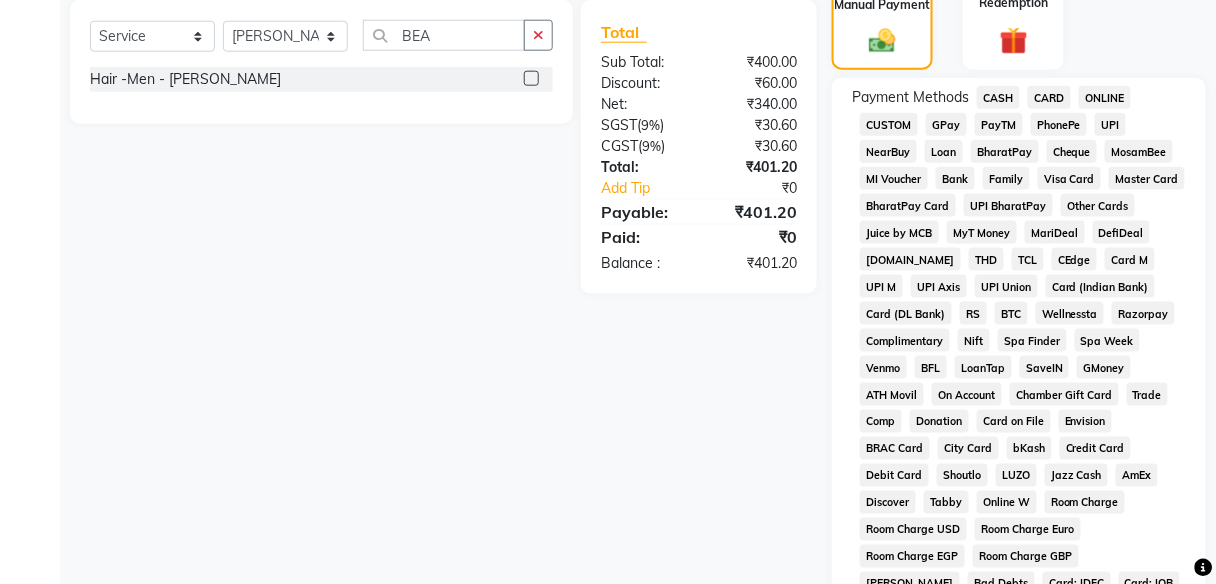 click on "PayTM" 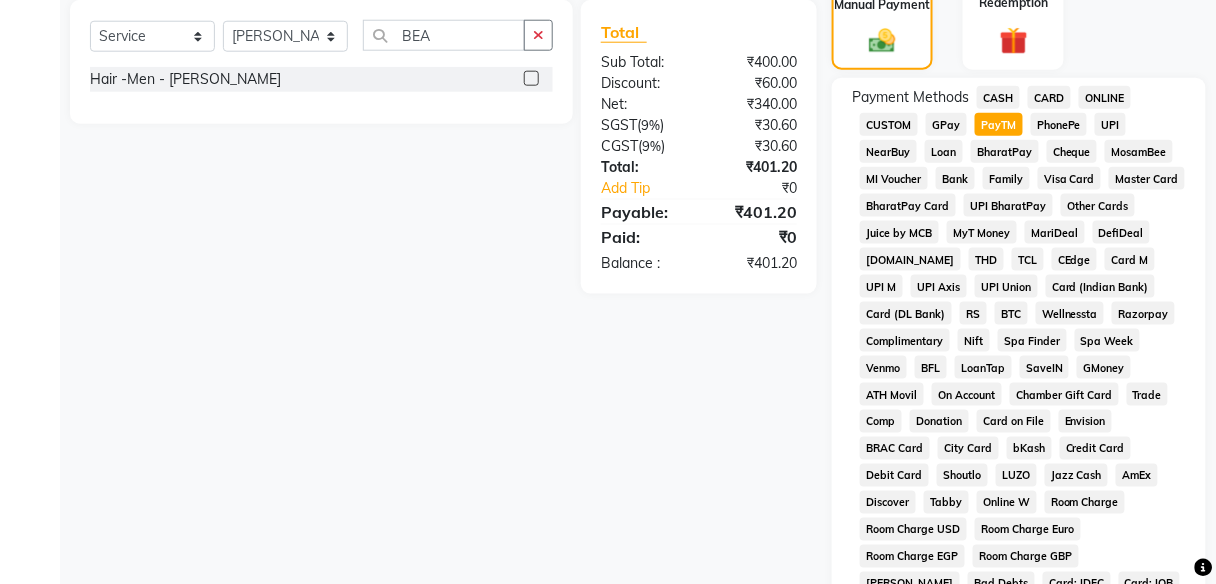 scroll, scrollTop: 1018, scrollLeft: 0, axis: vertical 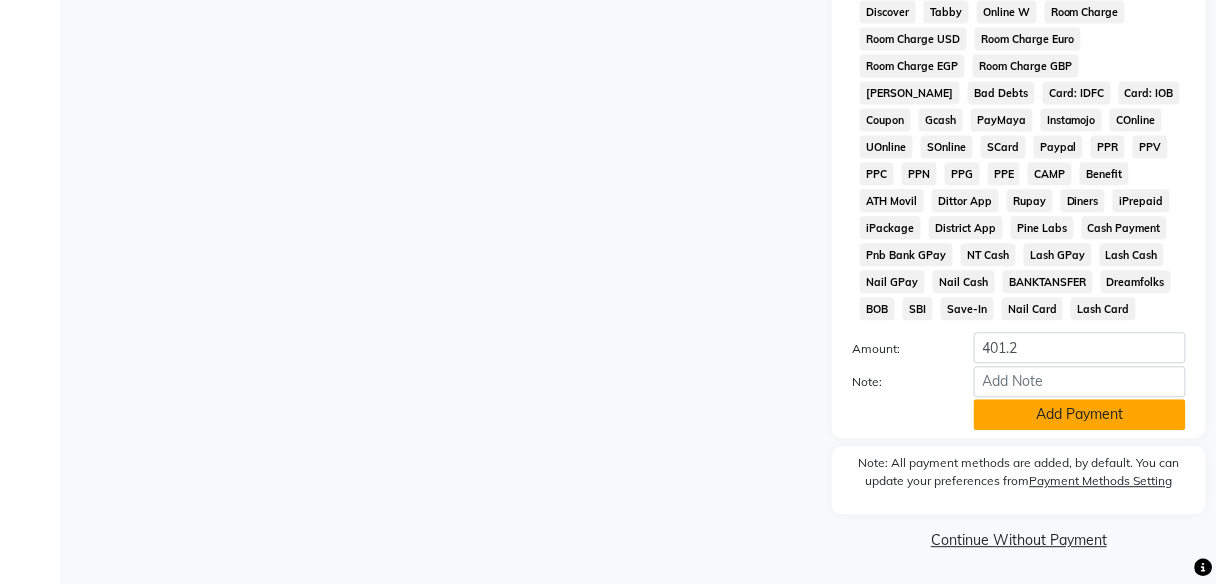 click on "Add Payment" 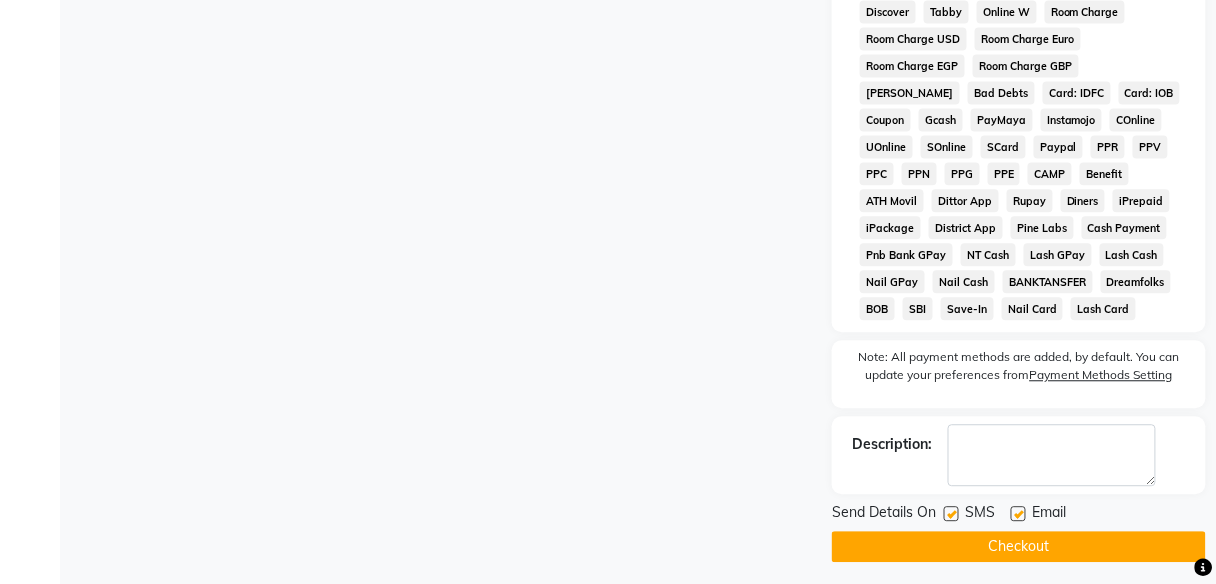 click on "Checkout" 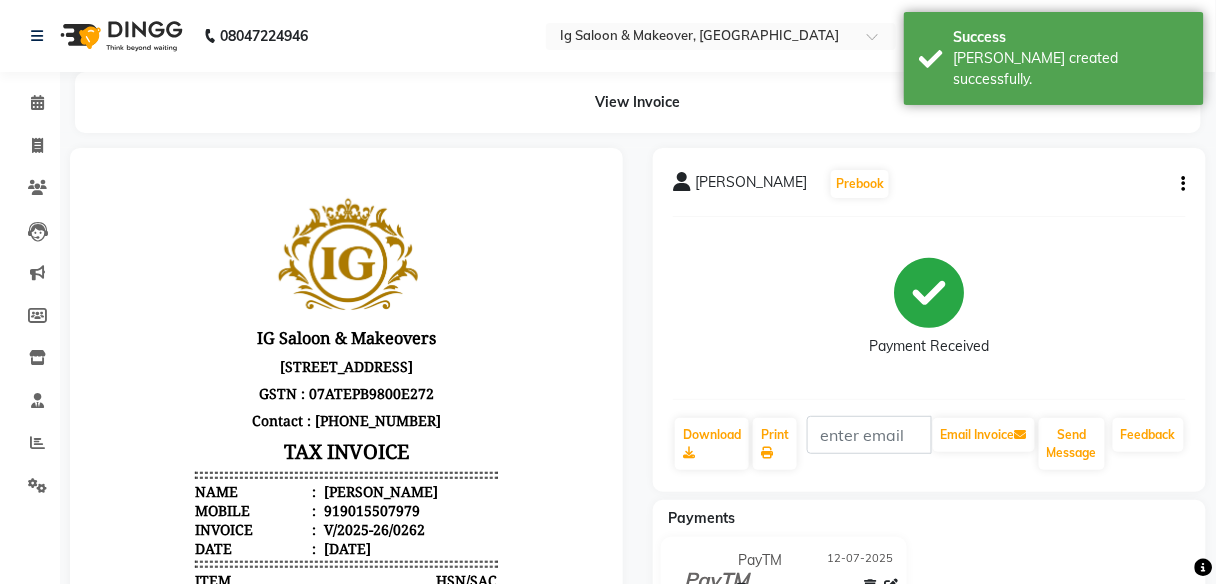 scroll, scrollTop: 0, scrollLeft: 0, axis: both 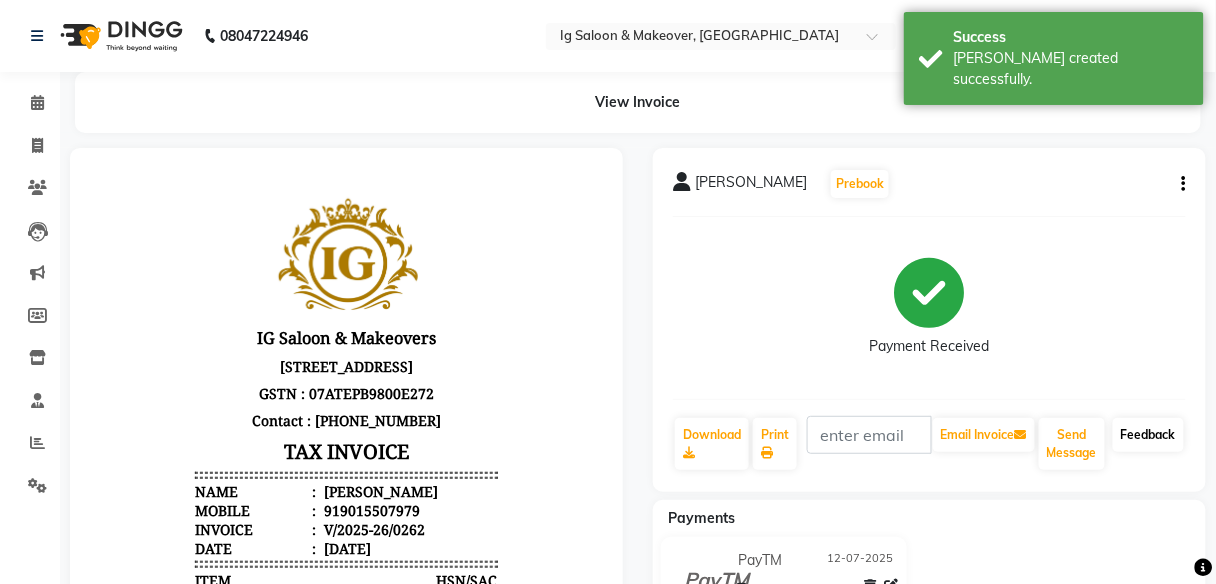 click on "Feedback" 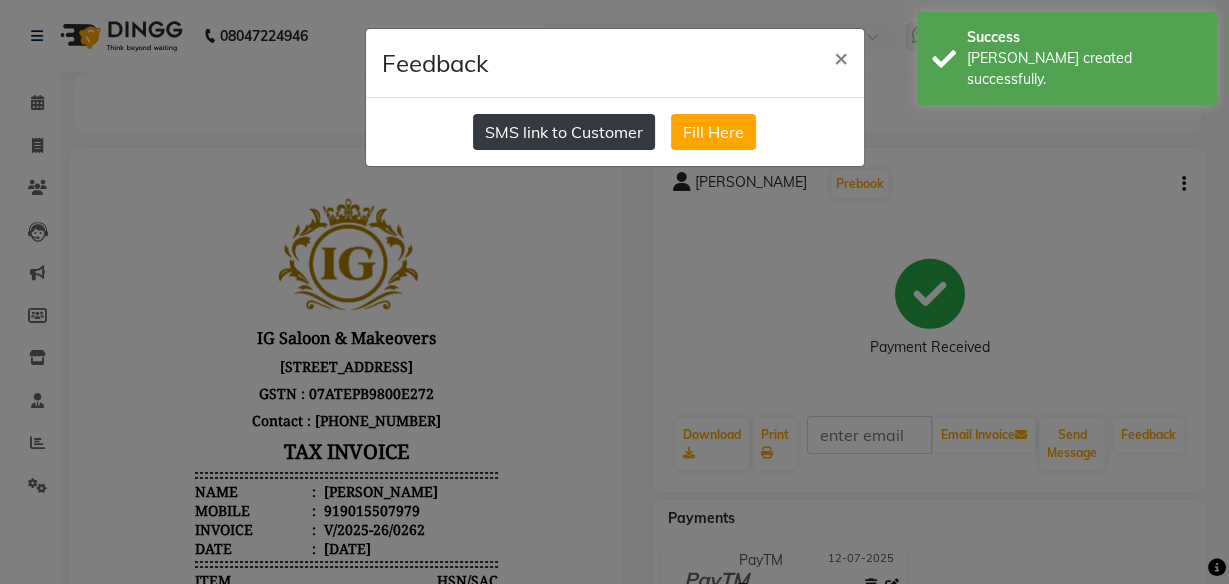 click on "SMS link to Customer" 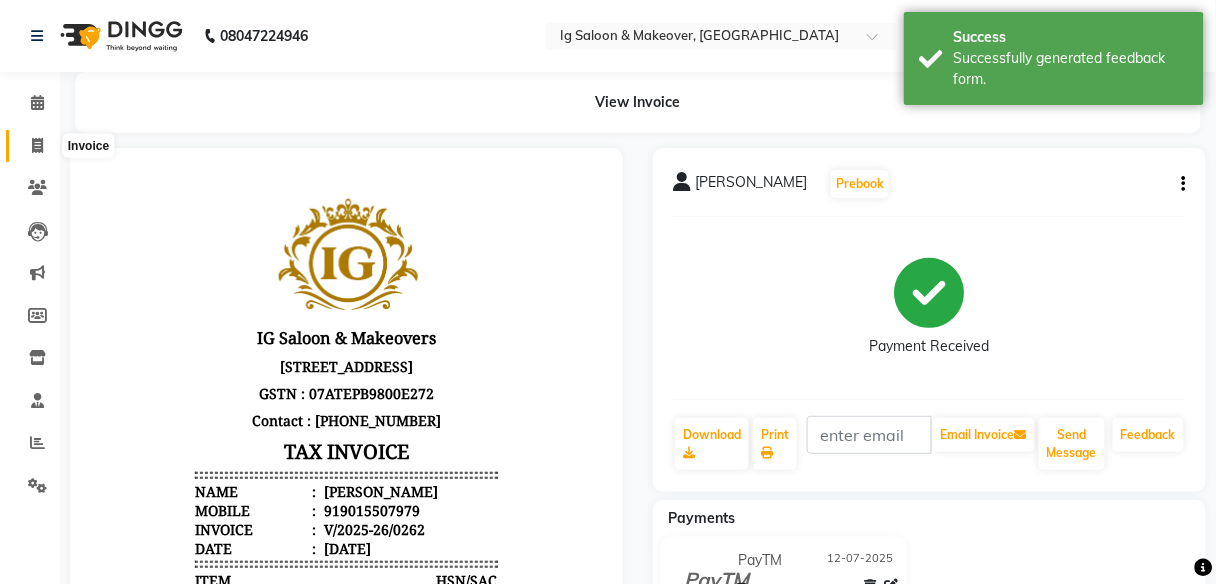 click 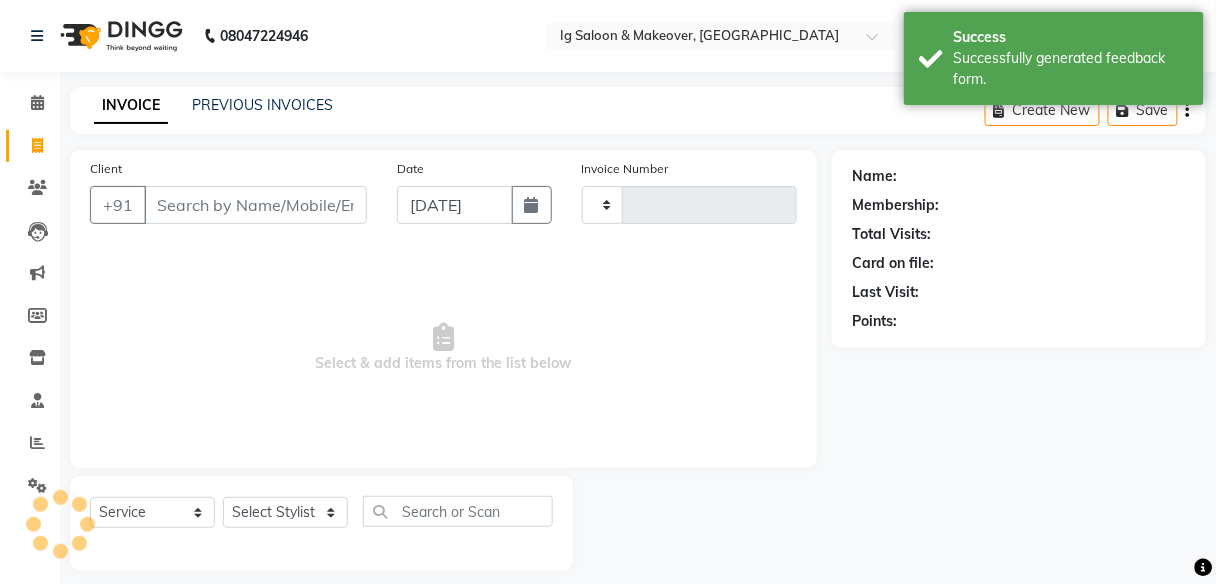 scroll, scrollTop: 16, scrollLeft: 0, axis: vertical 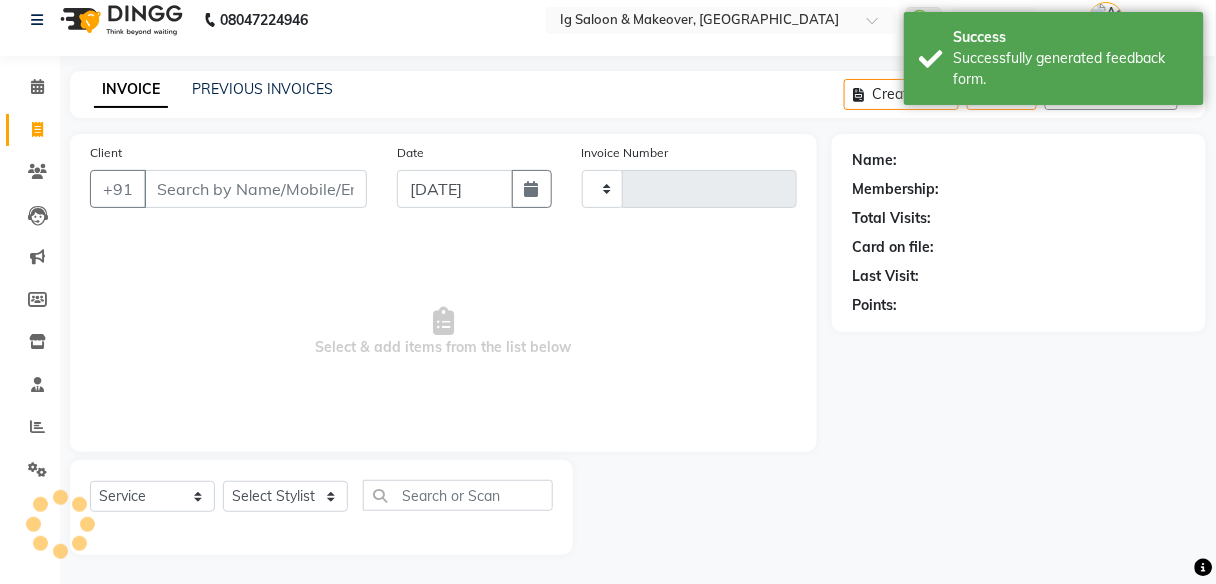 type on "0263" 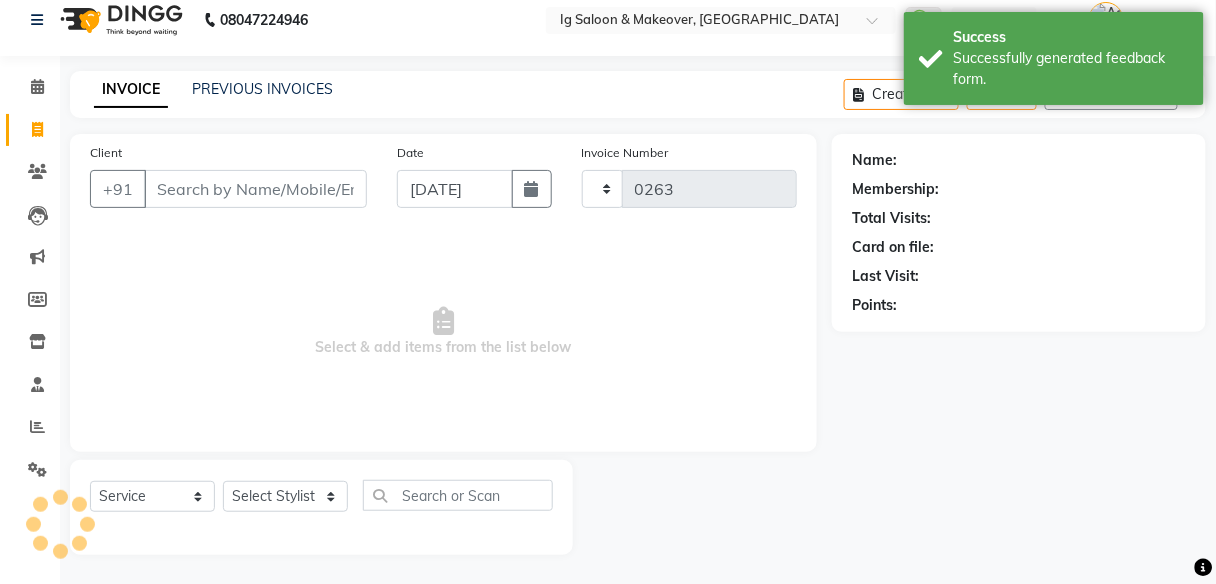 select on "3716" 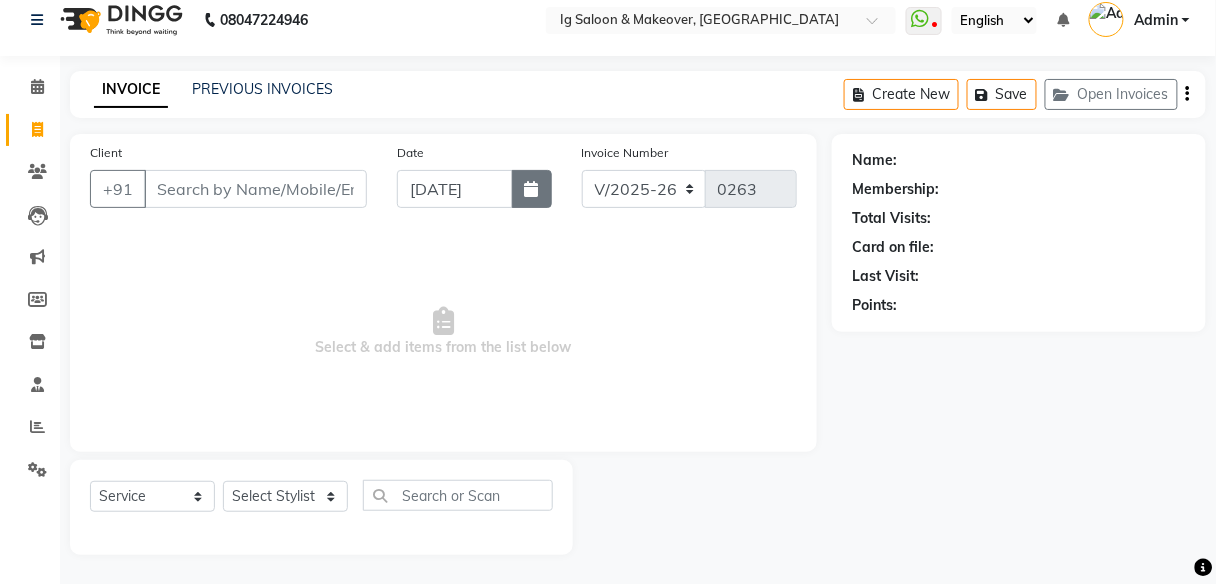 click 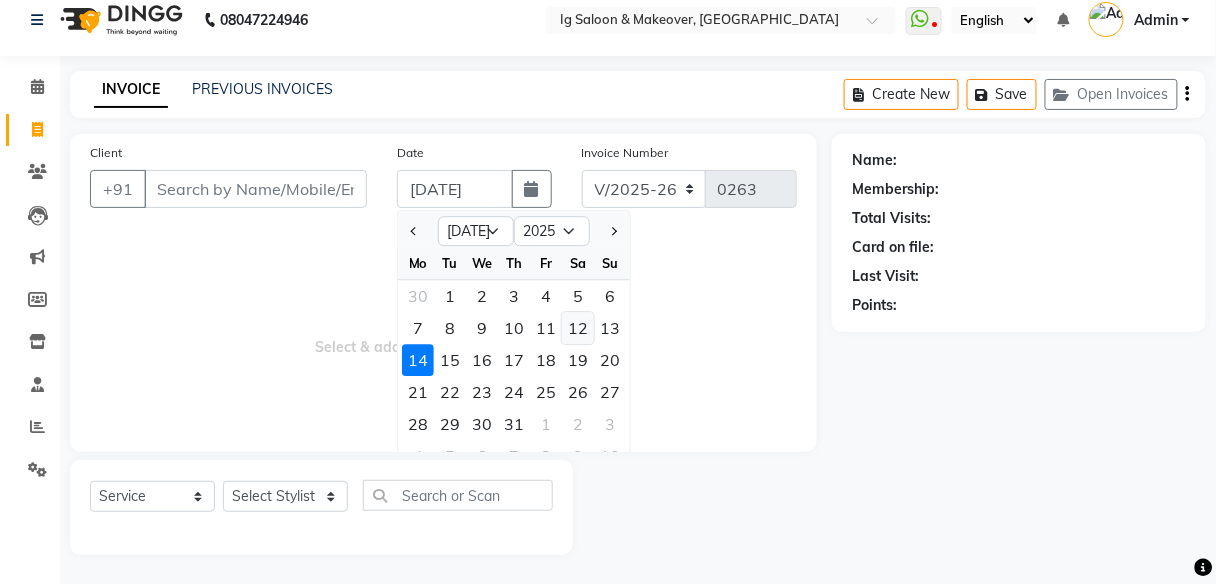 click on "12" 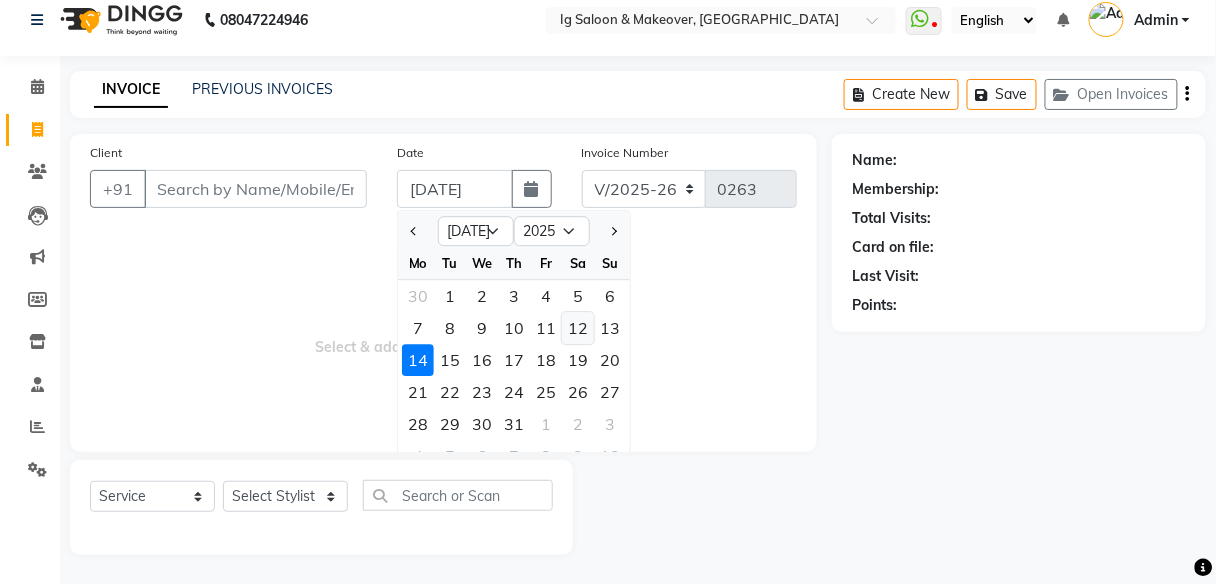 type on "12-07-2025" 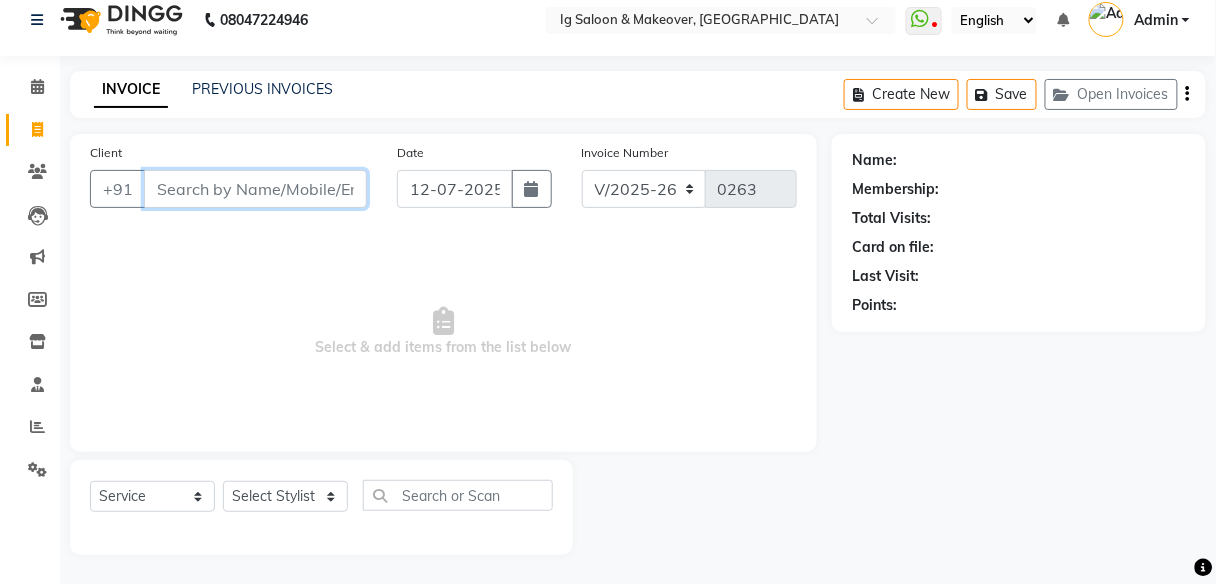 click on "Client" at bounding box center (255, 189) 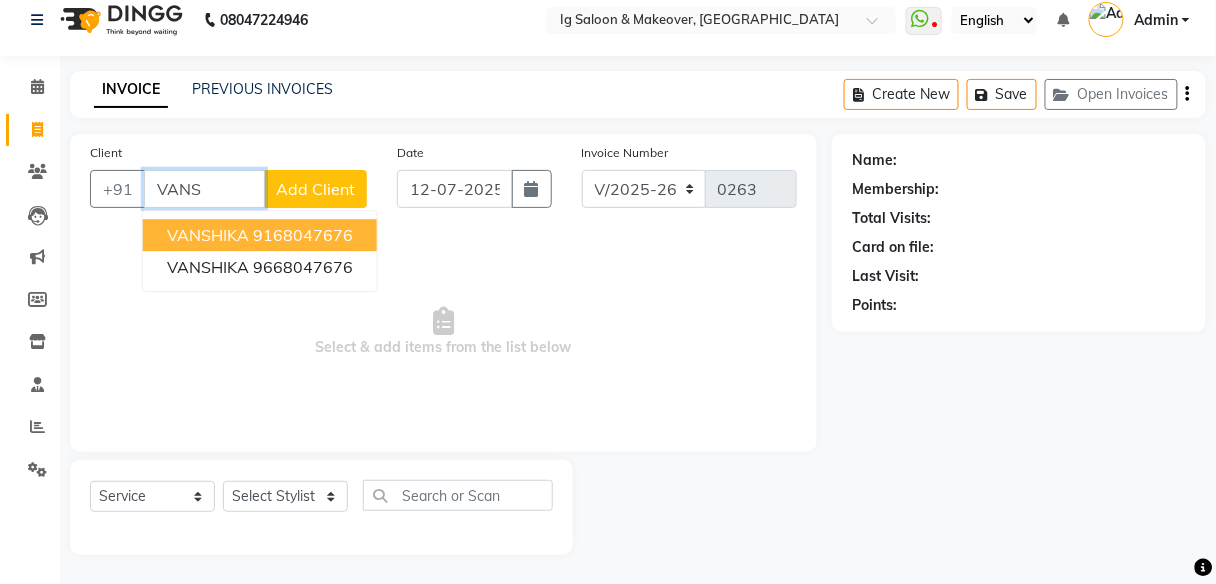 click on "9168047676" at bounding box center [303, 235] 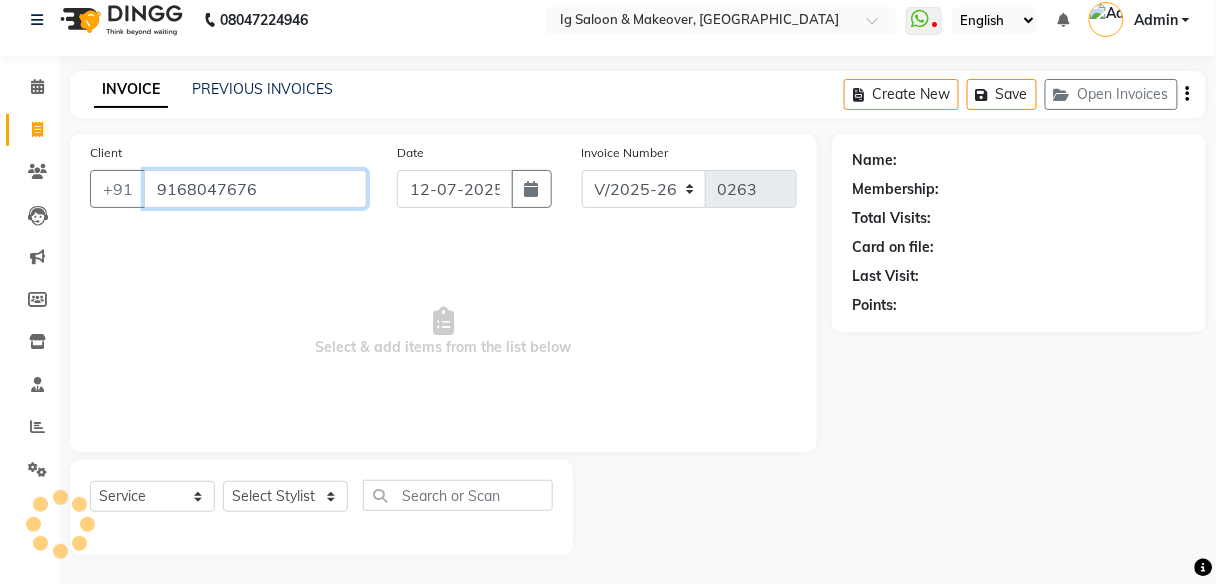 type on "9168047676" 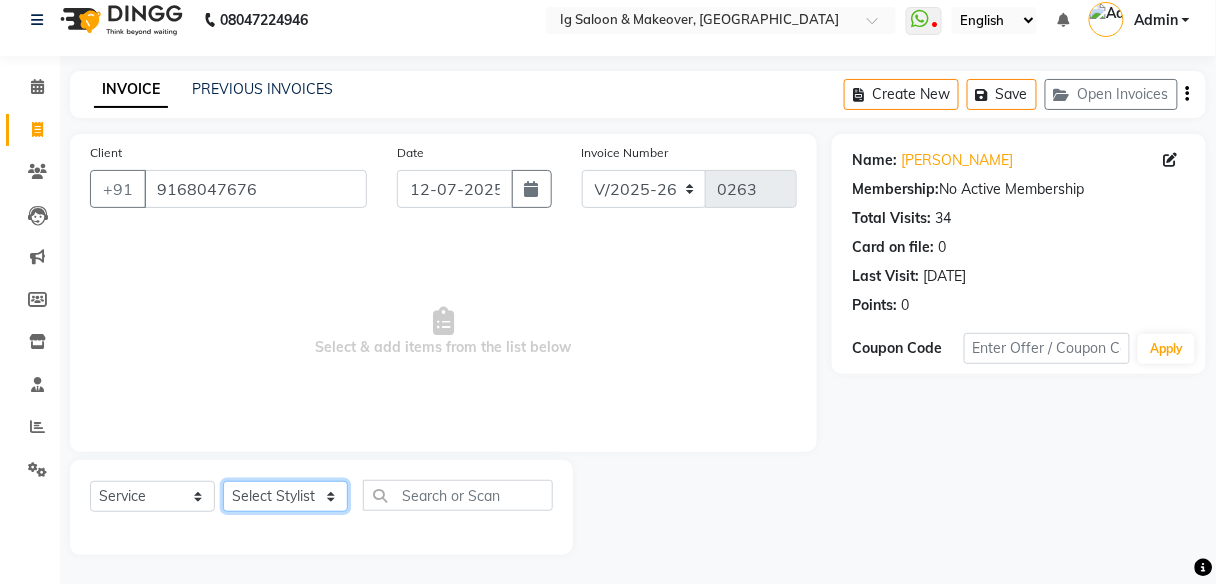 click on "Select Stylist [PERSON_NAME] [PERSON_NAME] [PERSON_NAME] POOJA MOTU YASHEED" 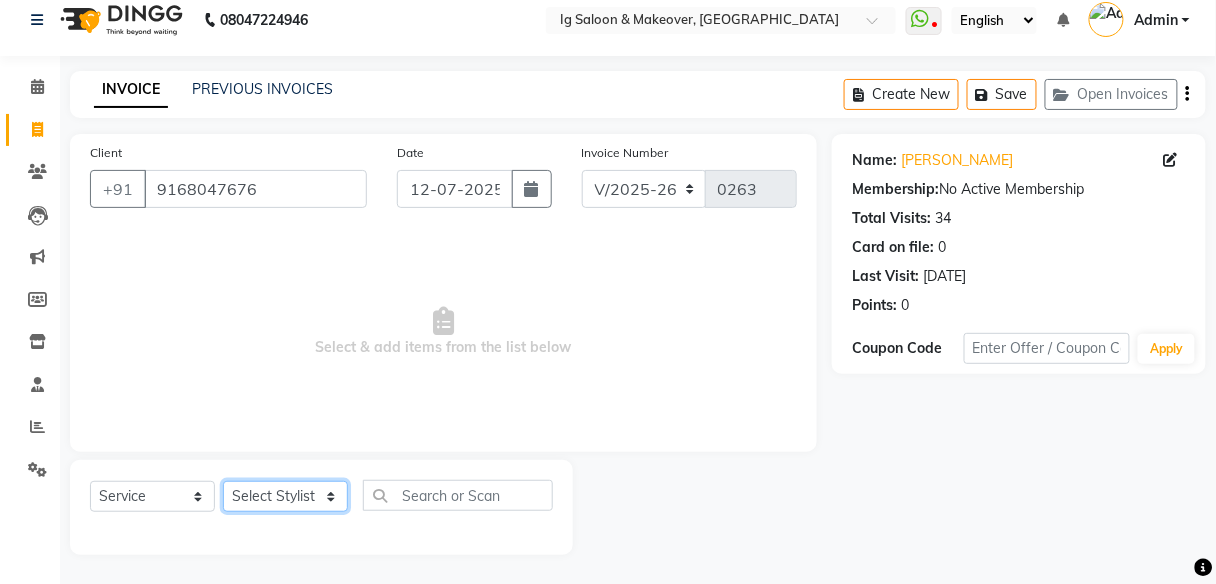 select on "67641" 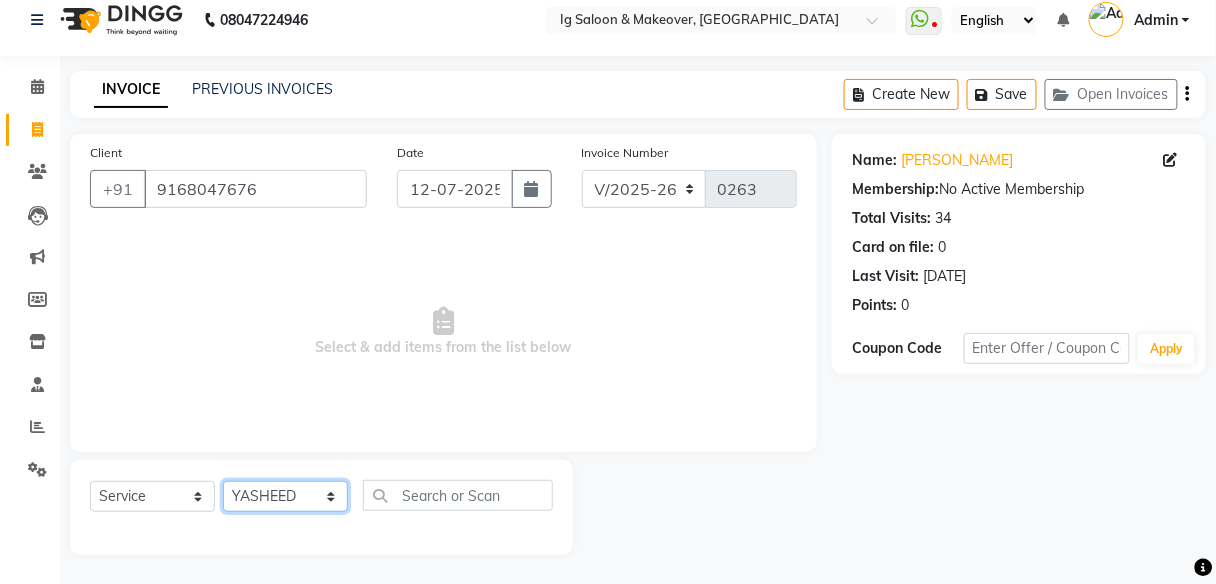 click on "Select Stylist [PERSON_NAME] [PERSON_NAME] [PERSON_NAME] POOJA MOTU YASHEED" 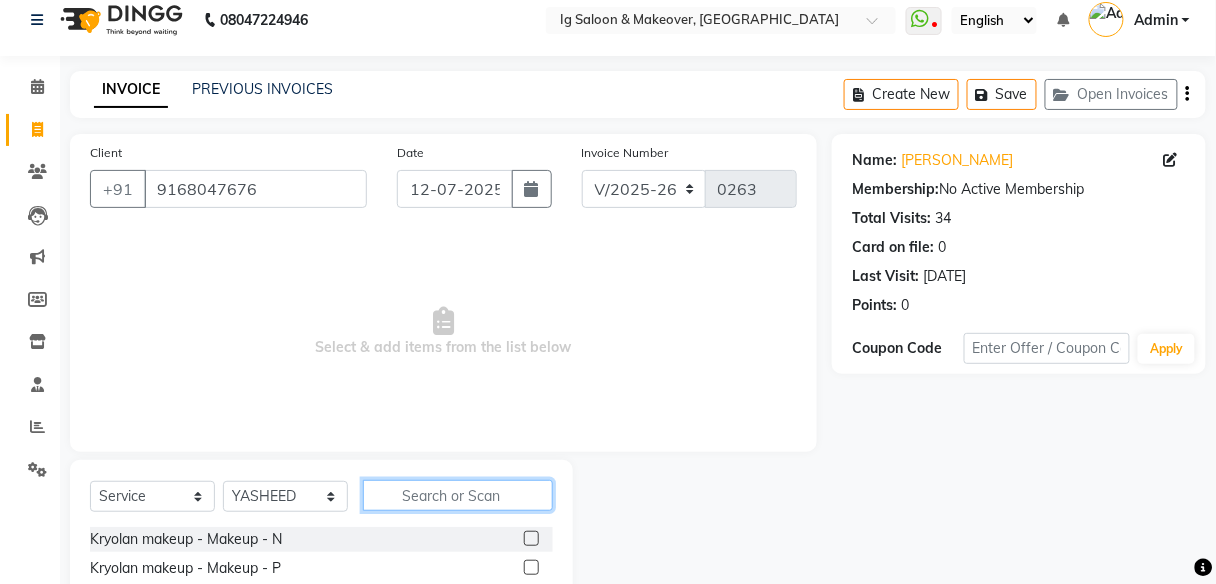 click 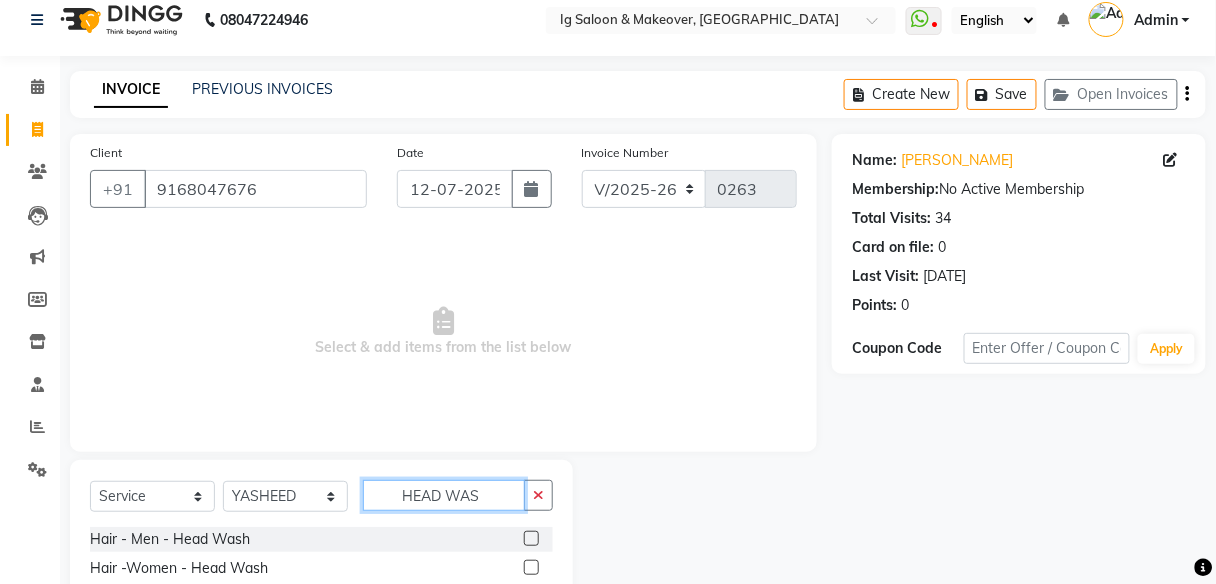 type on "HEAD WAS" 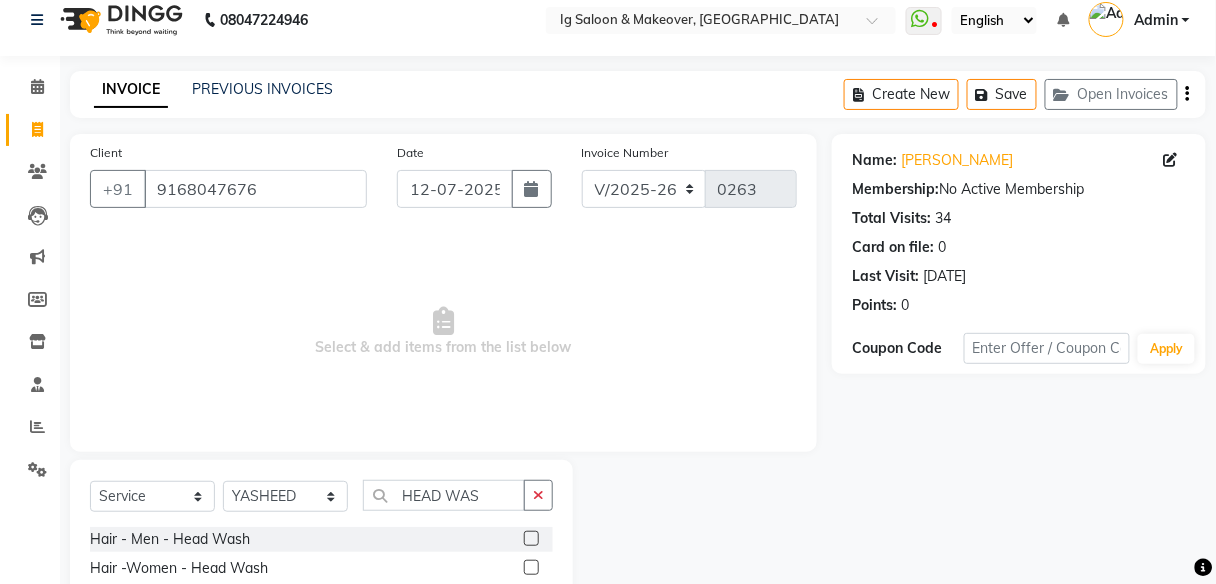 click 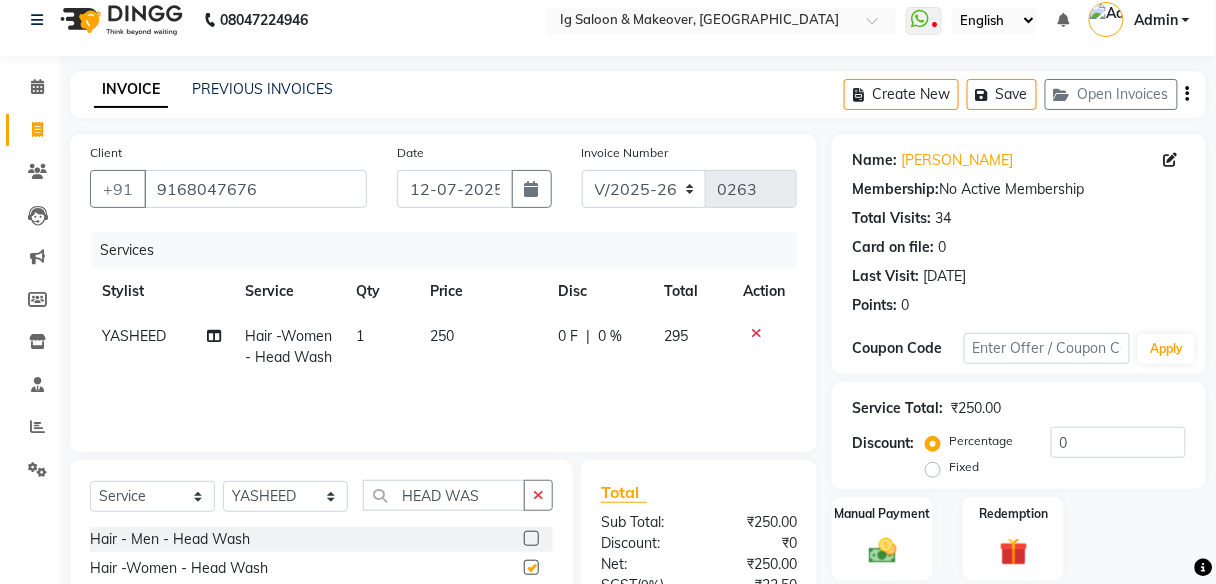 checkbox on "false" 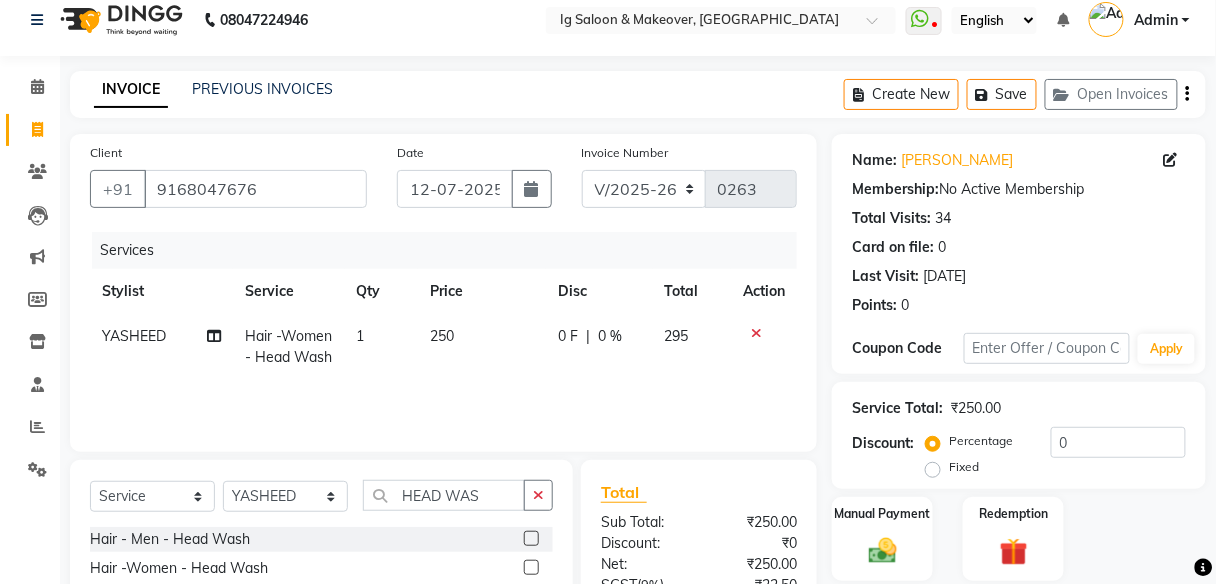 click on "250" 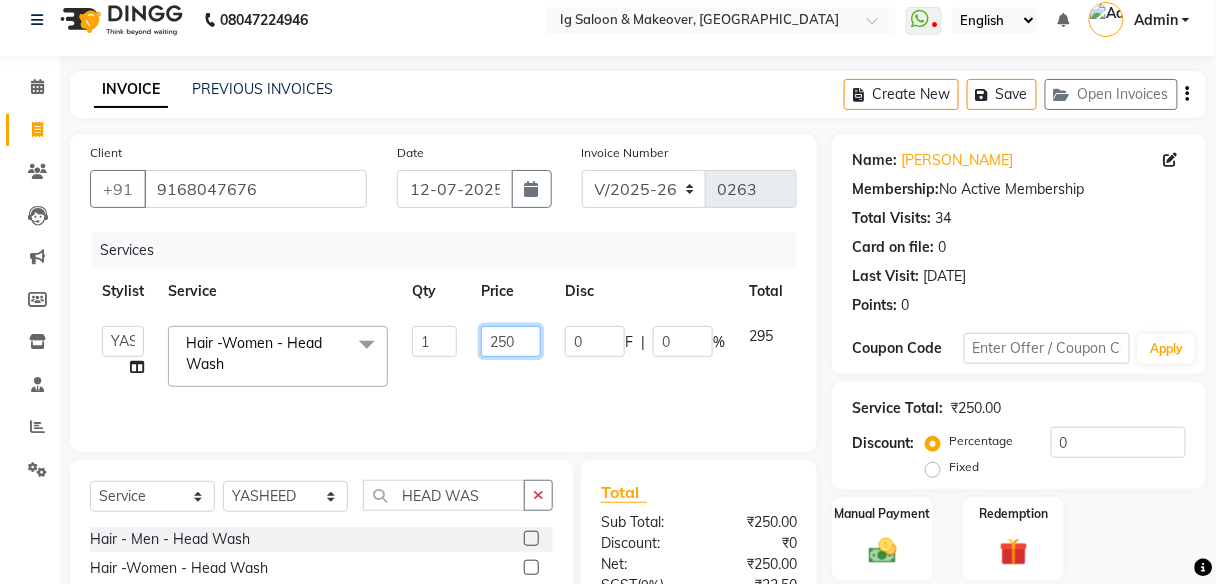 click on "250" 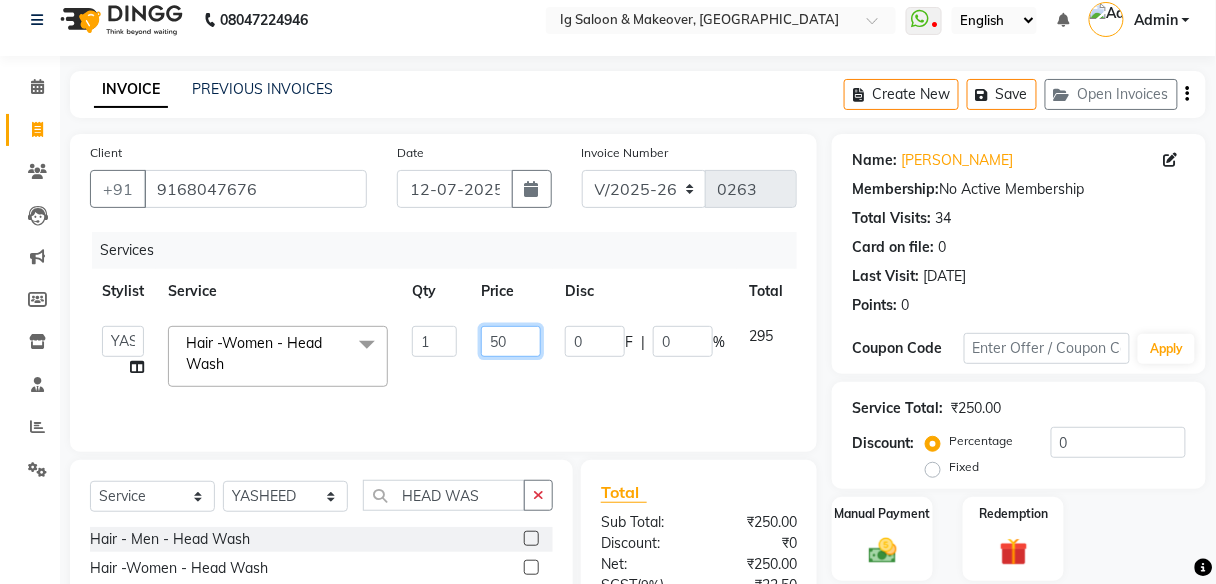 type on "350" 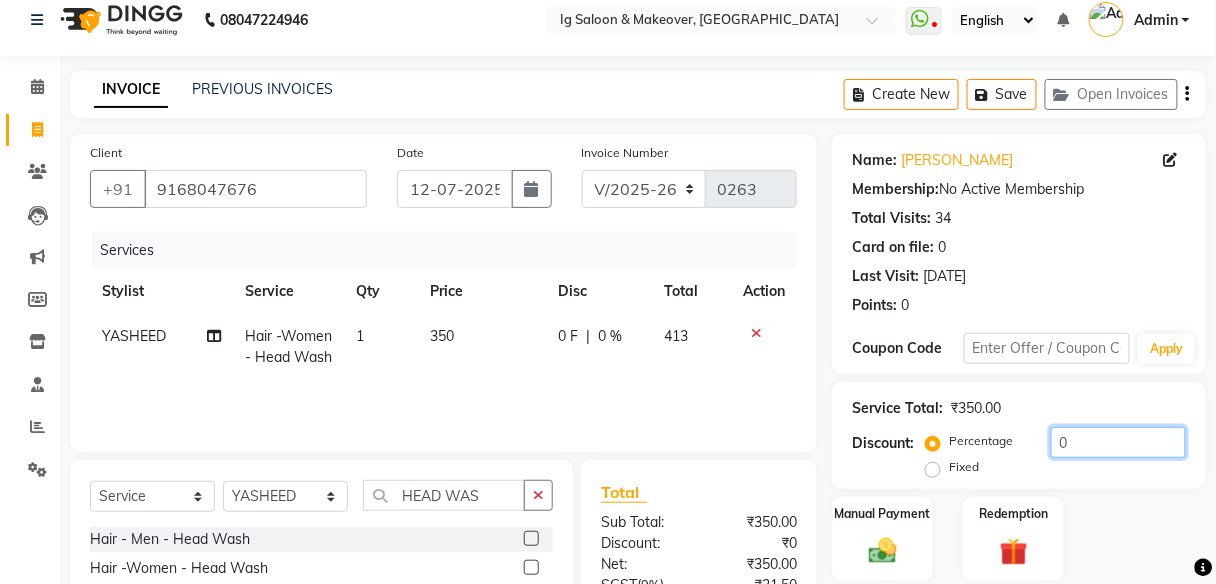 click on "0" 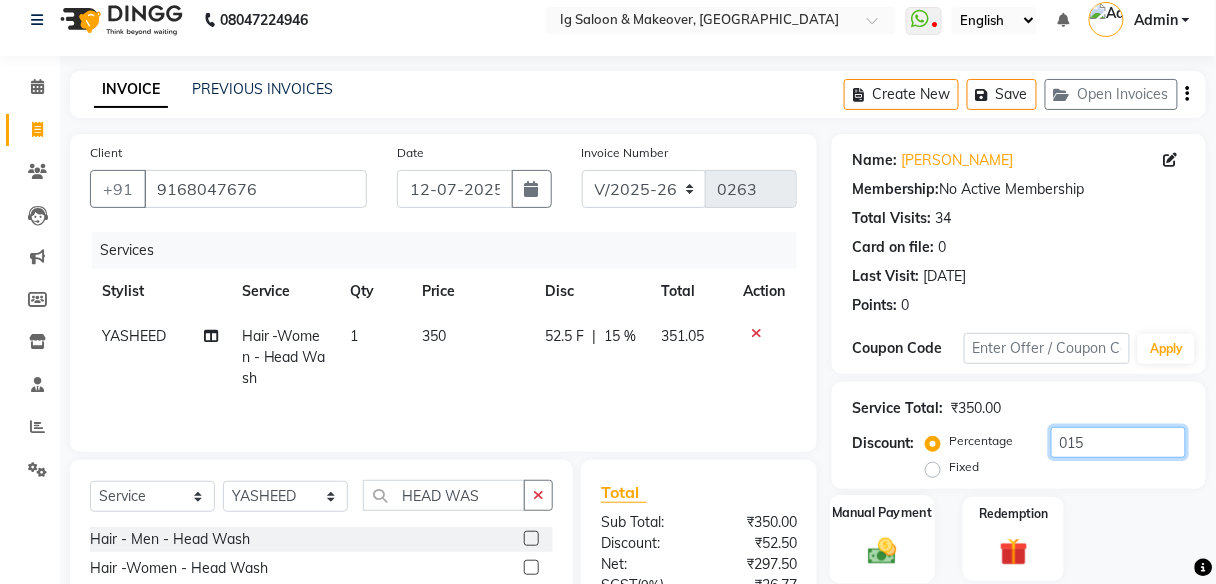 type on "015" 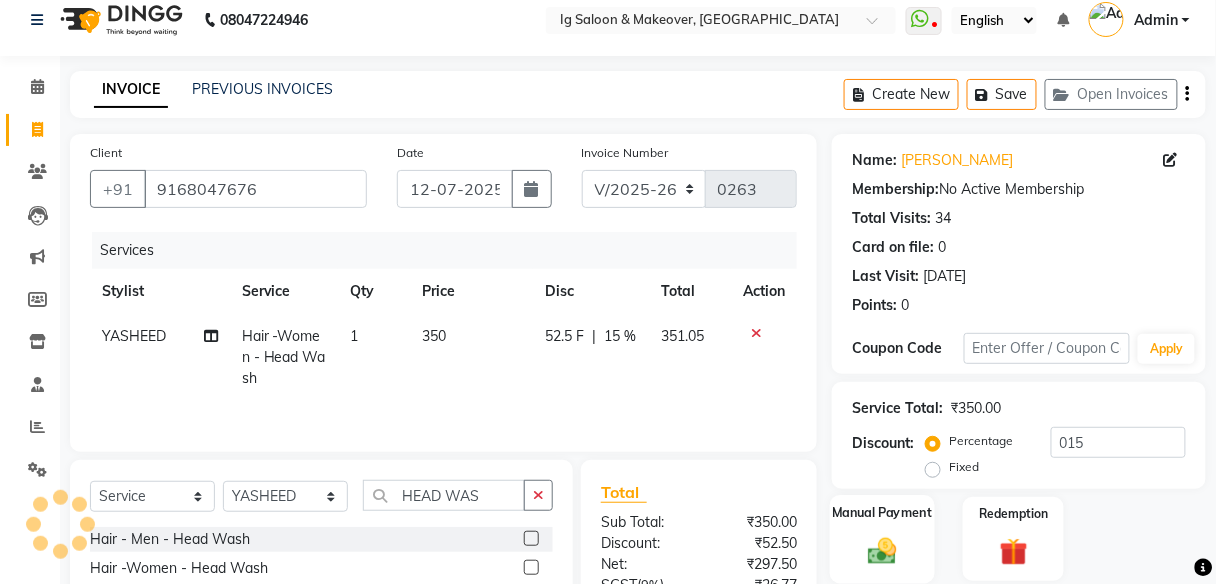 click 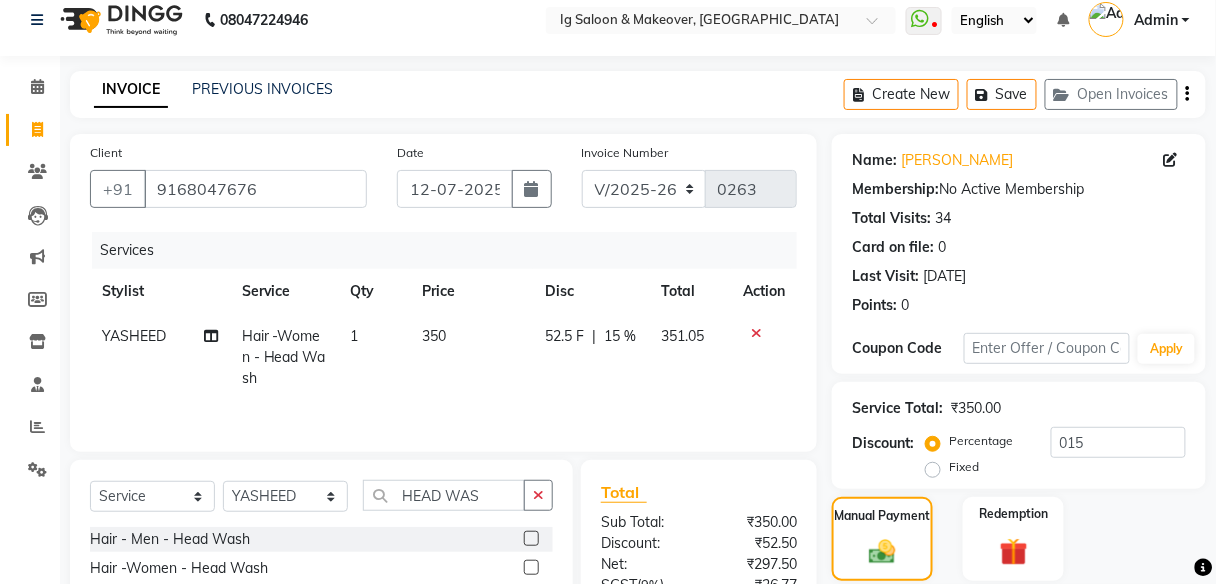 scroll, scrollTop: 527, scrollLeft: 0, axis: vertical 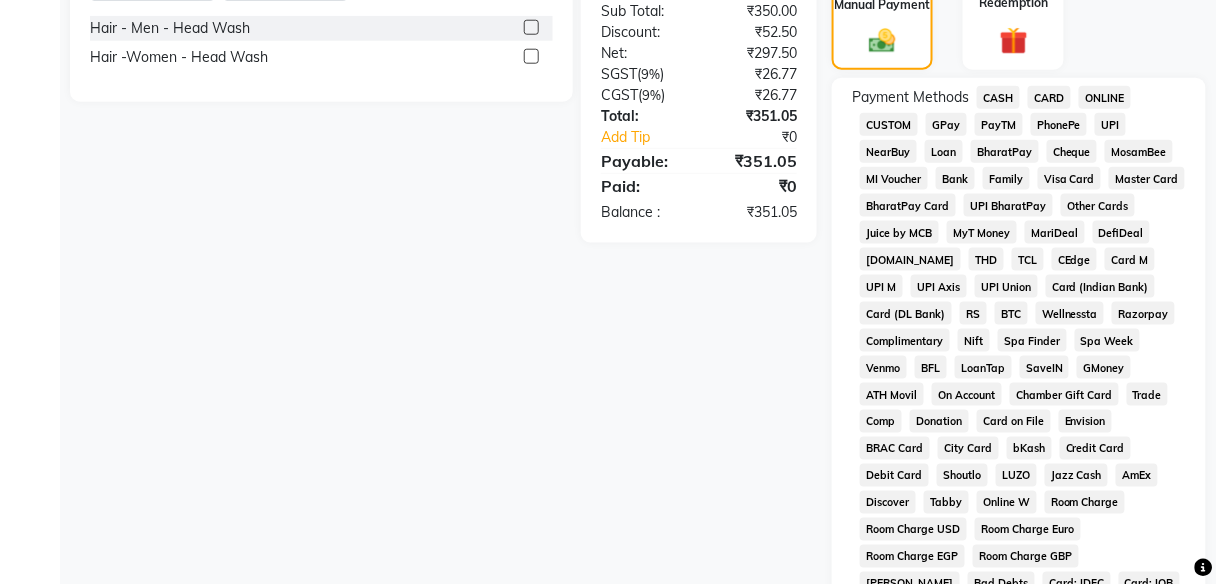 click on "PayTM" 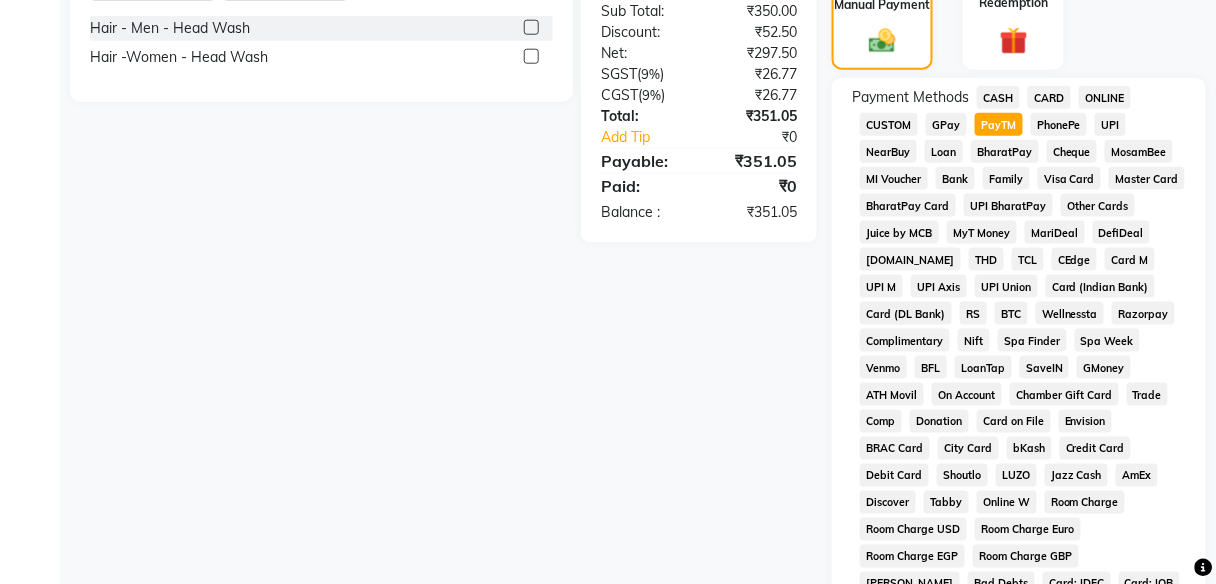 scroll, scrollTop: 1018, scrollLeft: 0, axis: vertical 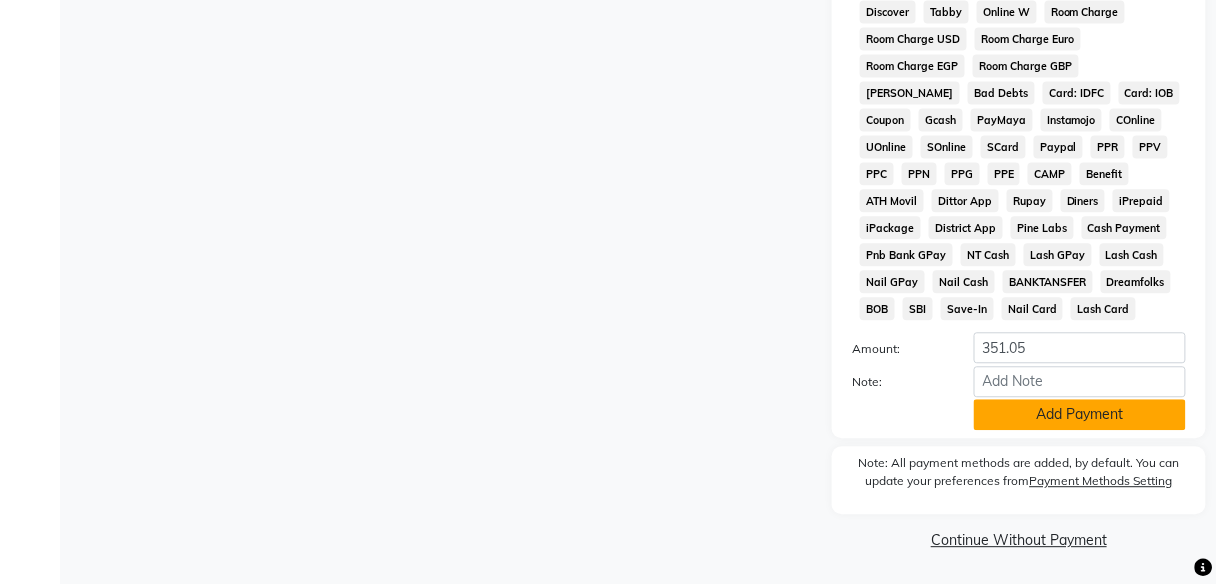 click on "Add Payment" 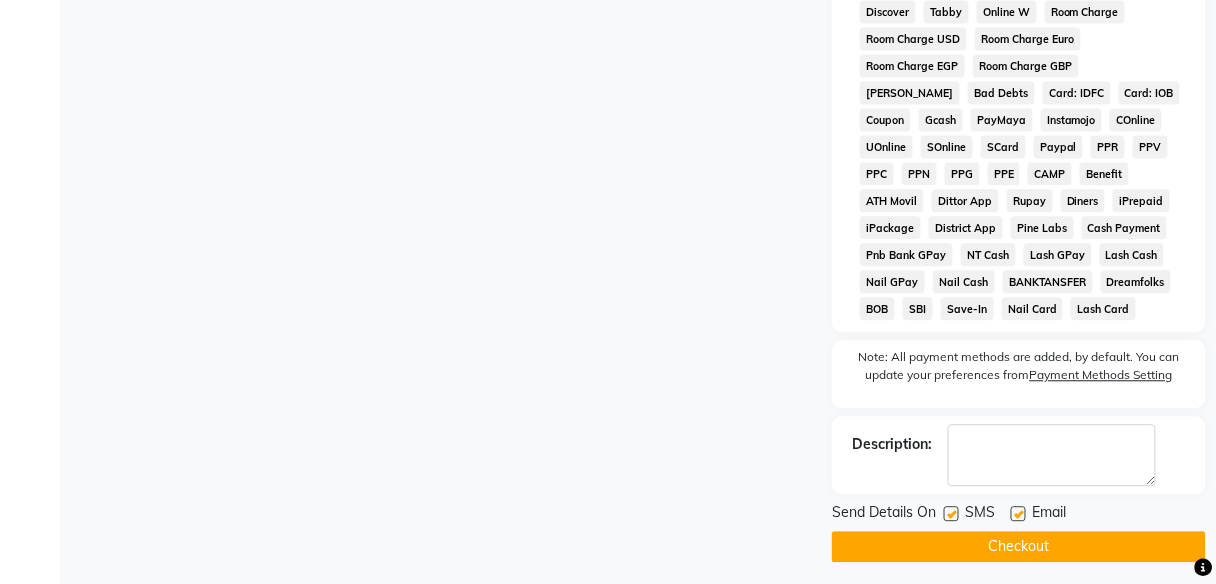 click on "Checkout" 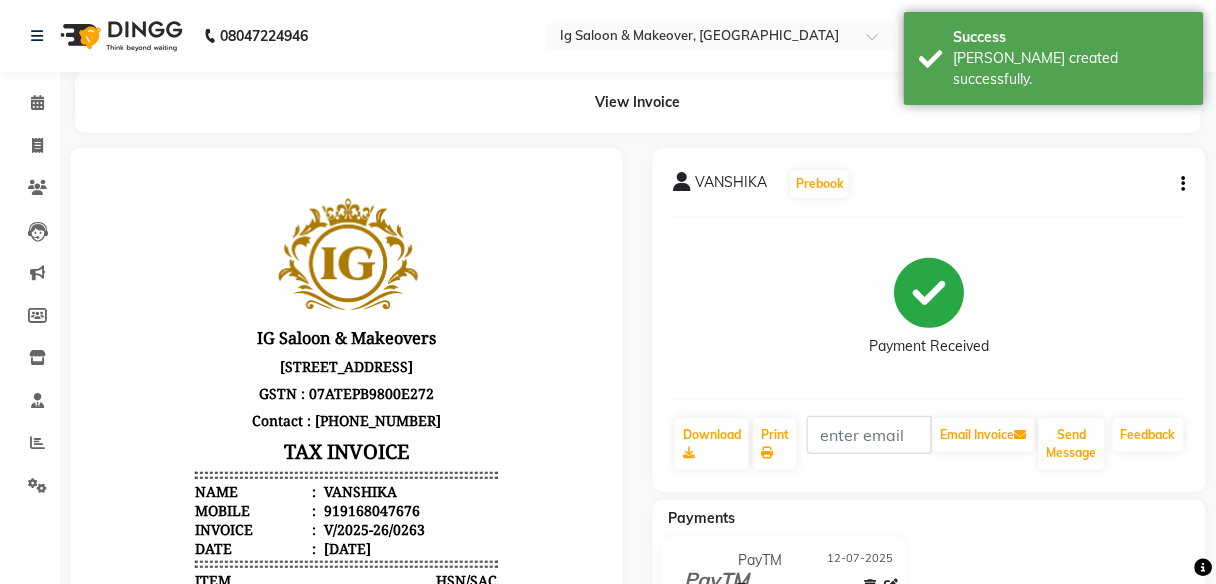scroll, scrollTop: 0, scrollLeft: 0, axis: both 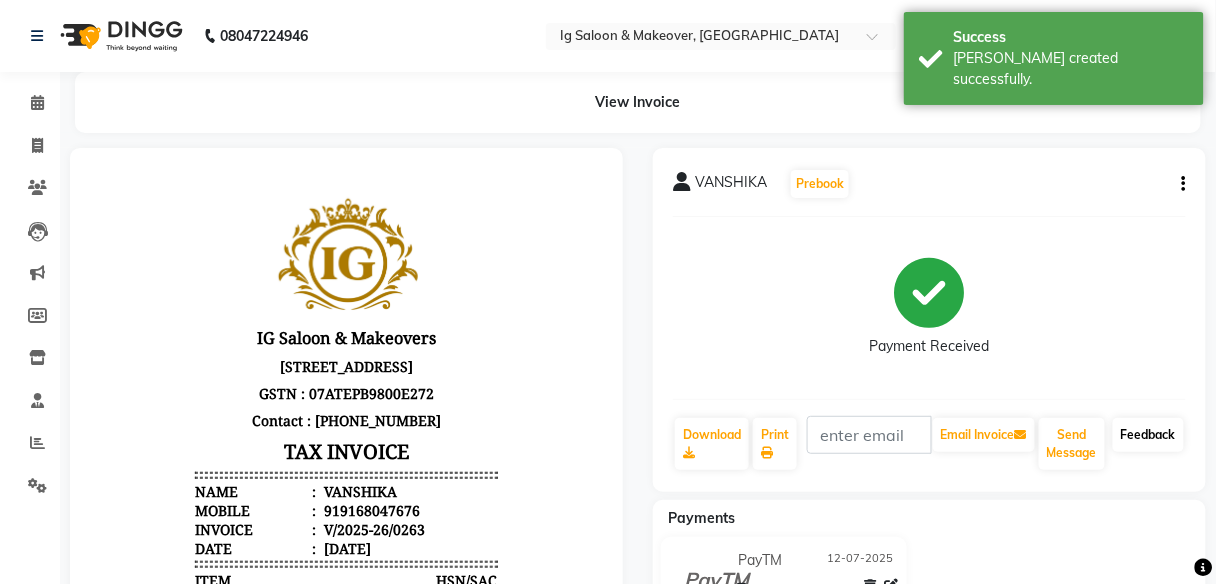 click on "Feedback" 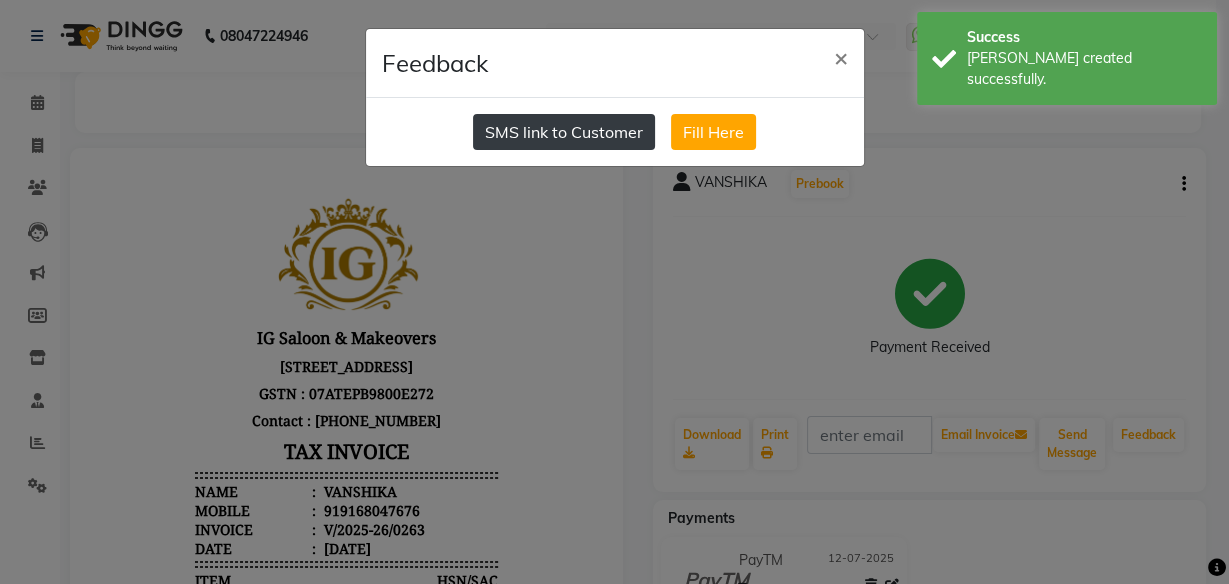 click on "SMS link to Customer" 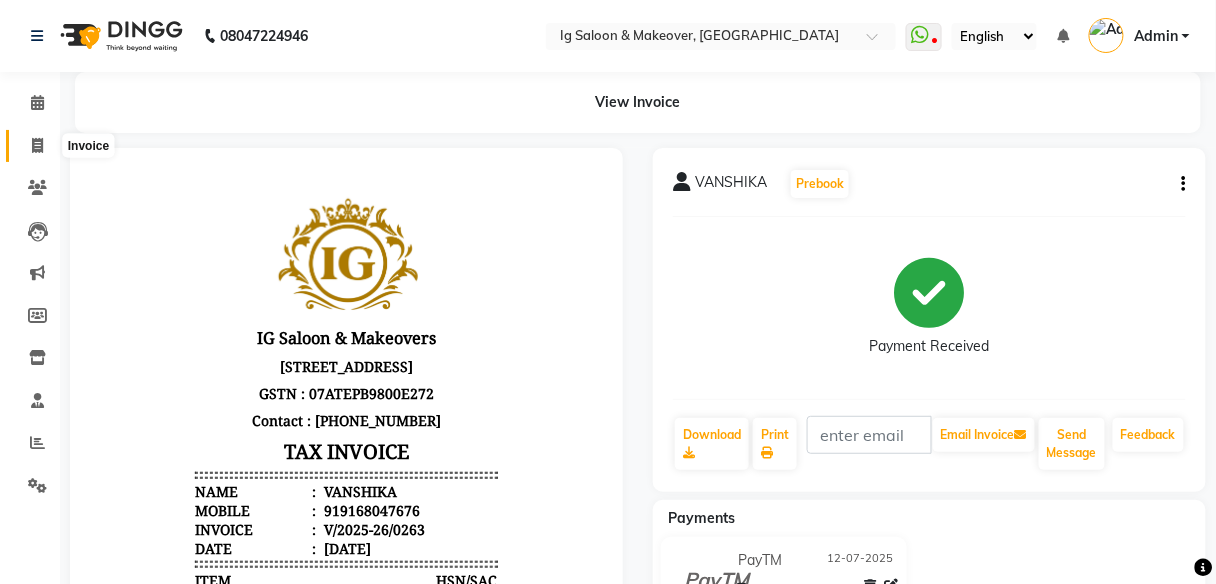 click 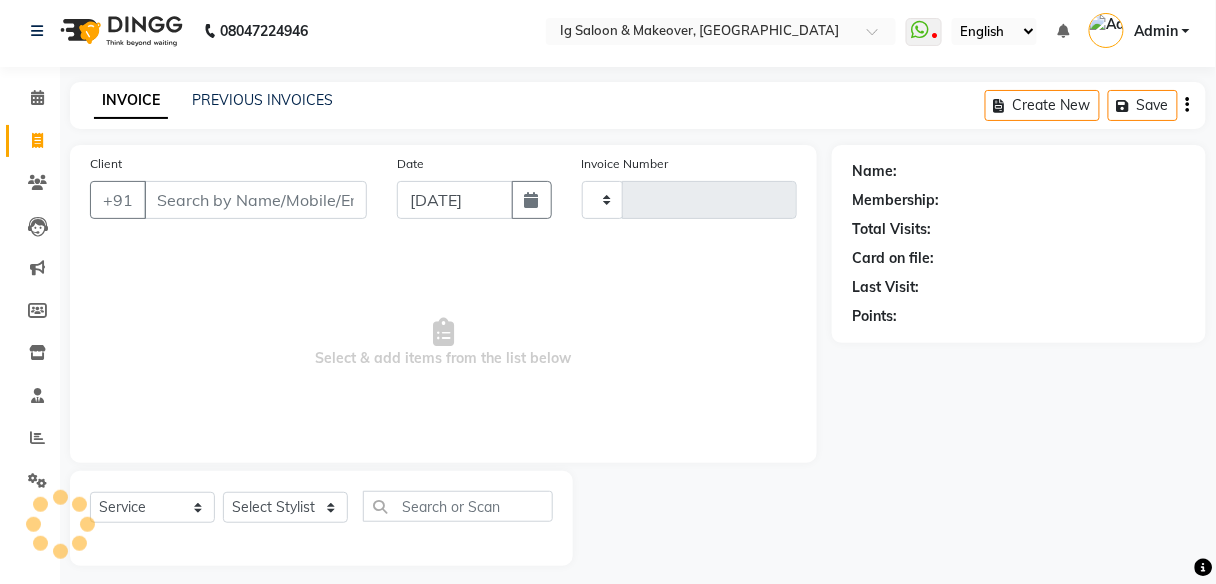 type on "0264" 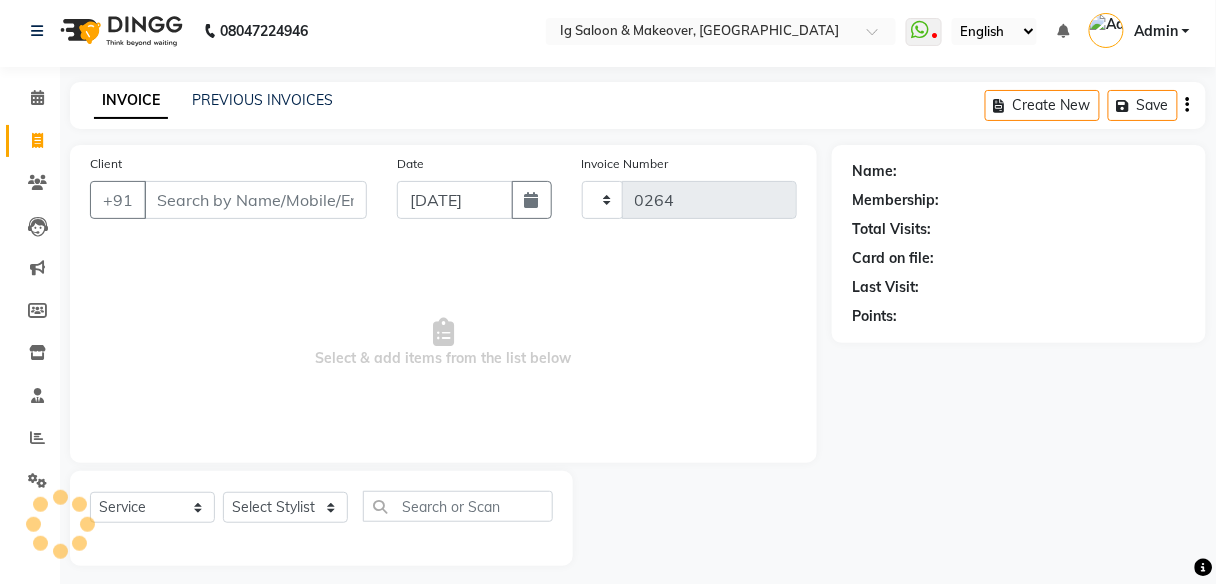 select on "3716" 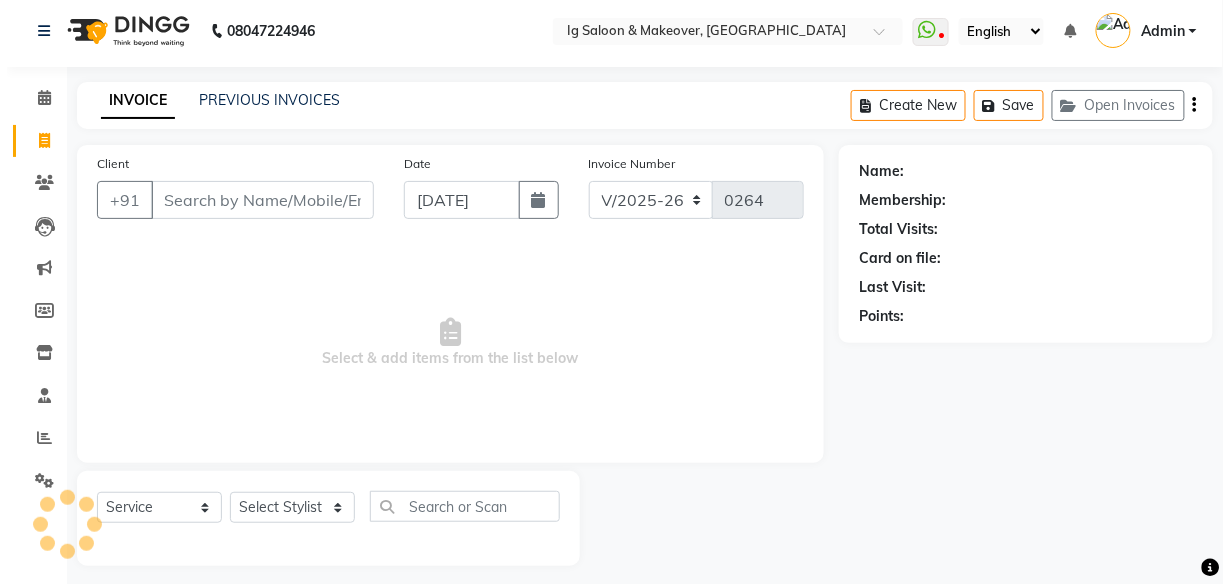 scroll, scrollTop: 16, scrollLeft: 0, axis: vertical 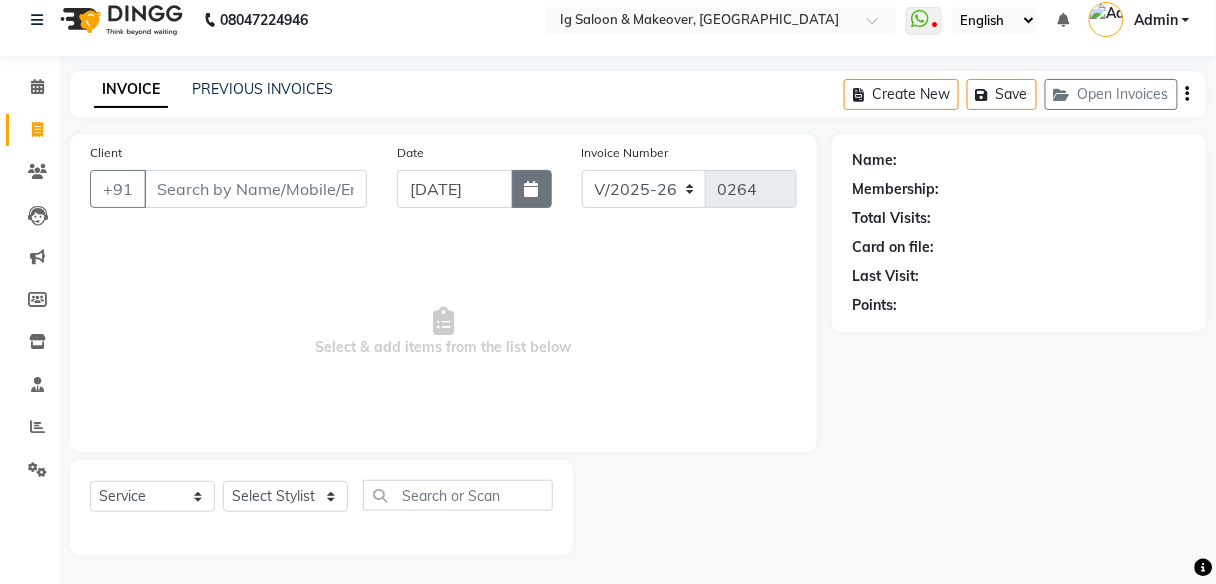 click 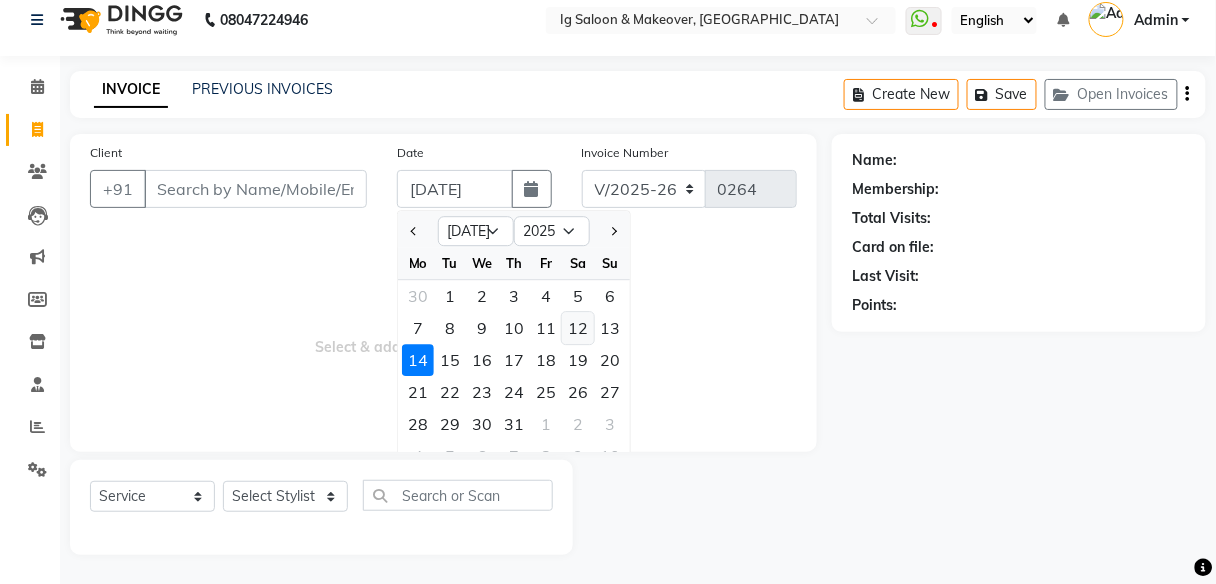 click on "12" 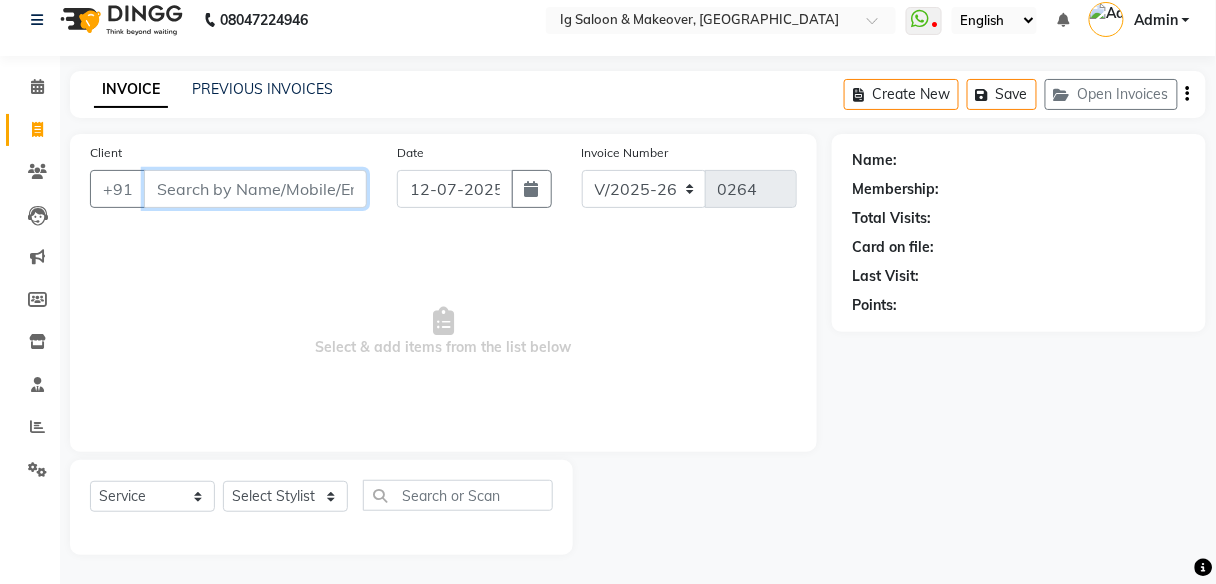 click on "Client" at bounding box center [255, 189] 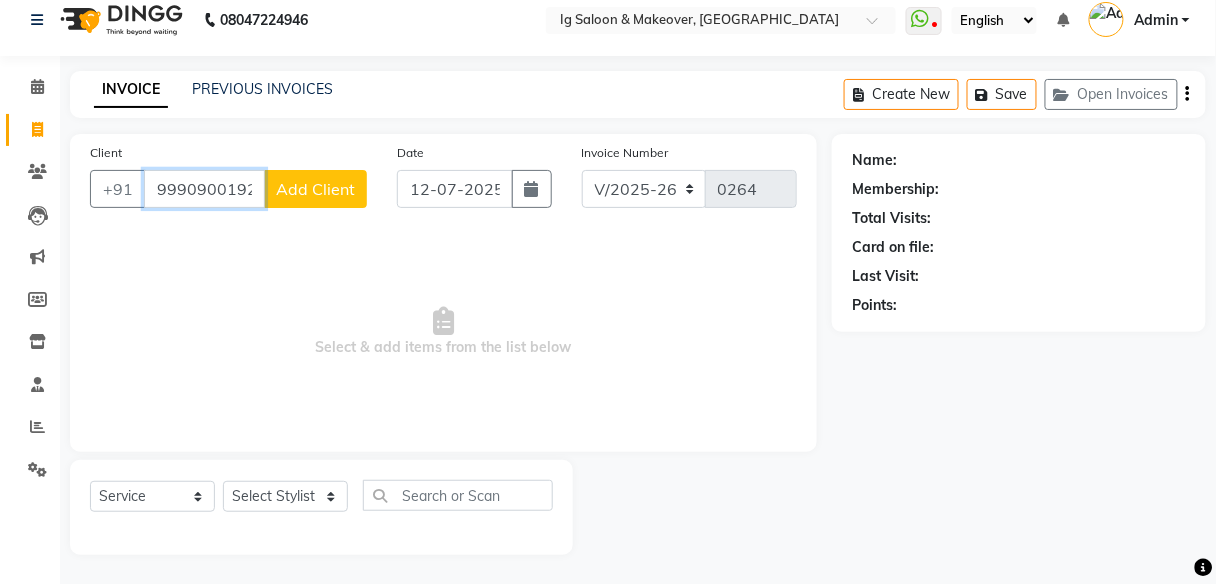 type on "9990900192" 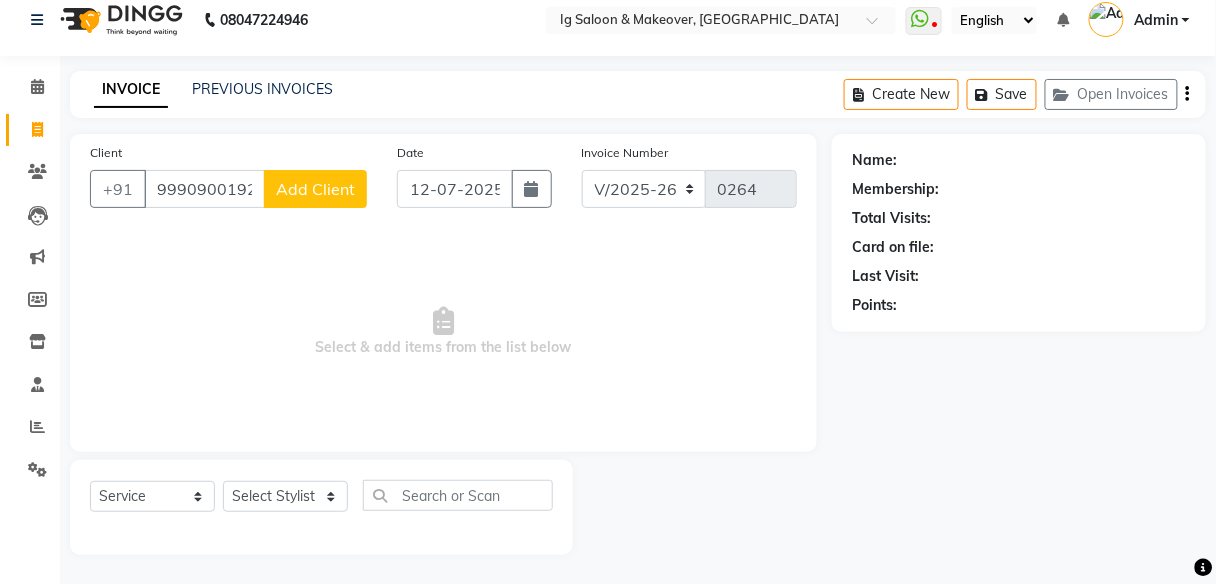 click on "Add Client" 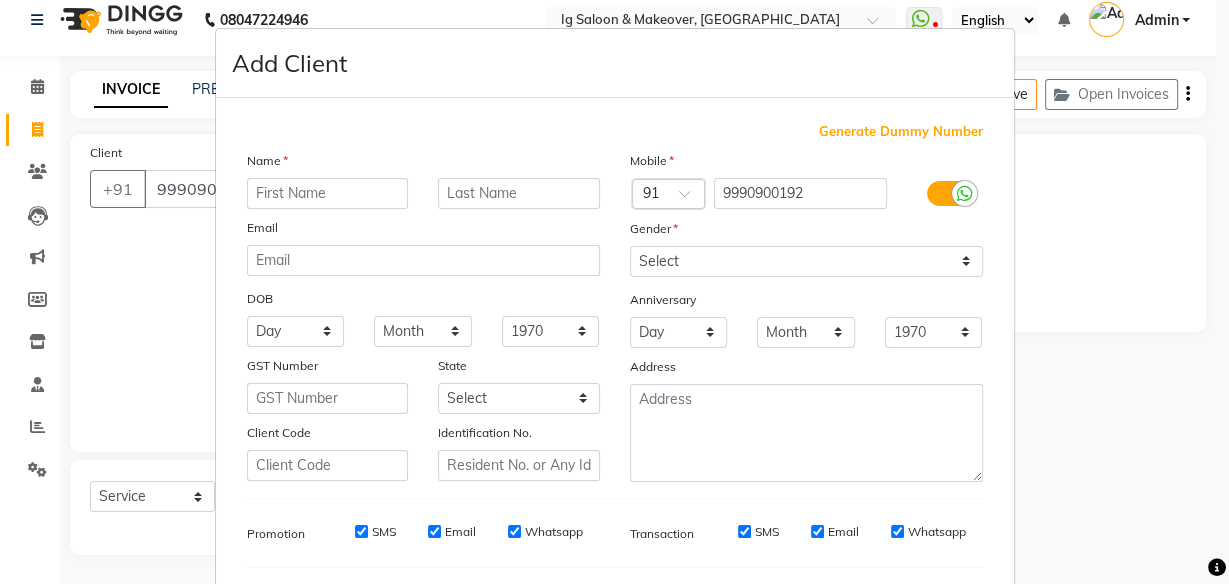 click at bounding box center [328, 193] 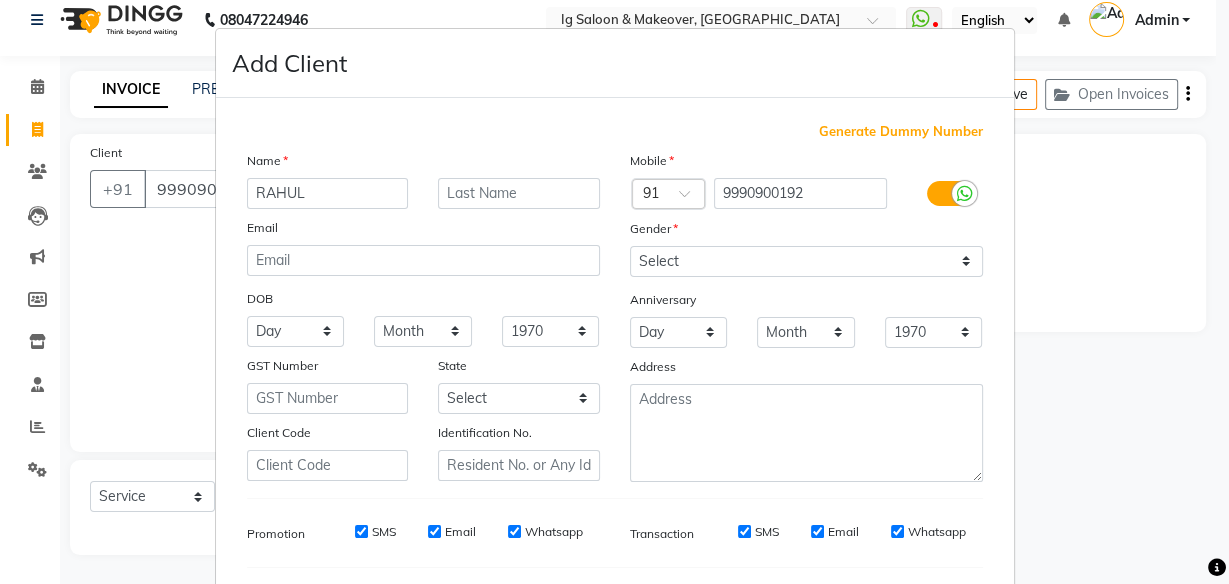 type on "RAHUL" 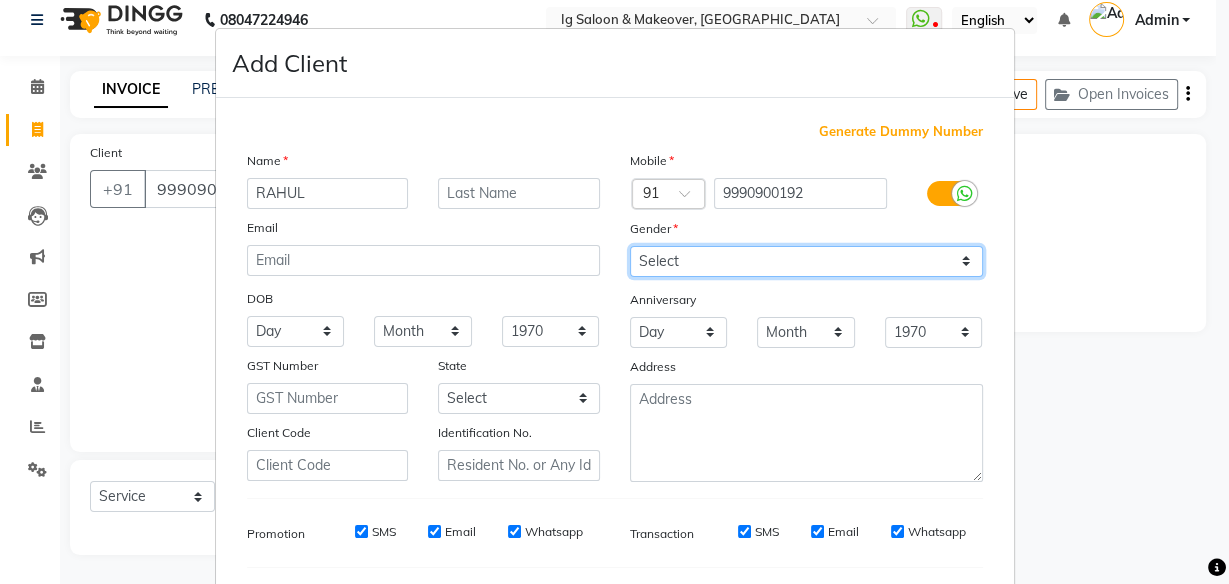 click on "Select [DEMOGRAPHIC_DATA] [DEMOGRAPHIC_DATA] Other Prefer Not To Say" at bounding box center (806, 261) 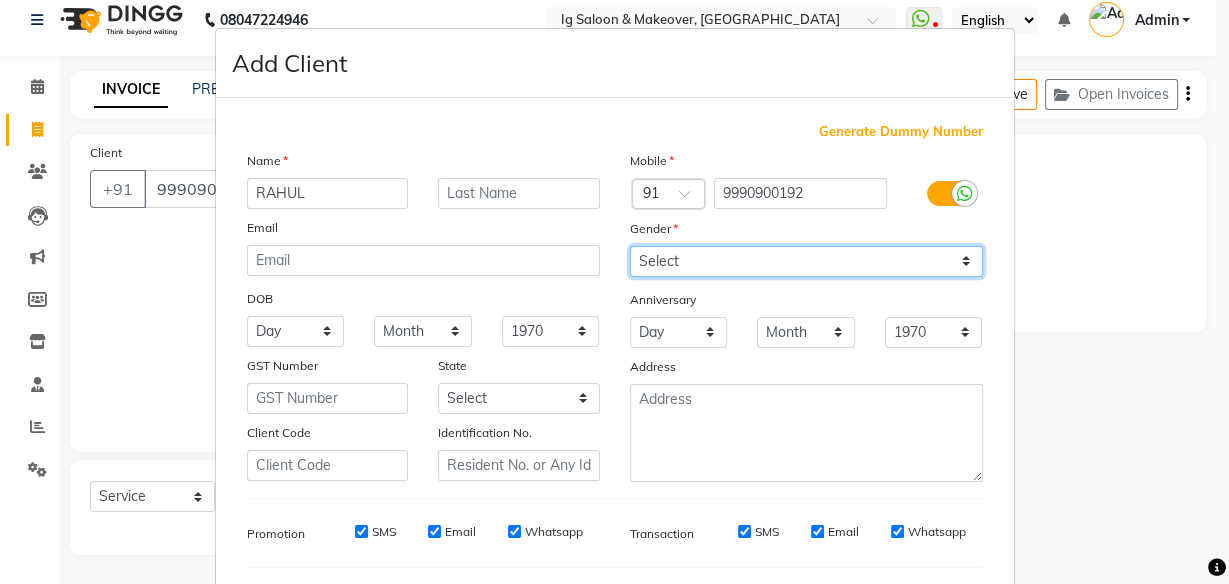 select on "[DEMOGRAPHIC_DATA]" 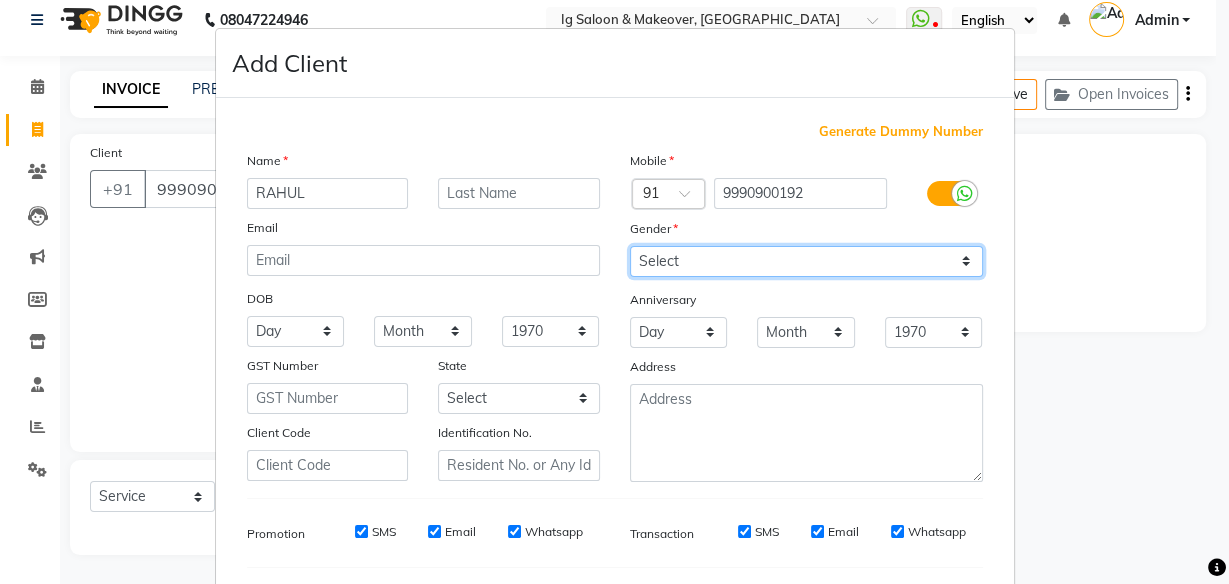 click on "Select [DEMOGRAPHIC_DATA] [DEMOGRAPHIC_DATA] Other Prefer Not To Say" at bounding box center [806, 261] 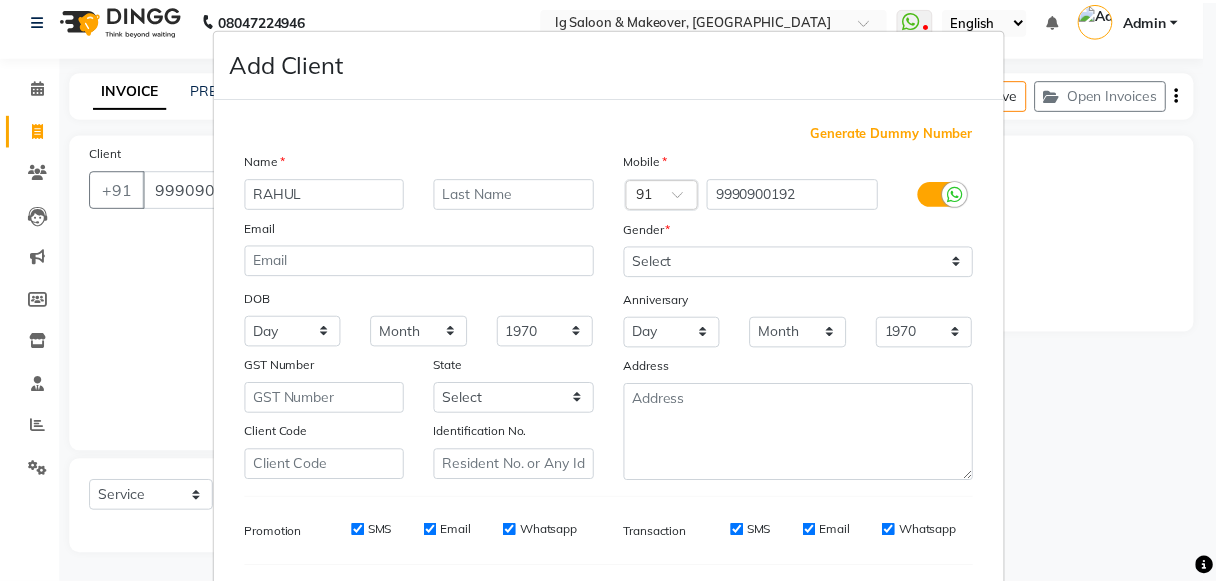 scroll, scrollTop: 260, scrollLeft: 0, axis: vertical 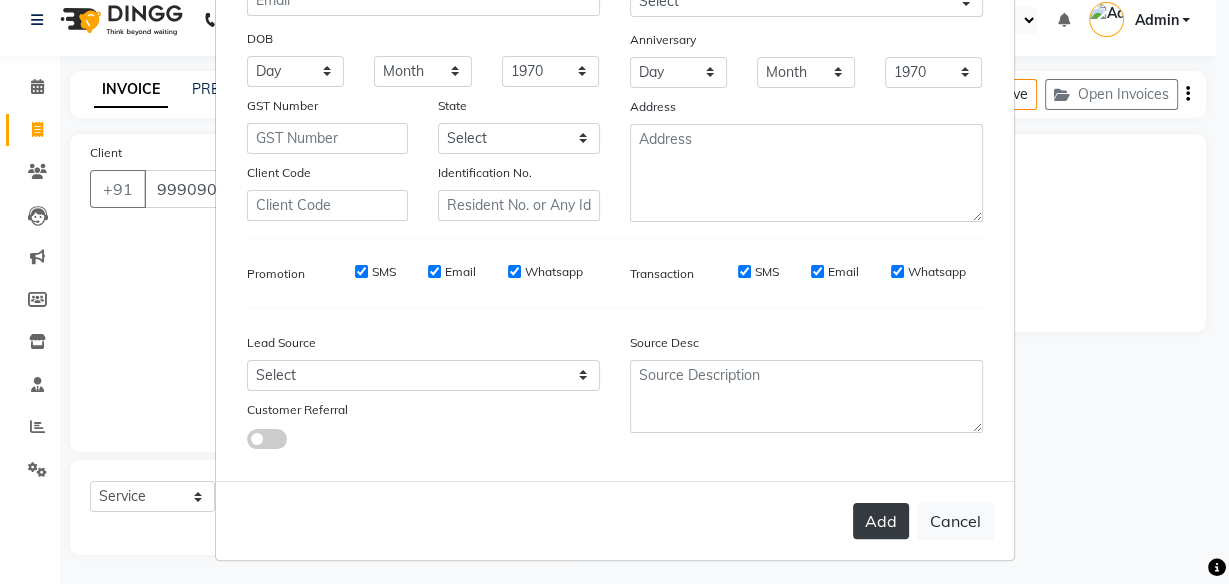 click on "Add" at bounding box center (881, 521) 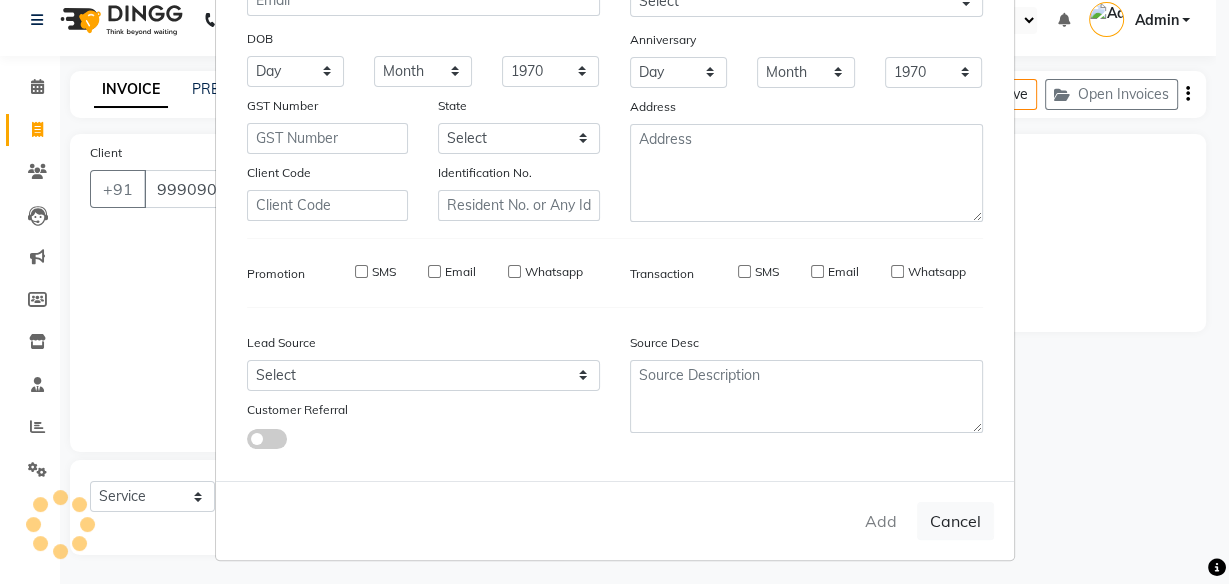 type 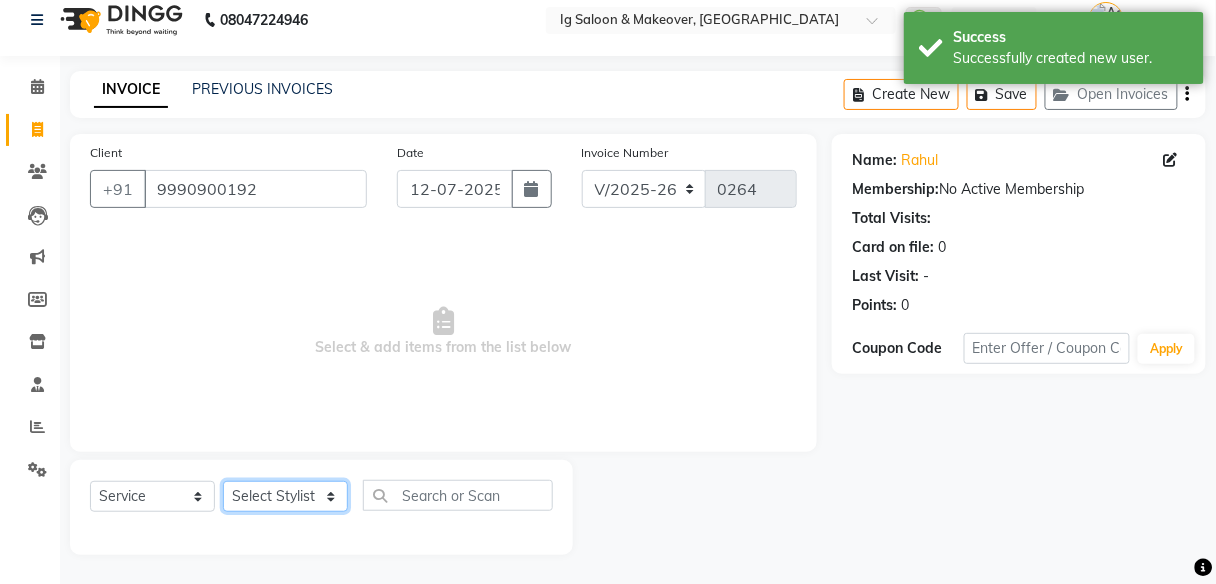 click on "Select Stylist [PERSON_NAME] [PERSON_NAME] [PERSON_NAME] POOJA MOTU YASHEED" 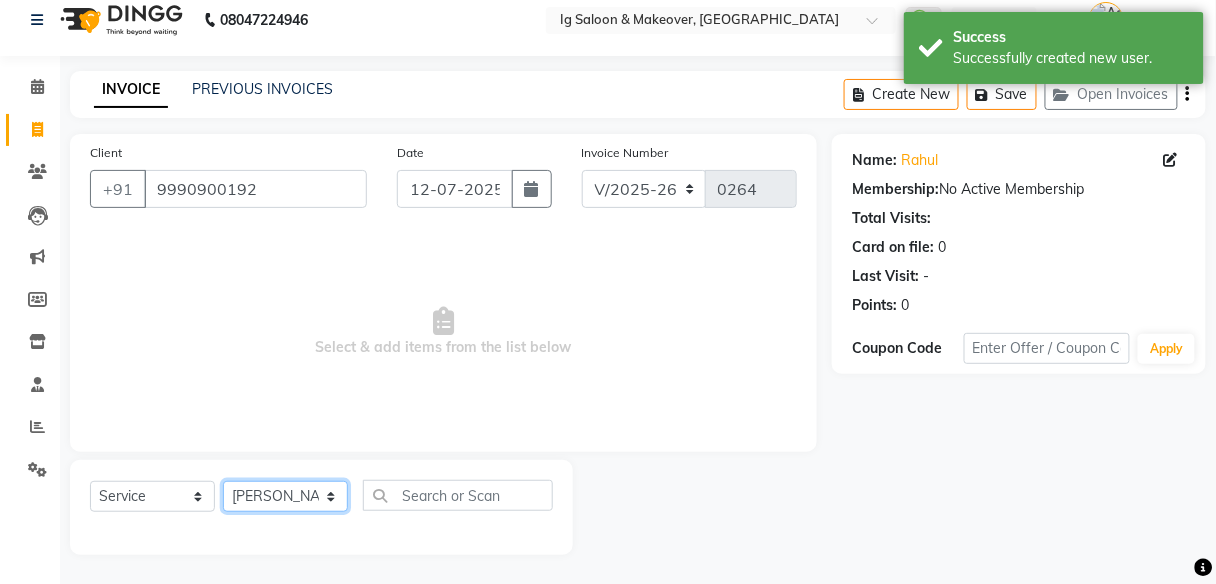 click on "Select Stylist [PERSON_NAME] [PERSON_NAME] [PERSON_NAME] POOJA MOTU YASHEED" 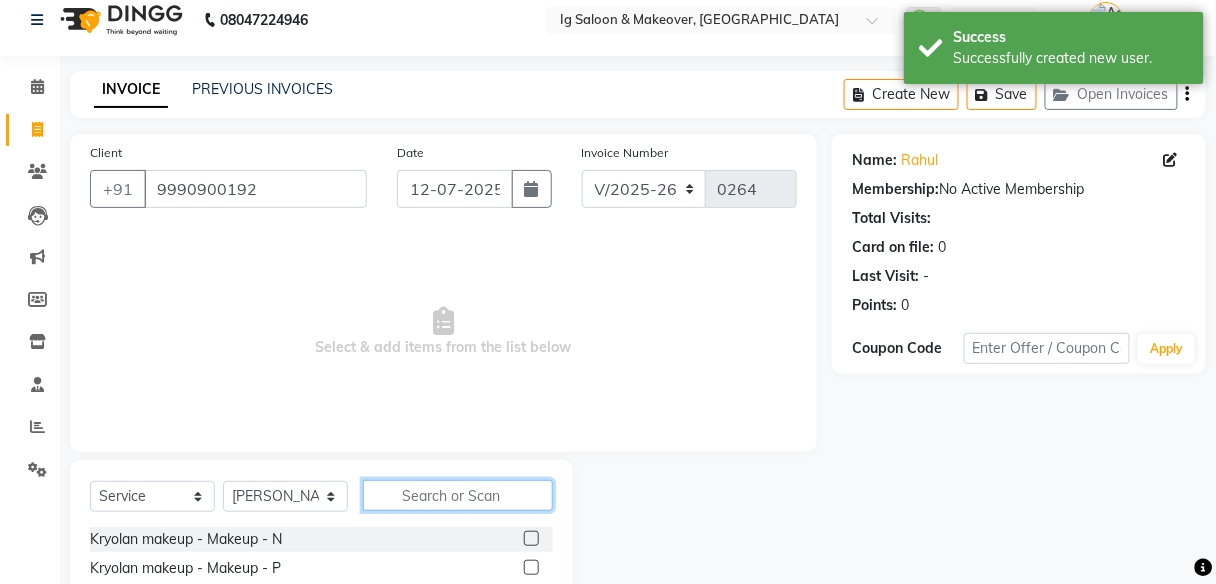 click 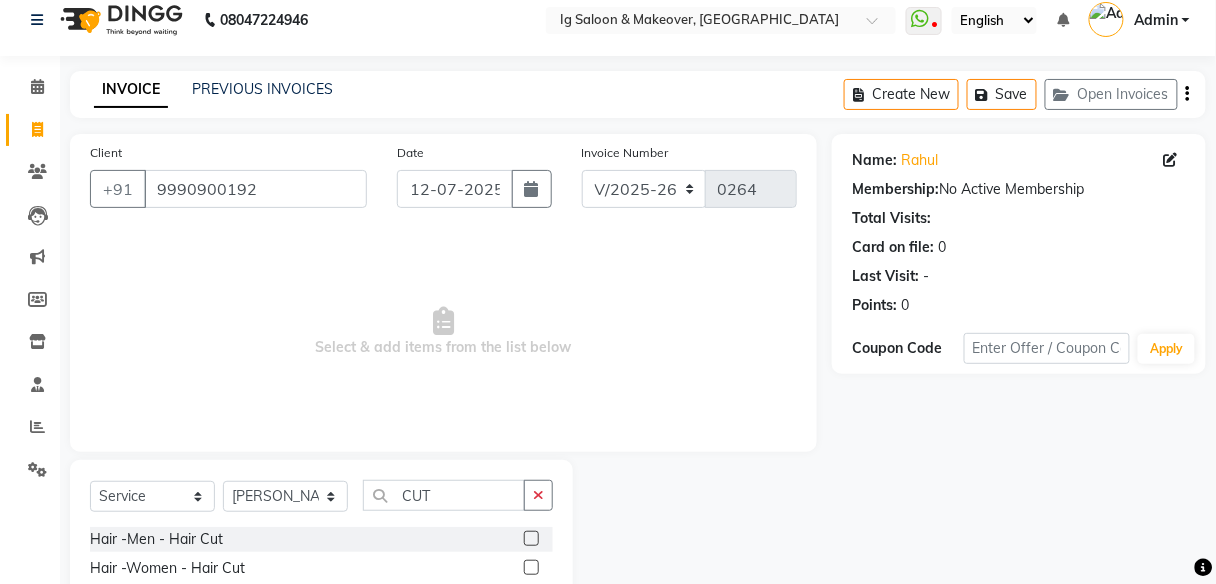 click 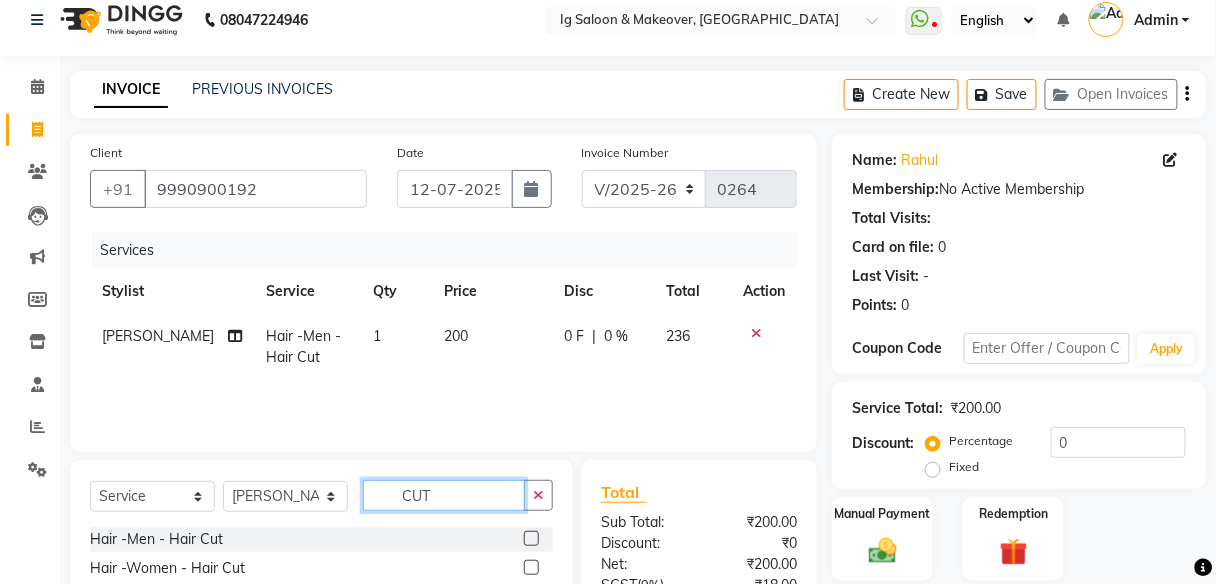 click on "CUT" 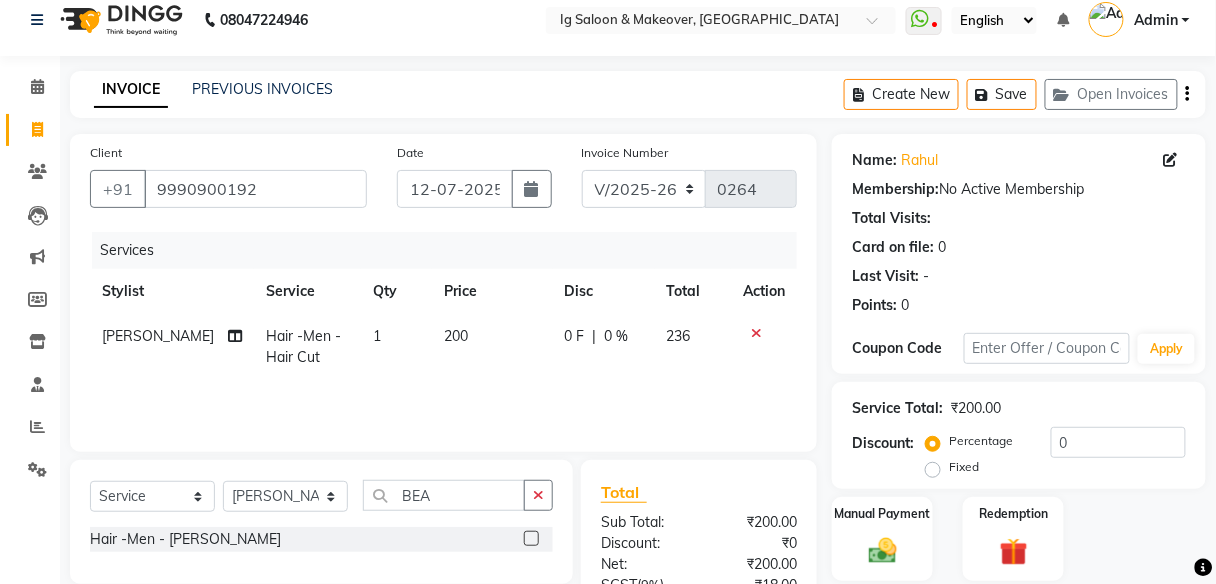 click 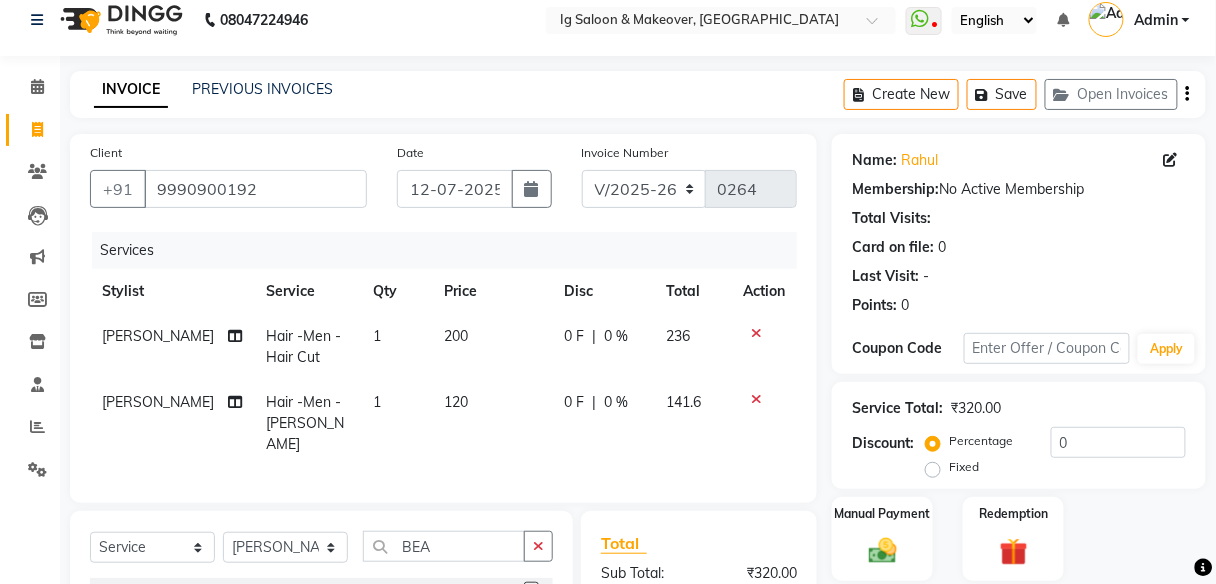 click on "120" 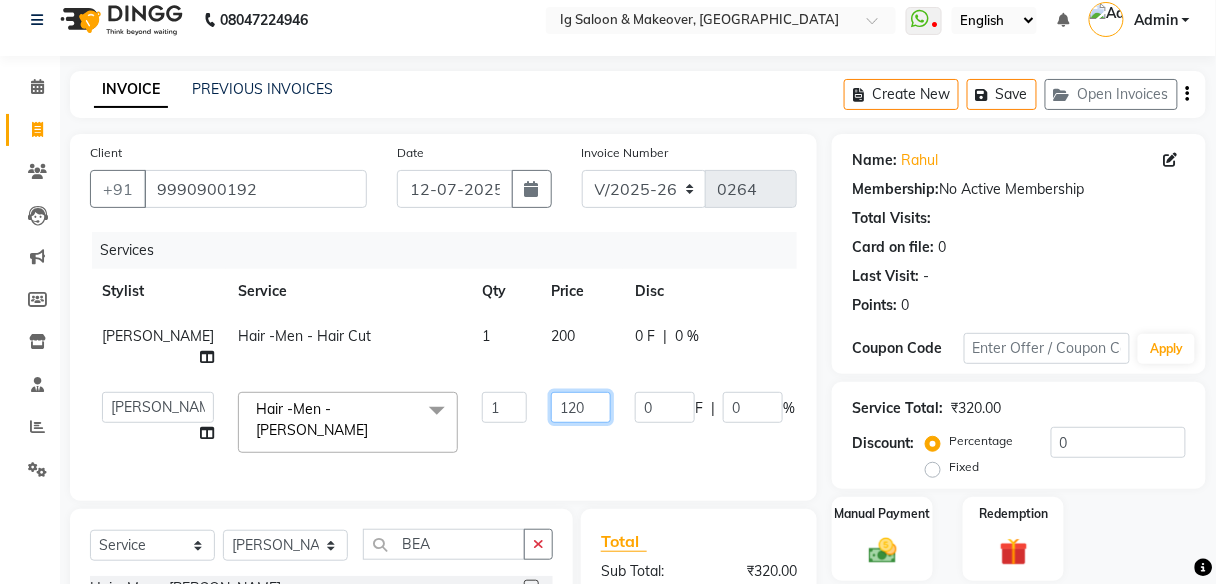 click on "120" 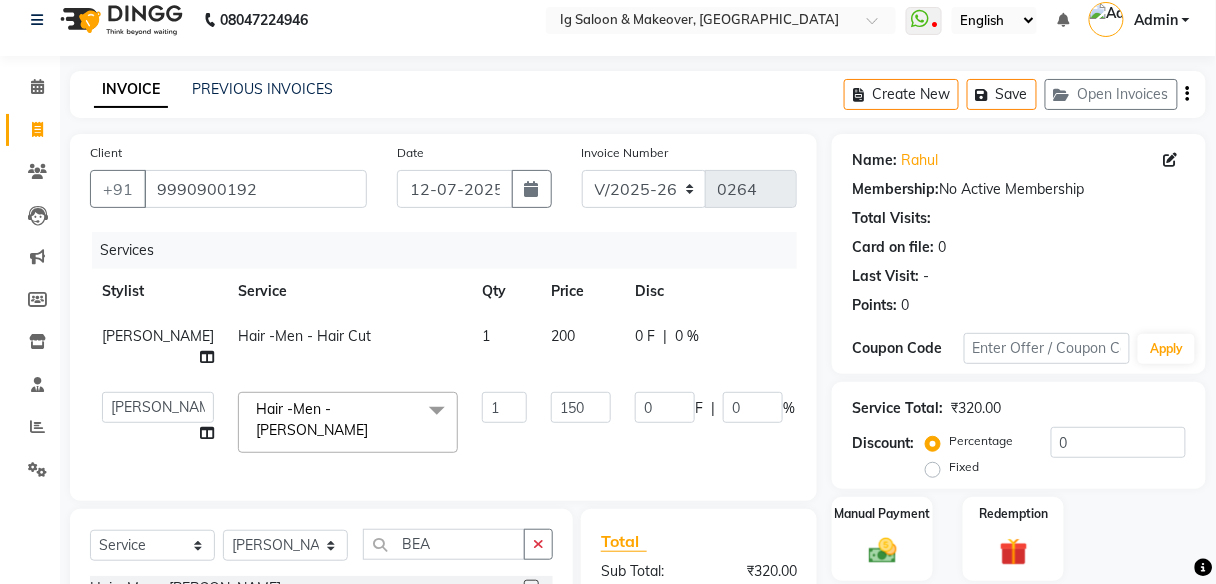 click on "200" 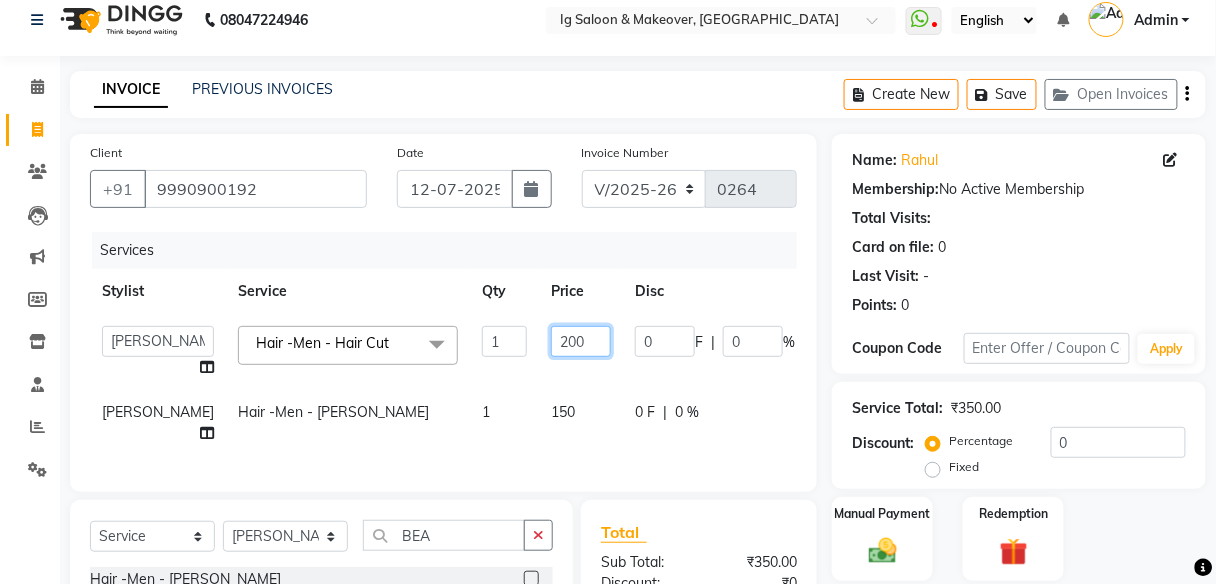 click on "200" 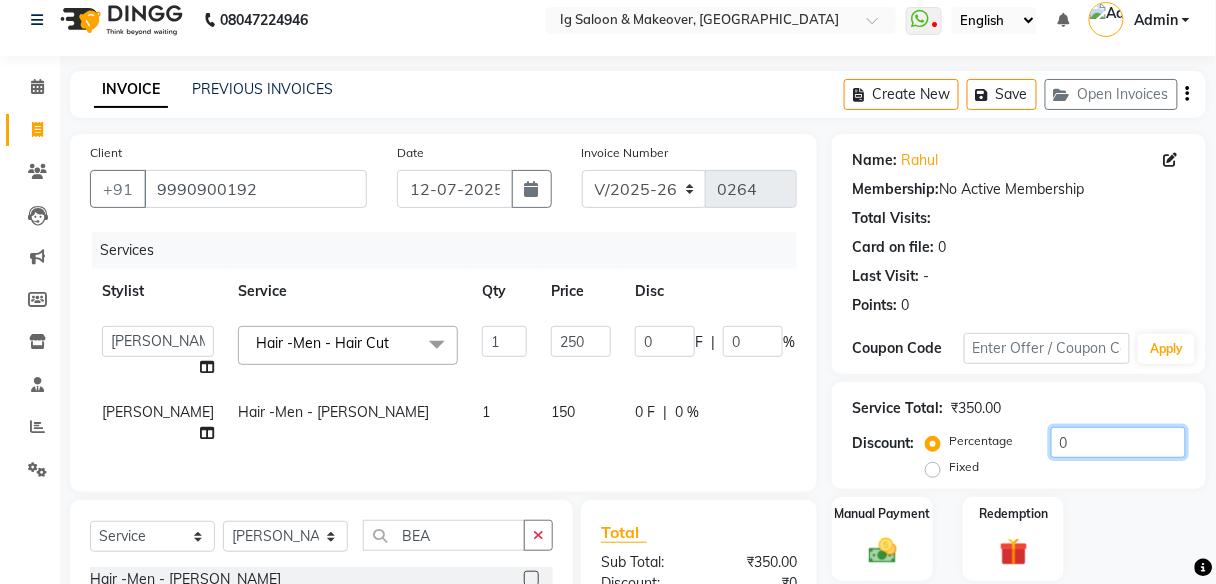 click on "0" 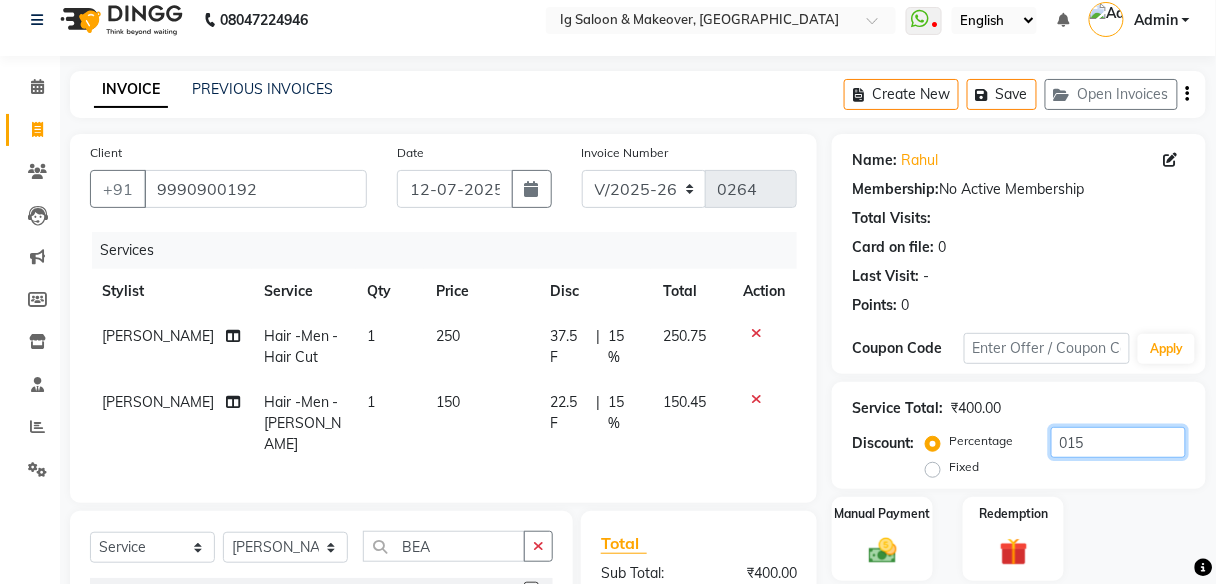 scroll, scrollTop: 257, scrollLeft: 0, axis: vertical 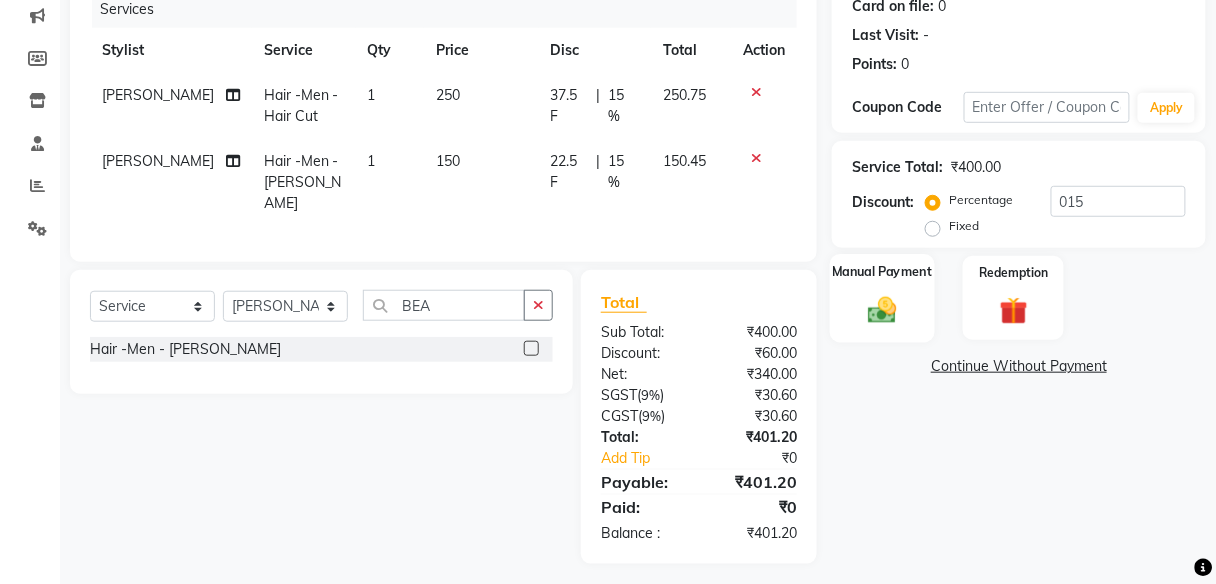 click on "Manual Payment" 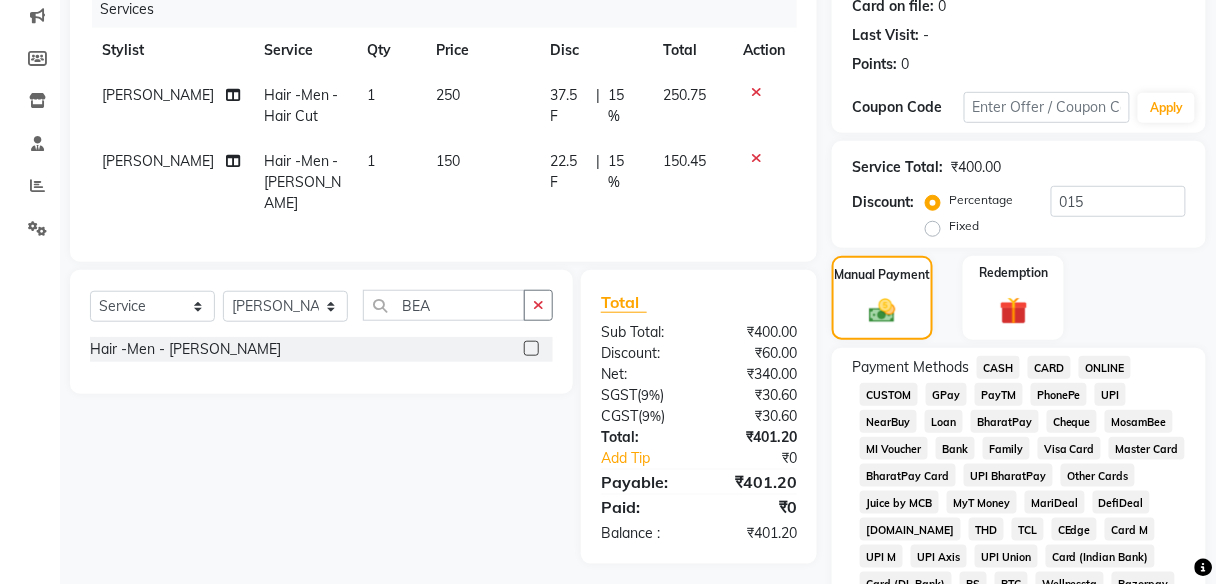 click on "PayTM" 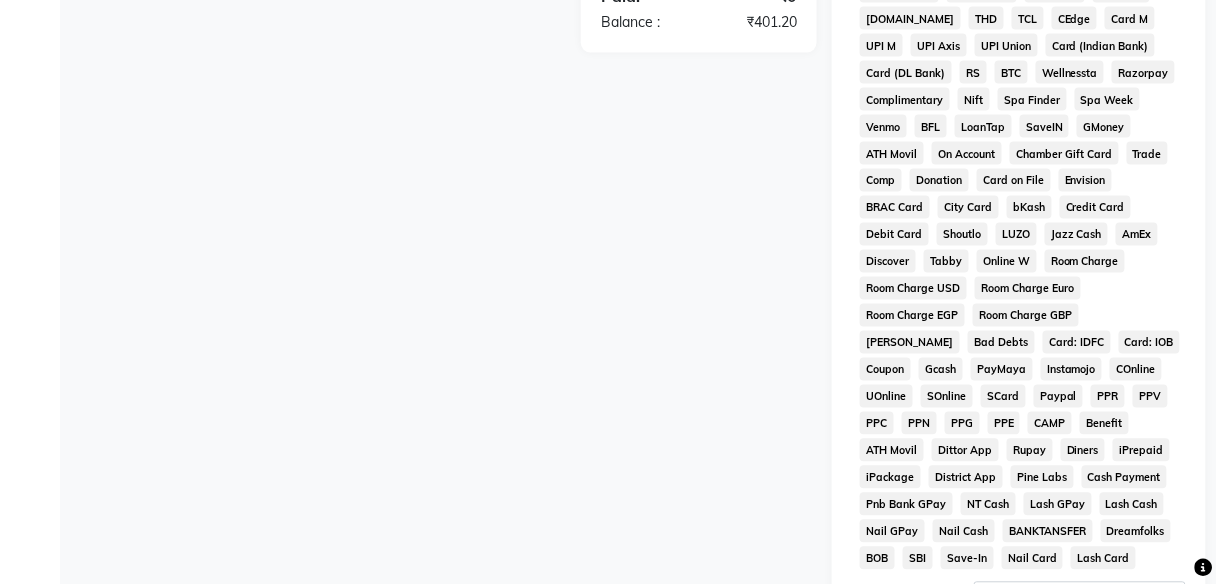 scroll, scrollTop: 1018, scrollLeft: 0, axis: vertical 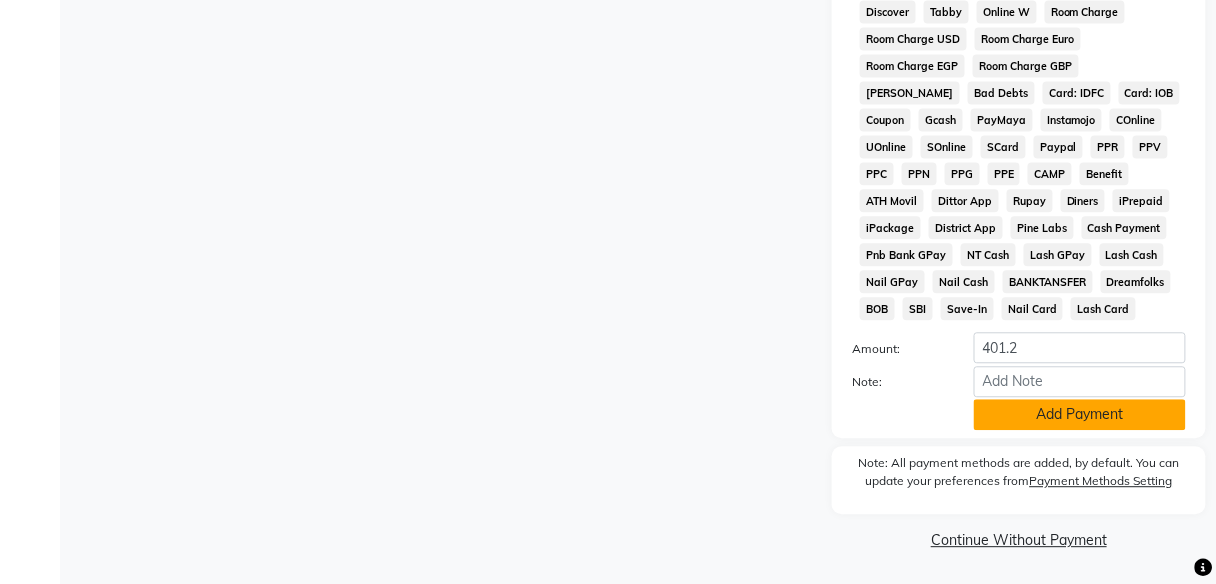 click on "Add Payment" 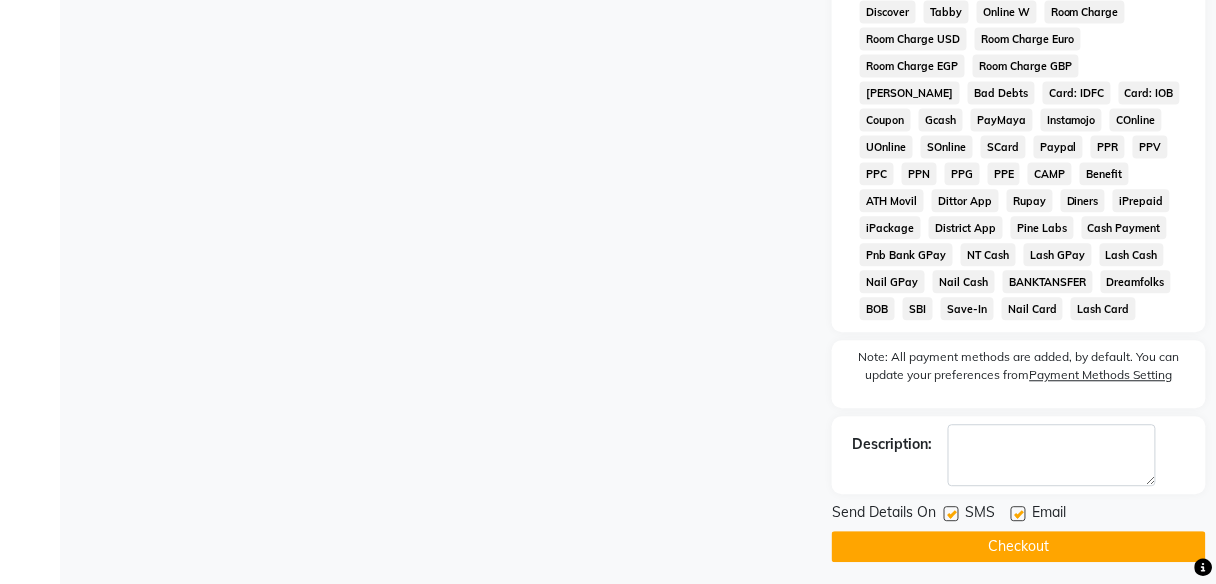 click on "Checkout" 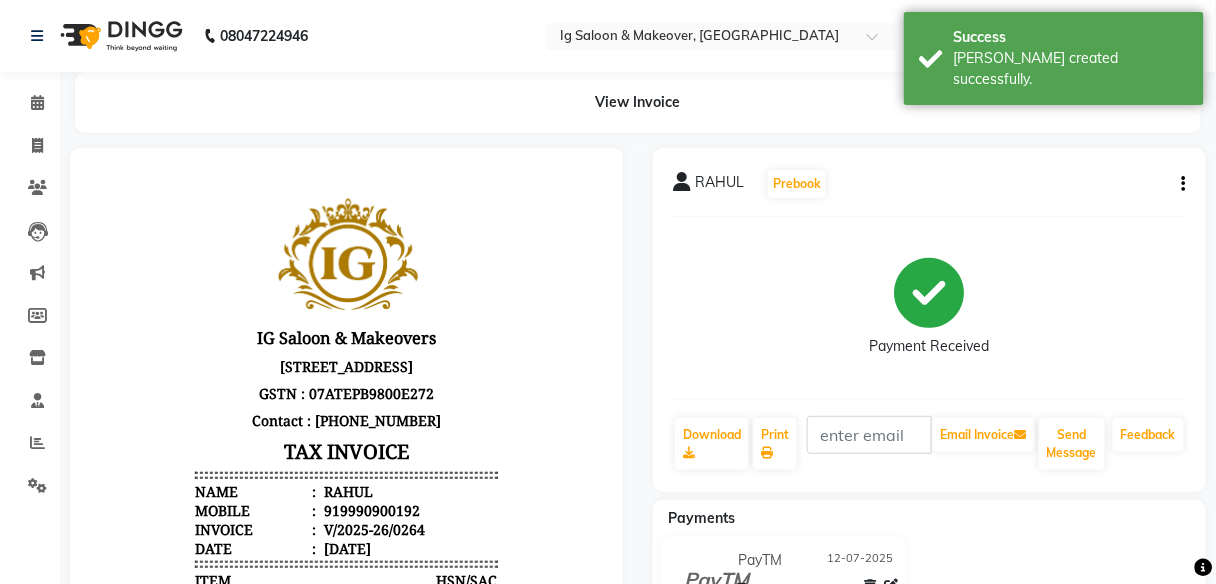 scroll, scrollTop: 0, scrollLeft: 0, axis: both 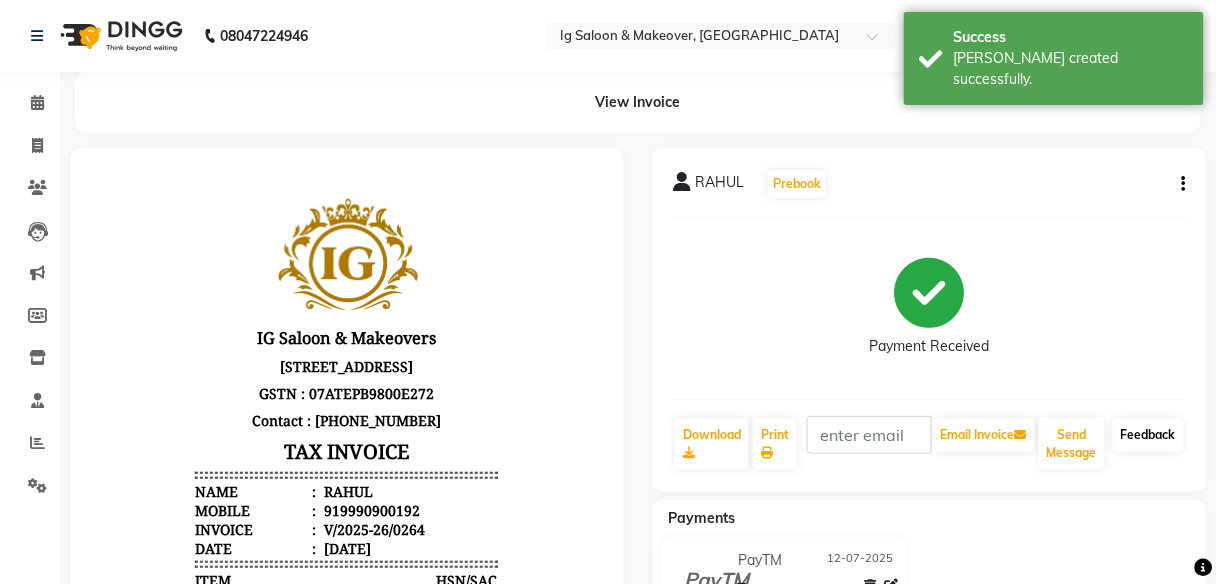 click on "Feedback" 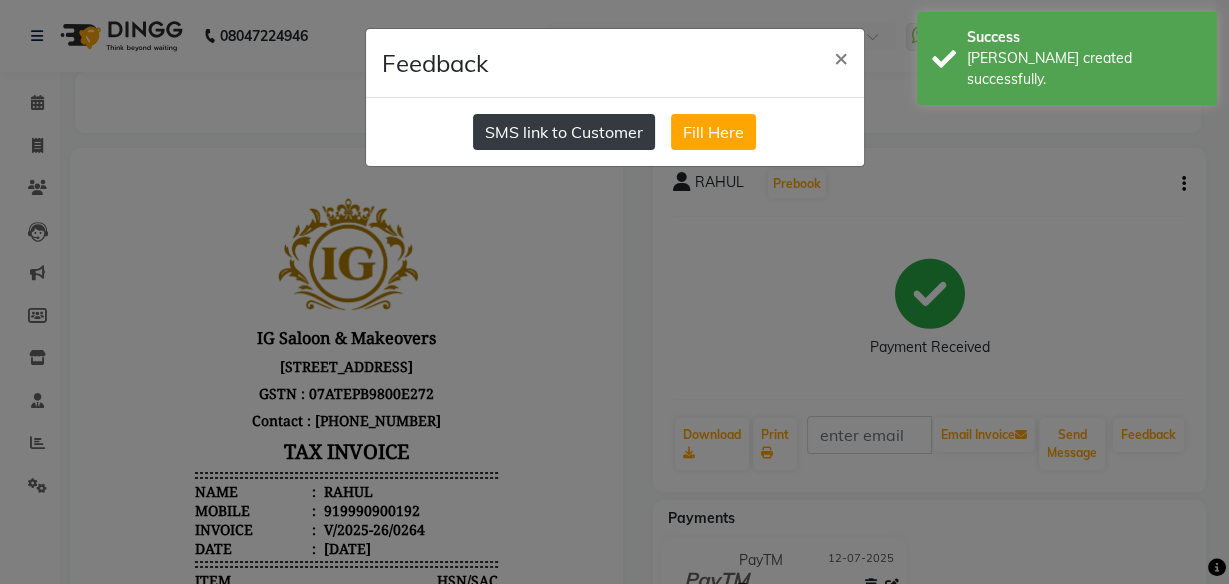 click on "SMS link to Customer" 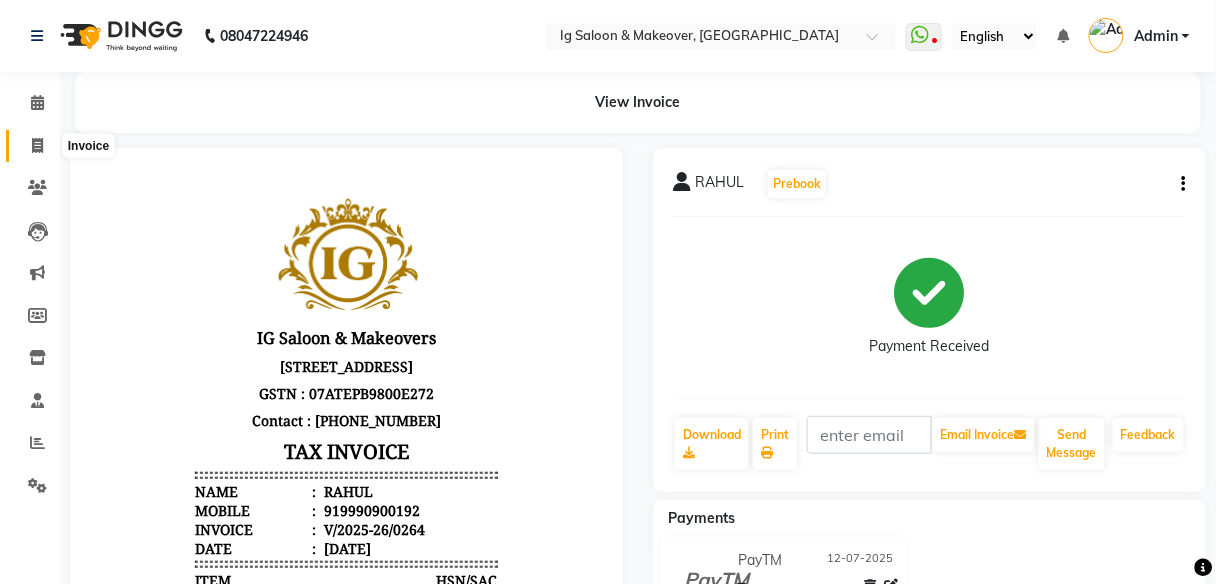 click 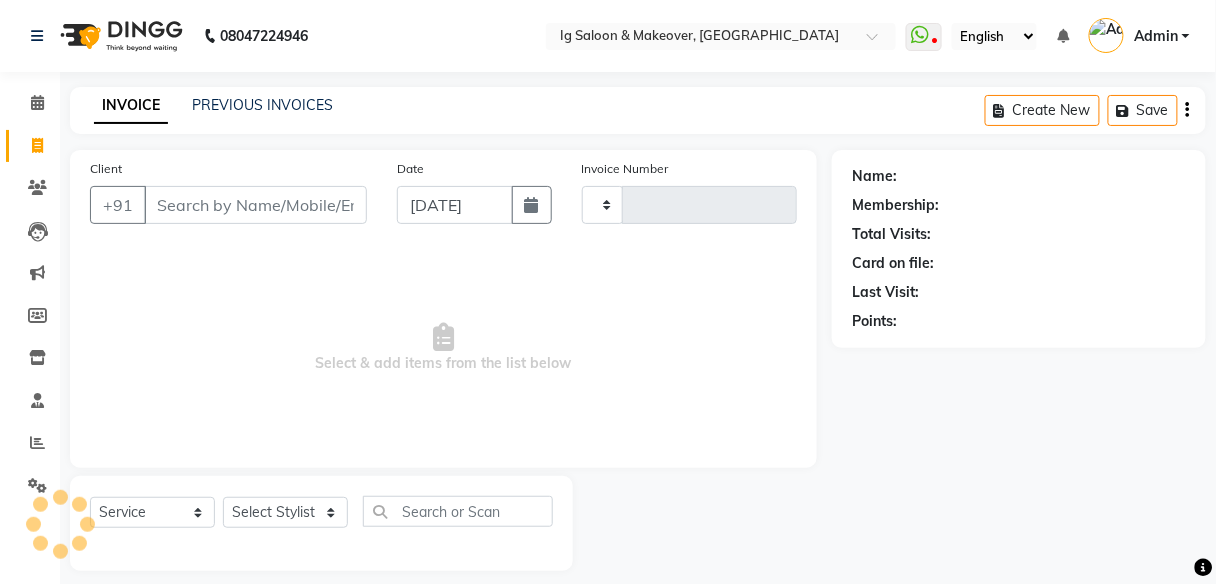 scroll, scrollTop: 16, scrollLeft: 0, axis: vertical 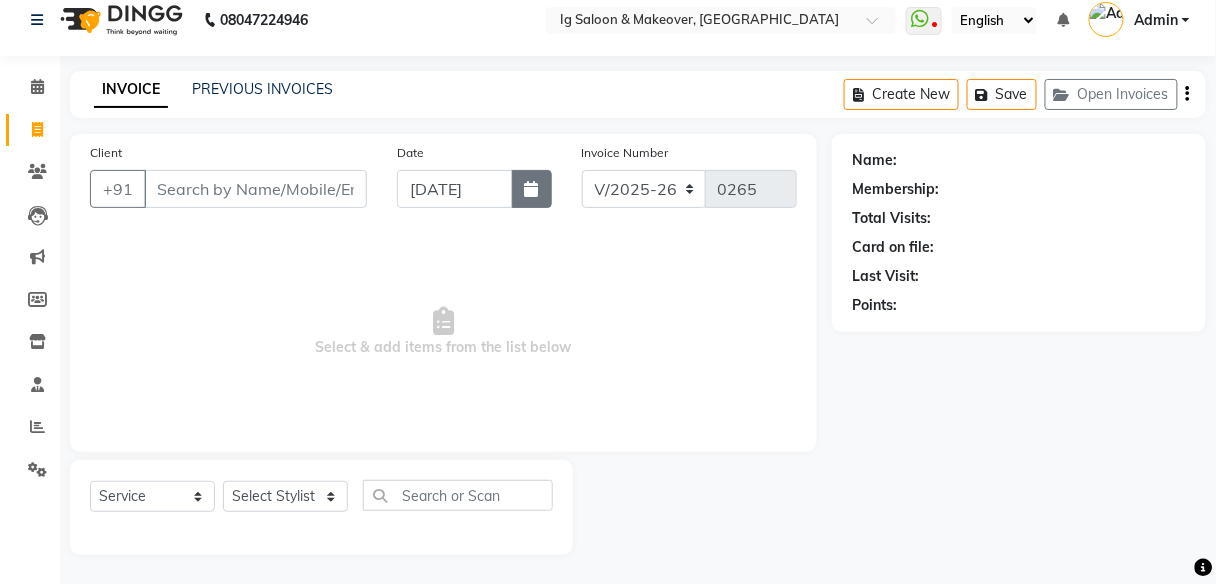 click 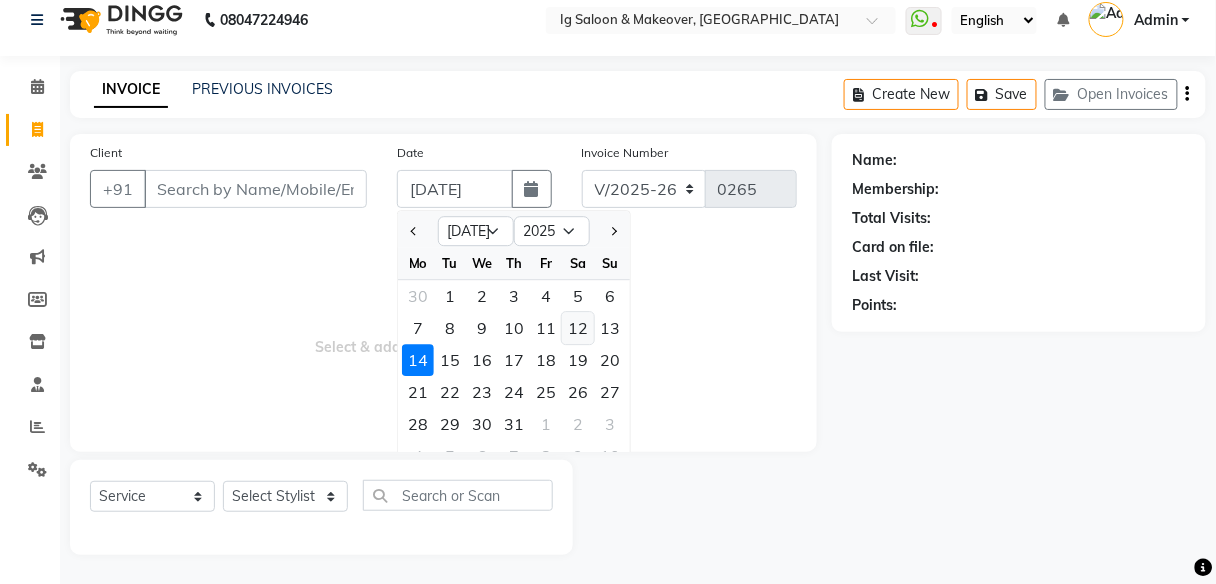 click on "12" 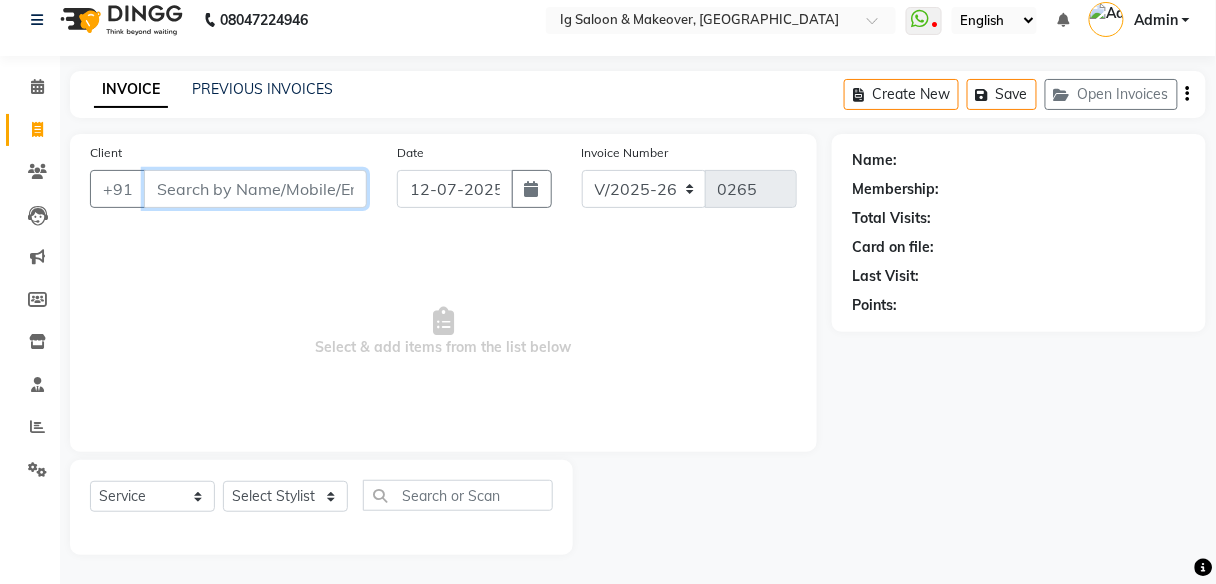 click on "Client" at bounding box center [255, 189] 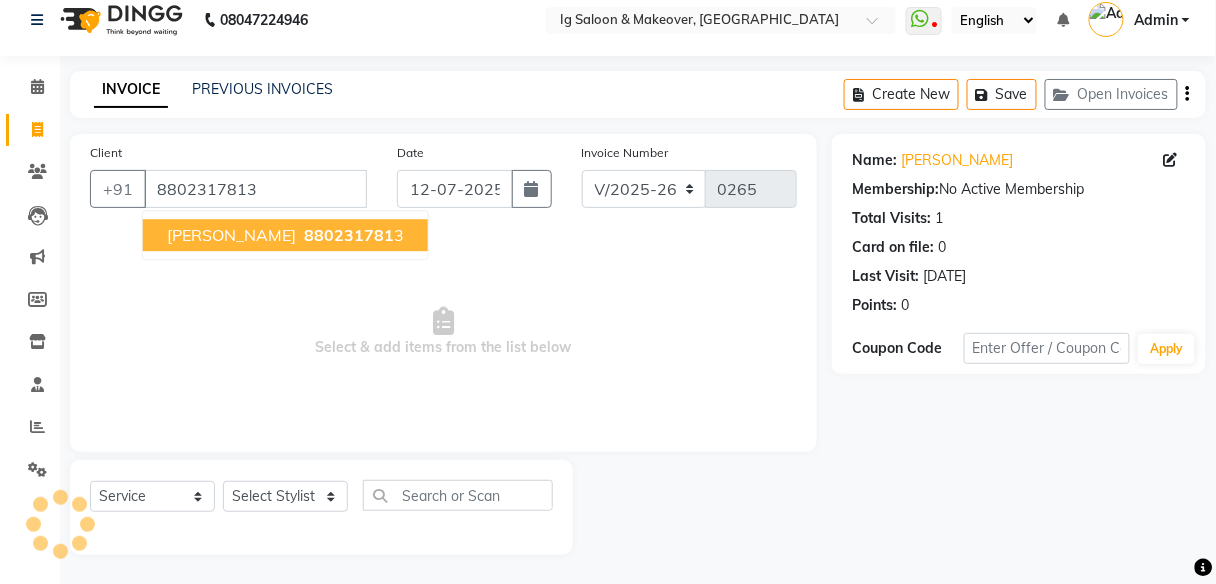 click on "880231781" at bounding box center [349, 235] 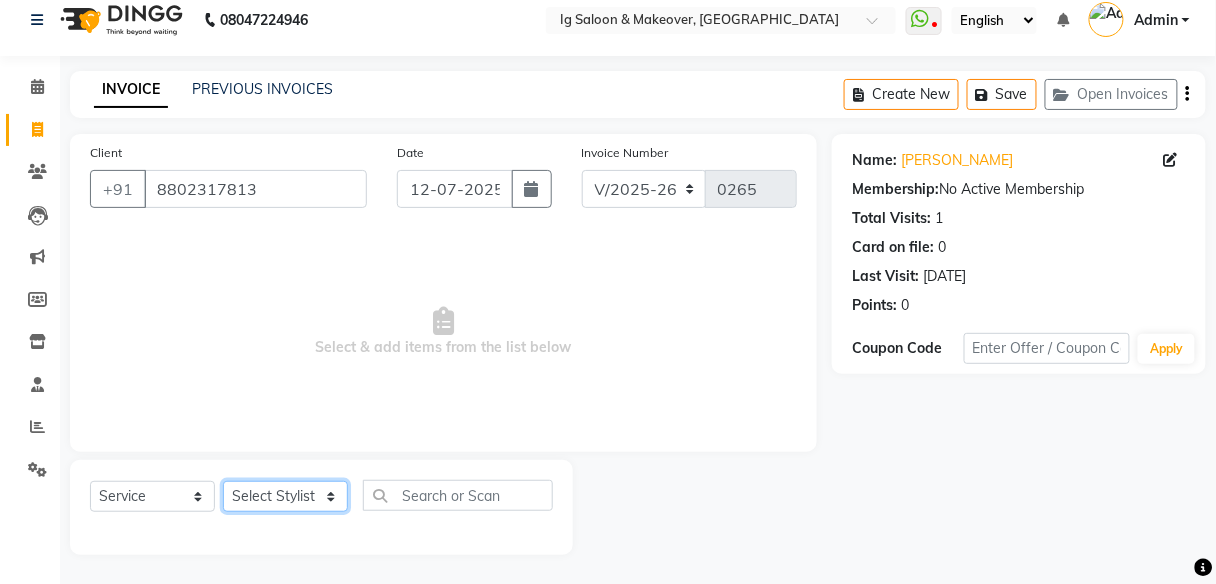 click on "Select Stylist [PERSON_NAME] [PERSON_NAME] [PERSON_NAME] POOJA MOTU YASHEED" 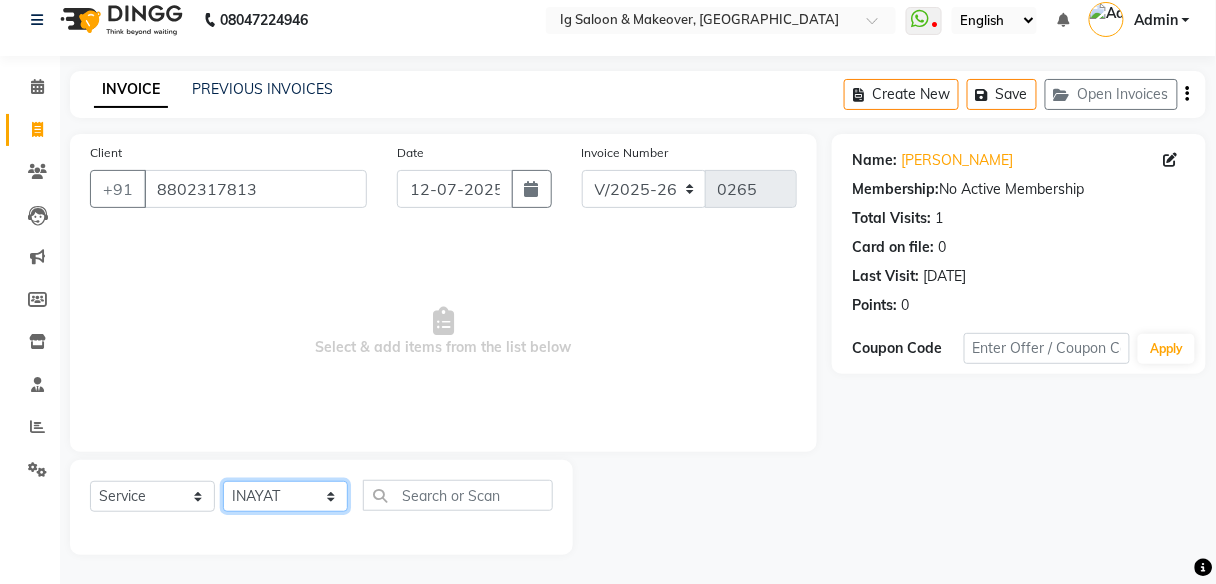 click on "Select Stylist [PERSON_NAME] [PERSON_NAME] [PERSON_NAME] POOJA MOTU YASHEED" 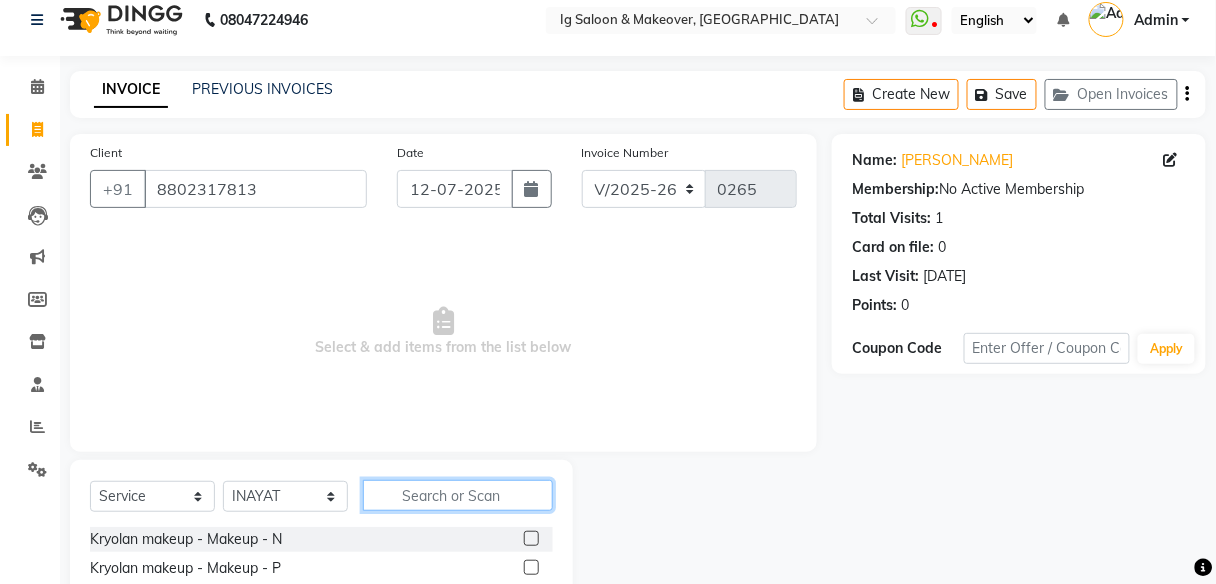 click 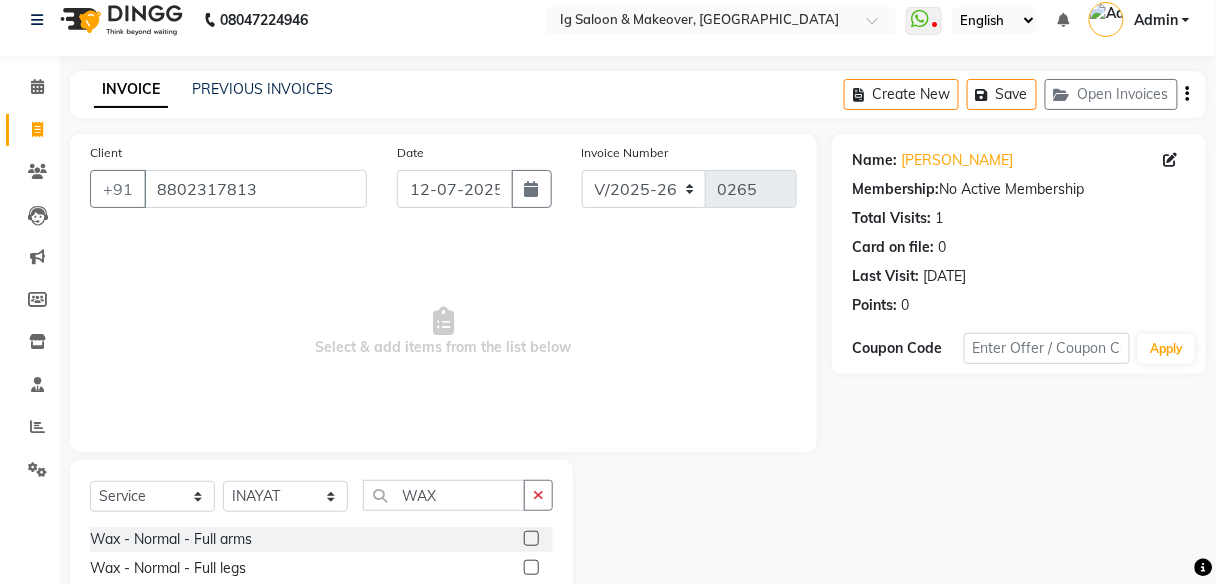 click 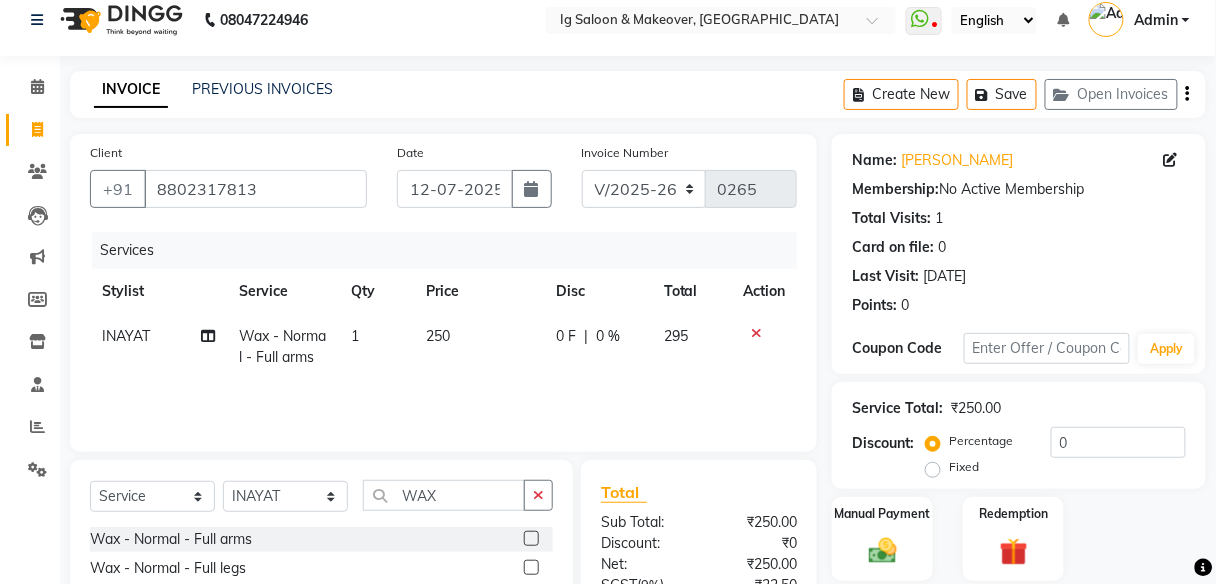 click on "250" 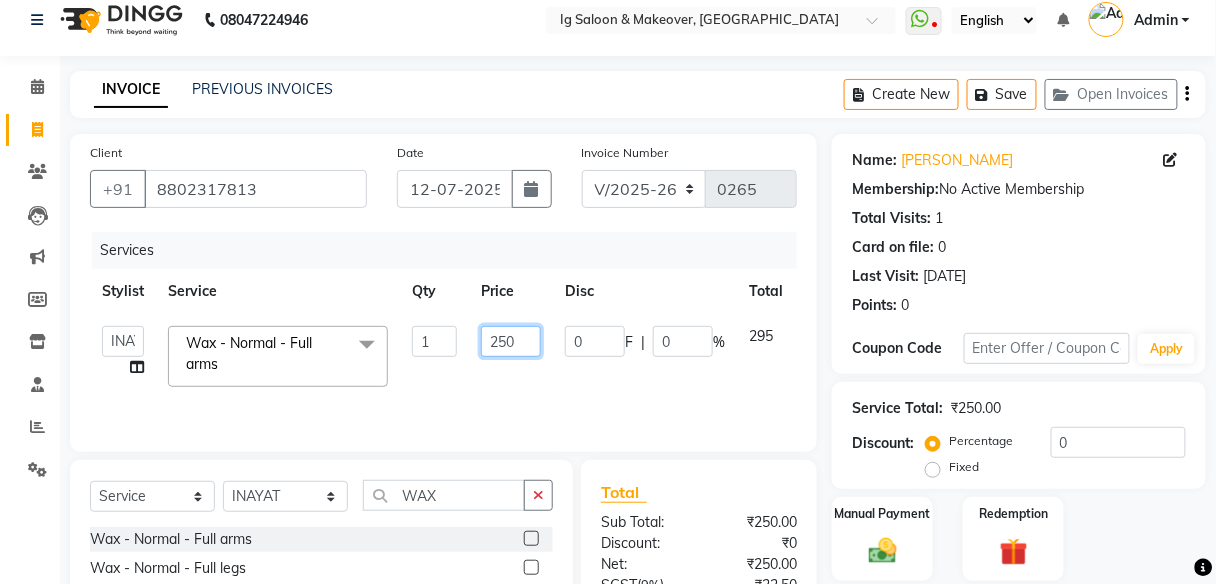 click on "250" 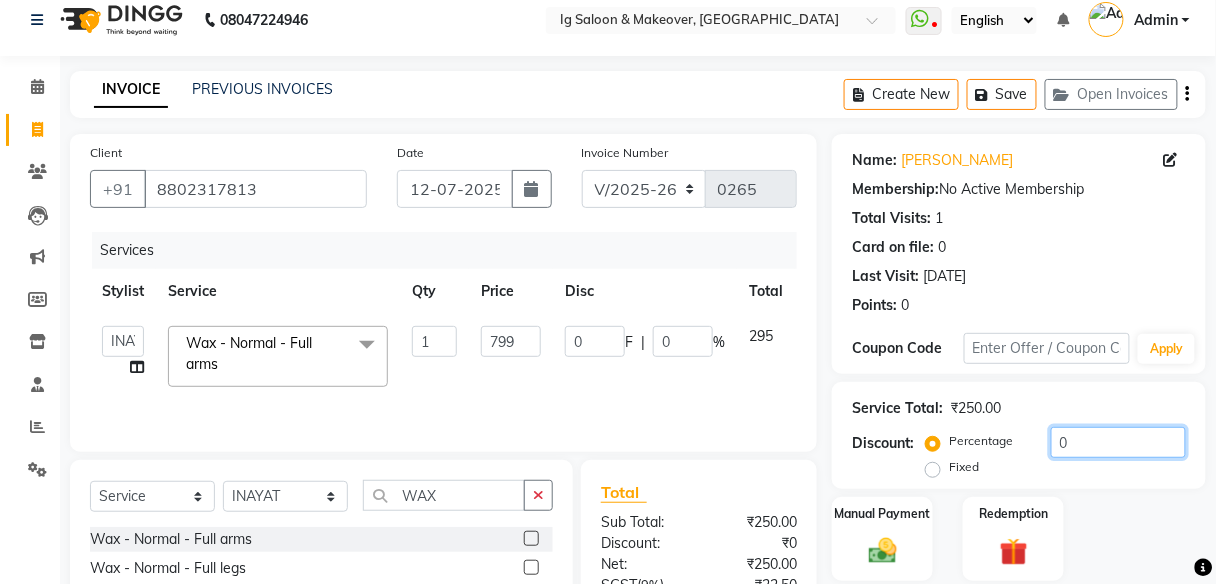 click on "0" 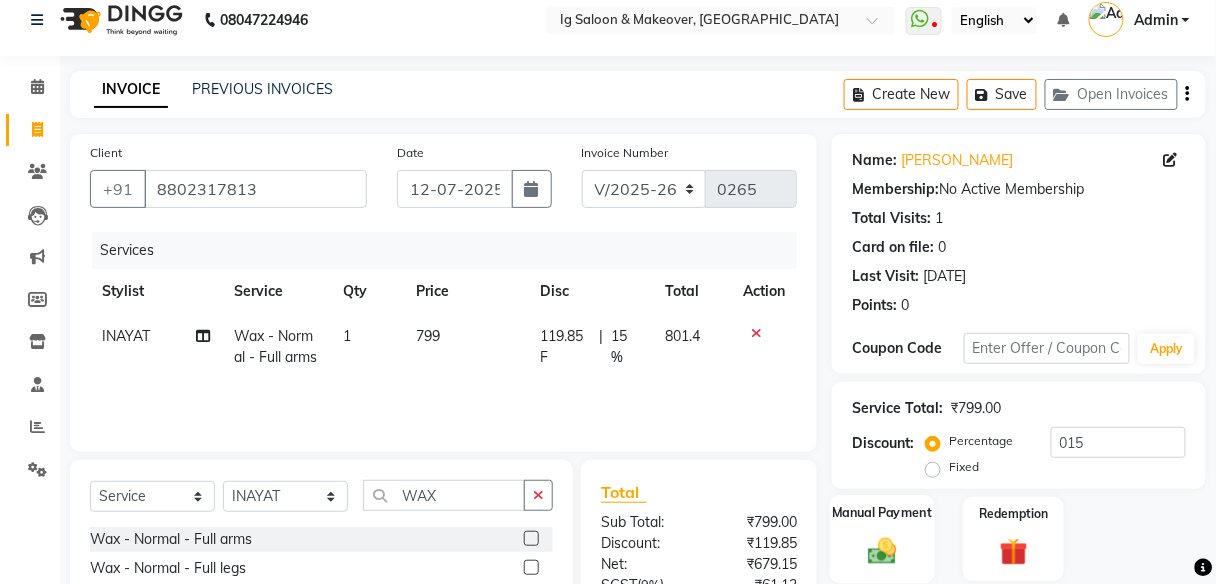 click on "Manual Payment" 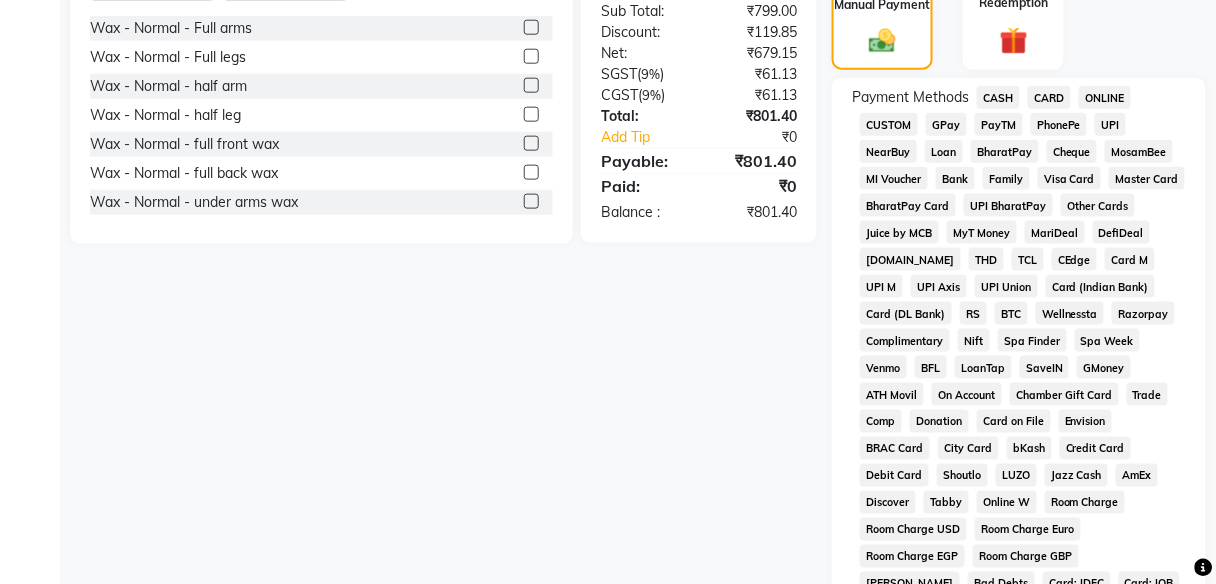 scroll, scrollTop: 913, scrollLeft: 0, axis: vertical 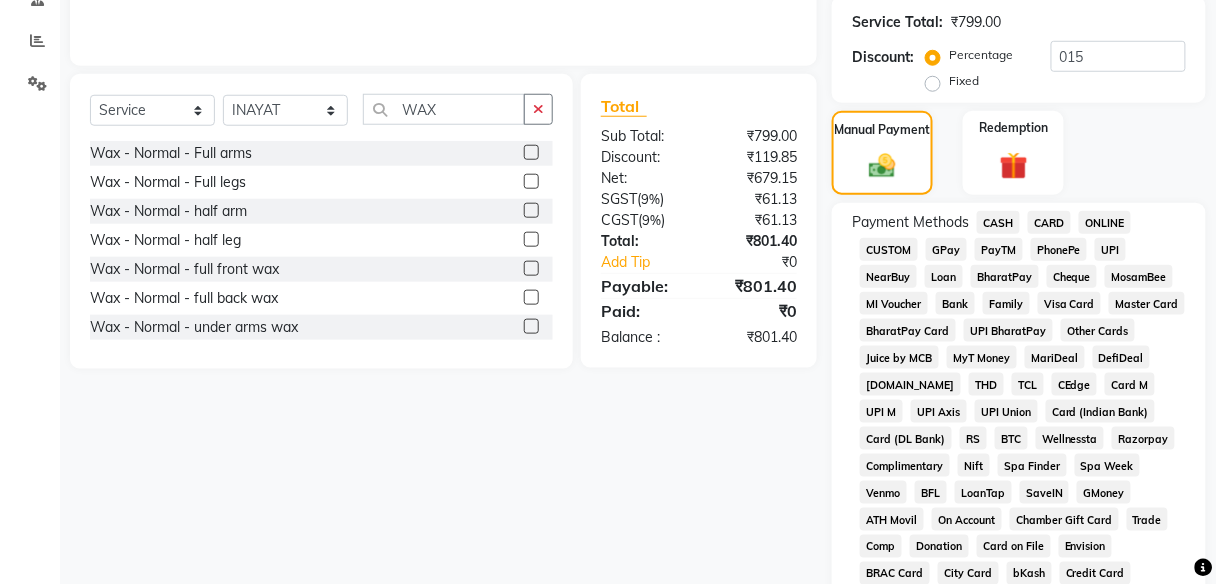 click on "PayTM" 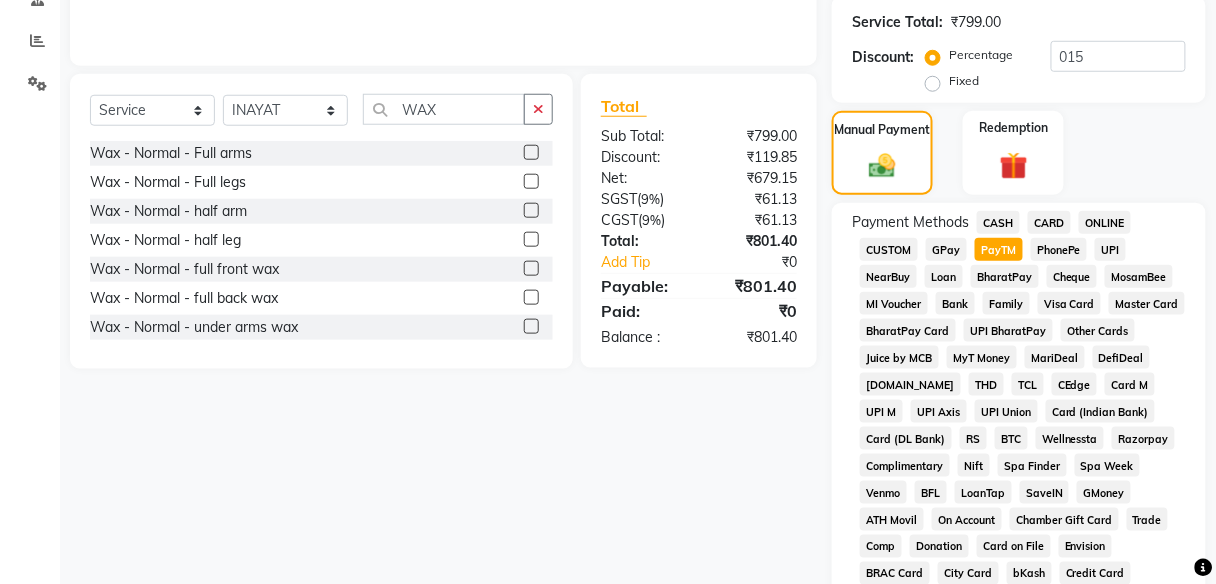 scroll, scrollTop: 913, scrollLeft: 0, axis: vertical 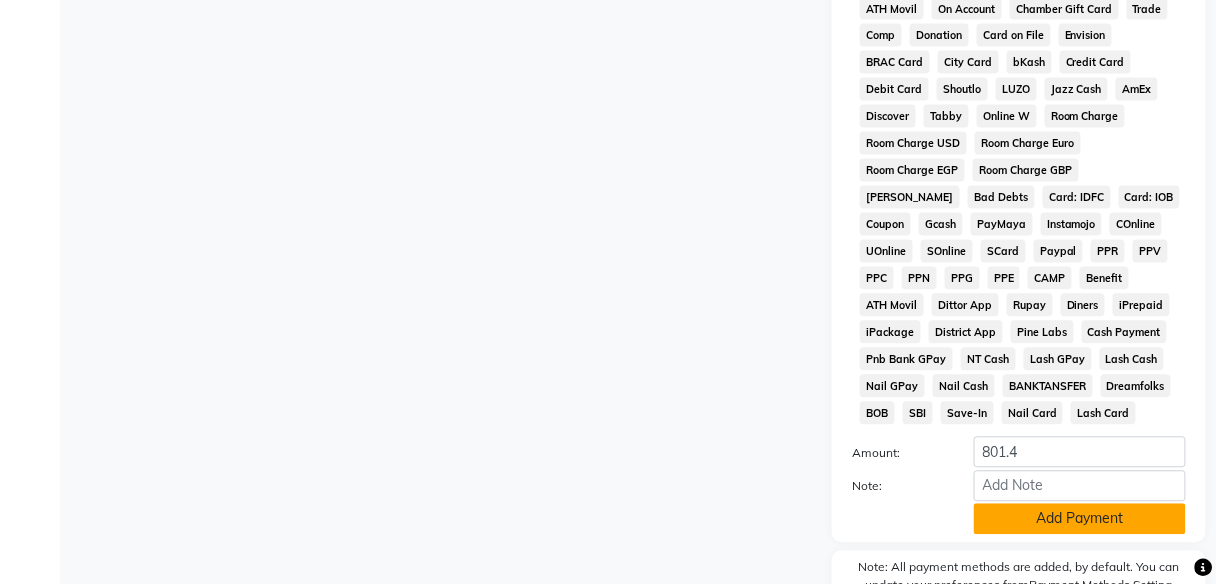 click on "Add Payment" 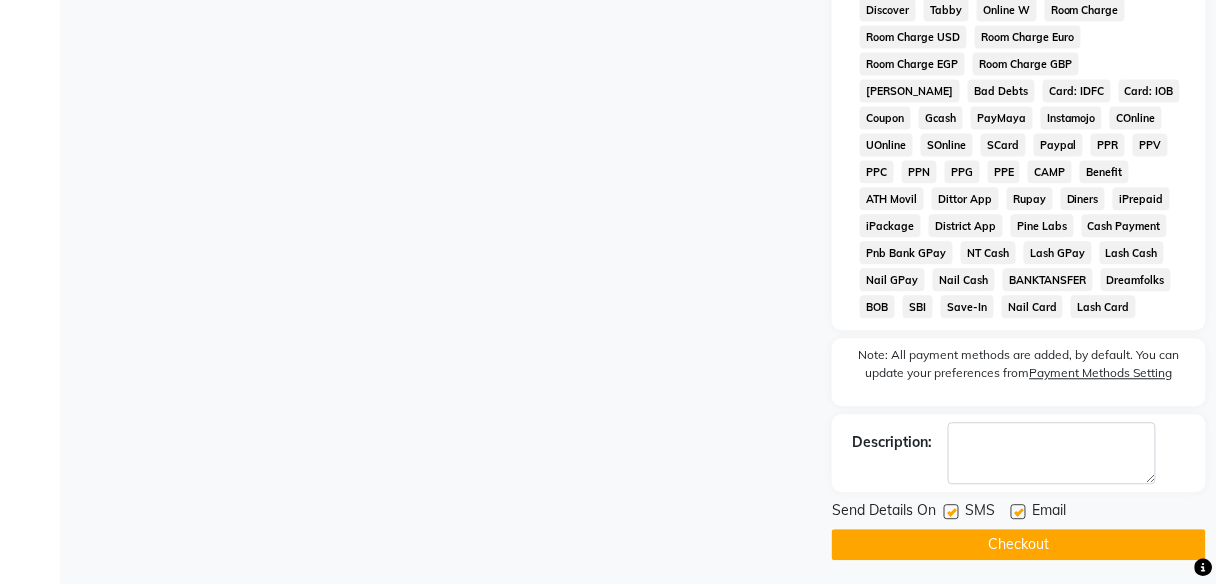 scroll, scrollTop: 1025, scrollLeft: 0, axis: vertical 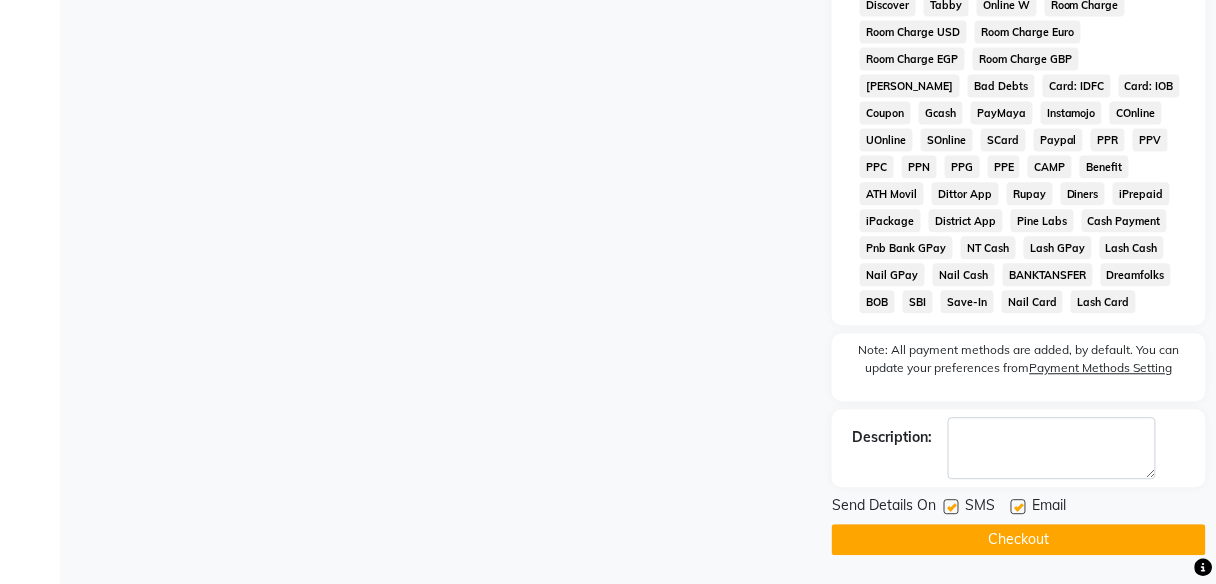 click on "Checkout" 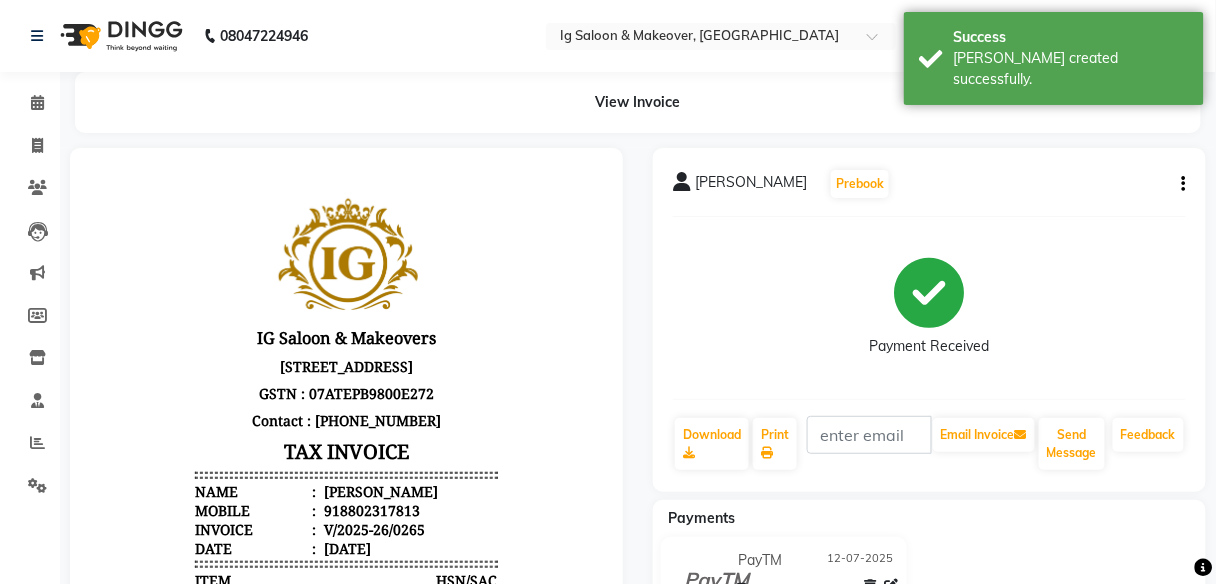 scroll, scrollTop: 0, scrollLeft: 0, axis: both 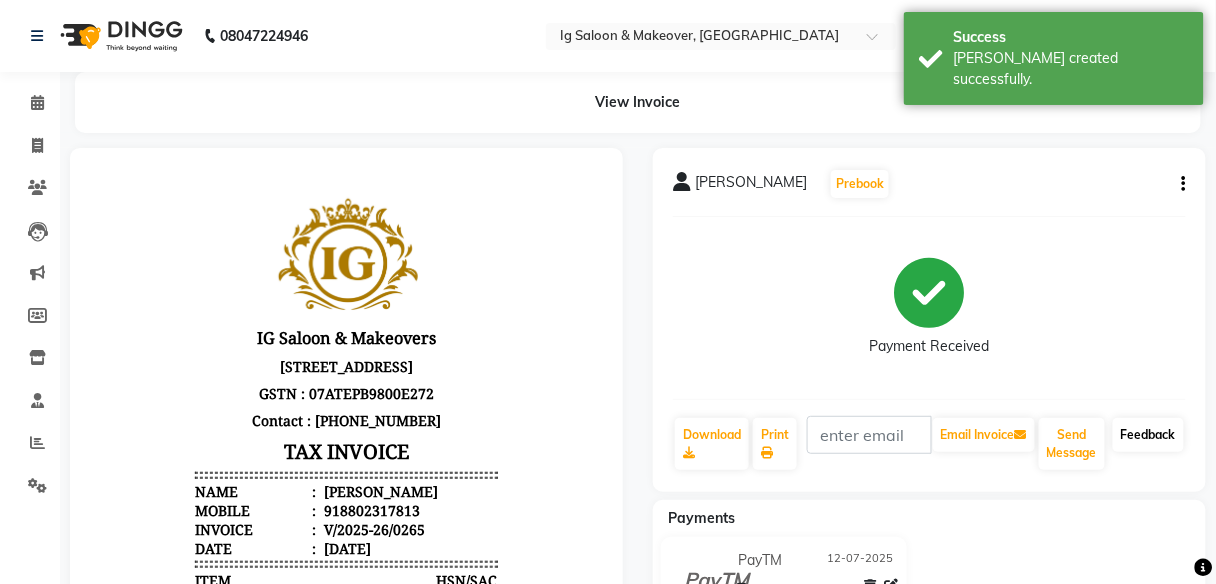 click on "Feedback" 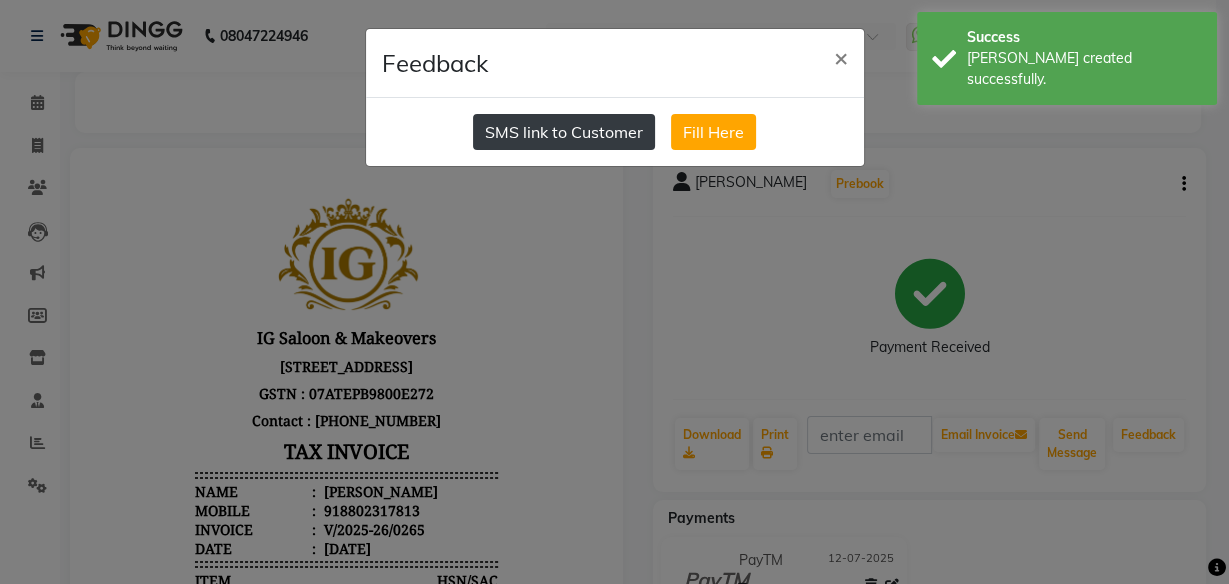 click on "SMS link to Customer" 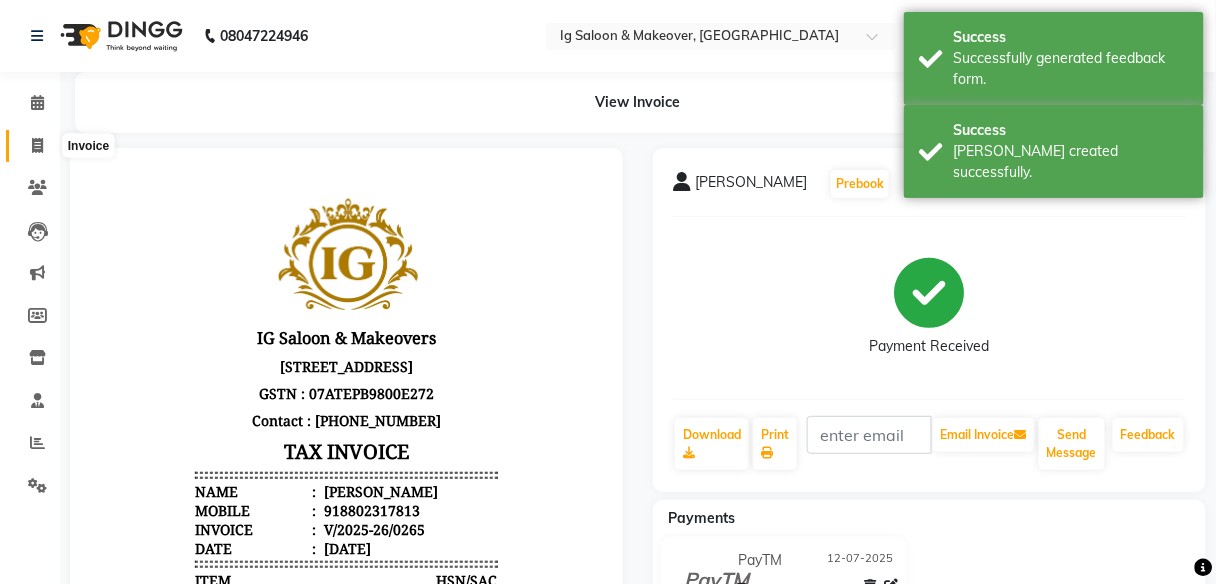 click 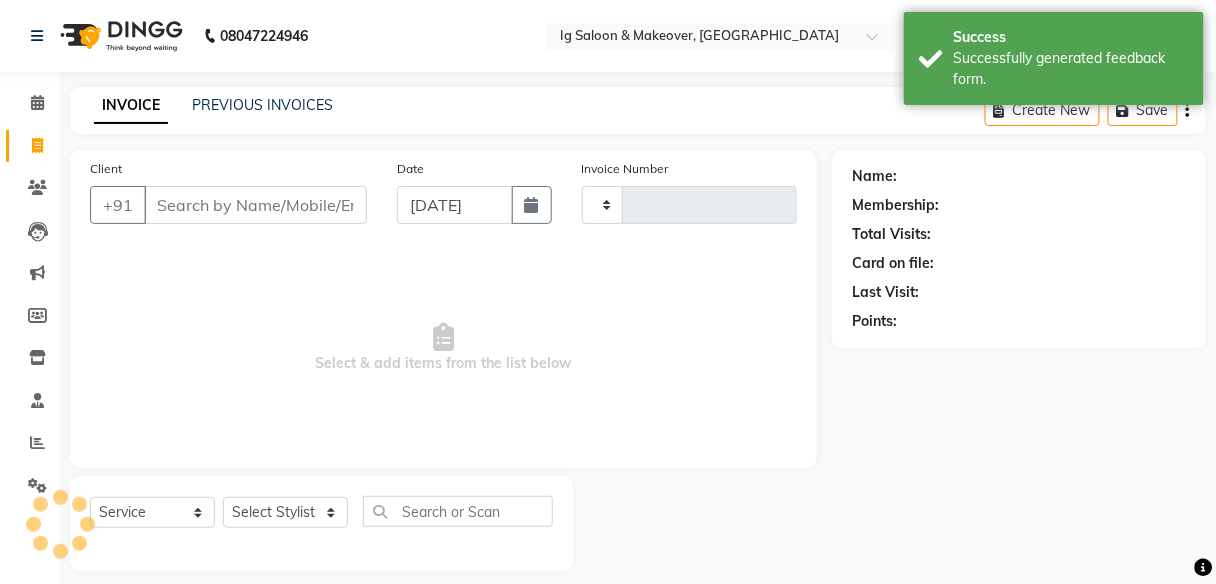 scroll, scrollTop: 16, scrollLeft: 0, axis: vertical 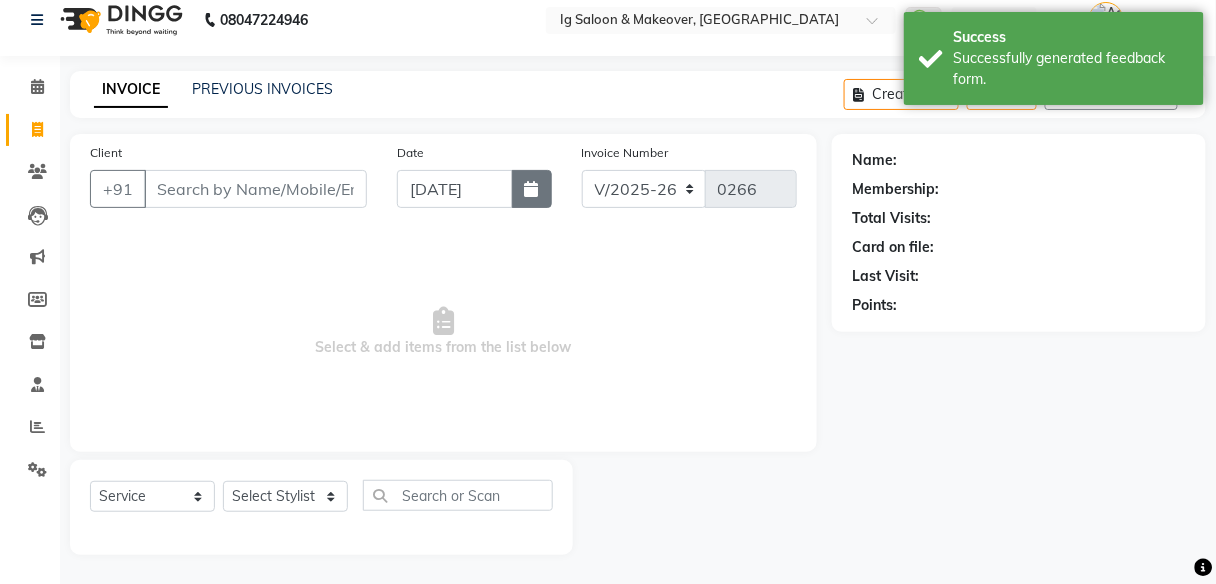 click 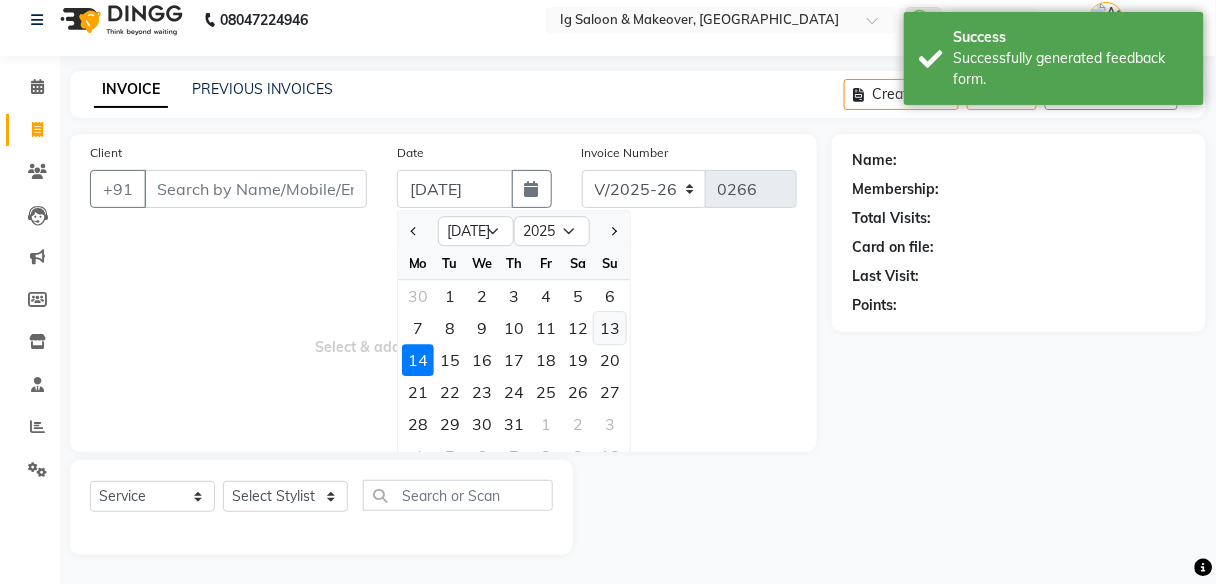click on "13" 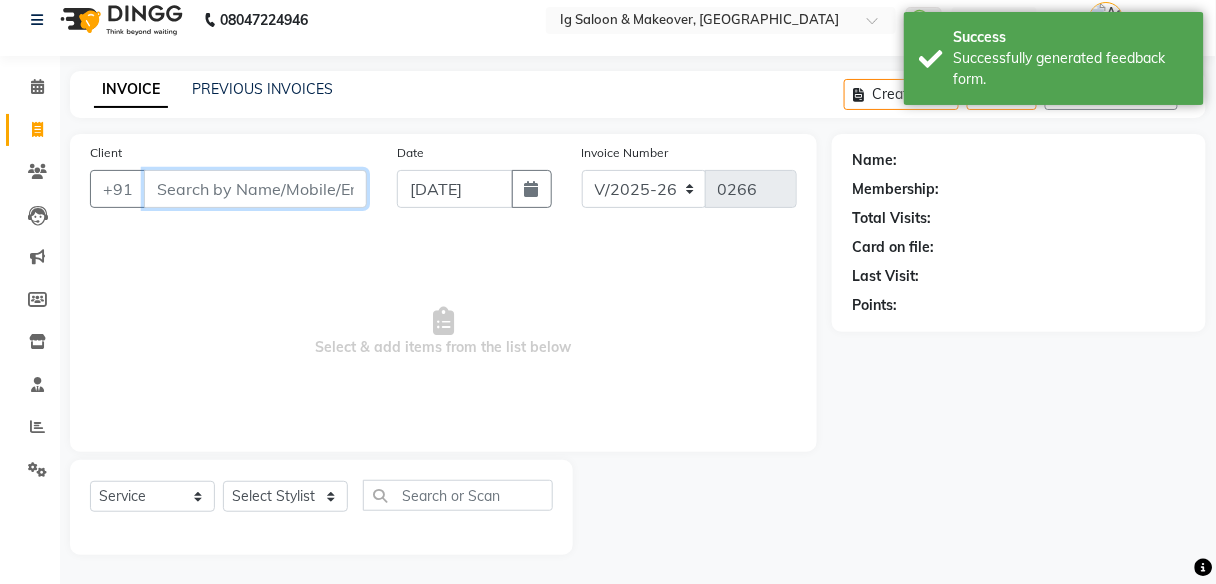 click on "Client" at bounding box center (255, 189) 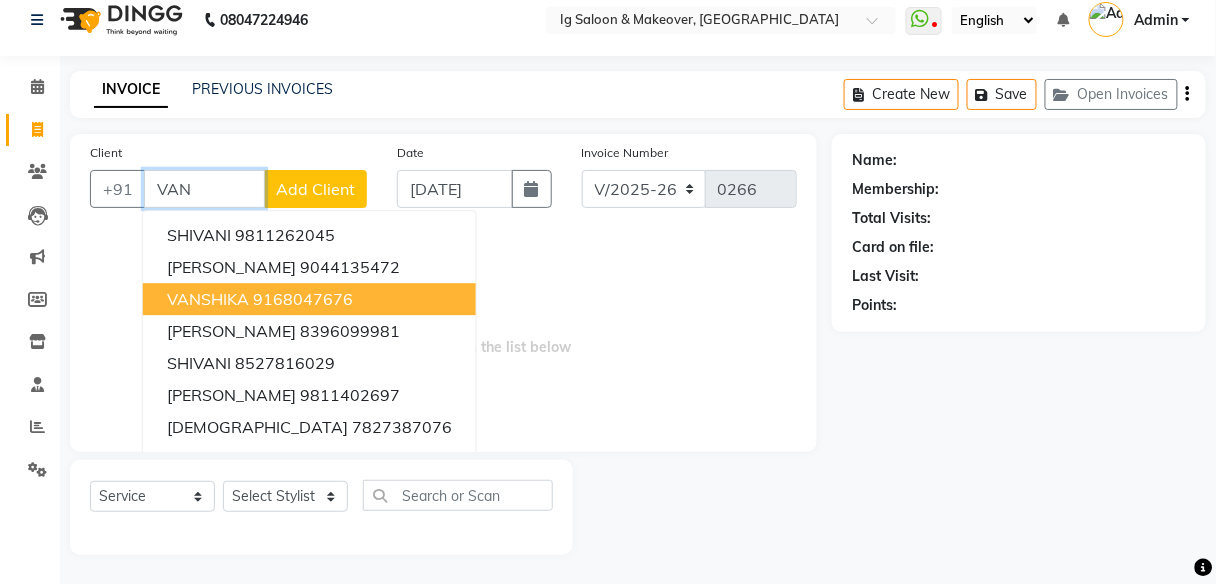 click on "VANSHIKA" at bounding box center [208, 299] 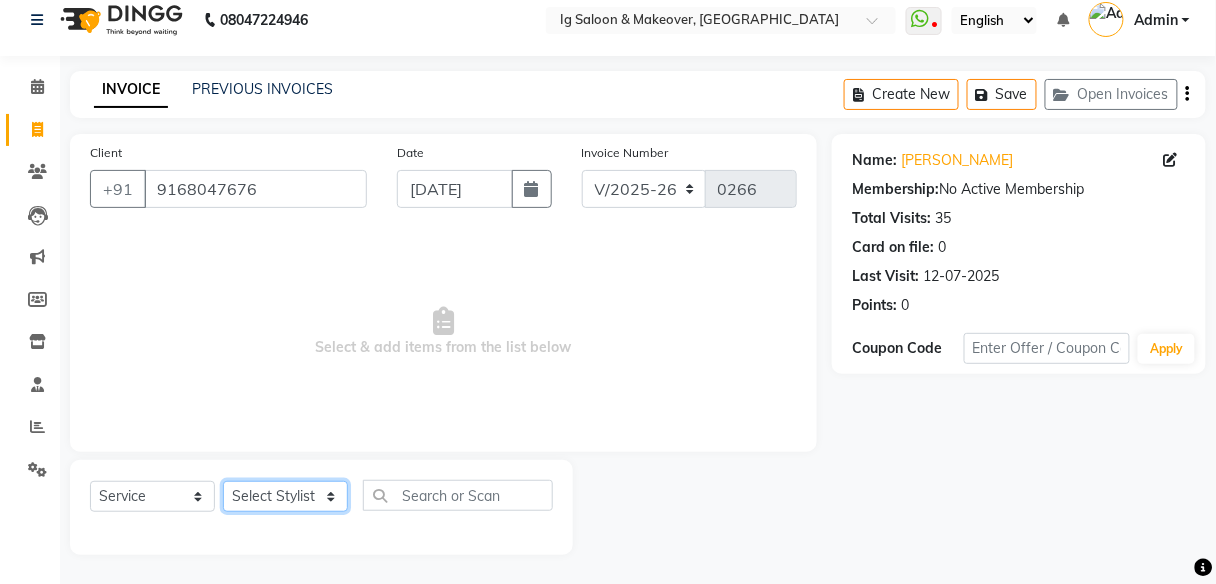click on "Select Stylist [PERSON_NAME] [PERSON_NAME] [PERSON_NAME] POOJA MOTU YASHEED" 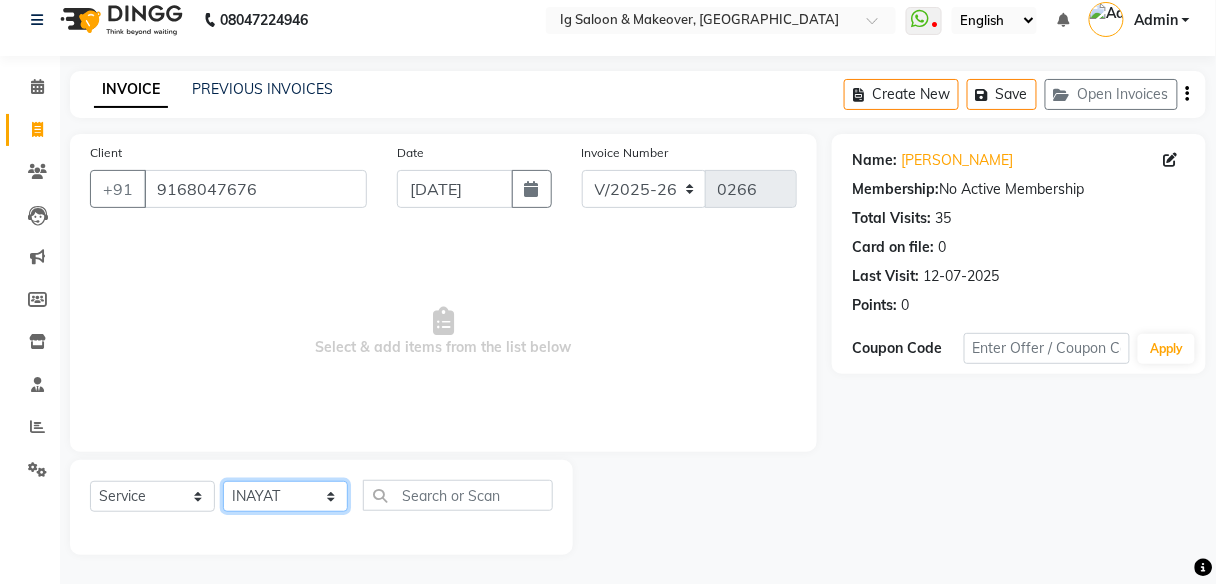 click on "Select Stylist [PERSON_NAME] [PERSON_NAME] [PERSON_NAME] POOJA MOTU YASHEED" 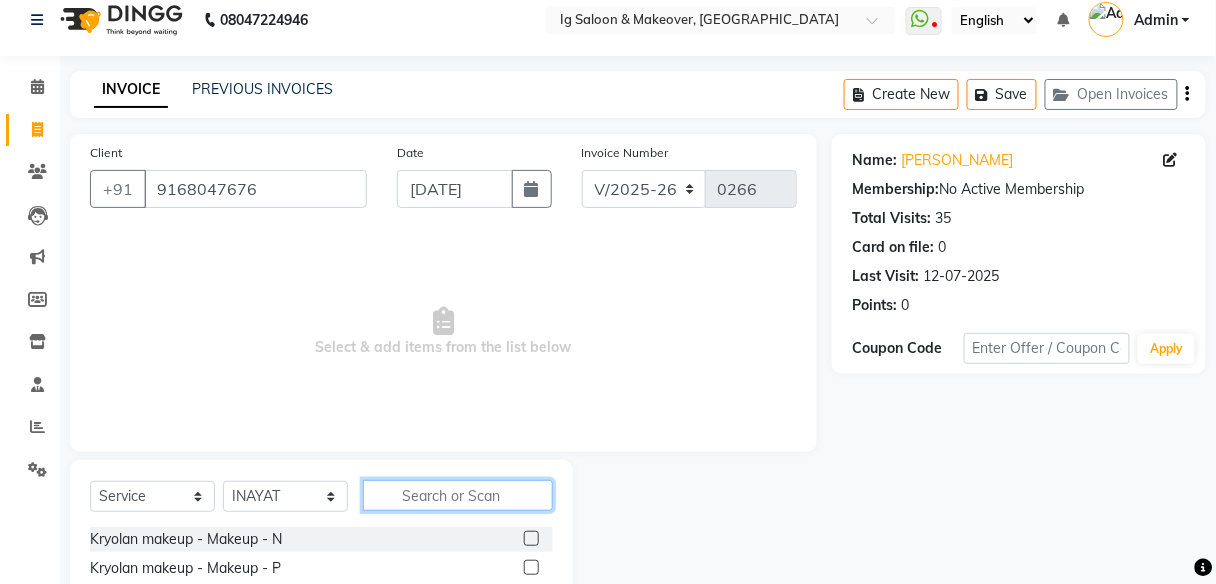 click 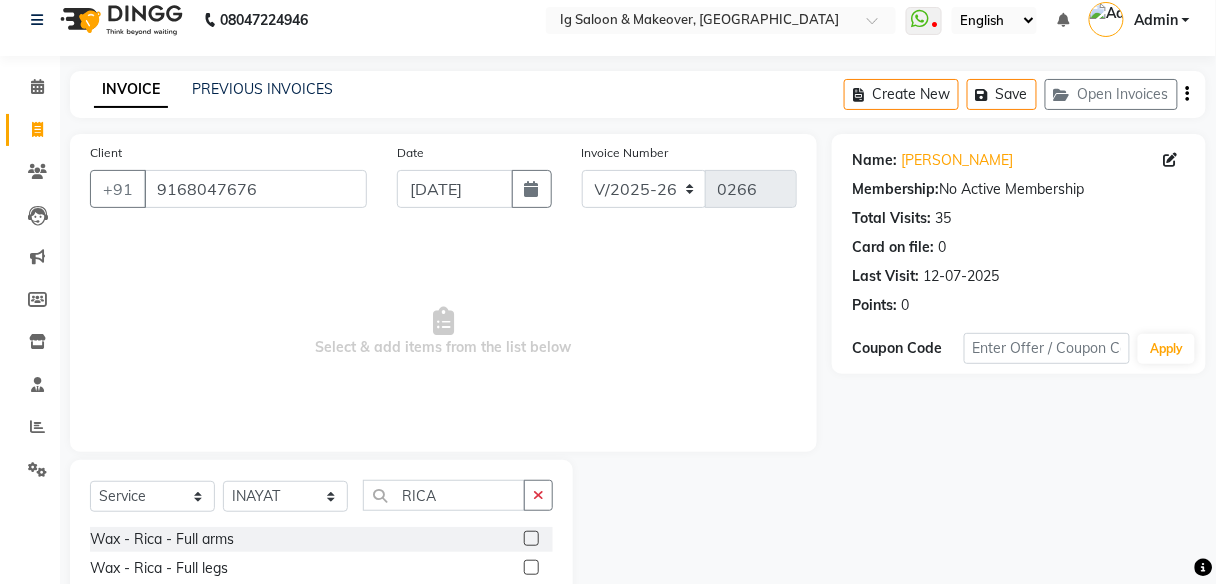 click 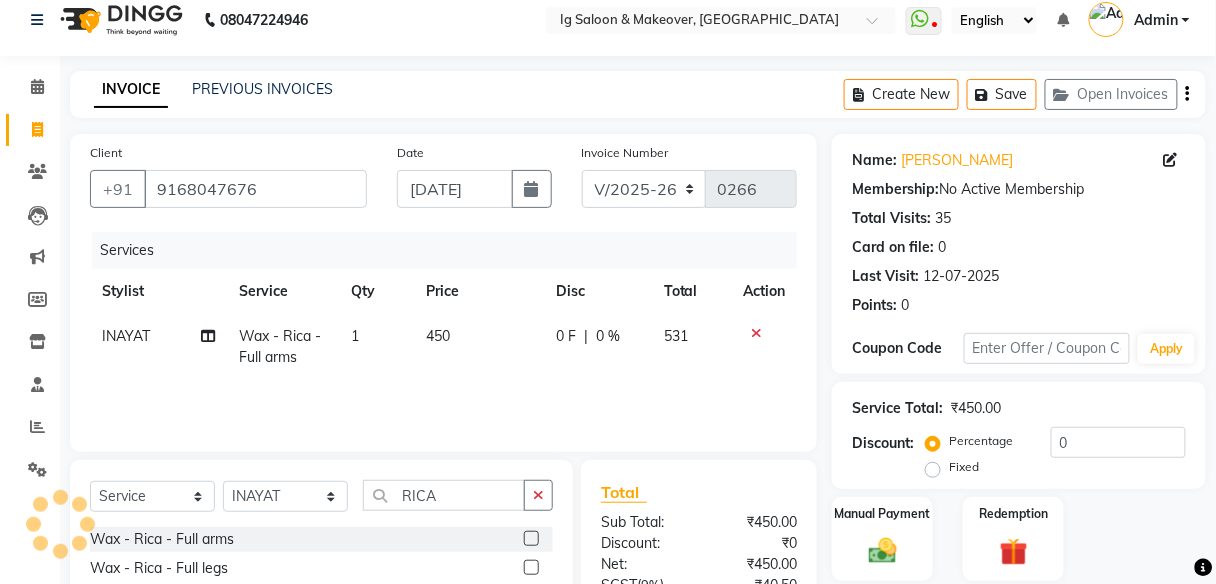 click 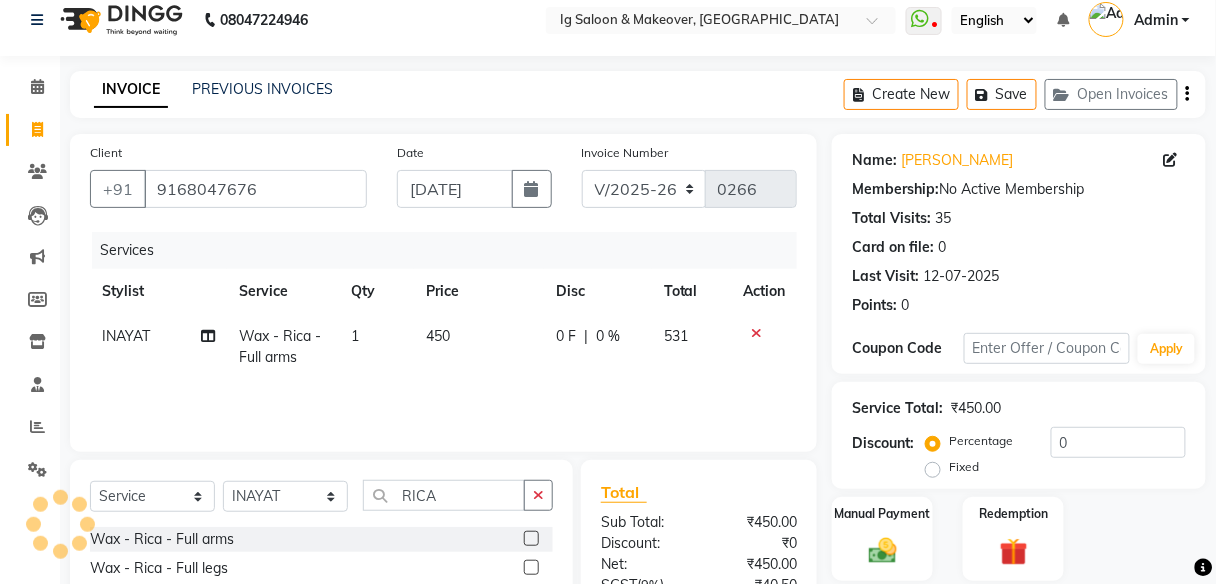 click at bounding box center [530, 568] 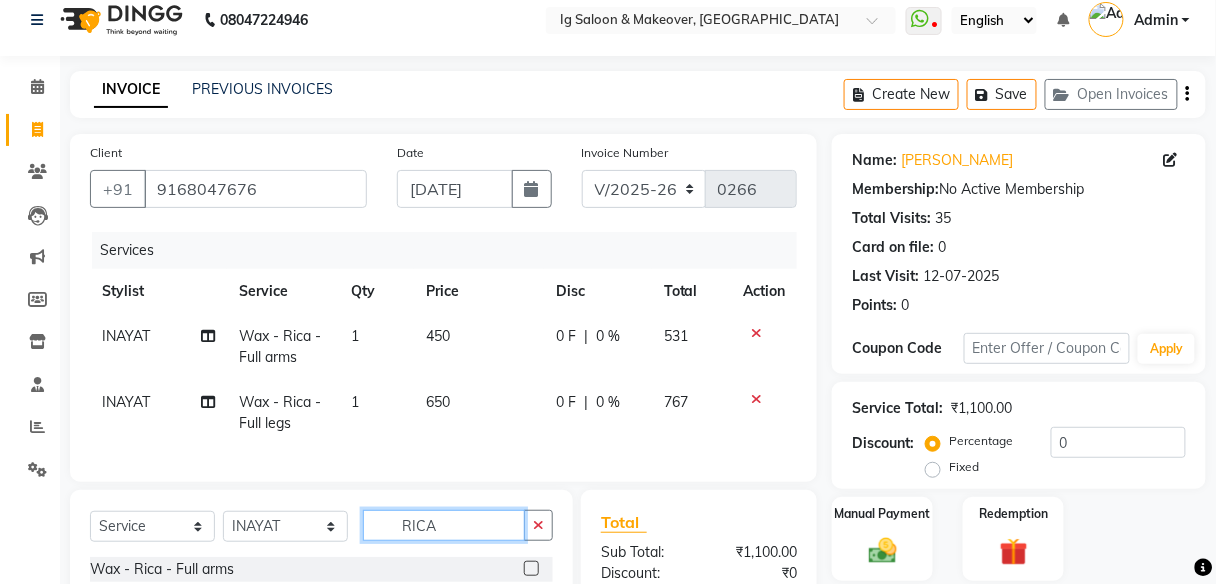 click on "RICA" 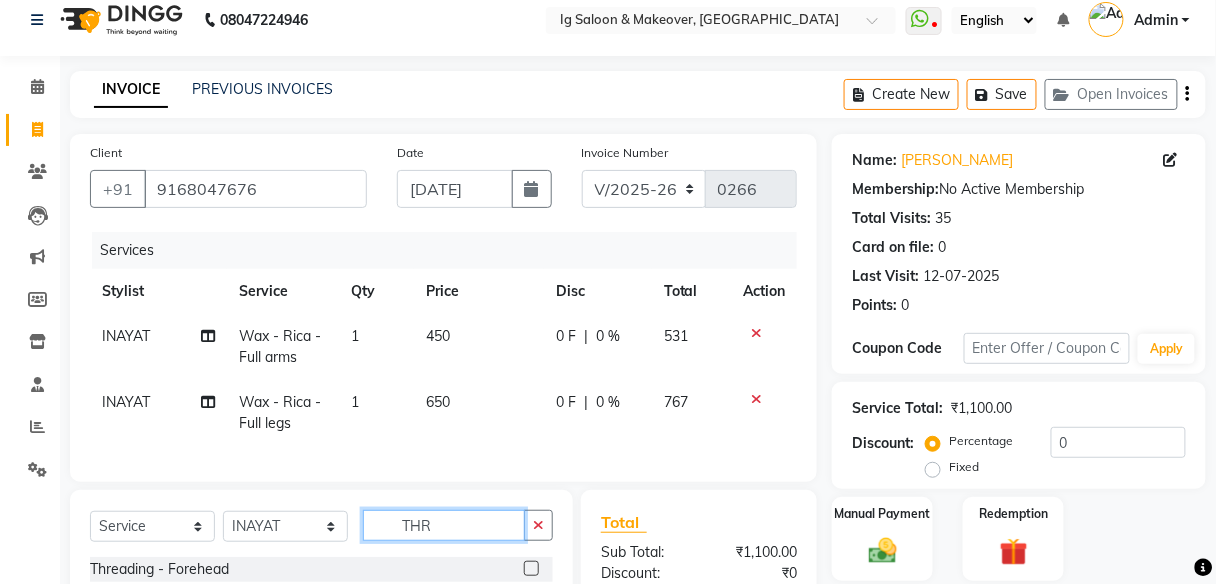 scroll, scrollTop: 257, scrollLeft: 0, axis: vertical 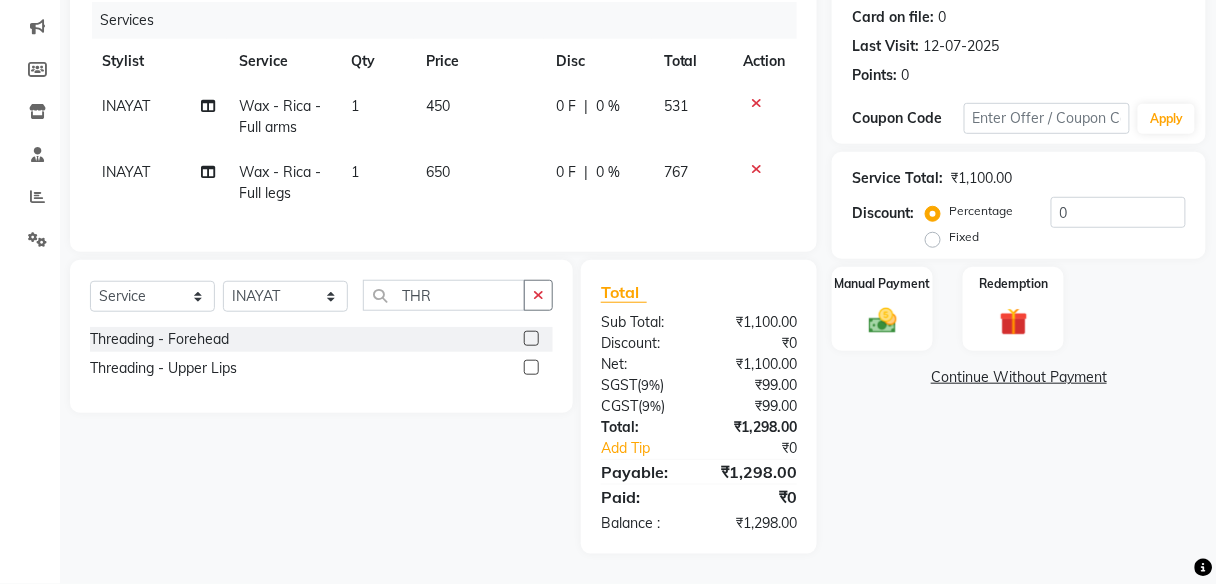 click 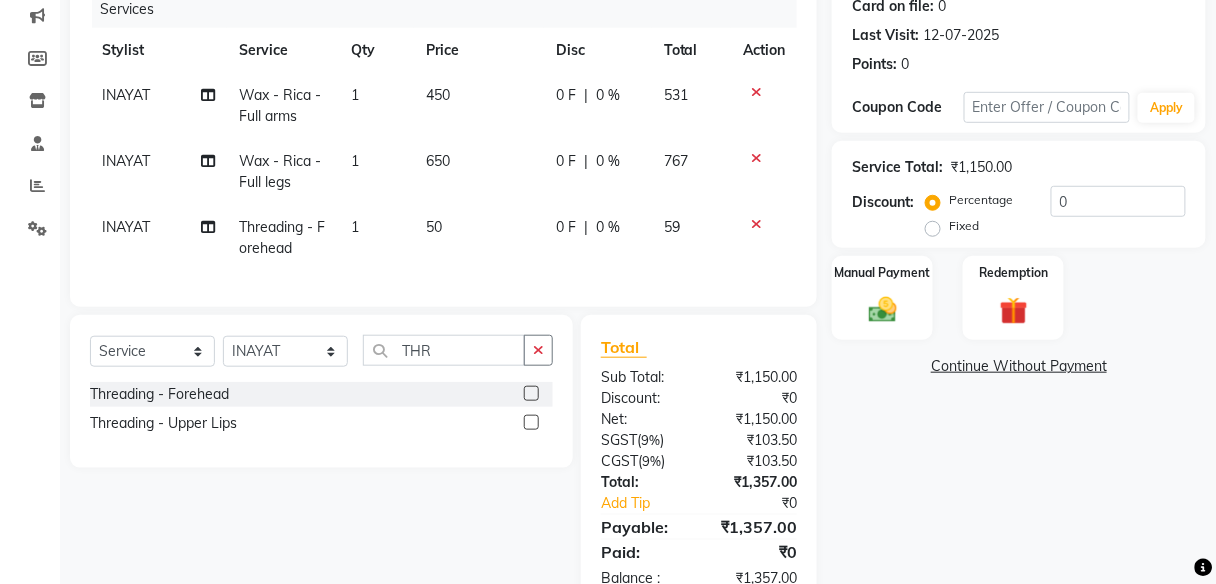 click on "50" 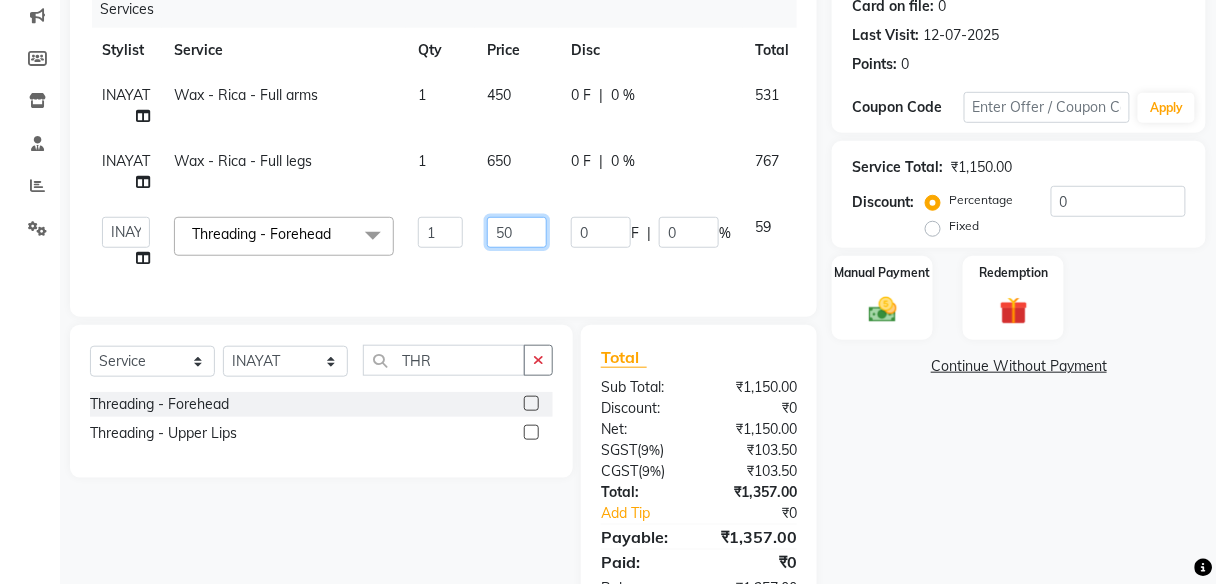 click on "50" 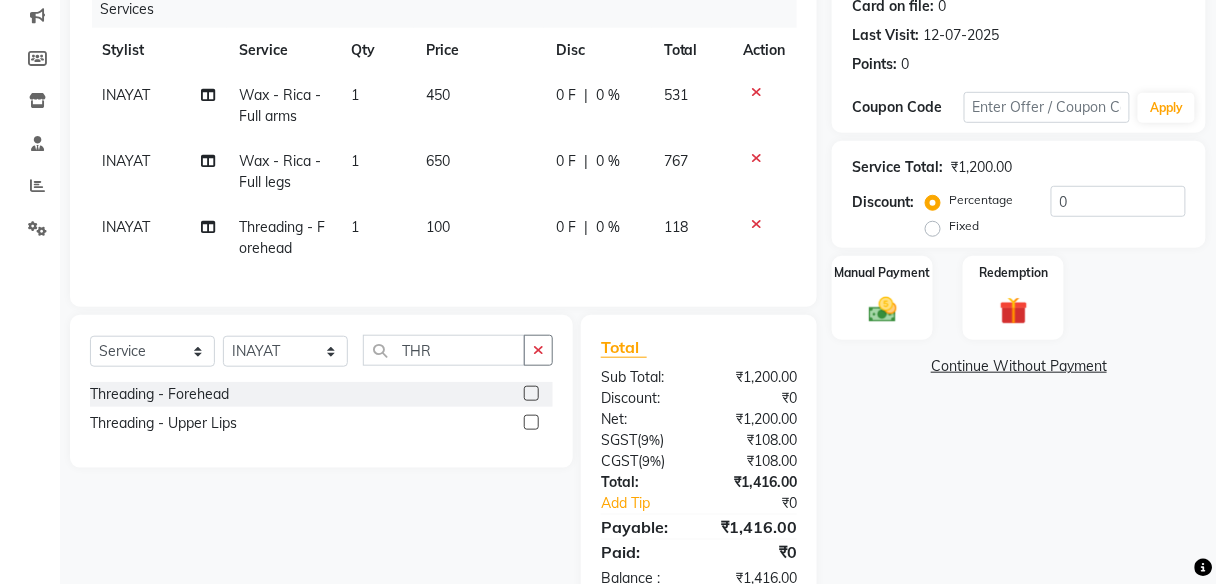 click on "650" 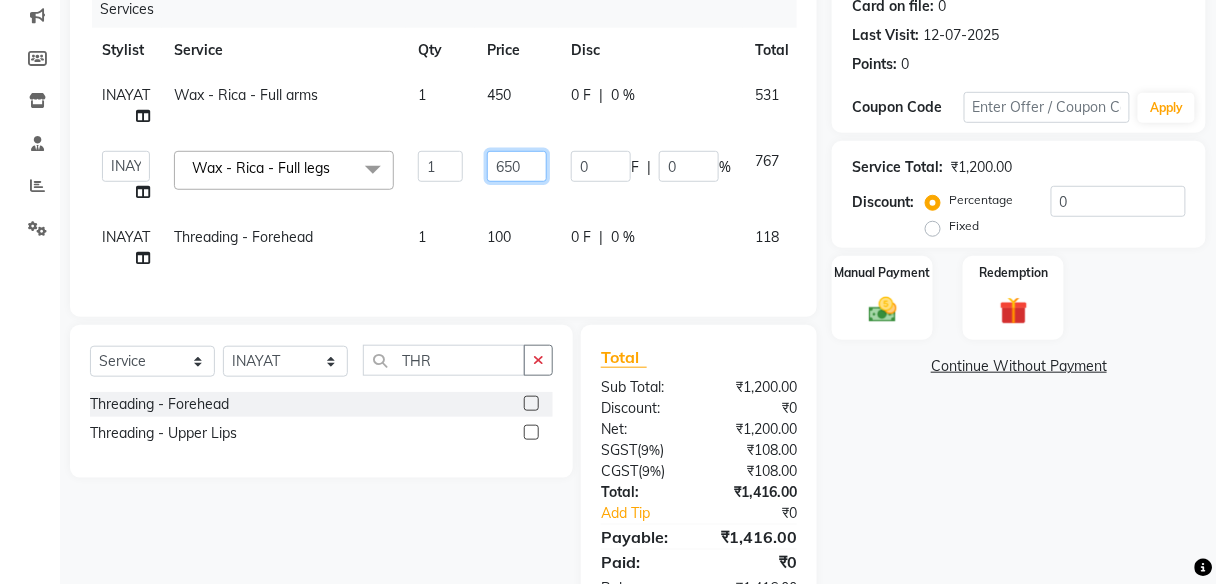 click on "650" 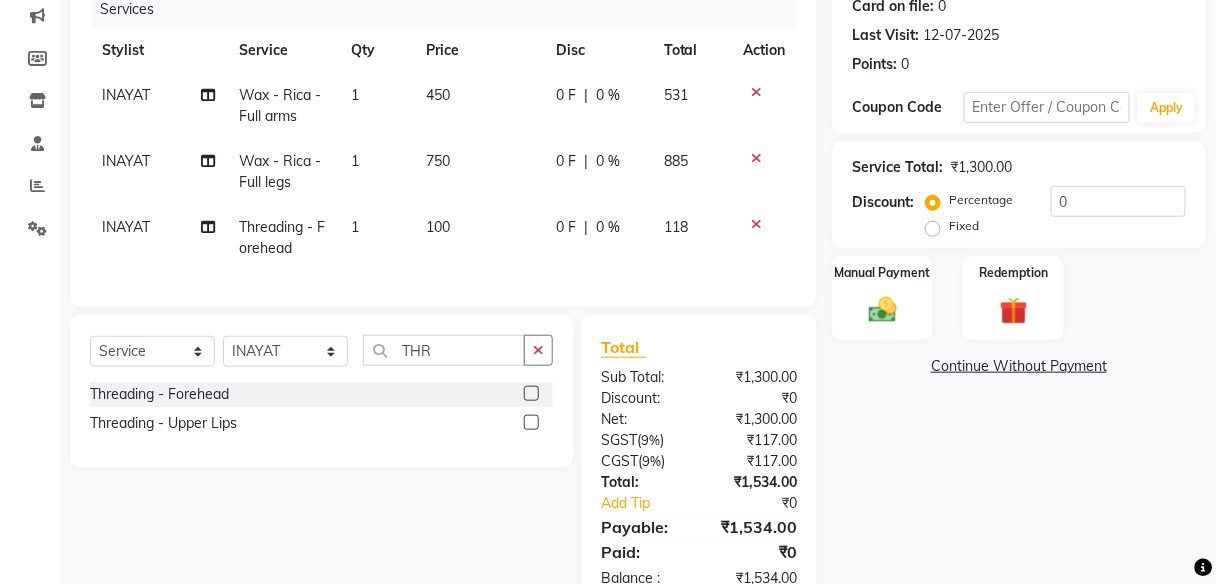 click on "450" 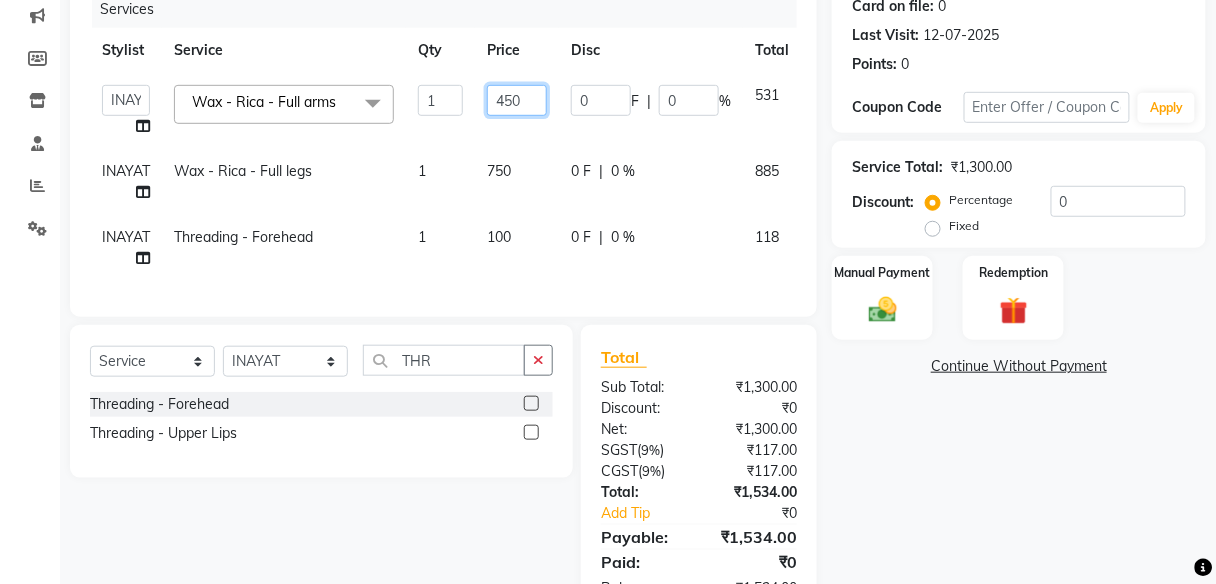 click on "450" 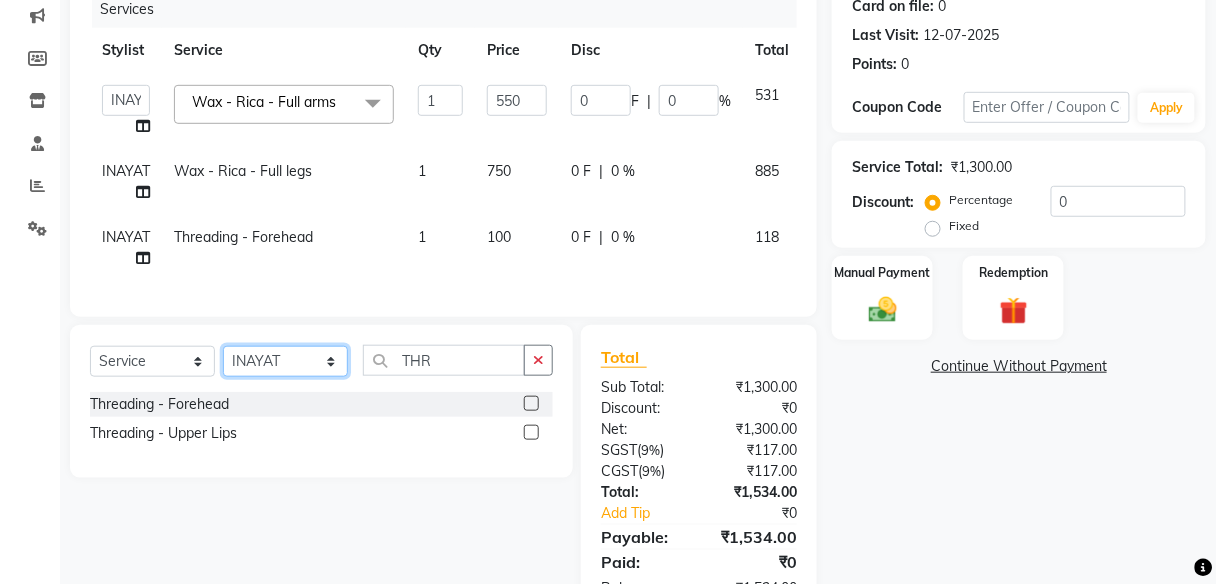 click on "Select Stylist [PERSON_NAME] [PERSON_NAME] [PERSON_NAME] POOJA MOTU YASHEED" 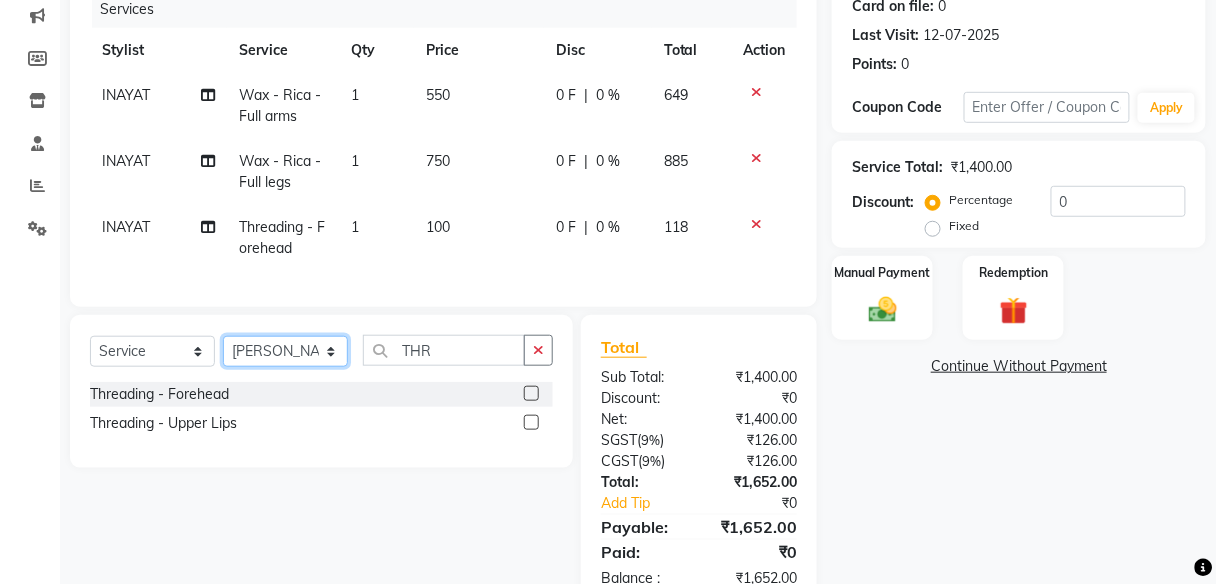 click on "Select Stylist [PERSON_NAME] [PERSON_NAME] [PERSON_NAME] POOJA MOTU YASHEED" 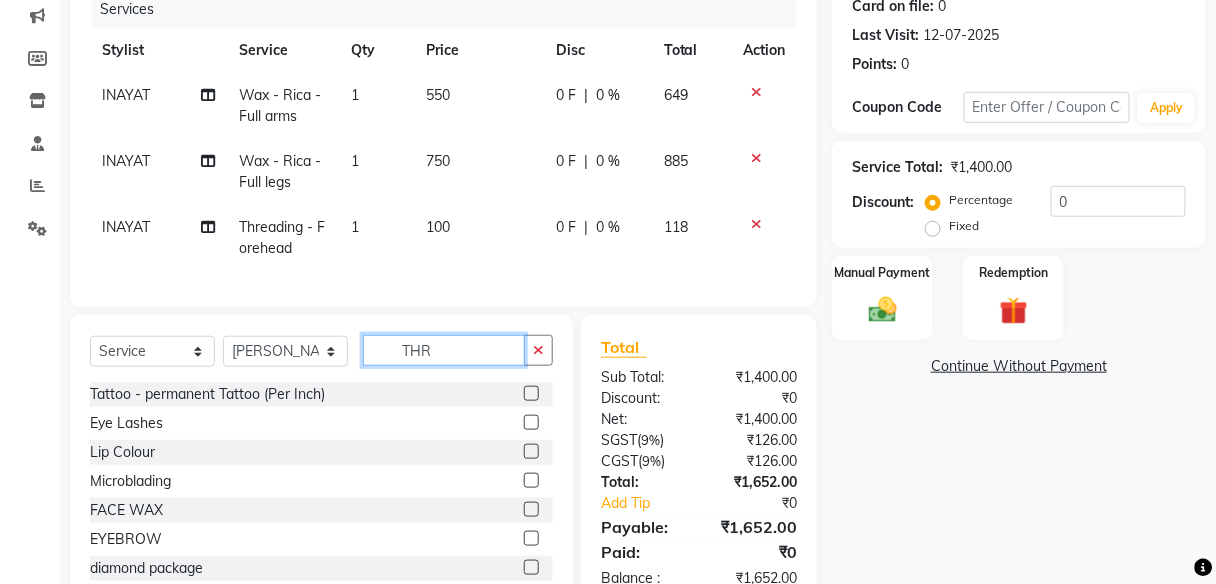 click on "THR" 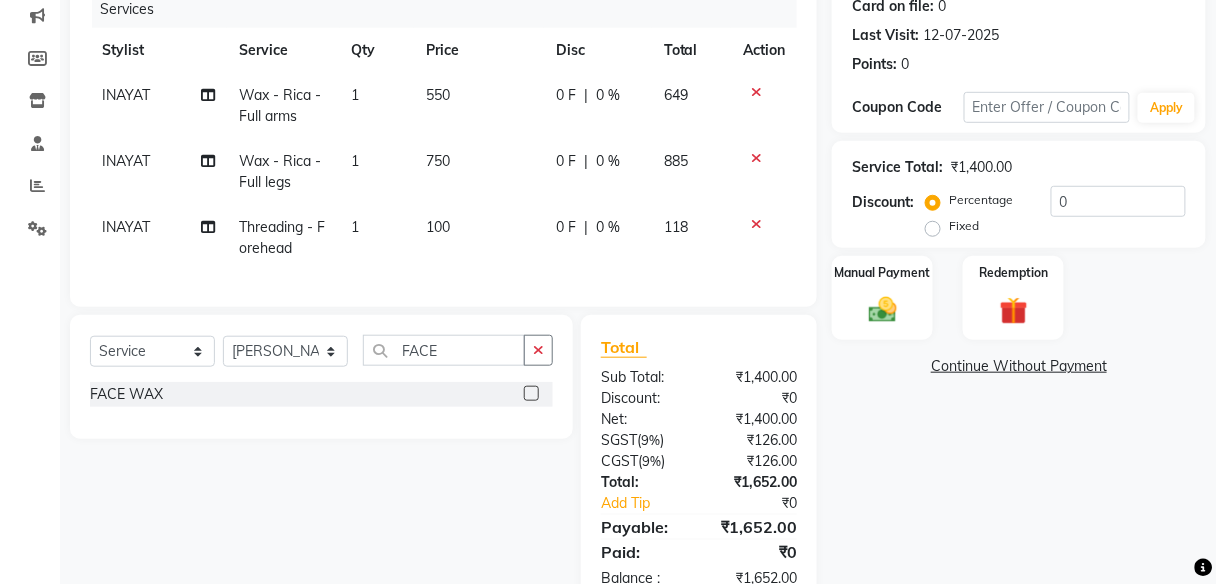 click 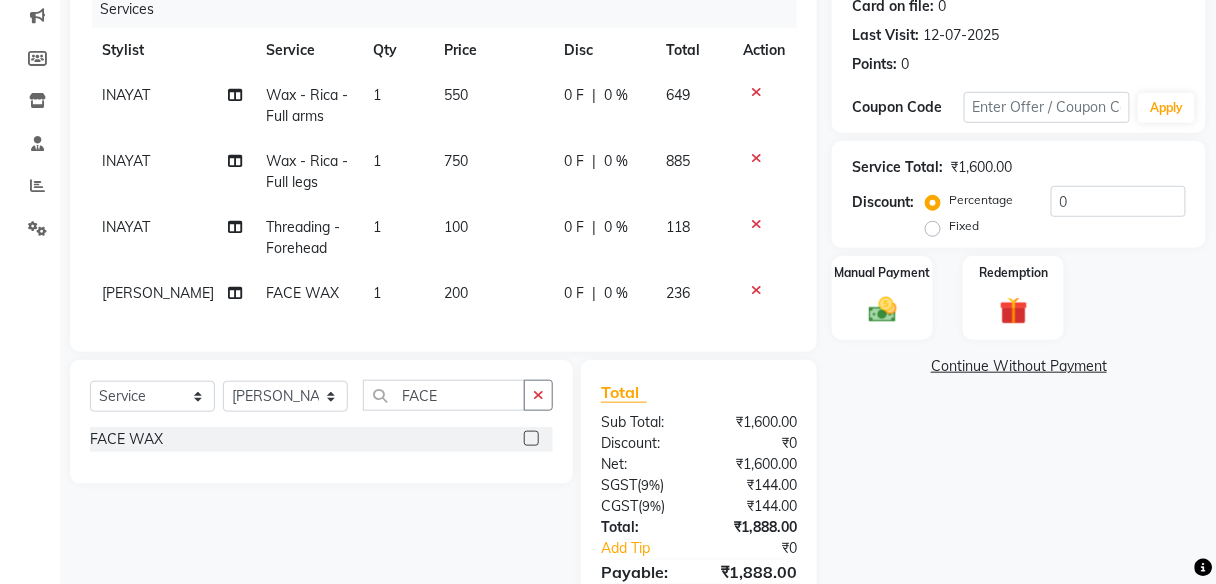 click on "200" 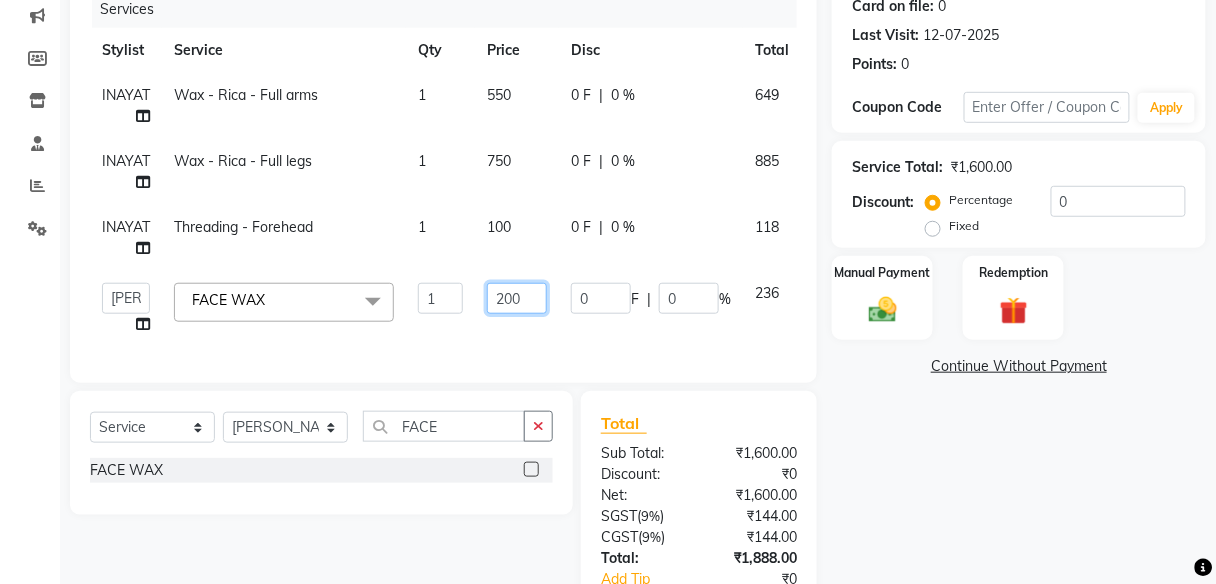 click on "200" 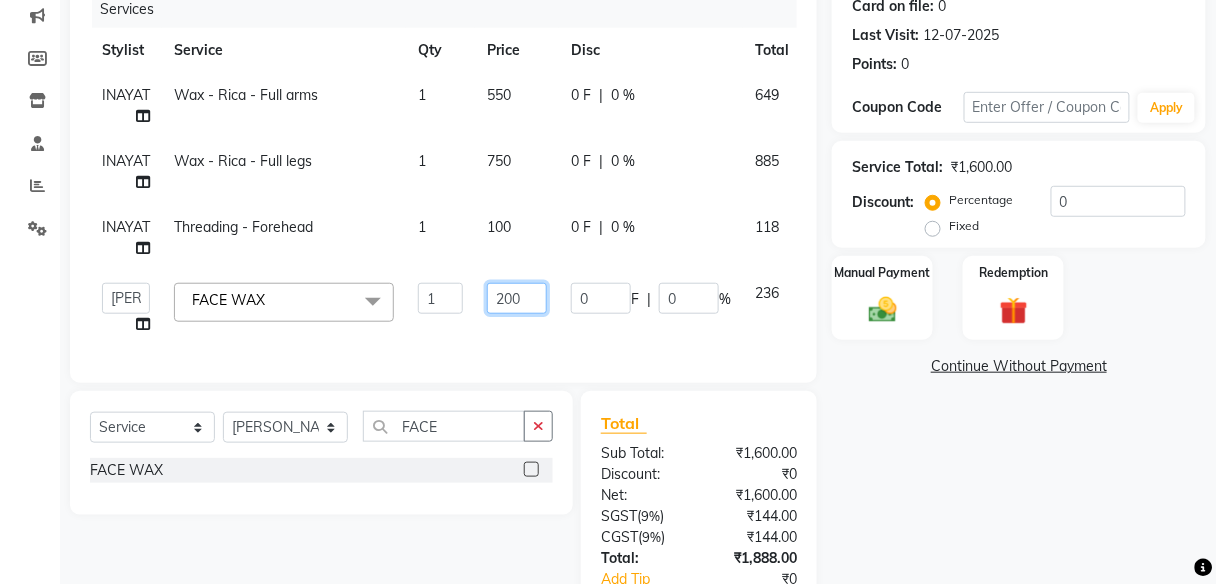 click on "200" 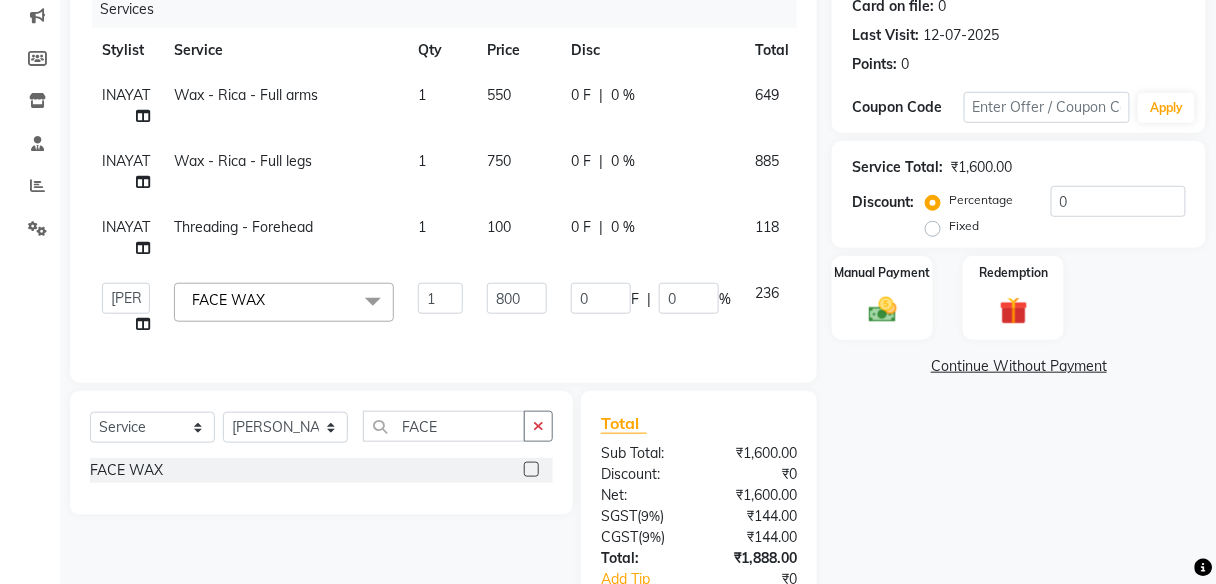 click on "Name: [PERSON_NAME]  Membership:  No Active Membership  Total Visits:  35 Card on file:  0 Last Visit:   [DATE] Points:   0  Coupon Code Apply Service Total:  ₹1,600.00  Discount:  Percentage   Fixed  0 Manual Payment Redemption  Continue Without Payment" 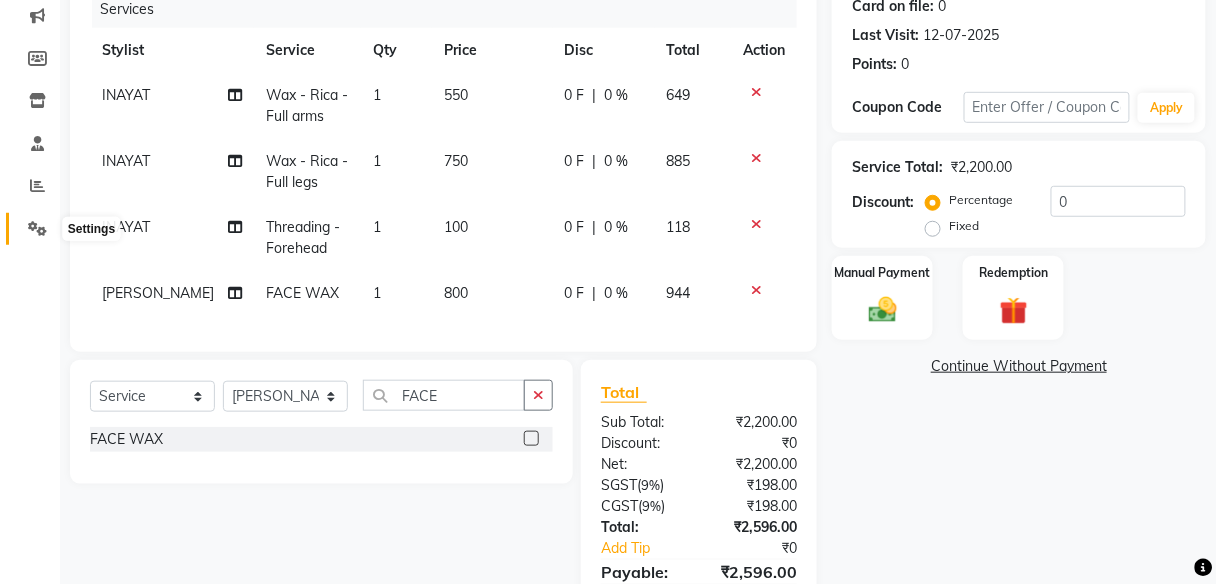 click 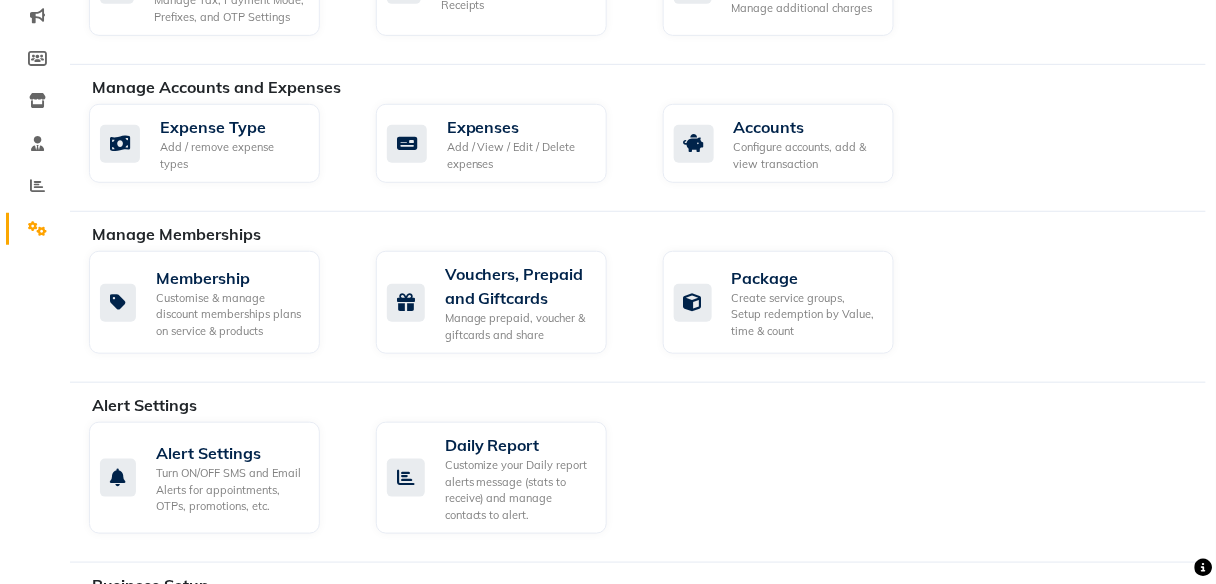 scroll, scrollTop: 768, scrollLeft: 0, axis: vertical 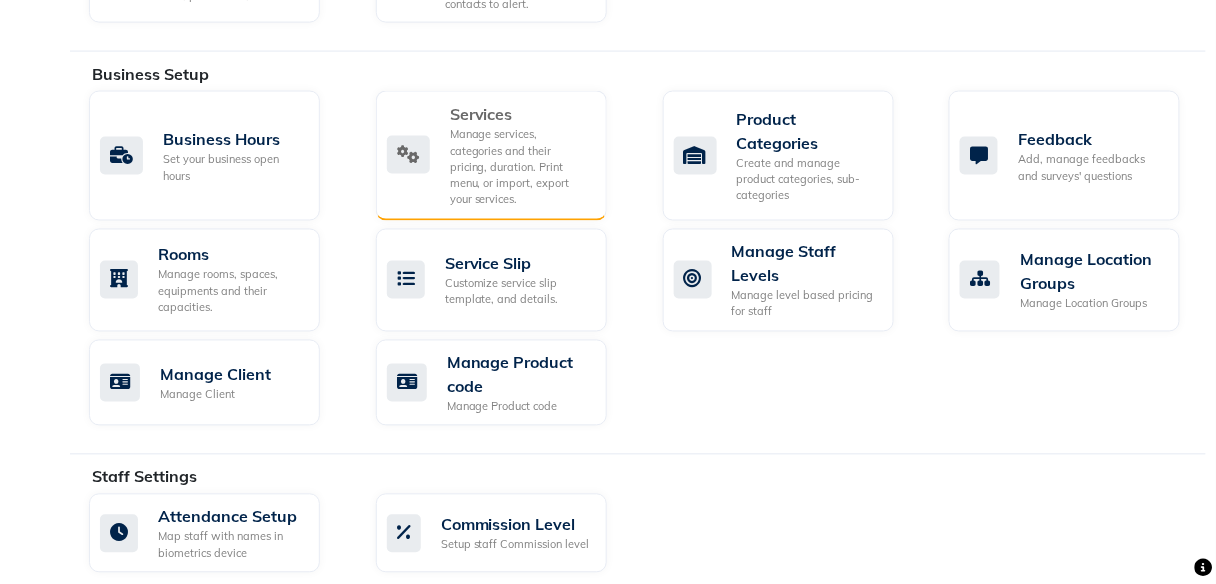 click on "Manage services, categories and their pricing, duration. Print menu, or import, export your services." 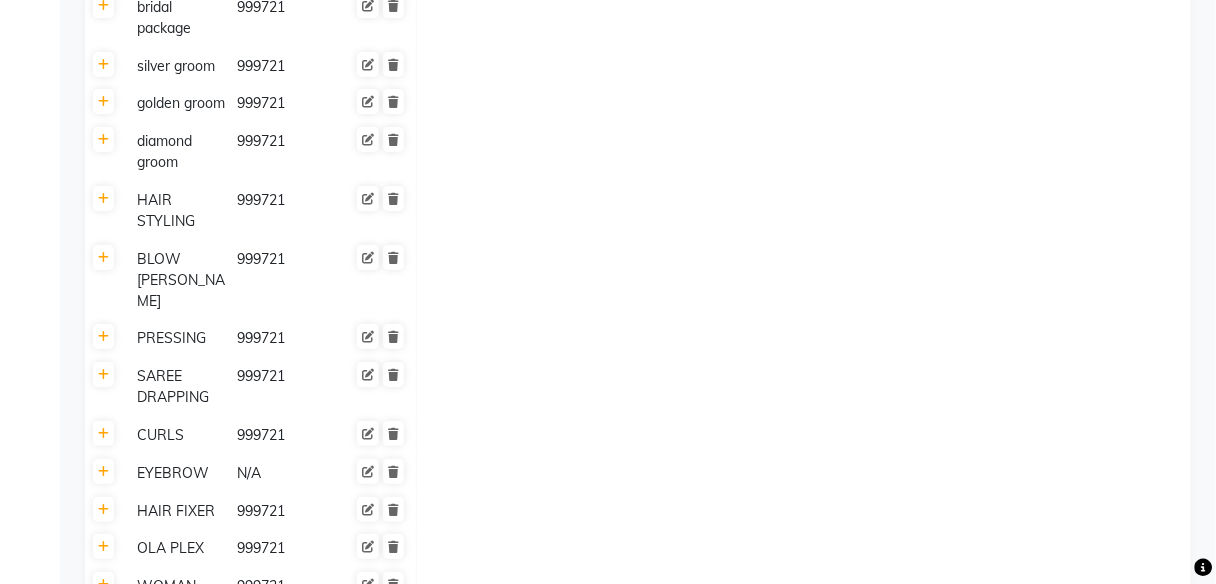 scroll, scrollTop: 2383, scrollLeft: 0, axis: vertical 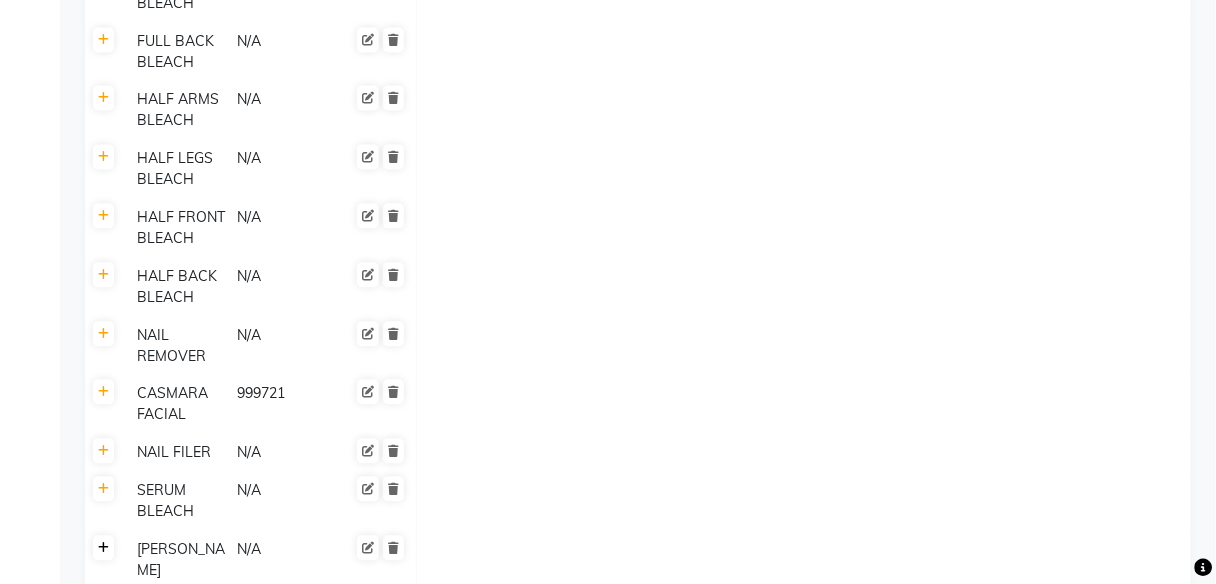 click 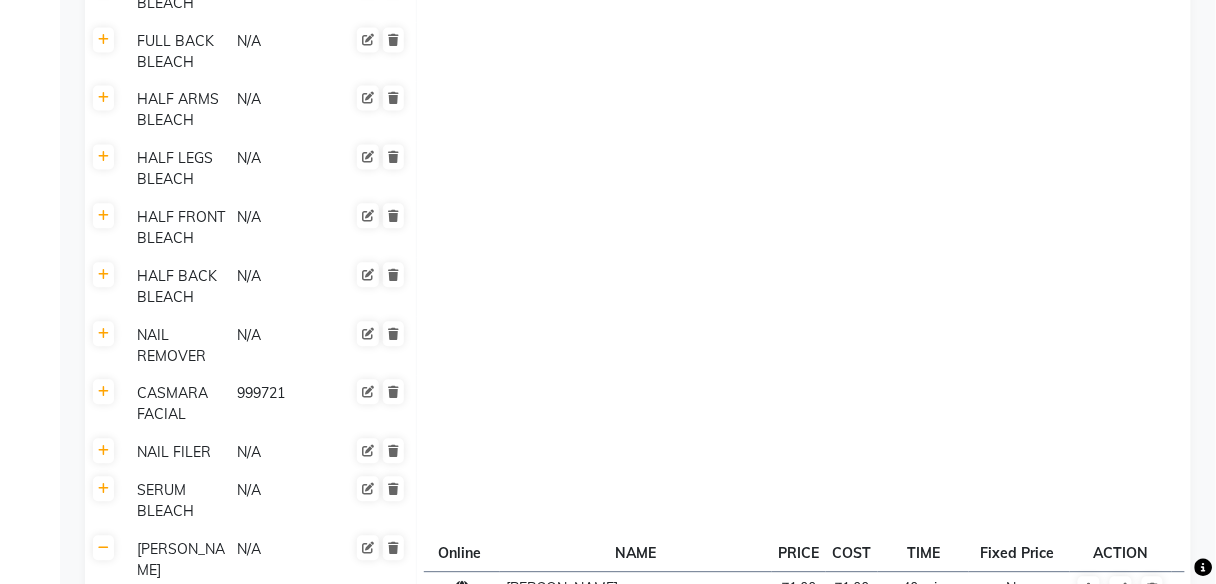scroll, scrollTop: 3072, scrollLeft: 0, axis: vertical 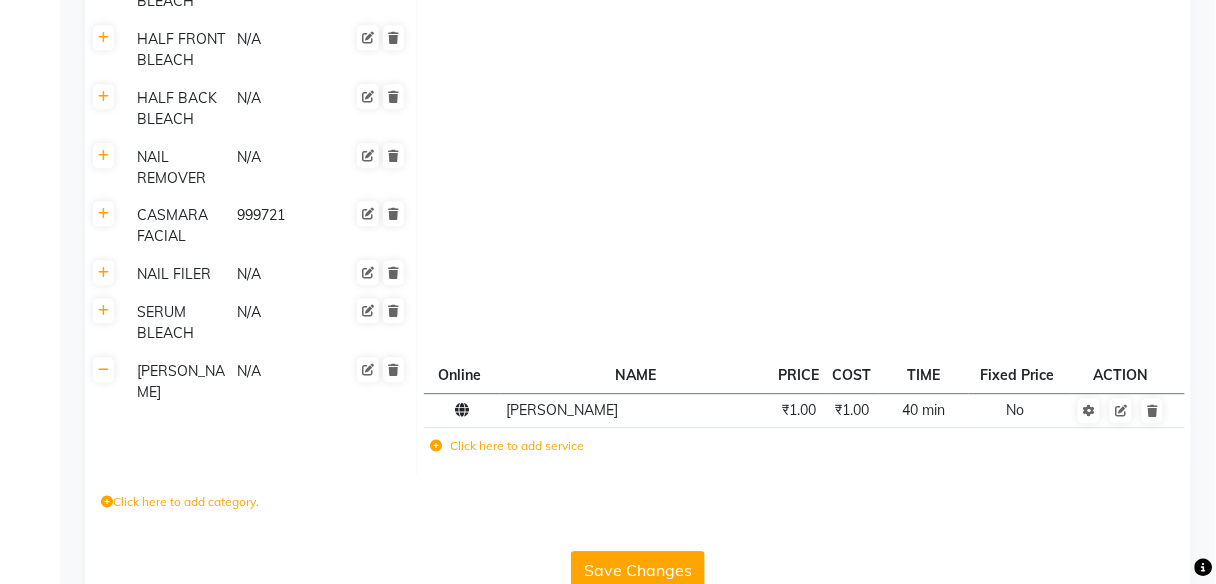 click on "Click here to add service" 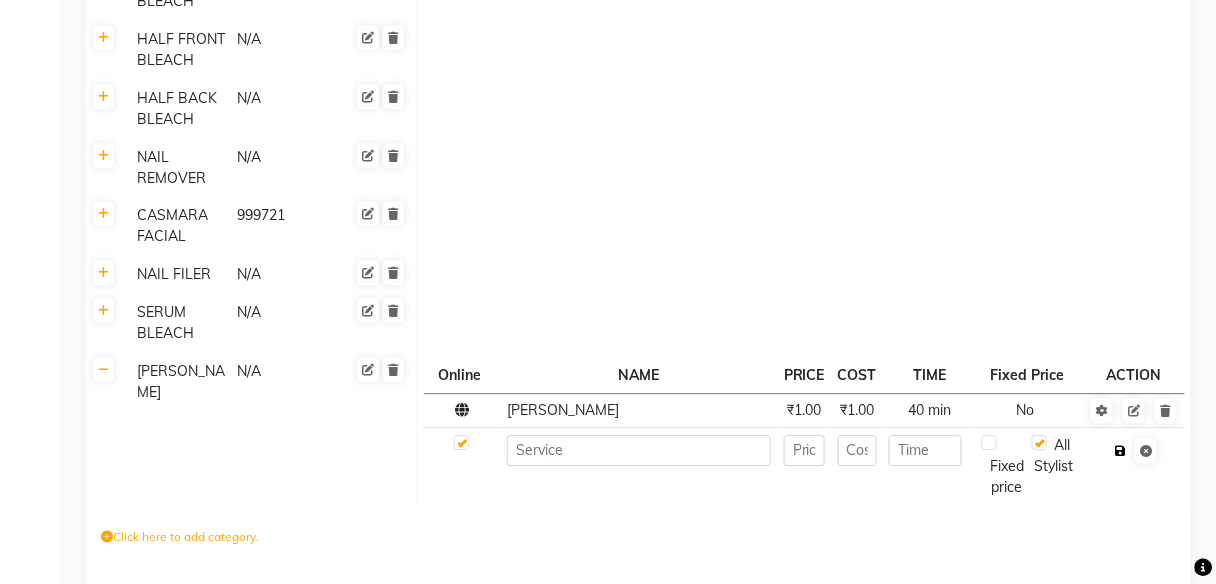 click at bounding box center (1120, 451) 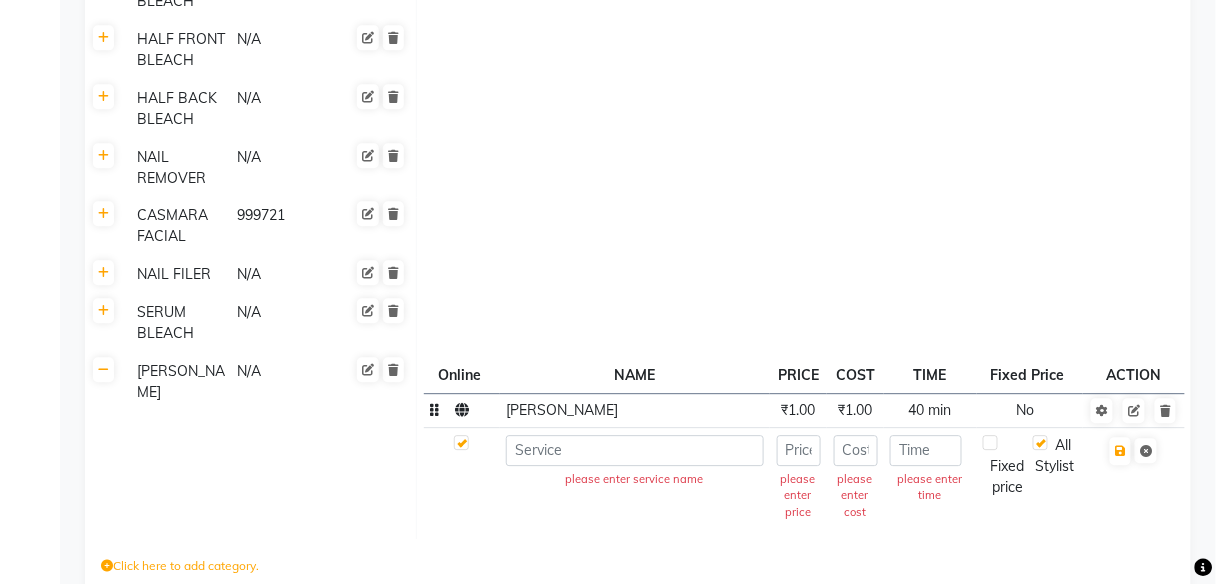 click on "[PERSON_NAME]" 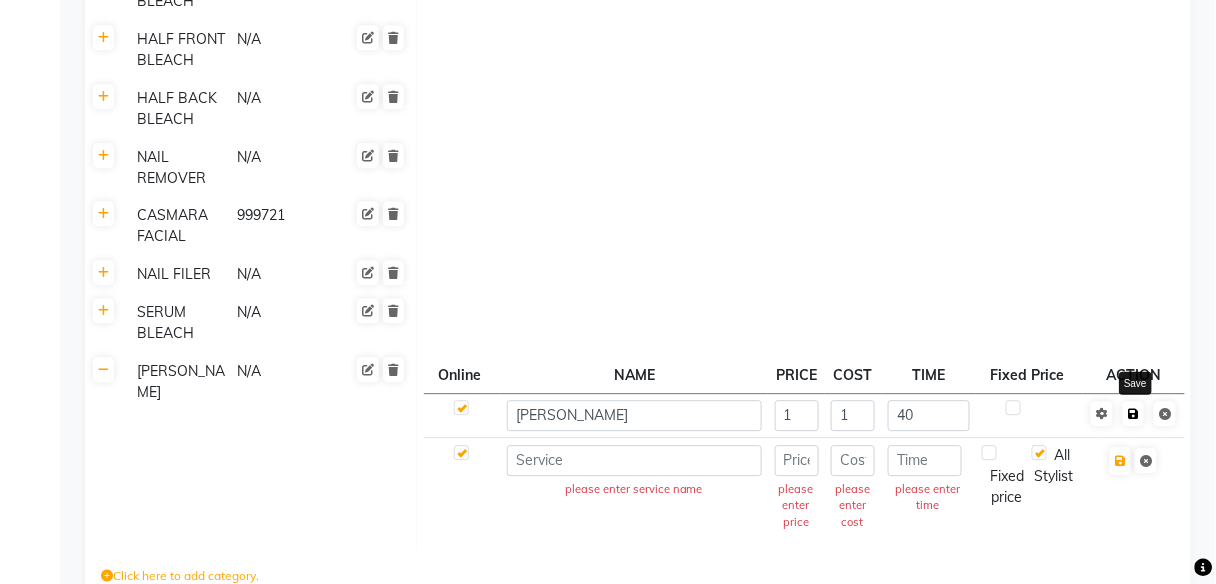click 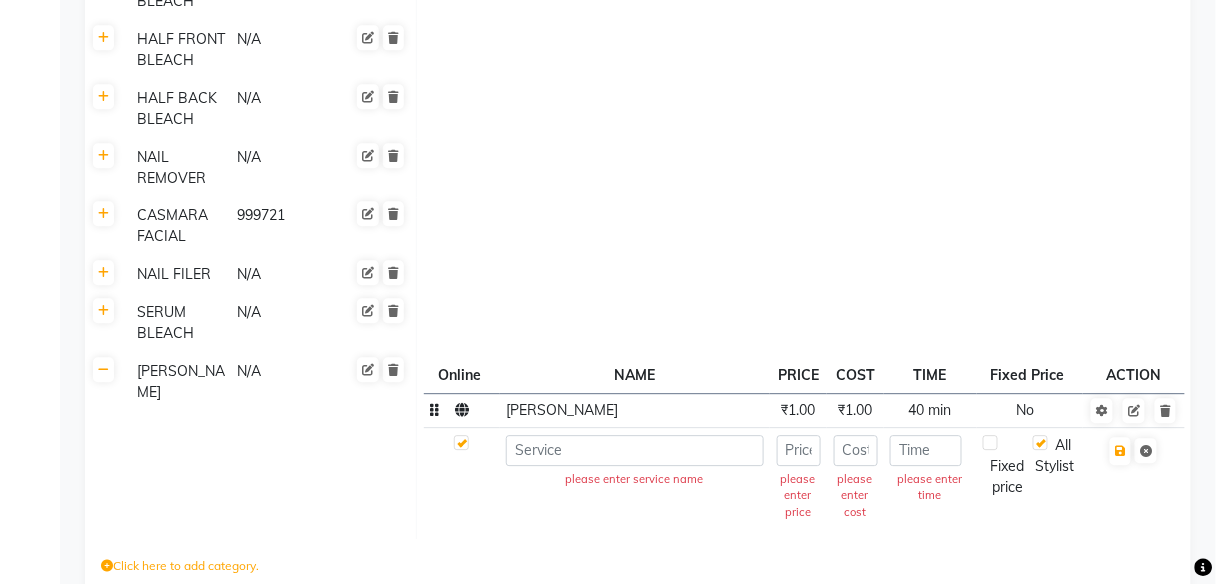 scroll, scrollTop: 3104, scrollLeft: 0, axis: vertical 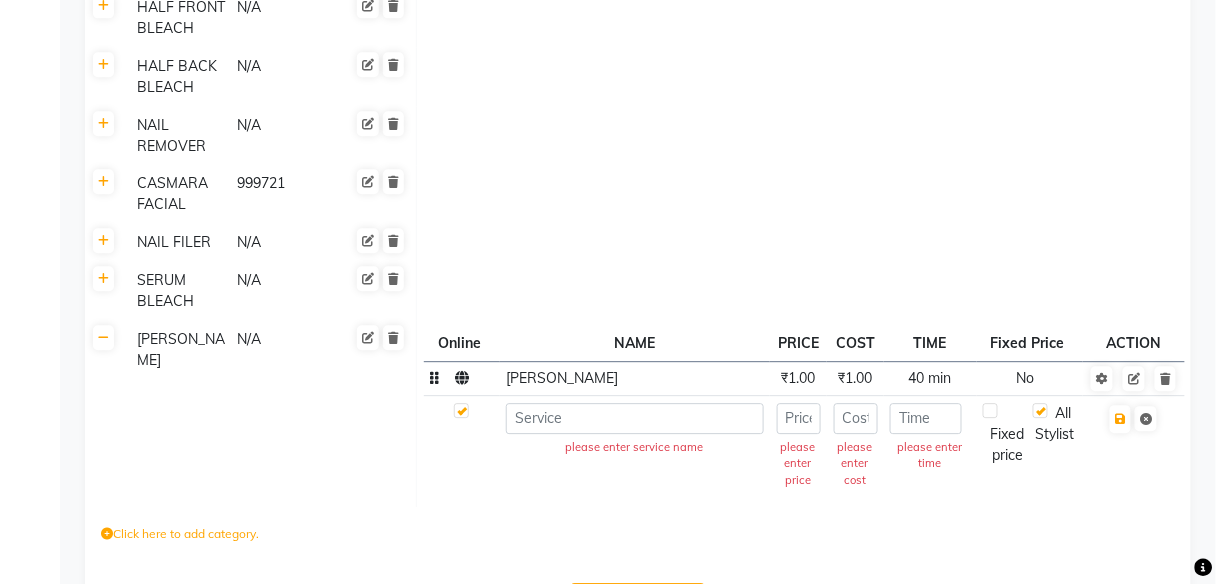 click on "Save Changes" 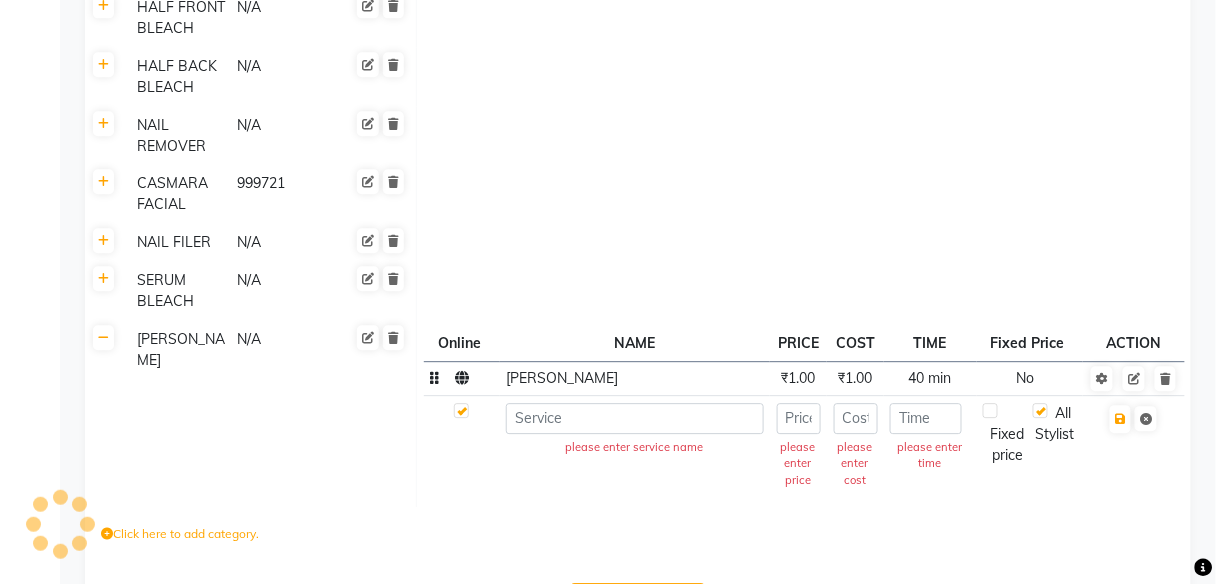 scroll, scrollTop: 3072, scrollLeft: 0, axis: vertical 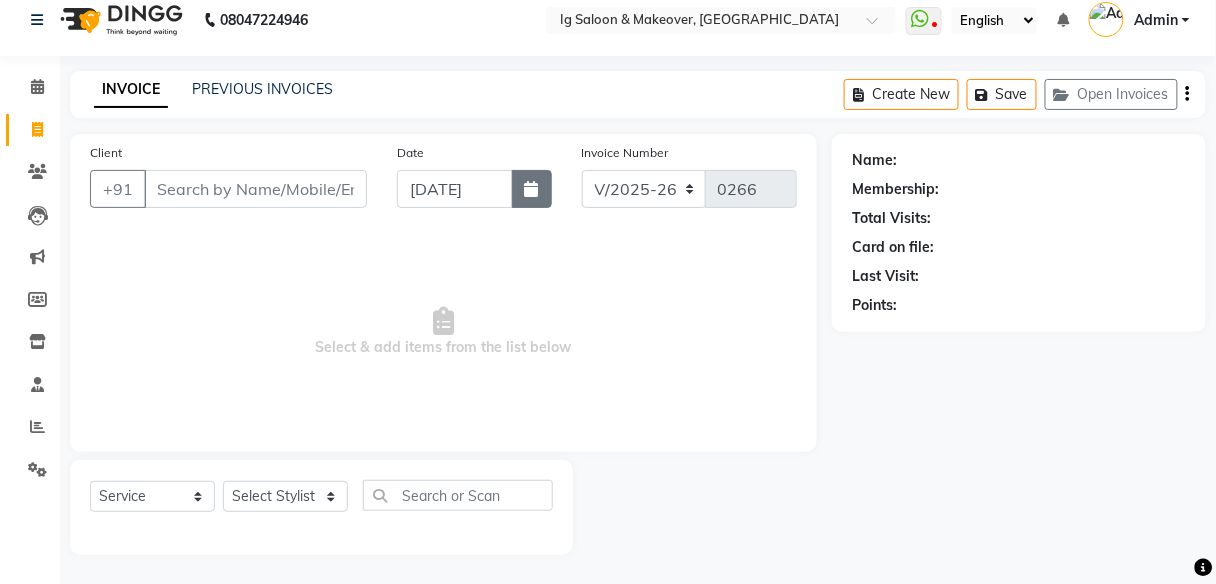 click 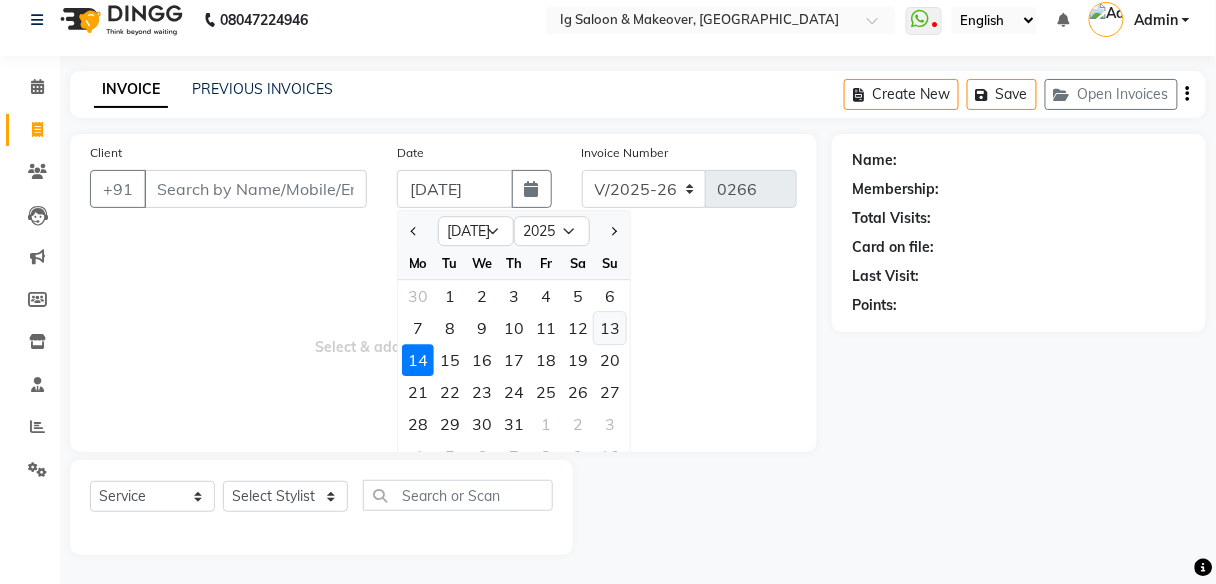 click on "13" 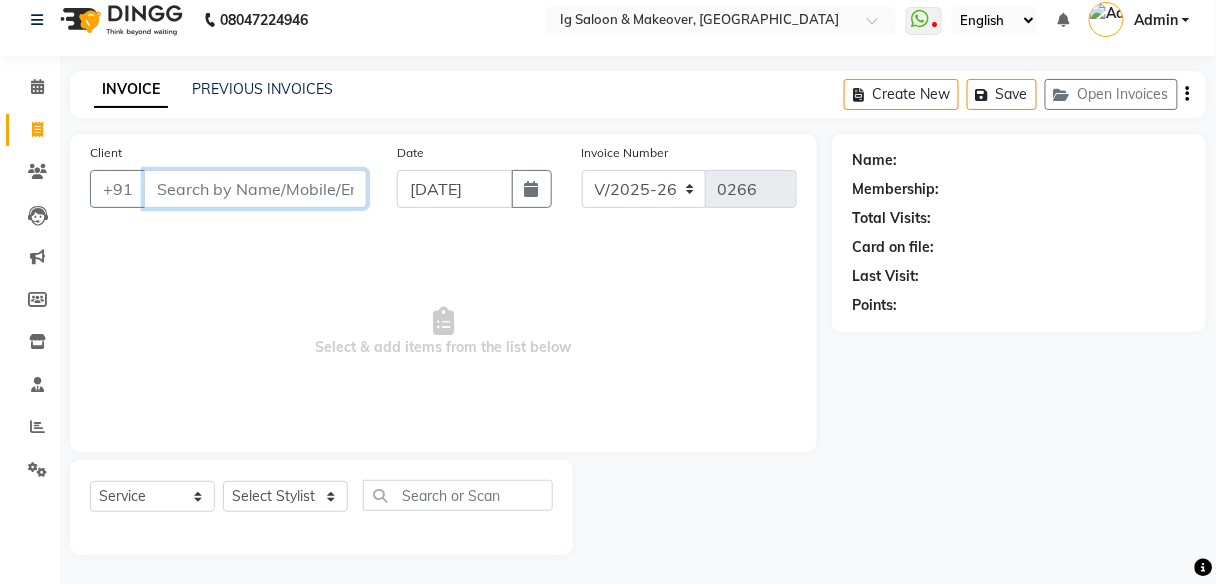 click on "Client" at bounding box center [255, 189] 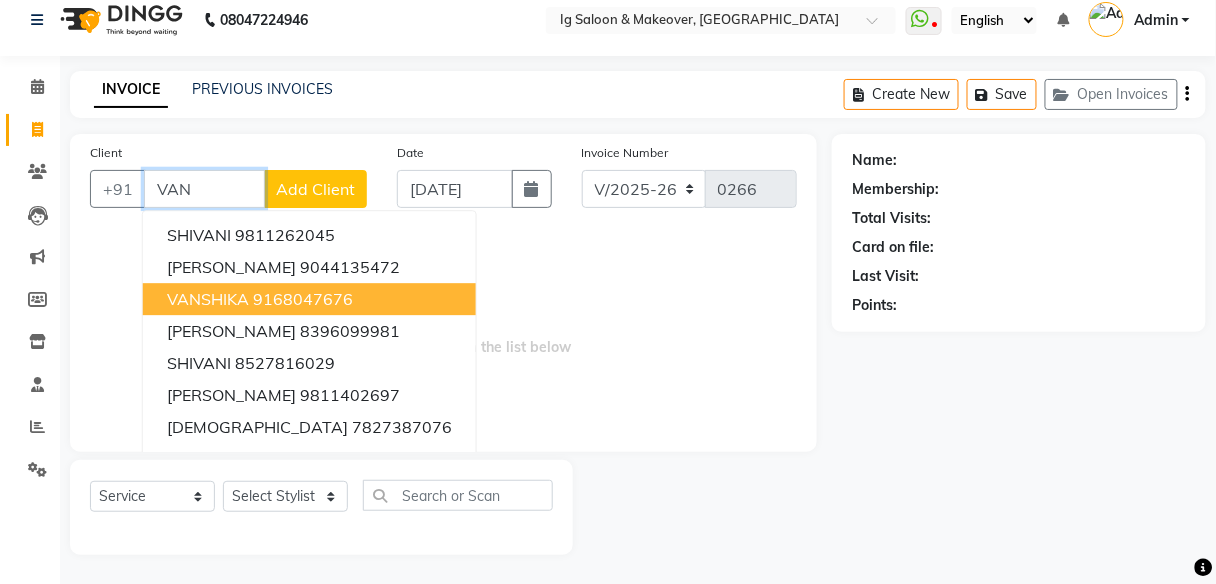 click on "[PERSON_NAME]  9168047676" at bounding box center (309, 299) 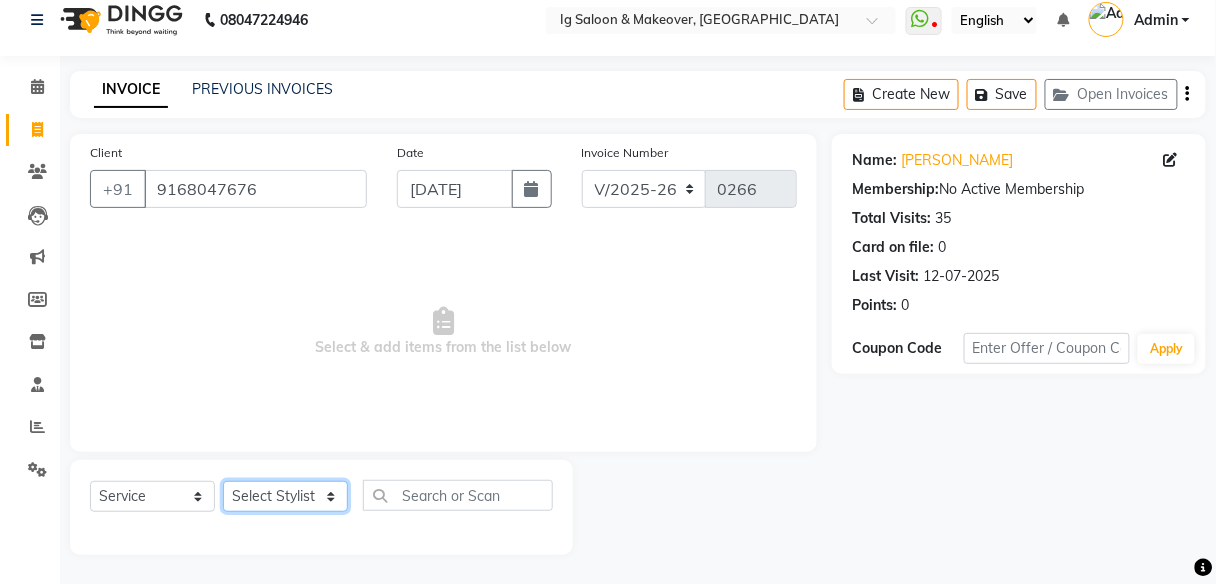 click on "Select Stylist [PERSON_NAME] [PERSON_NAME] [PERSON_NAME] POOJA MOTU YASHEED" 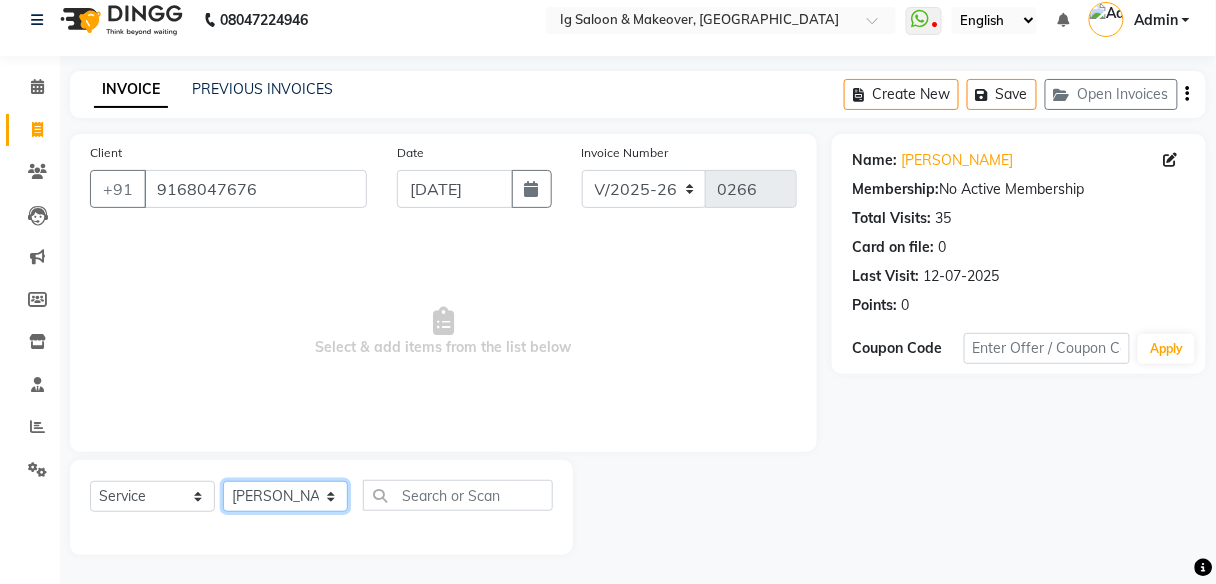 click on "Select Stylist [PERSON_NAME] [PERSON_NAME] [PERSON_NAME] POOJA MOTU YASHEED" 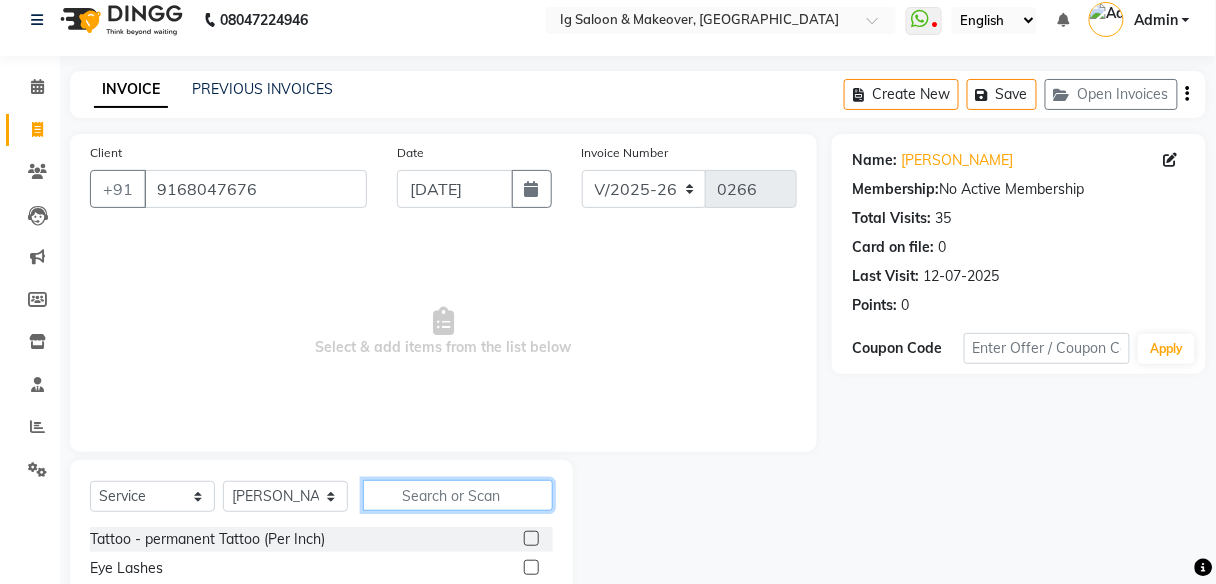 click 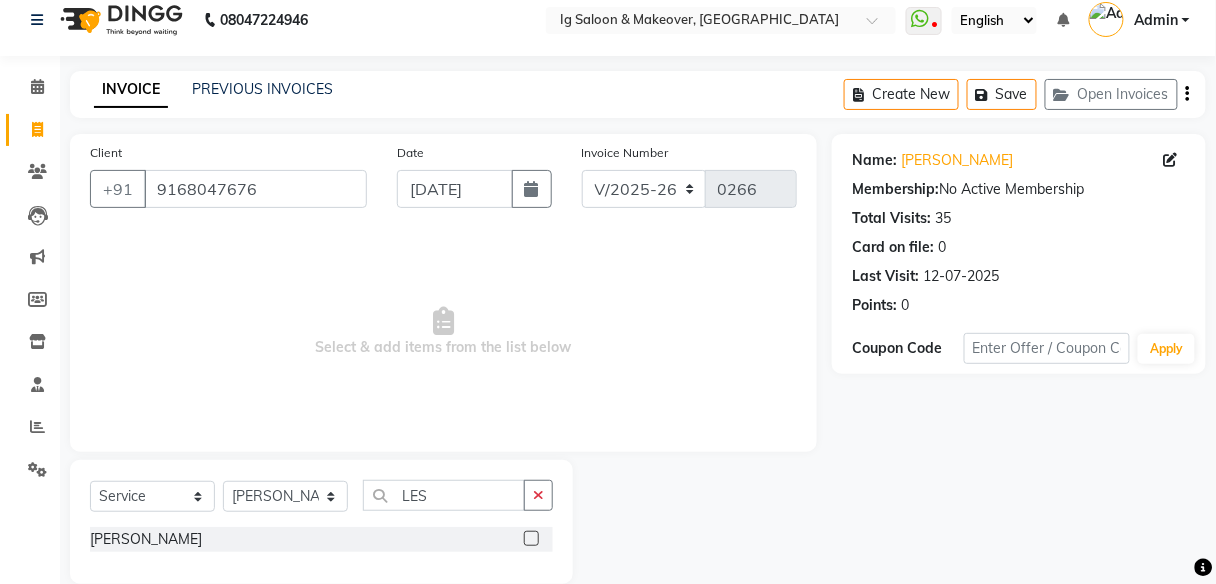 click 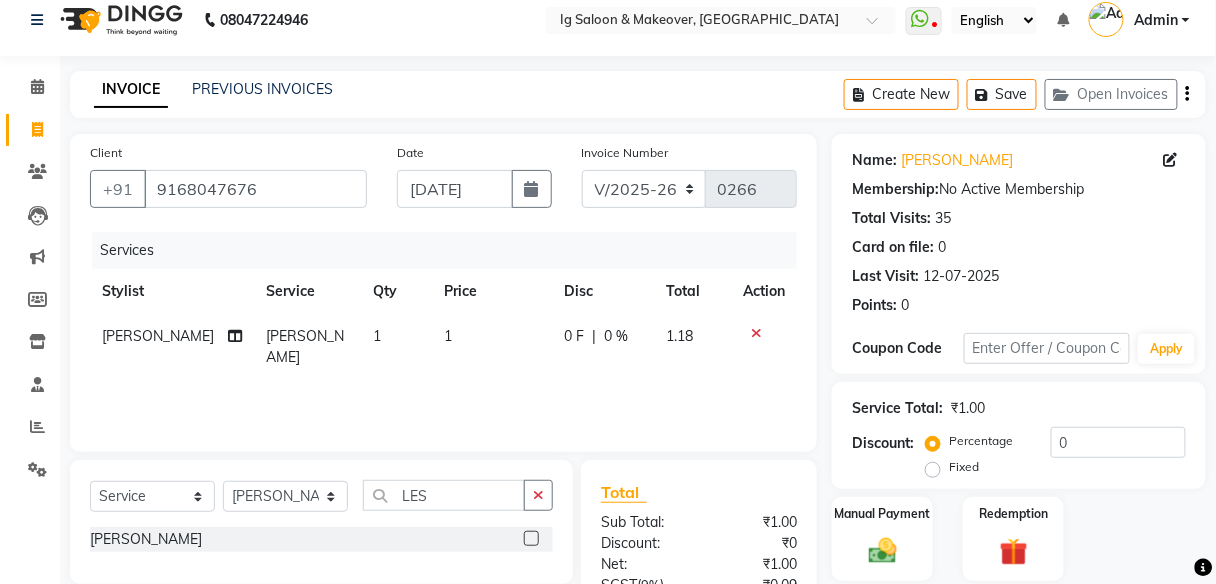 click on "1" 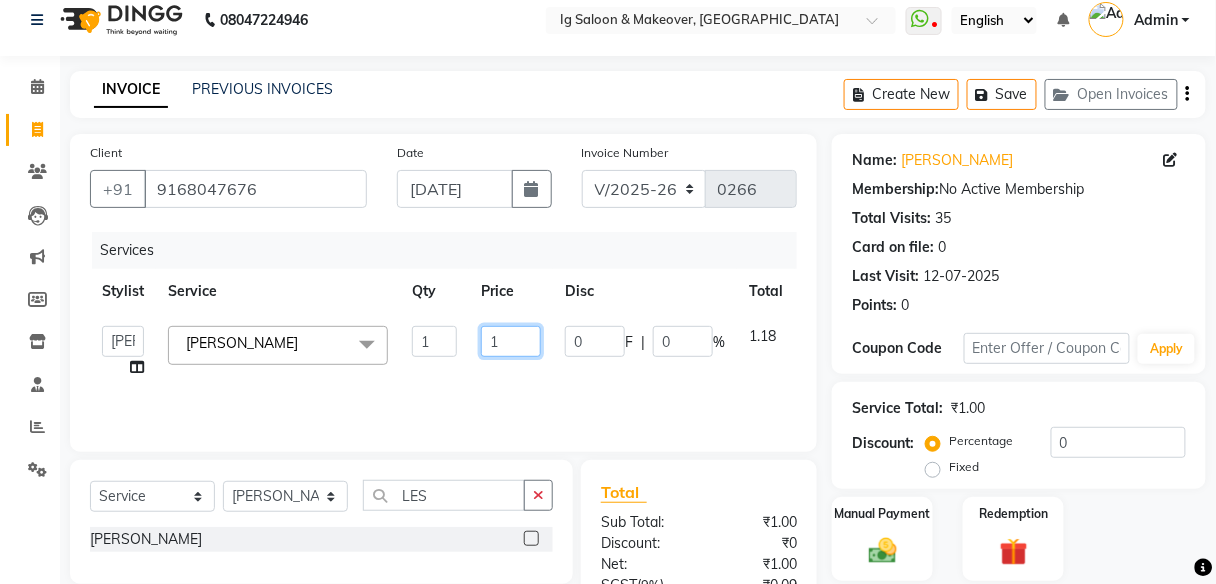 click on "1" 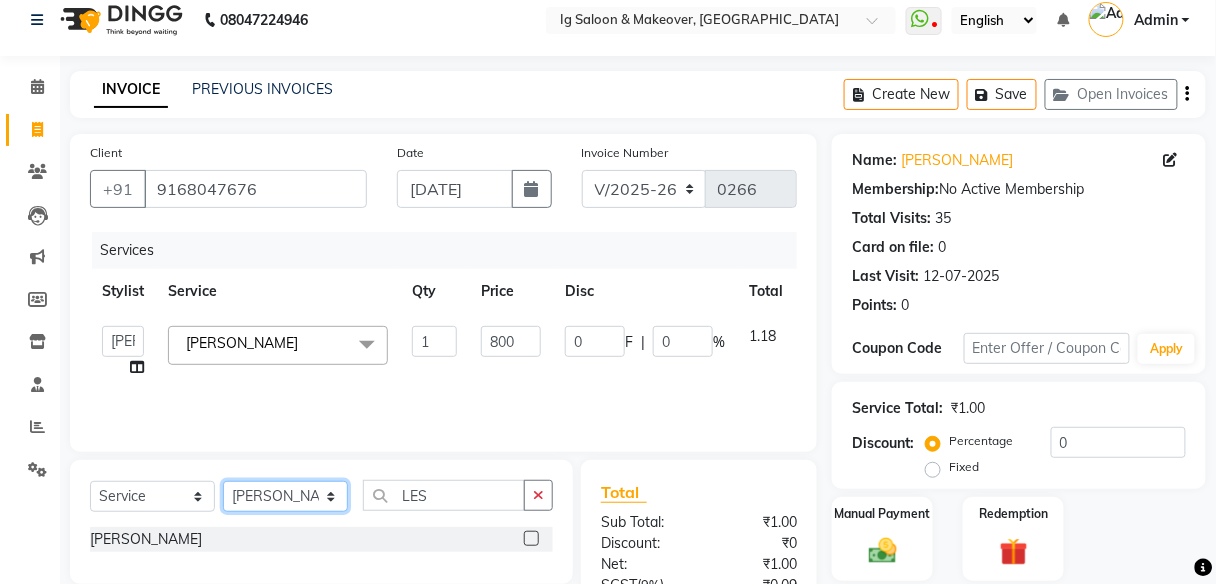 click on "Select Stylist [PERSON_NAME] [PERSON_NAME] [PERSON_NAME] POOJA MOTU YASHEED" 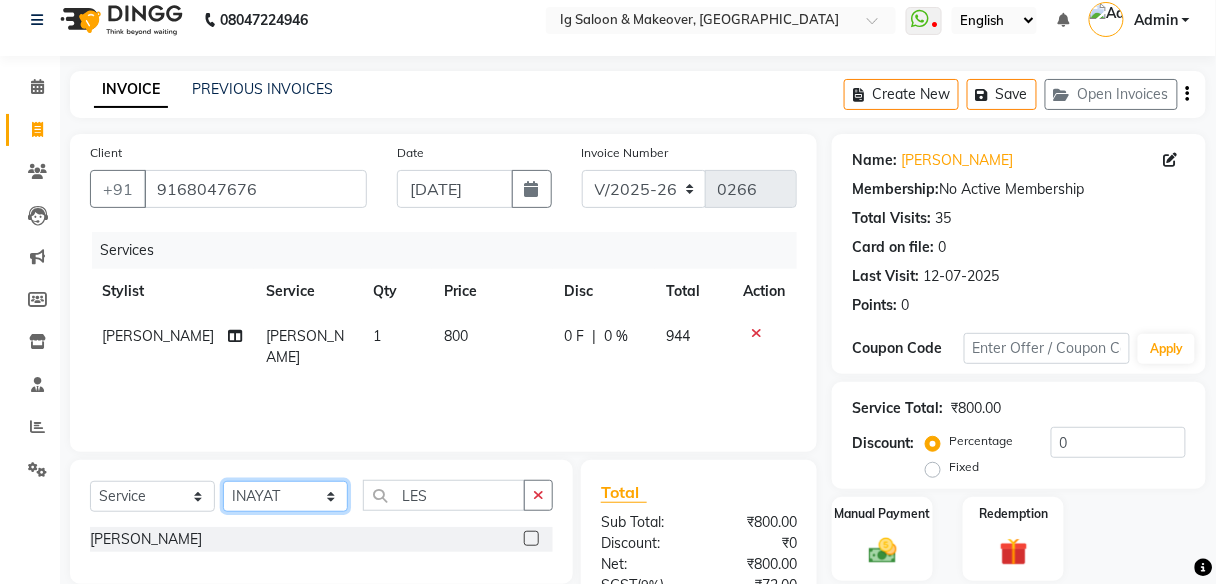 click on "Select Stylist [PERSON_NAME] [PERSON_NAME] [PERSON_NAME] POOJA MOTU YASHEED" 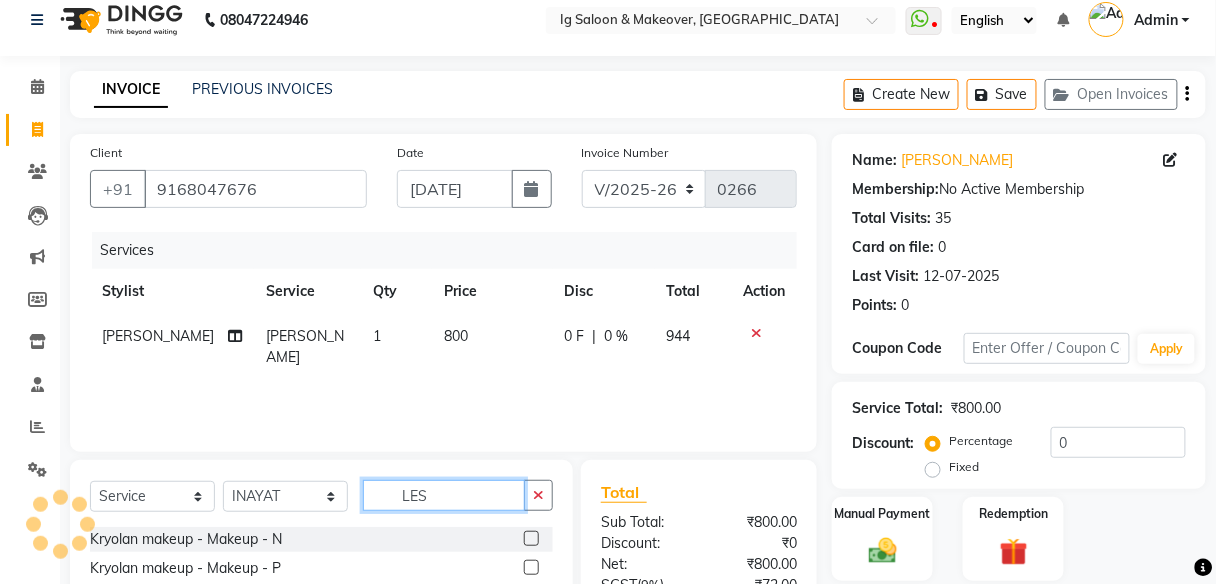 click on "LES" 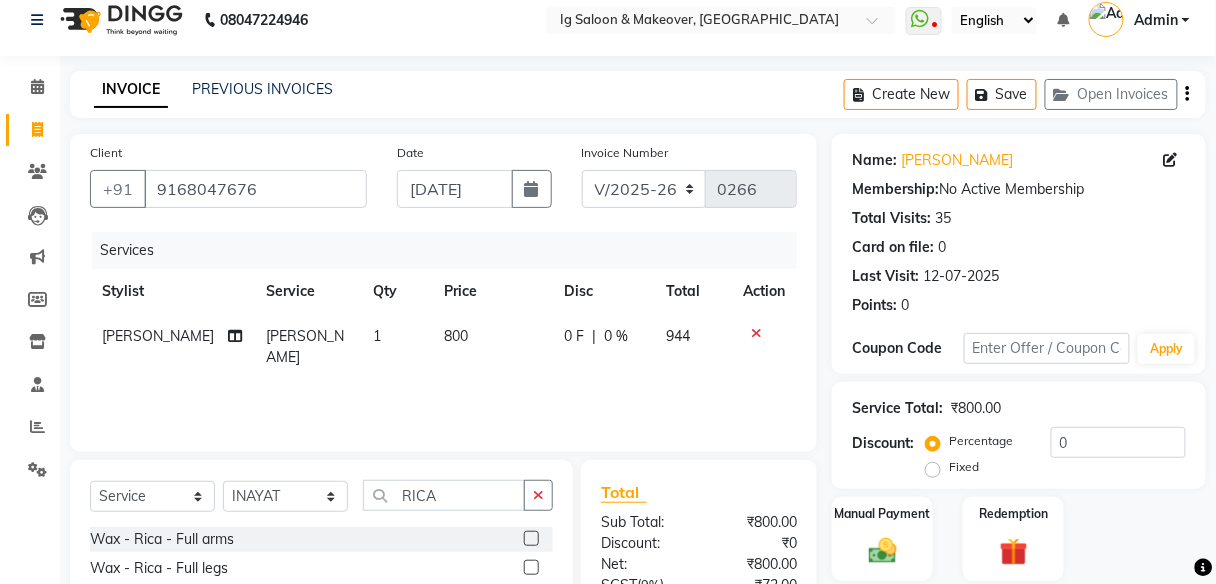 click 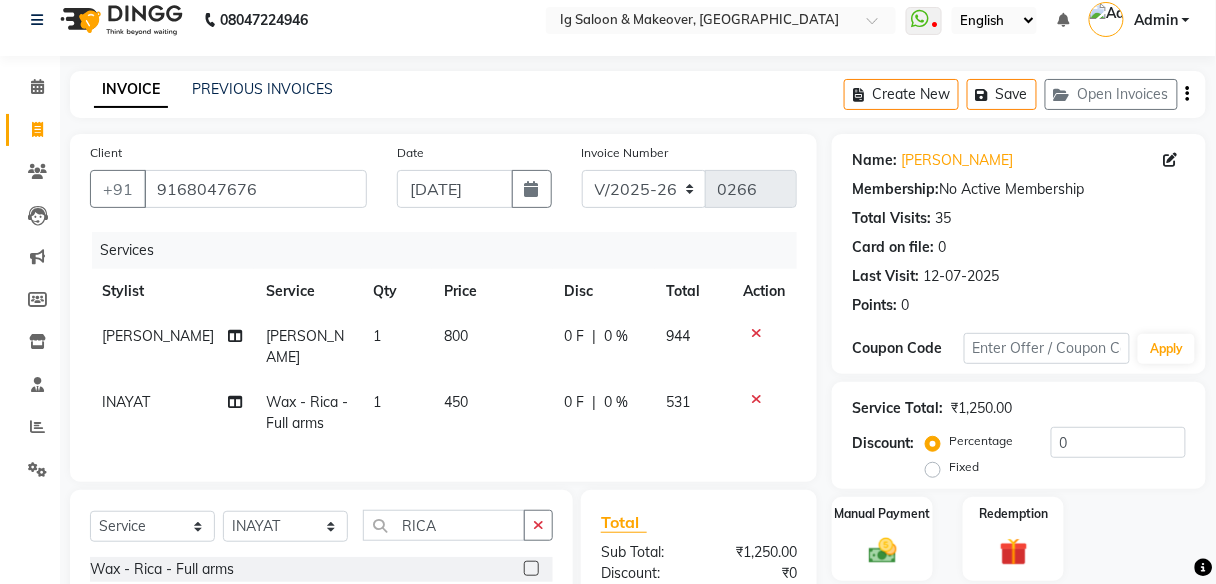 click 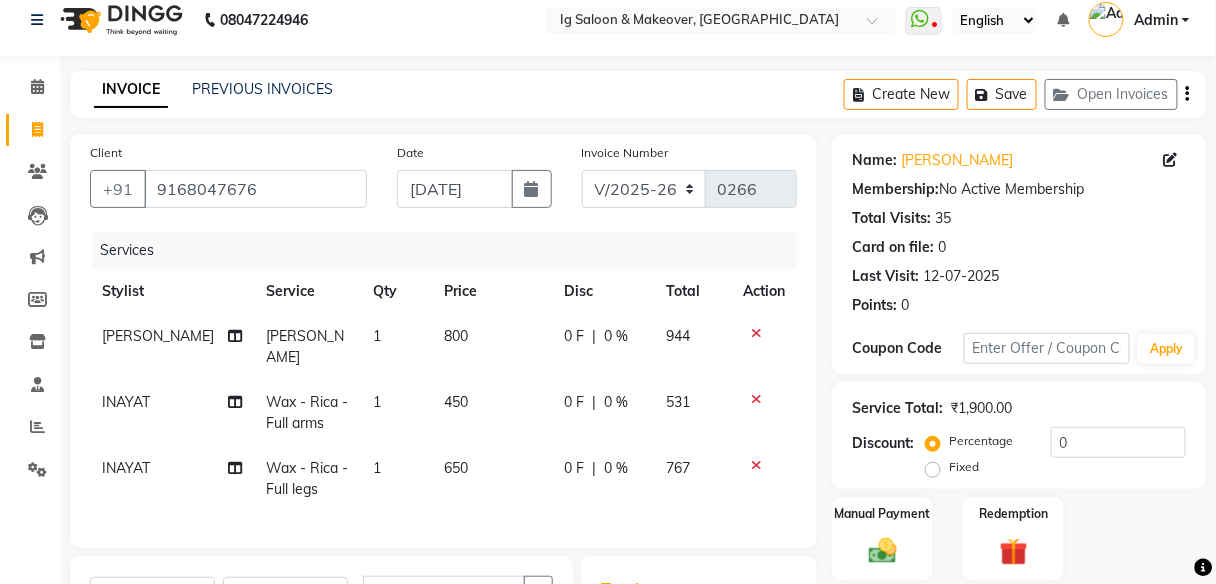 scroll, scrollTop: 304, scrollLeft: 0, axis: vertical 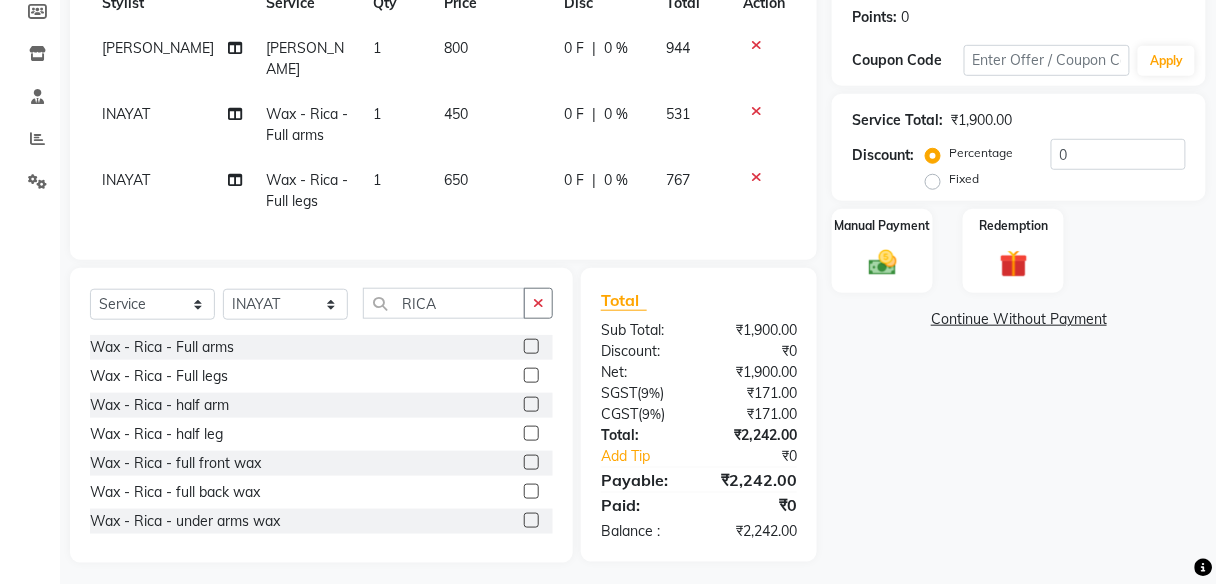 click on "450" 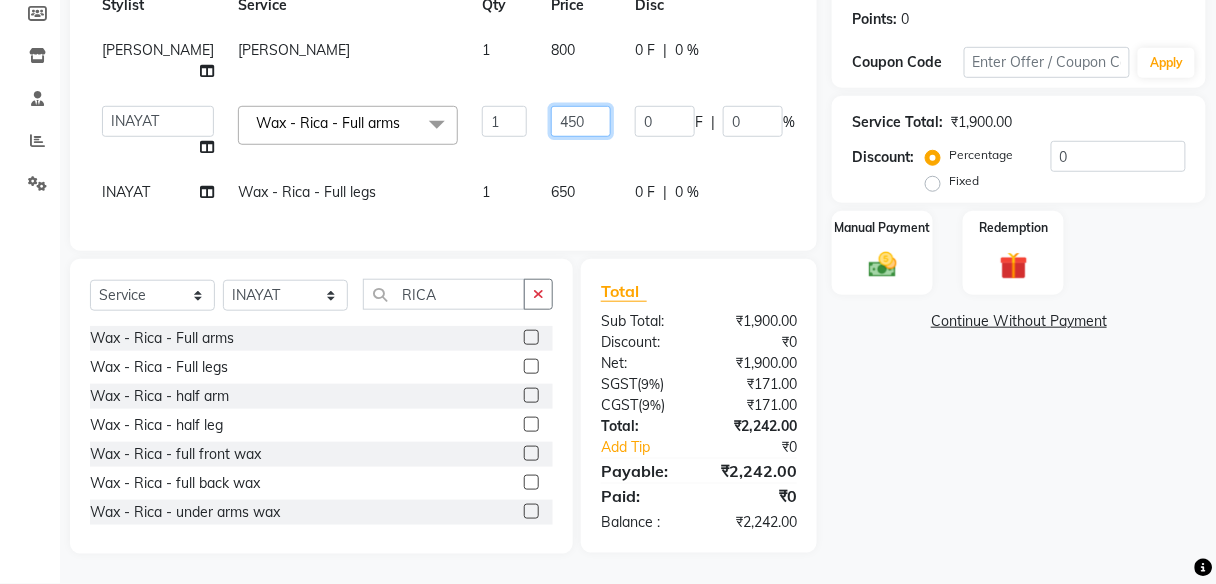 click on "450" 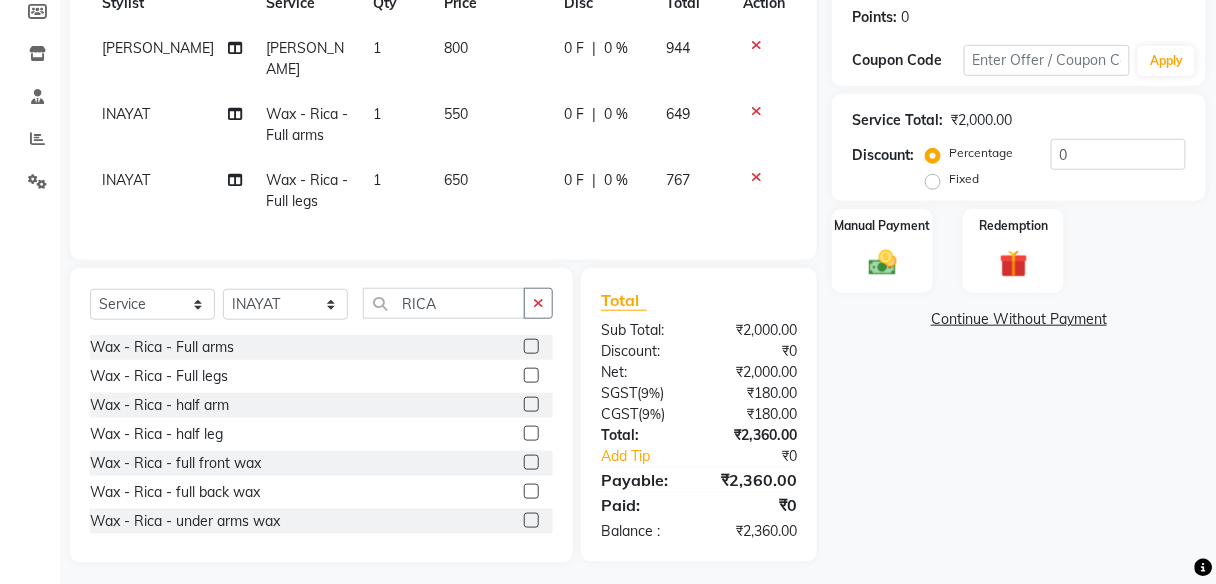 click on "650" 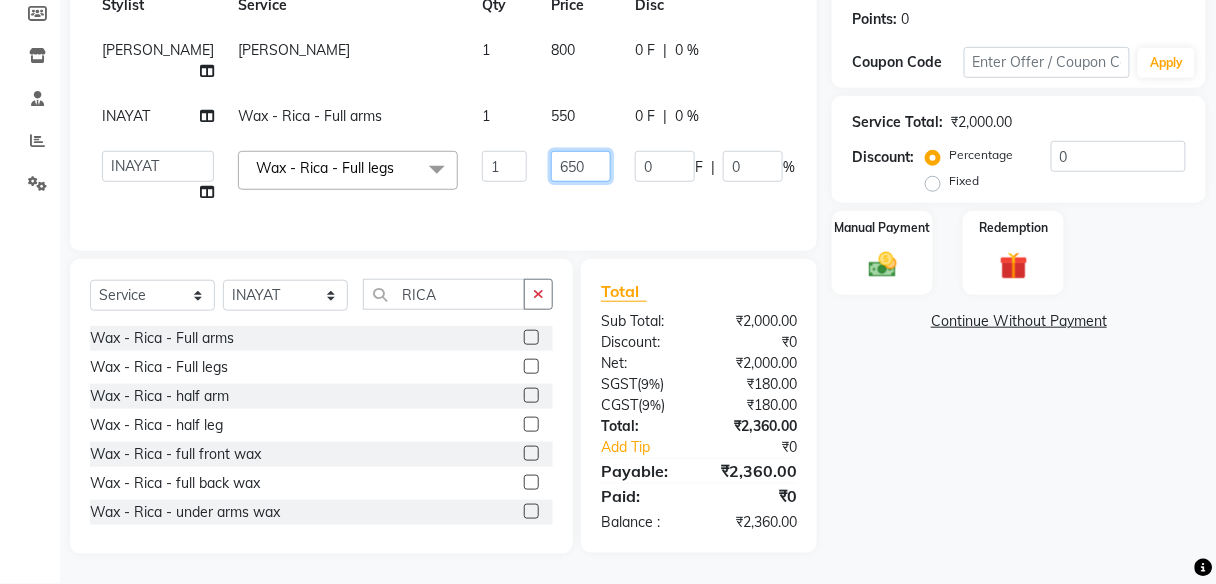 click on "650" 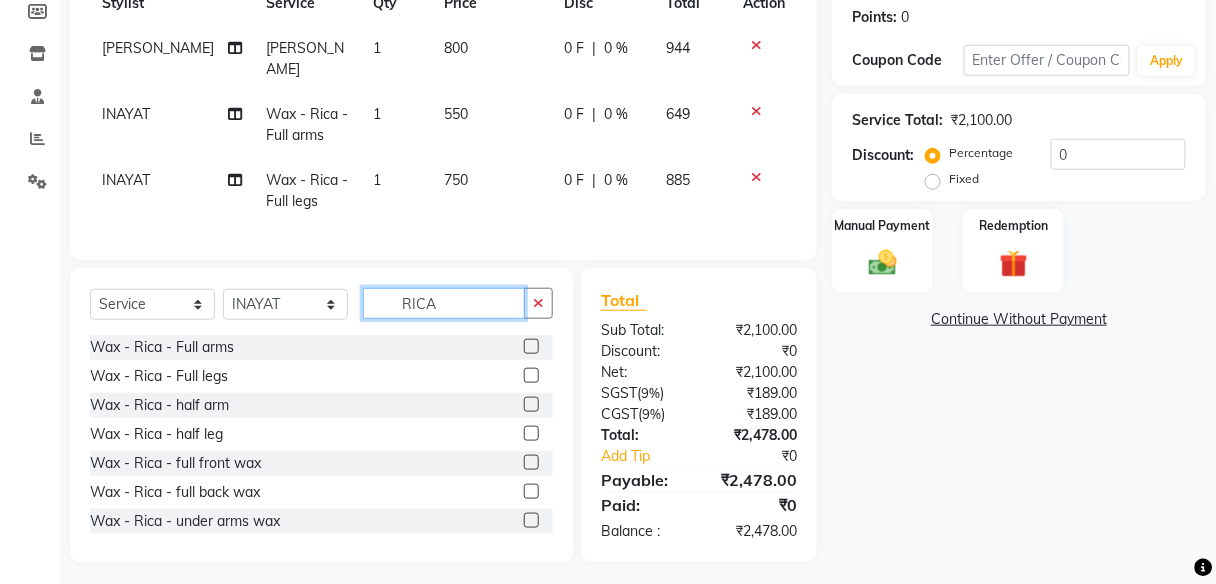 click on "Select  Service  Product  Membership  Package Voucher Prepaid Gift Card  Select Stylist [PERSON_NAME] [PERSON_NAME] [PERSON_NAME] POOJA MOTU YASHEED RICA" 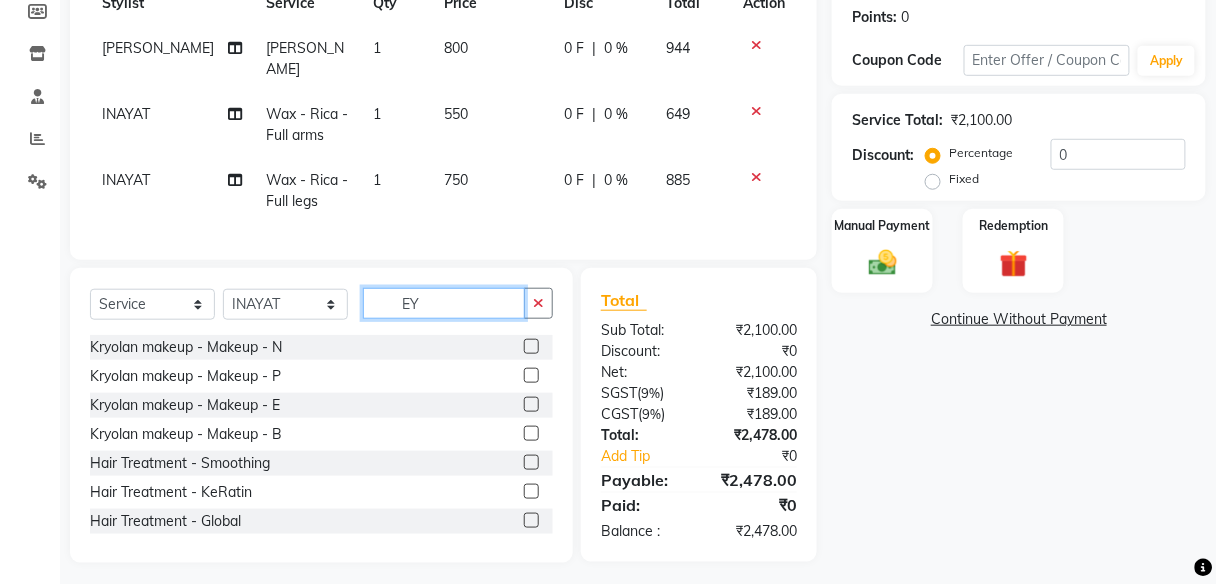 scroll, scrollTop: 302, scrollLeft: 0, axis: vertical 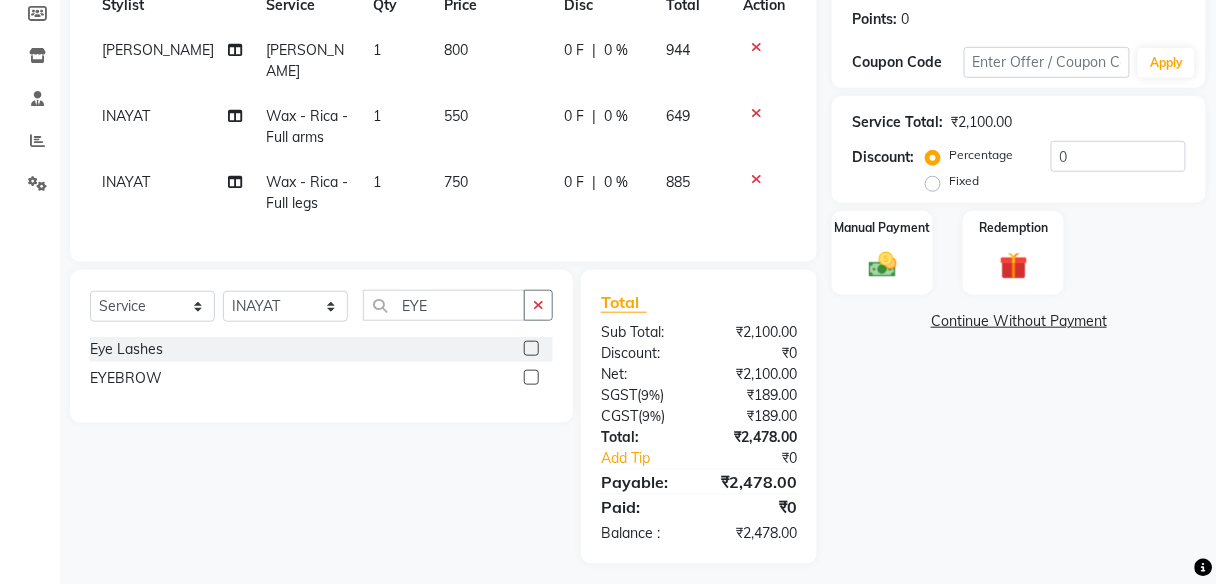 click 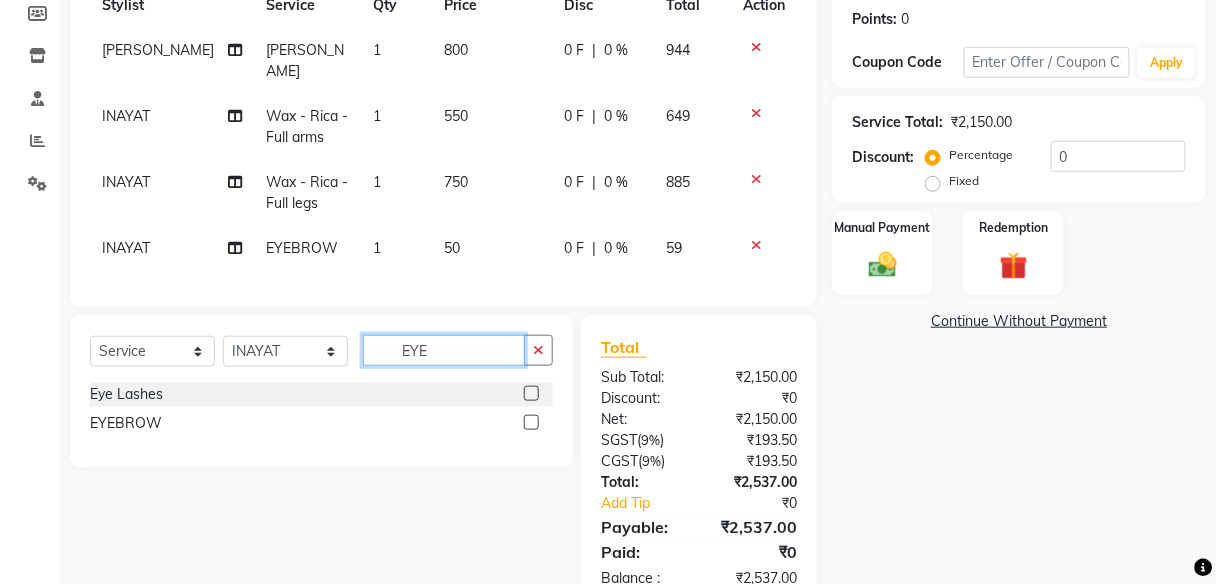 click on "EYE" 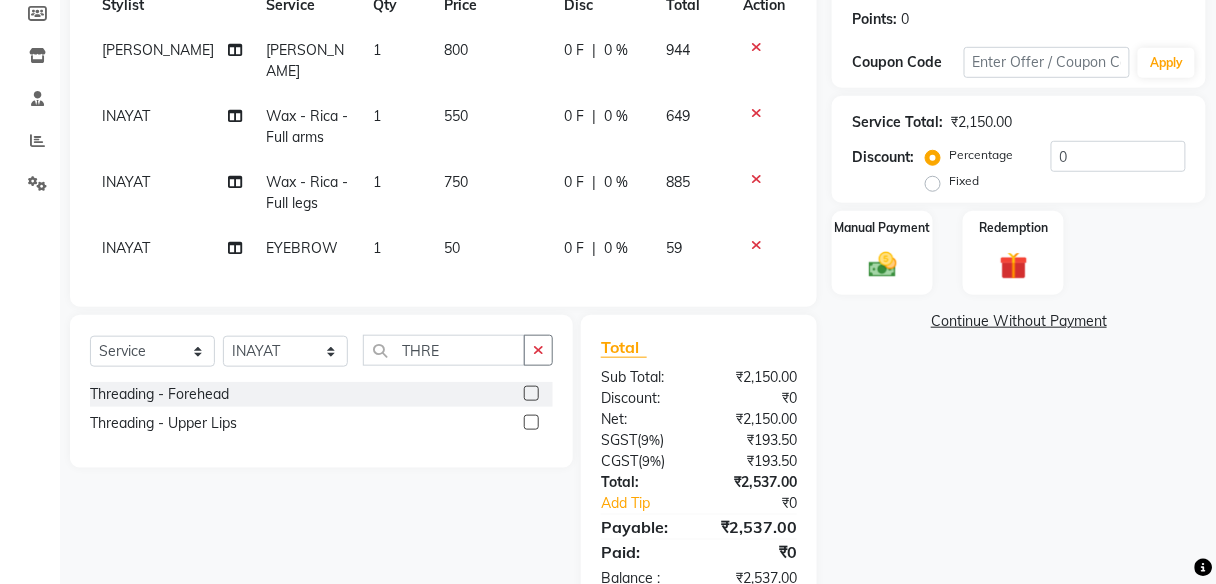 click 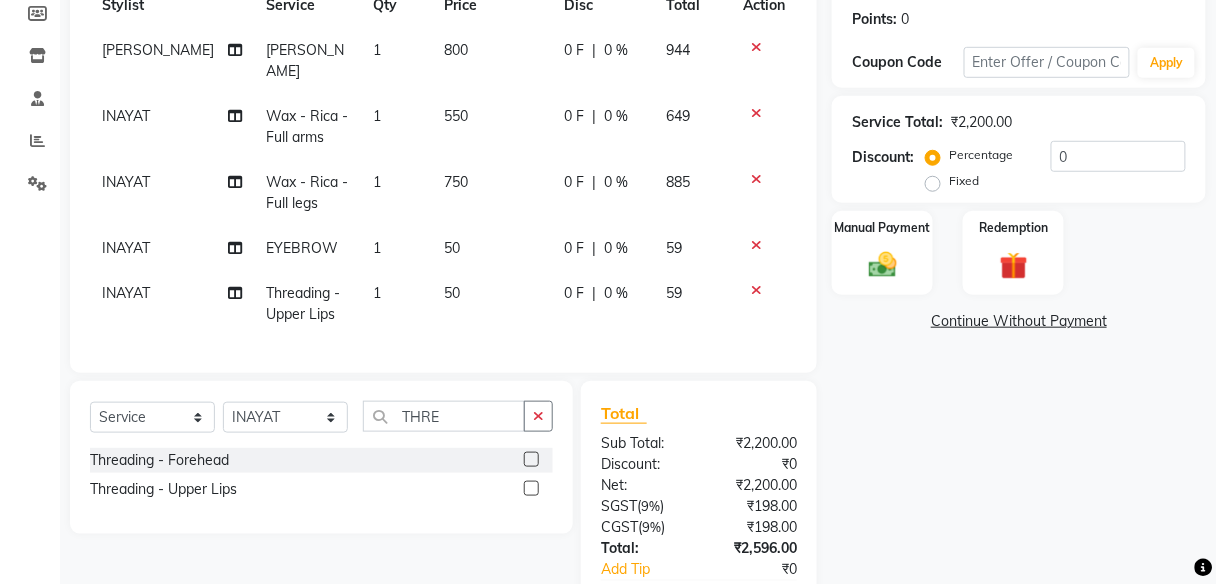 click on "Name: [PERSON_NAME]  Membership:  No Active Membership  Total Visits:  35 Card on file:  0 Last Visit:   [DATE] Points:   0  Coupon Code Apply Service Total:  ₹2,200.00  Discount:  Percentage   Fixed  0 Manual Payment Redemption  Continue Without Payment" 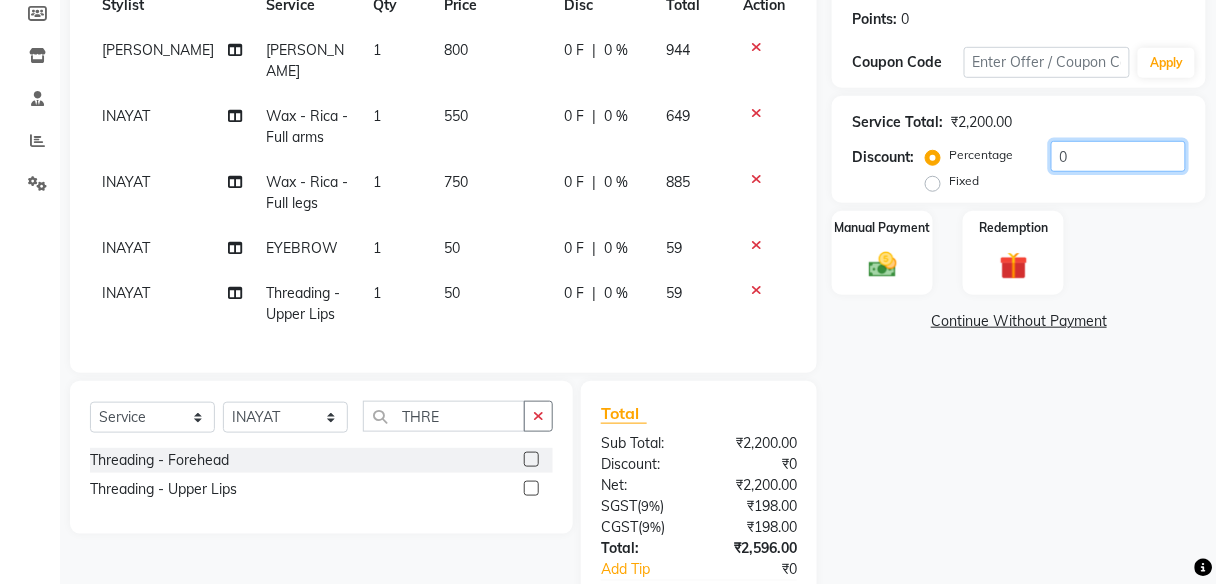 click on "0" 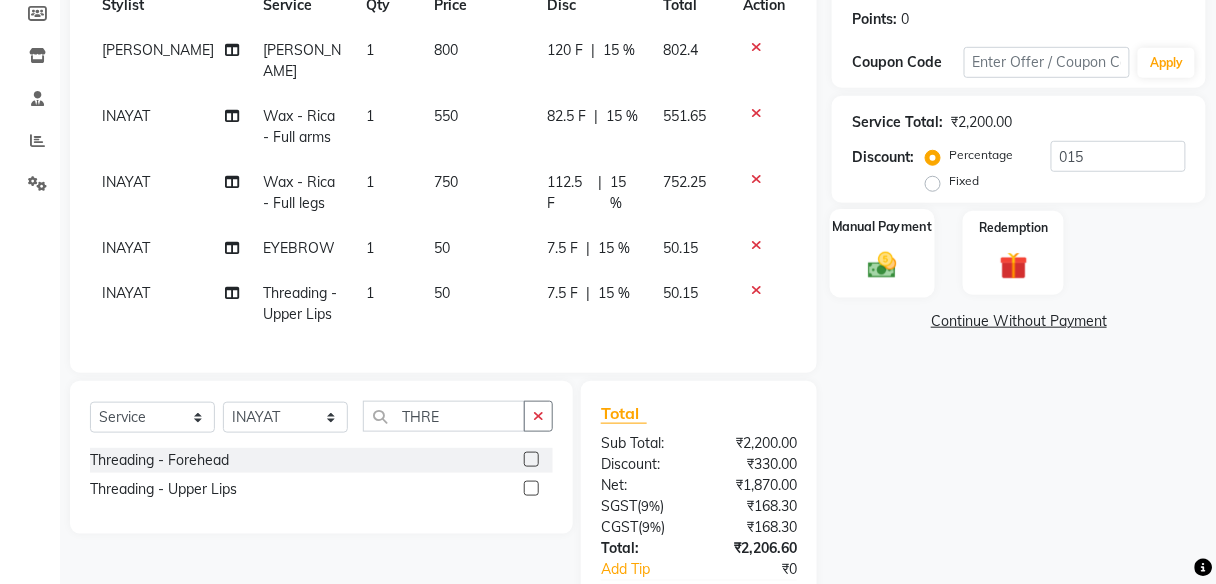 click 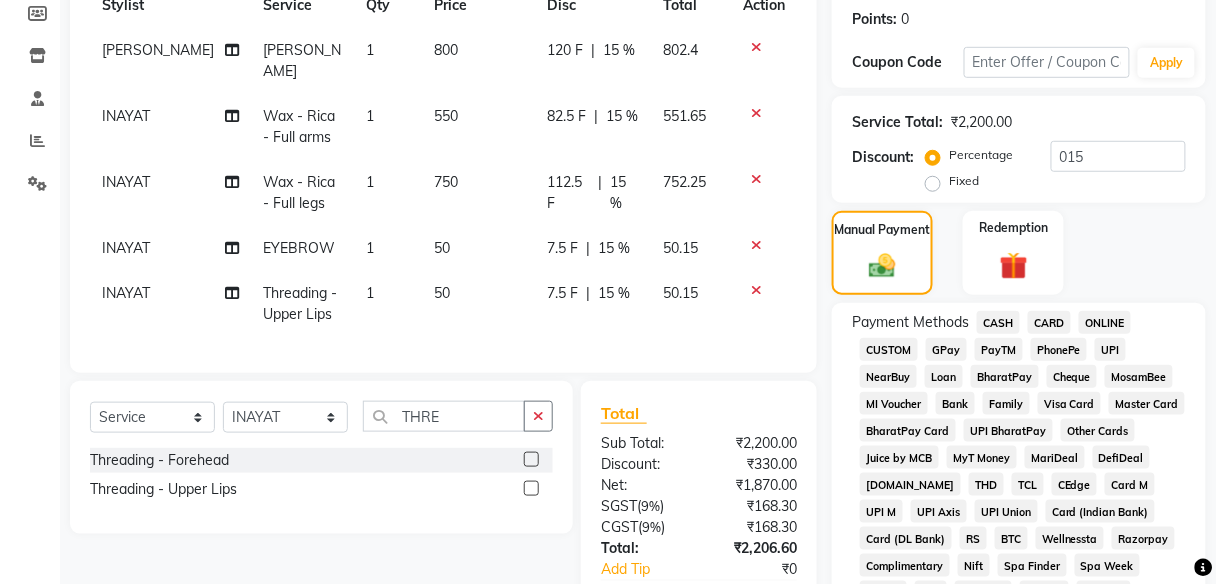click on "PayTM" 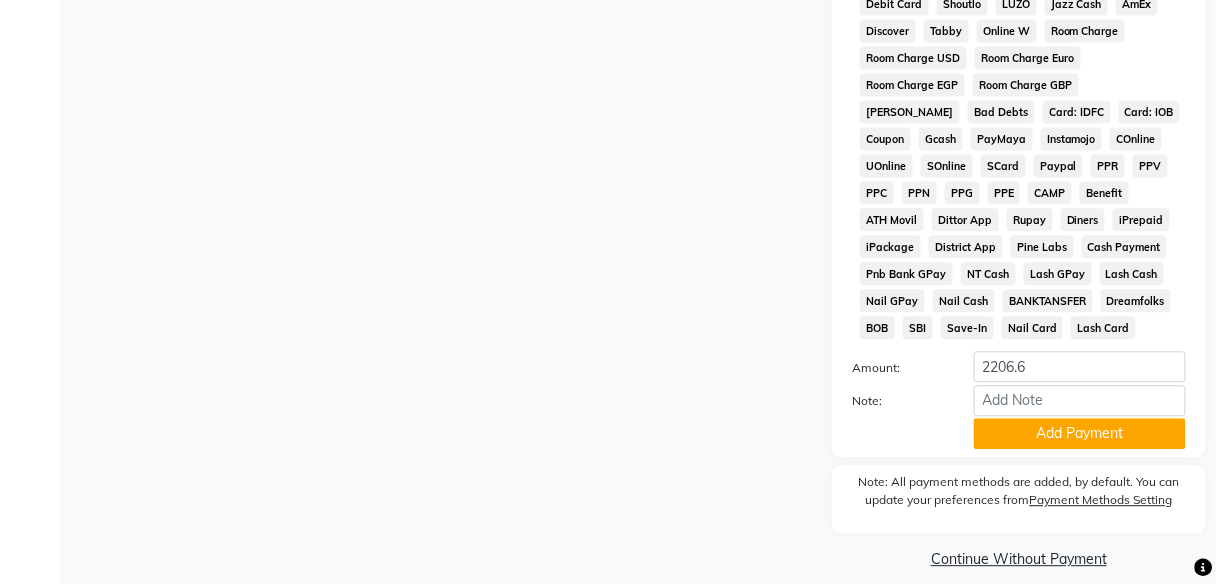 scroll, scrollTop: 1018, scrollLeft: 0, axis: vertical 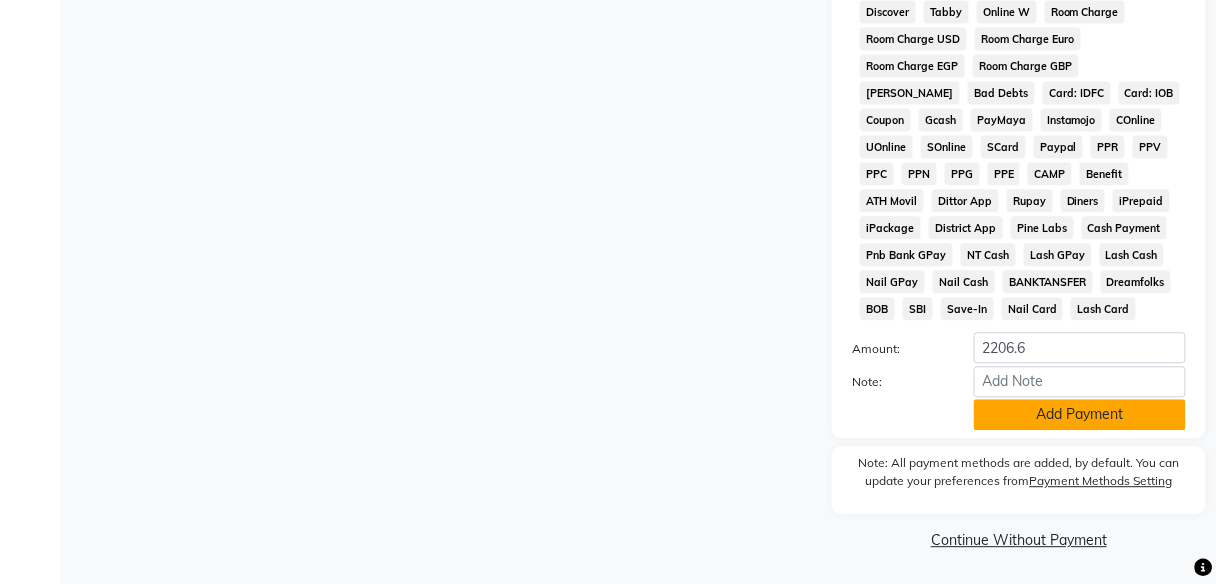 click on "Add Payment" 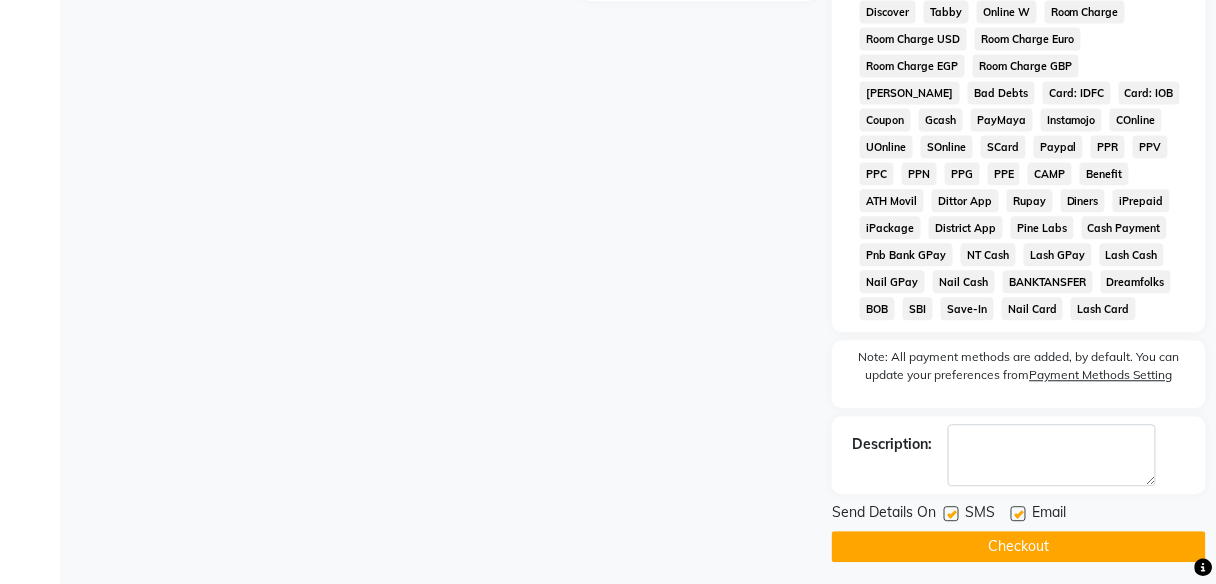 click on "Checkout" 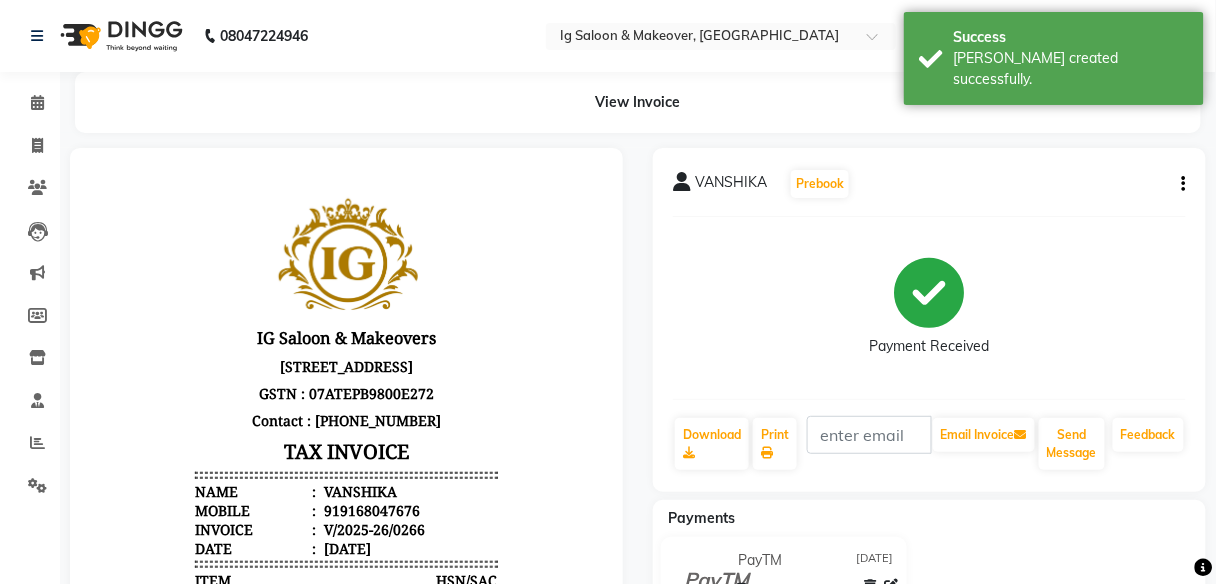 scroll, scrollTop: 0, scrollLeft: 0, axis: both 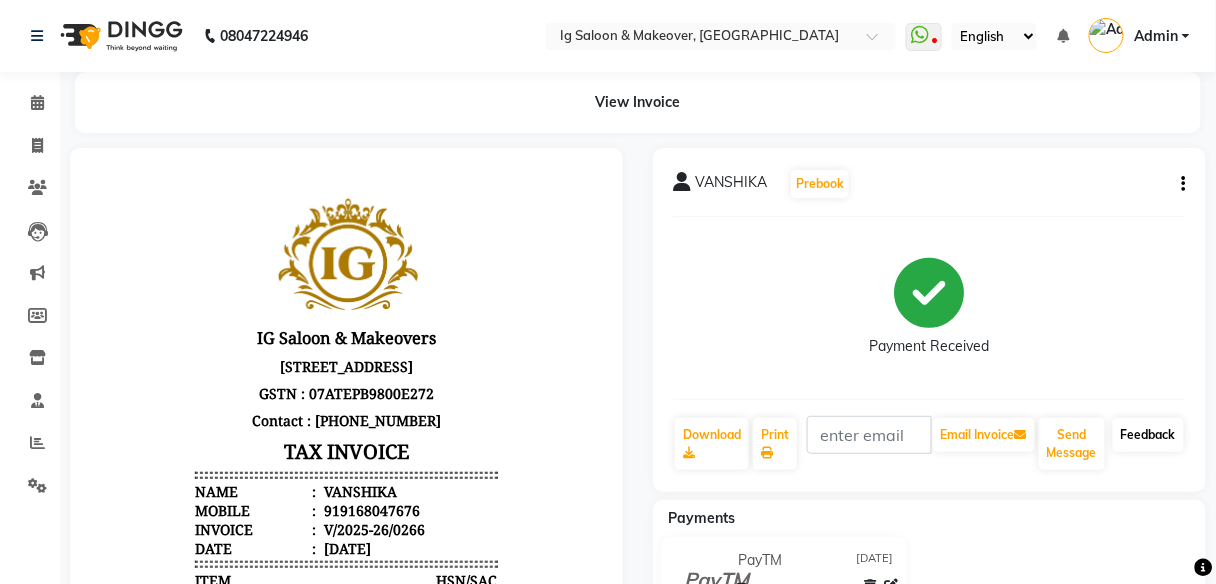 click on "Feedback" 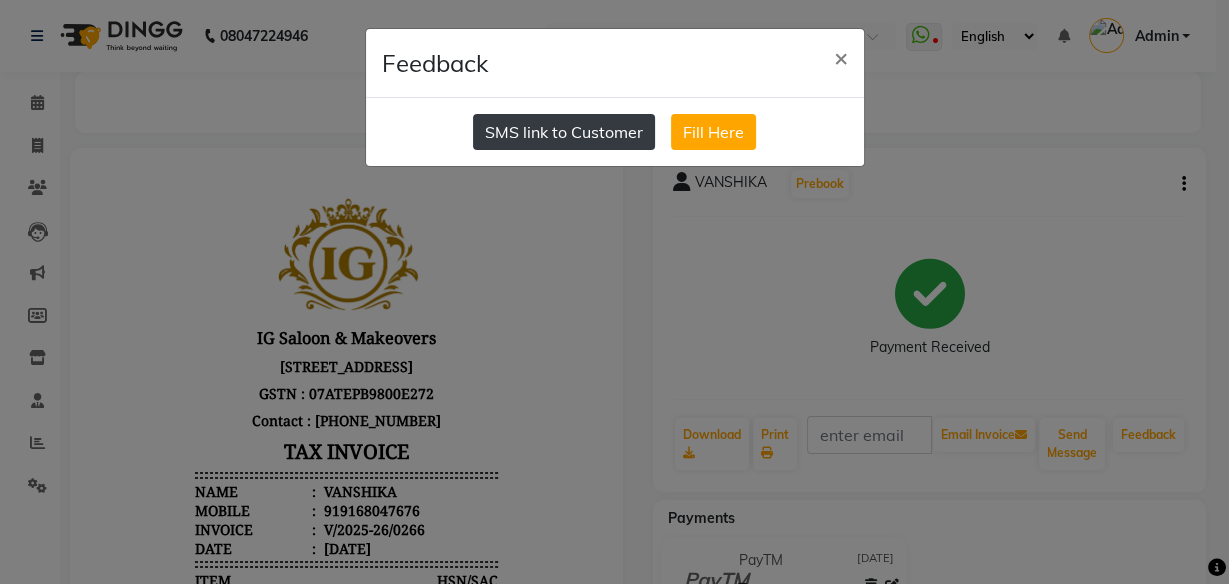 click on "SMS link to Customer" 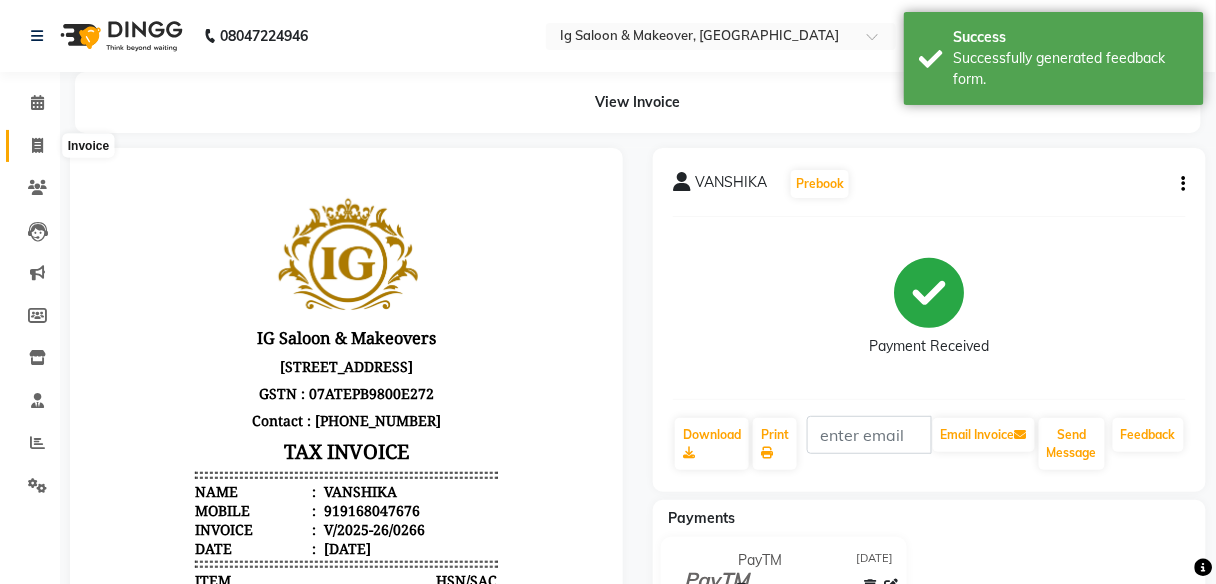 click 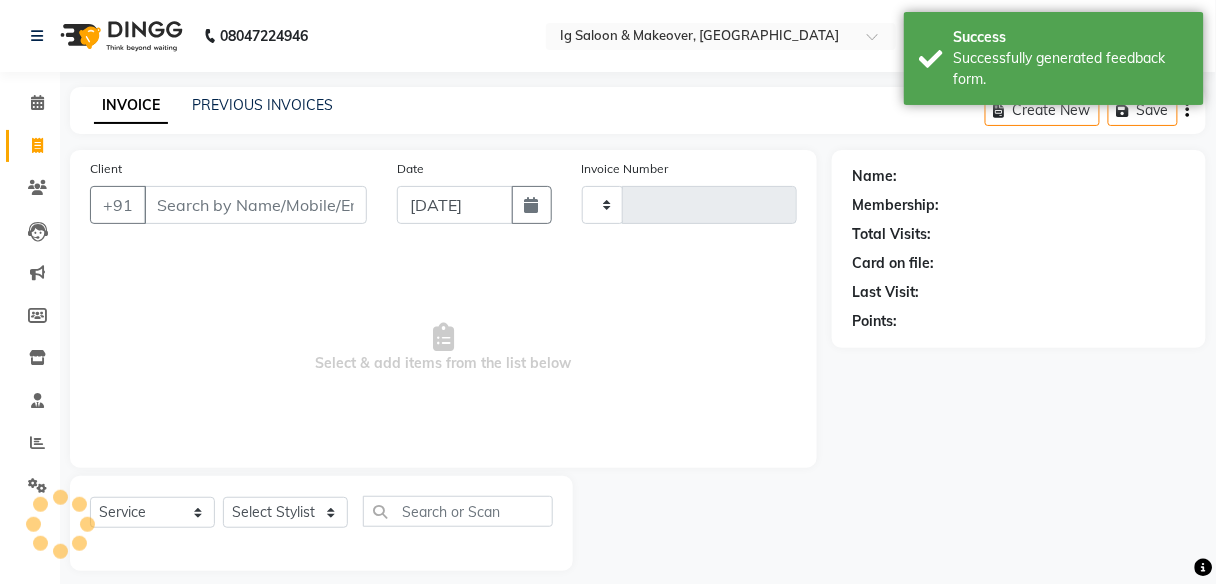 scroll, scrollTop: 16, scrollLeft: 0, axis: vertical 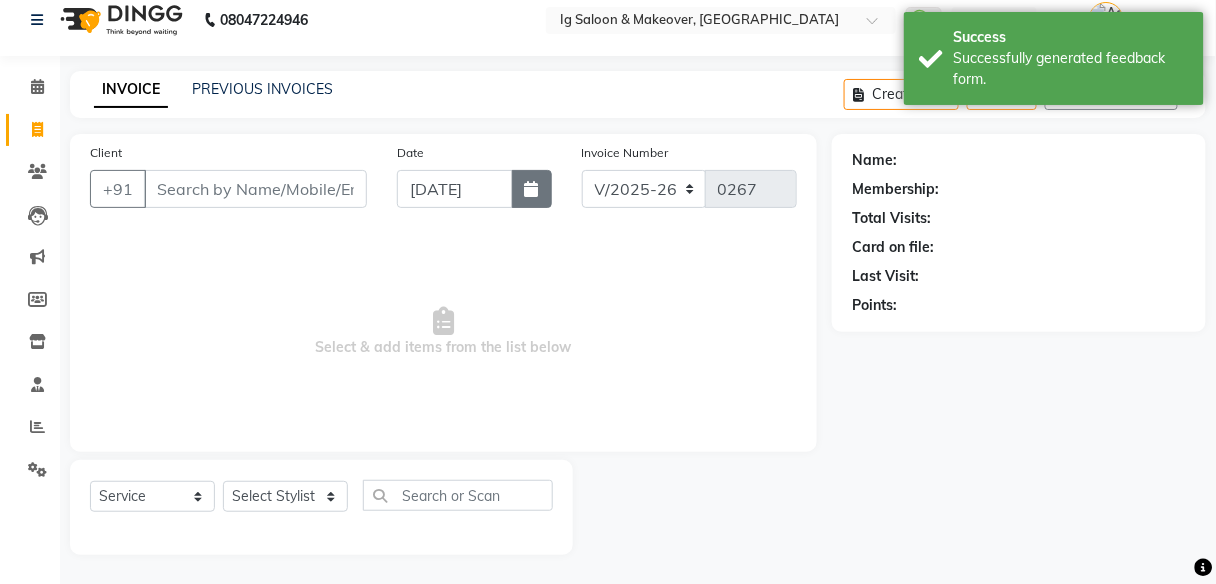 click 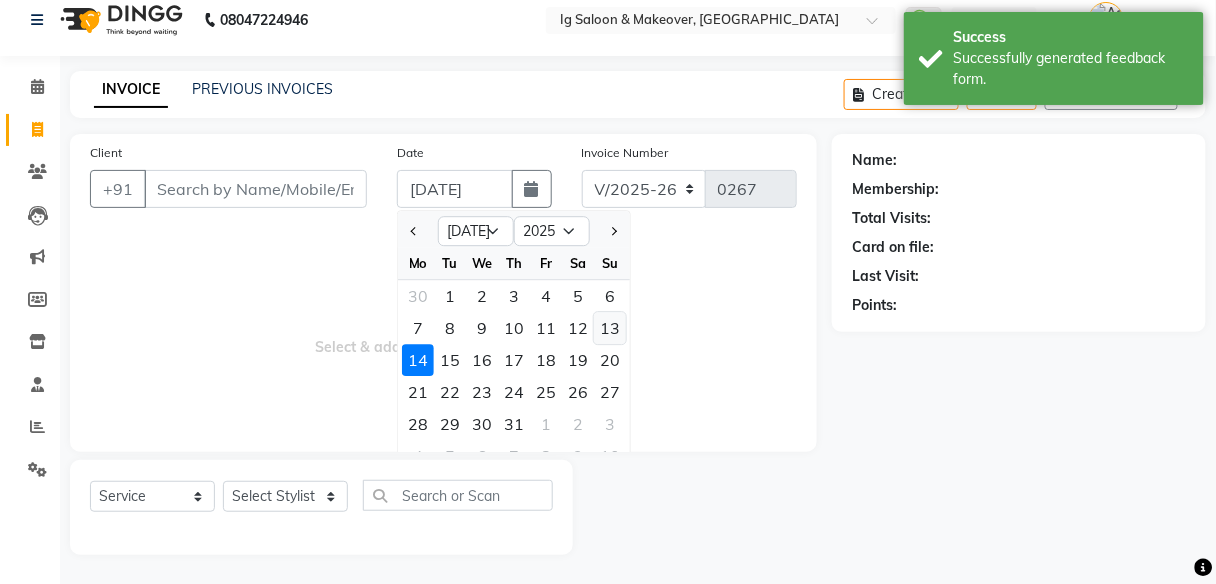 click on "13" 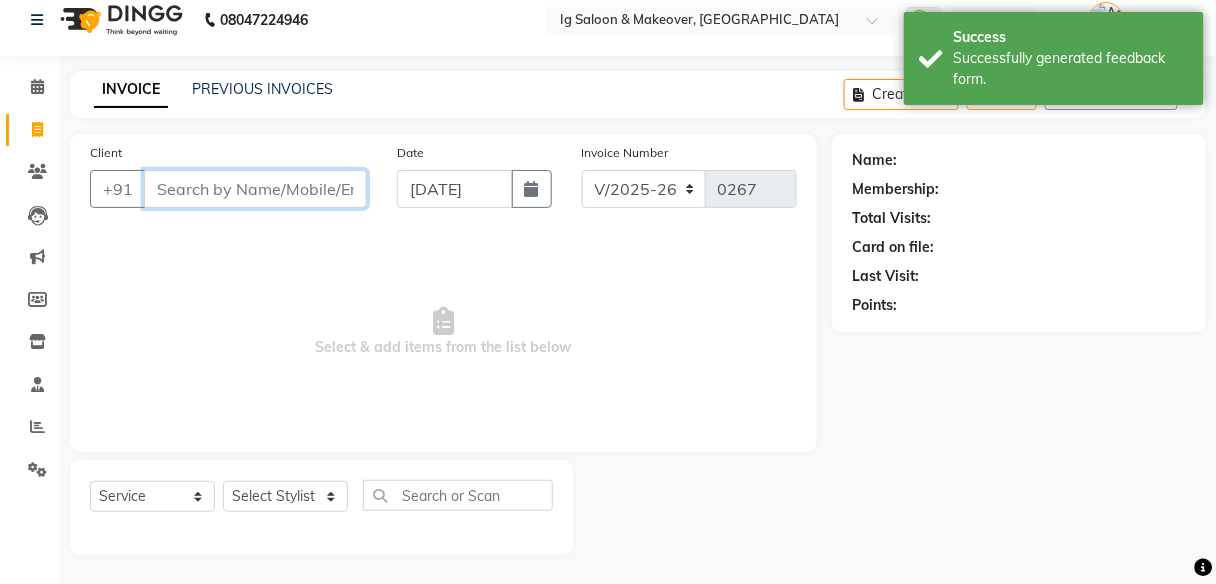 click on "Client" at bounding box center (255, 189) 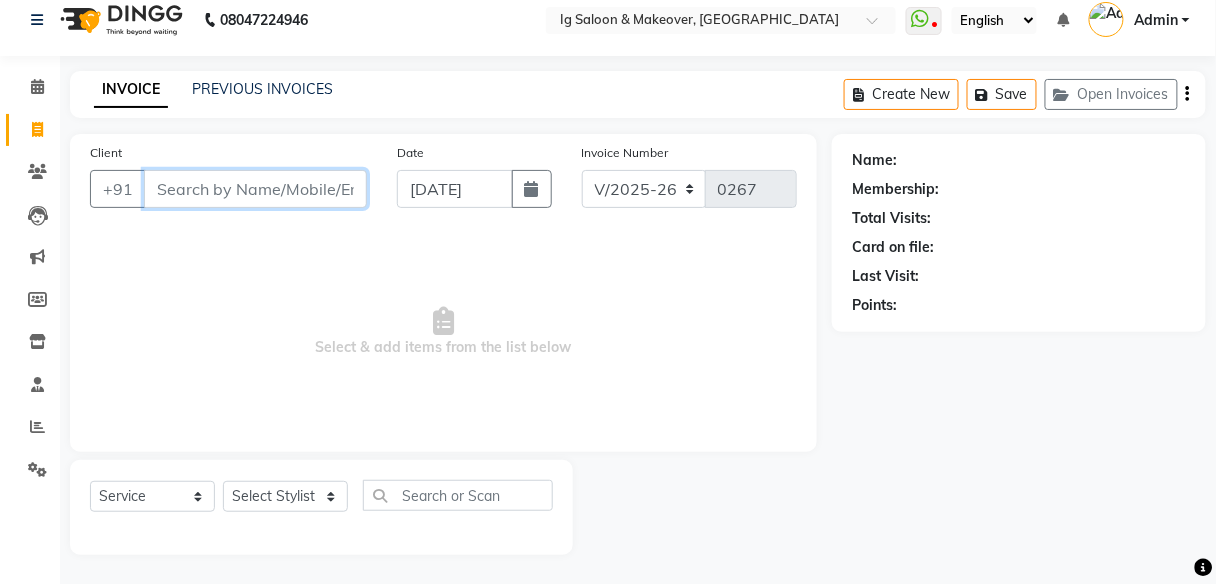 click on "Client" at bounding box center [255, 189] 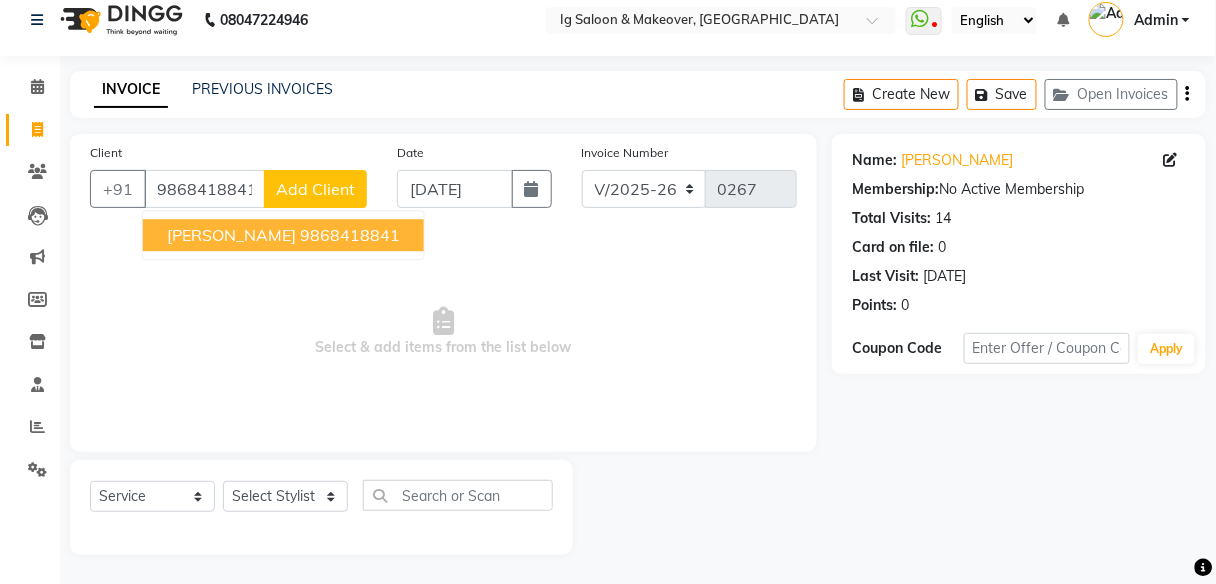 click on "[PERSON_NAME]" at bounding box center [231, 235] 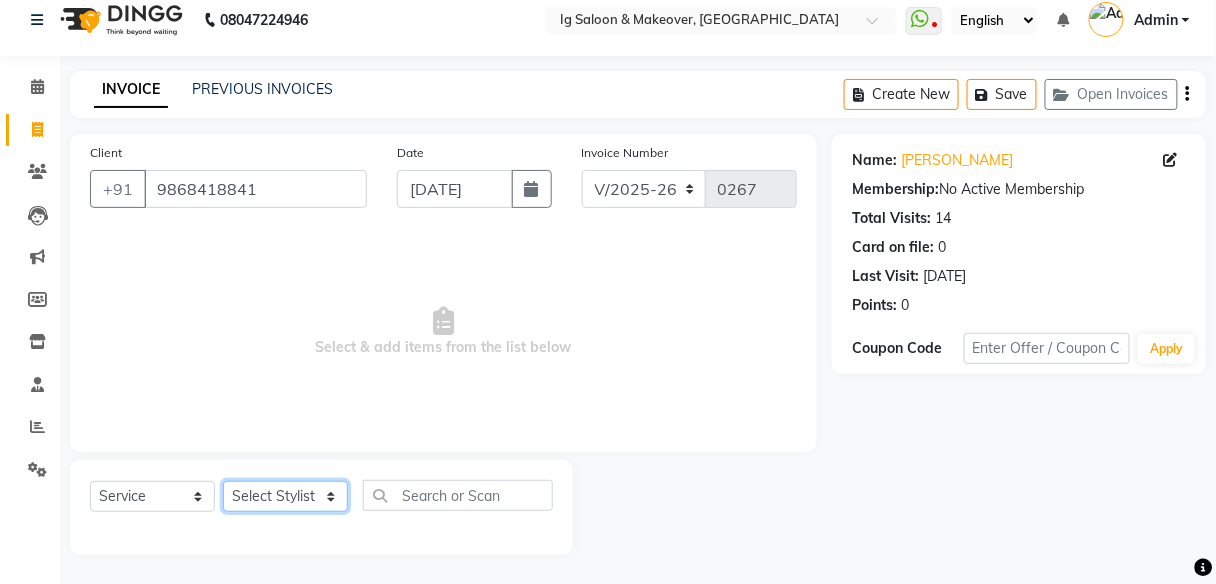 click on "Select Stylist [PERSON_NAME] [PERSON_NAME] [PERSON_NAME] POOJA MOTU YASHEED" 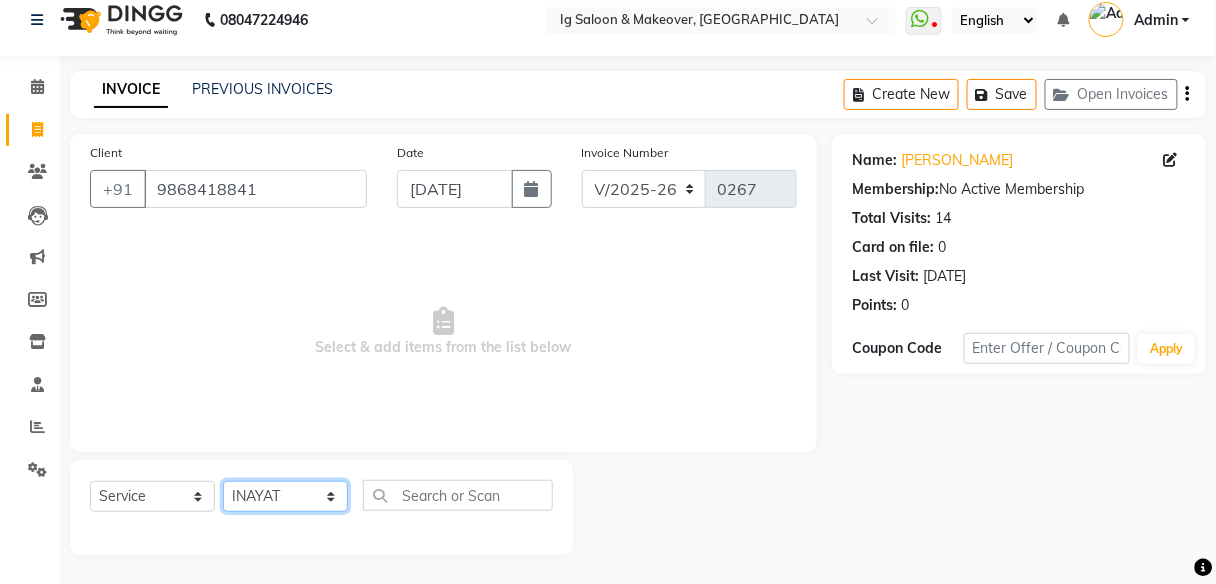 click on "Select Stylist [PERSON_NAME] [PERSON_NAME] [PERSON_NAME] POOJA MOTU YASHEED" 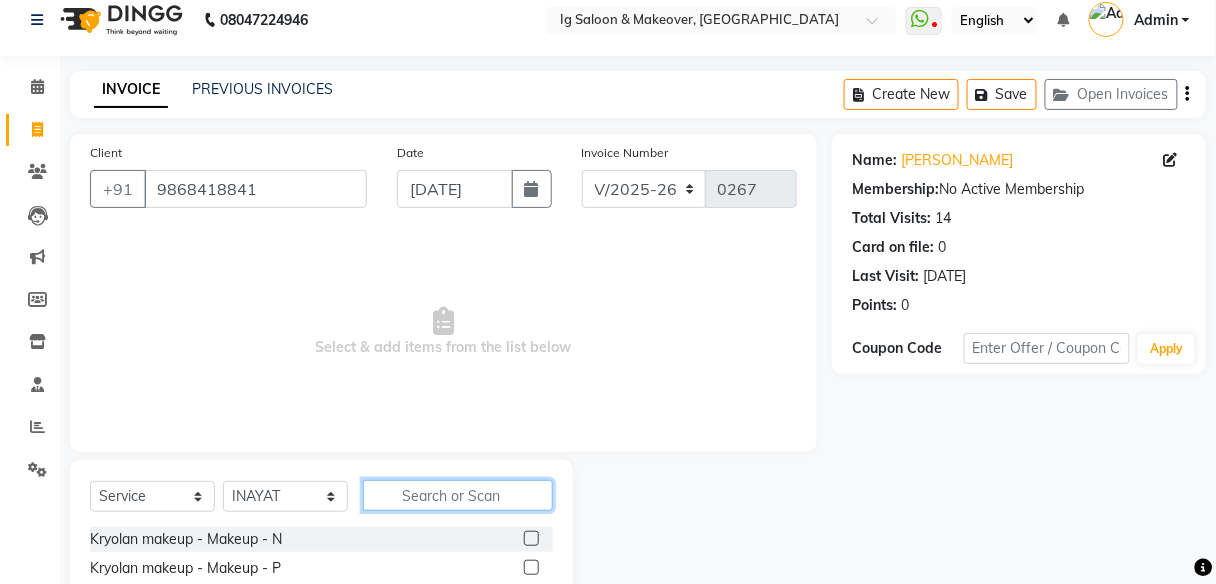 click 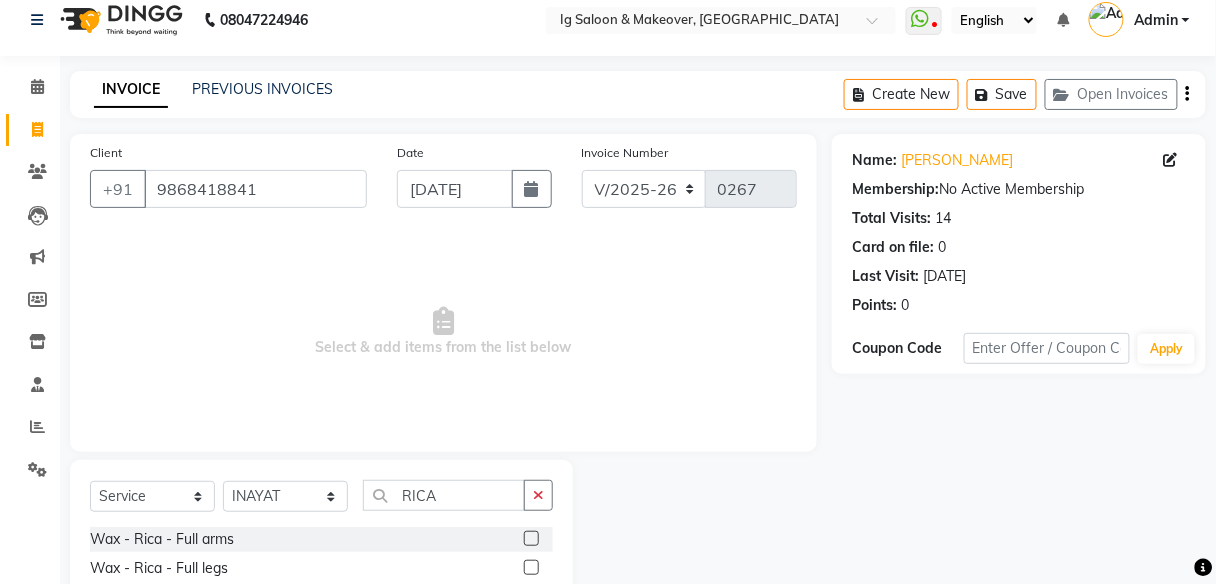 click 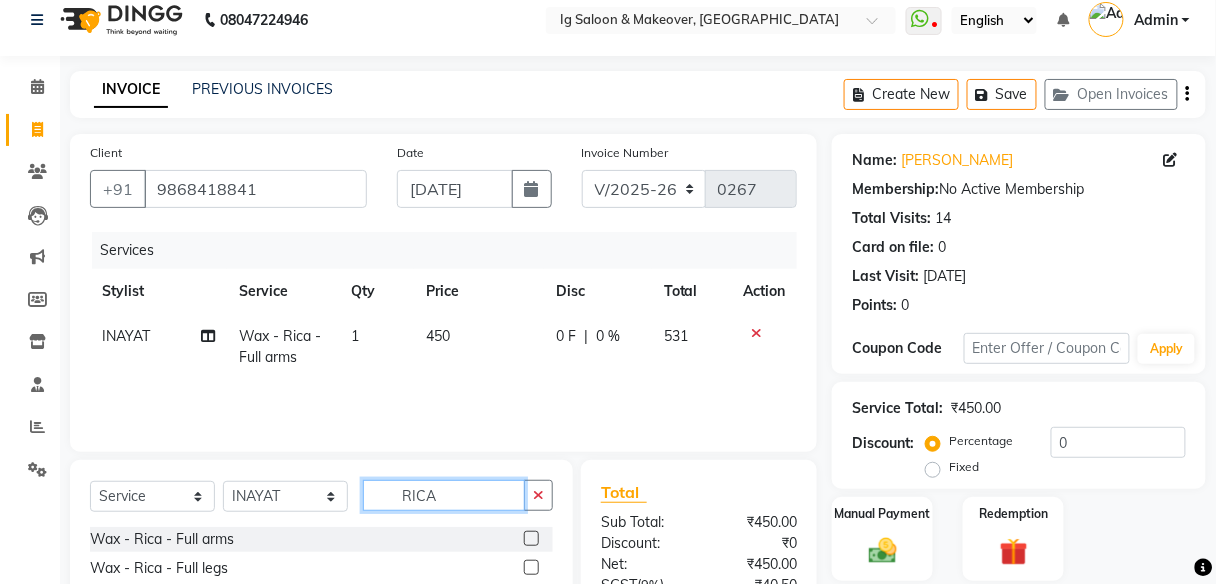 click on "RICA" 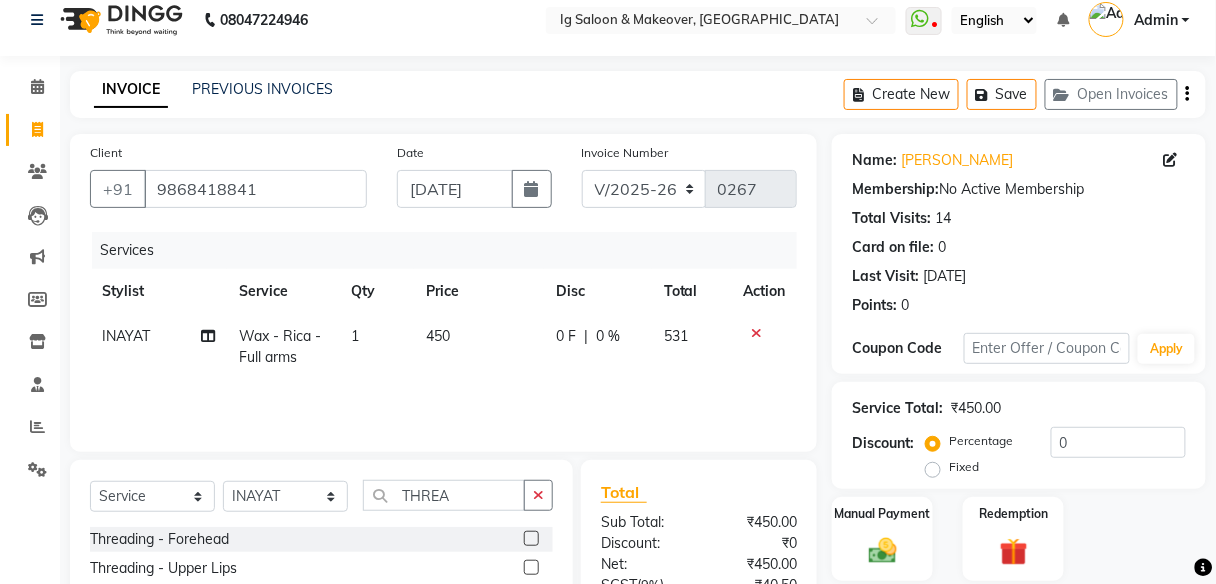 click 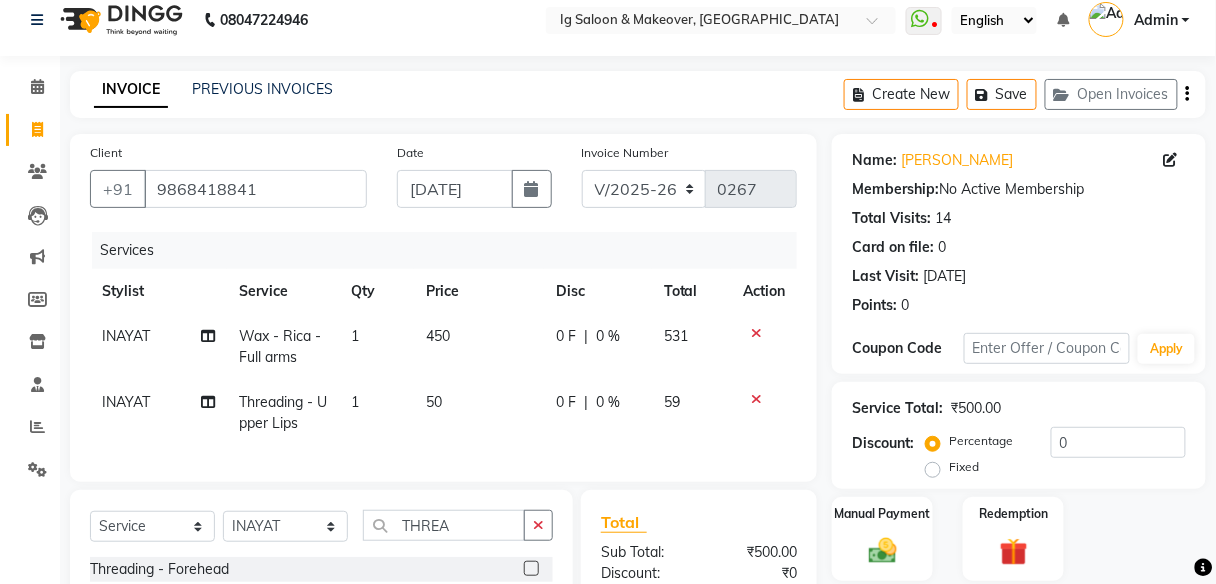 scroll, scrollTop: 257, scrollLeft: 0, axis: vertical 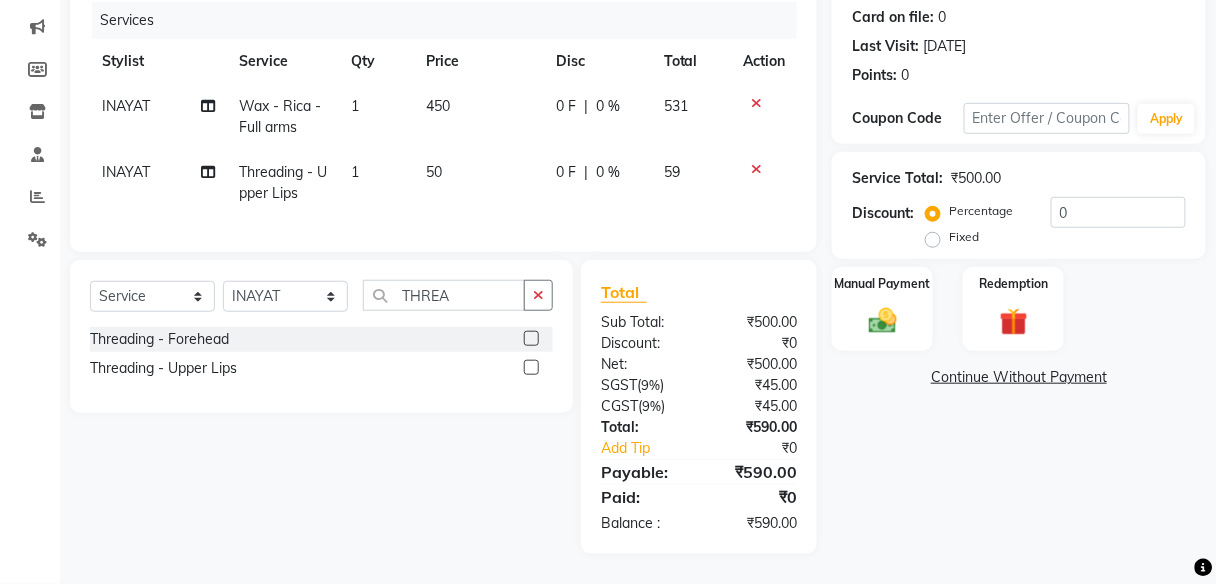 click 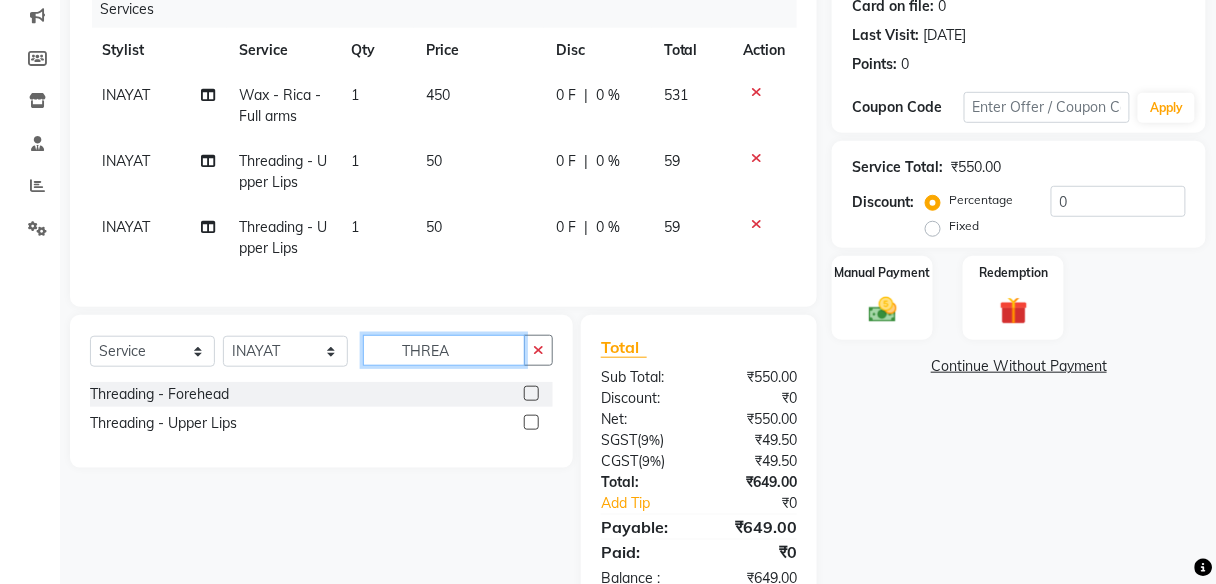 click on "THREA" 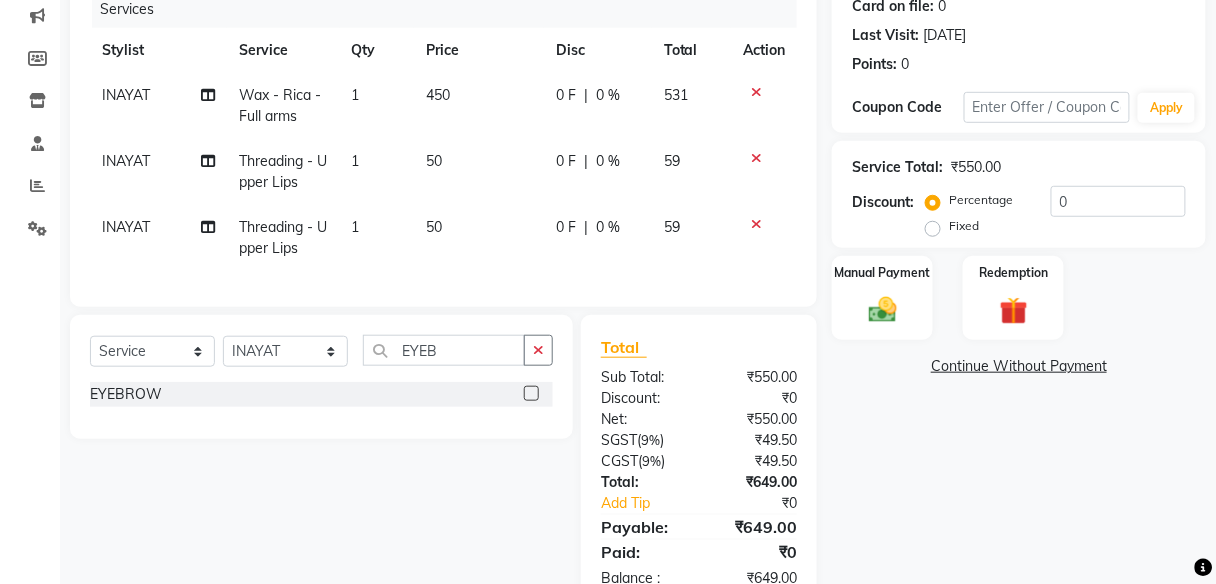 click 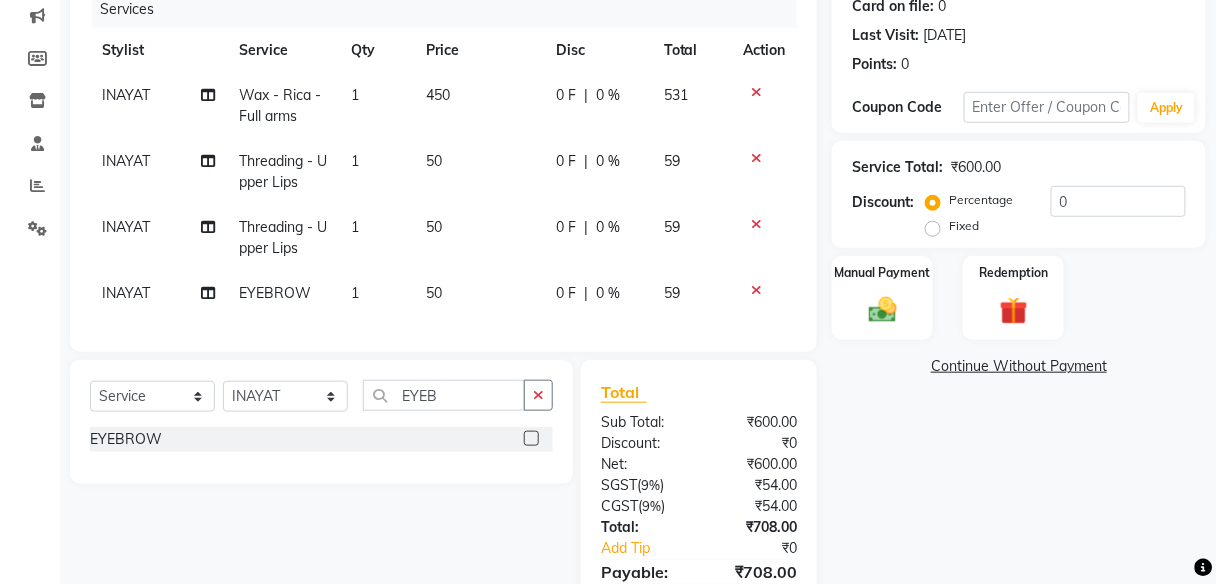 click on "50" 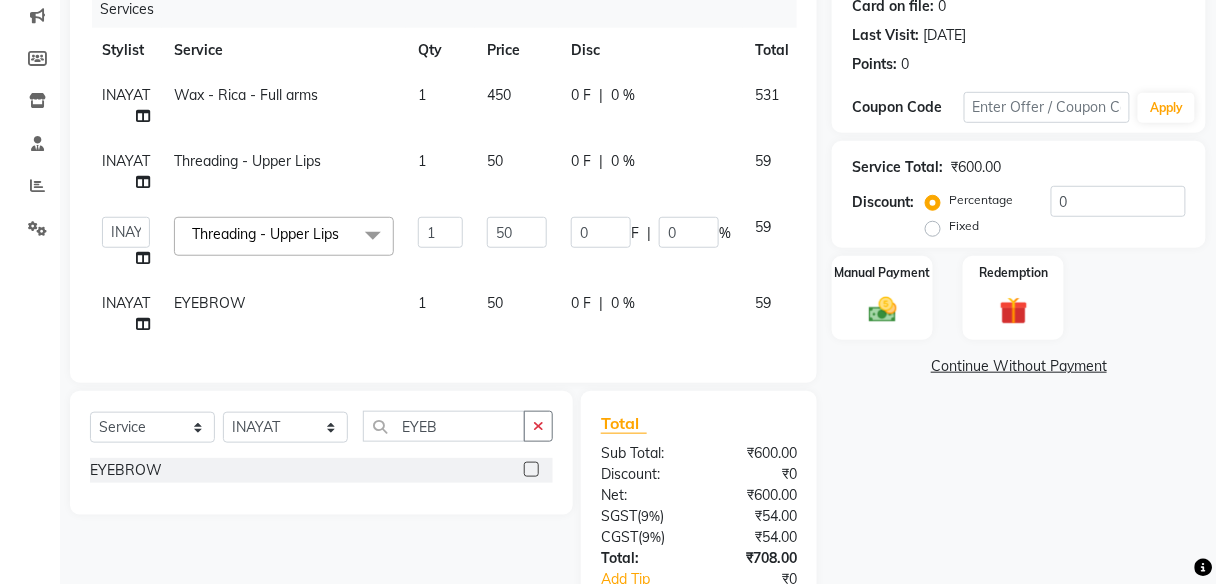 click on "1" 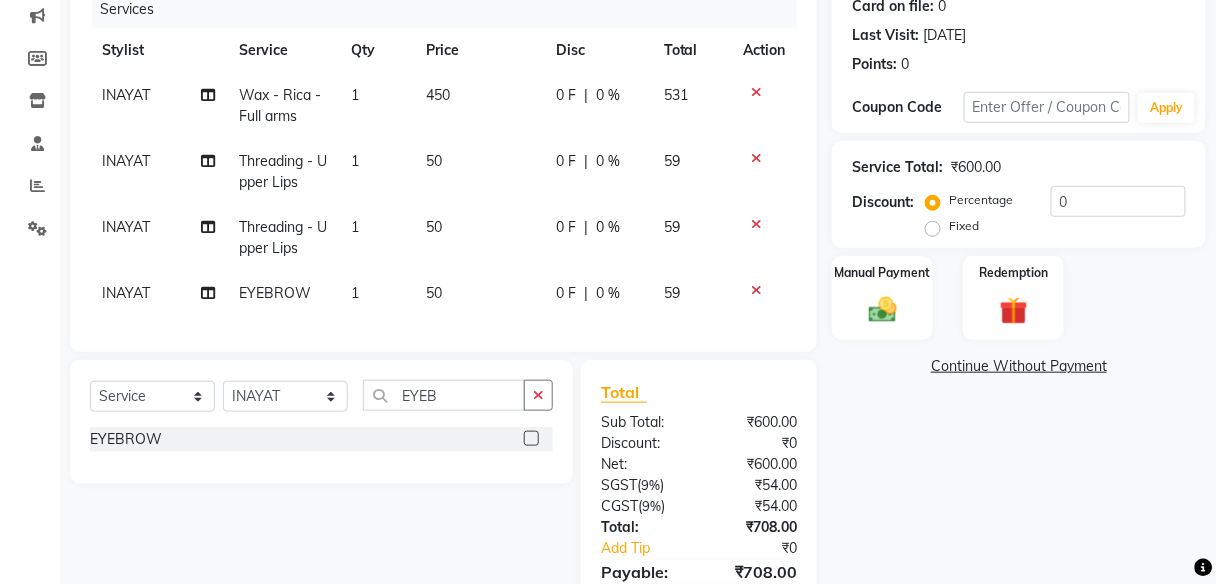 click on "50" 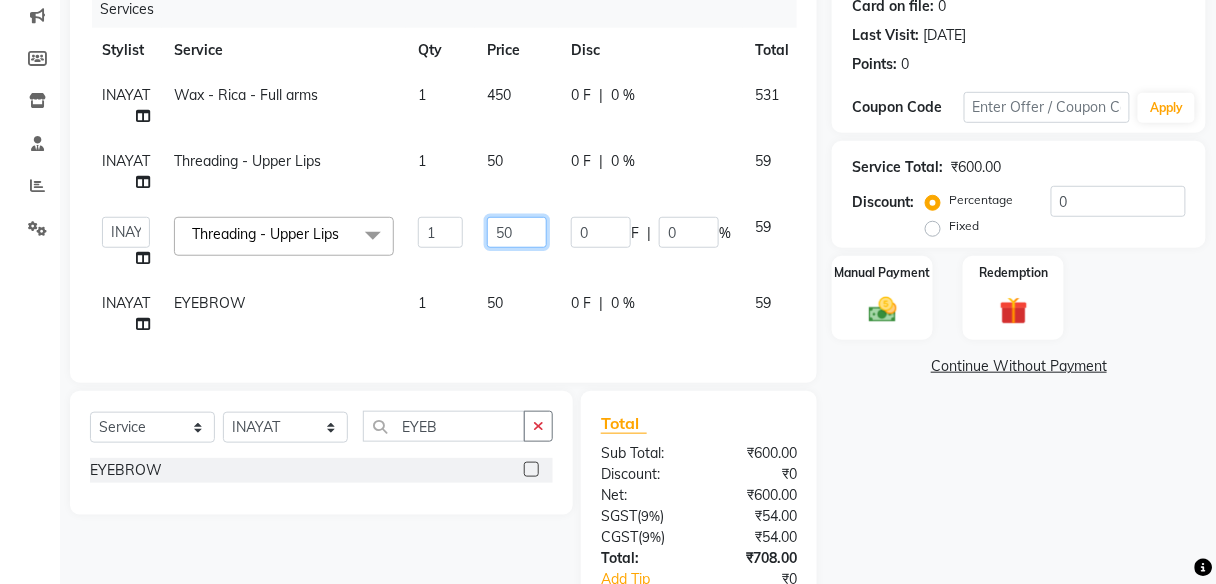 click on "50" 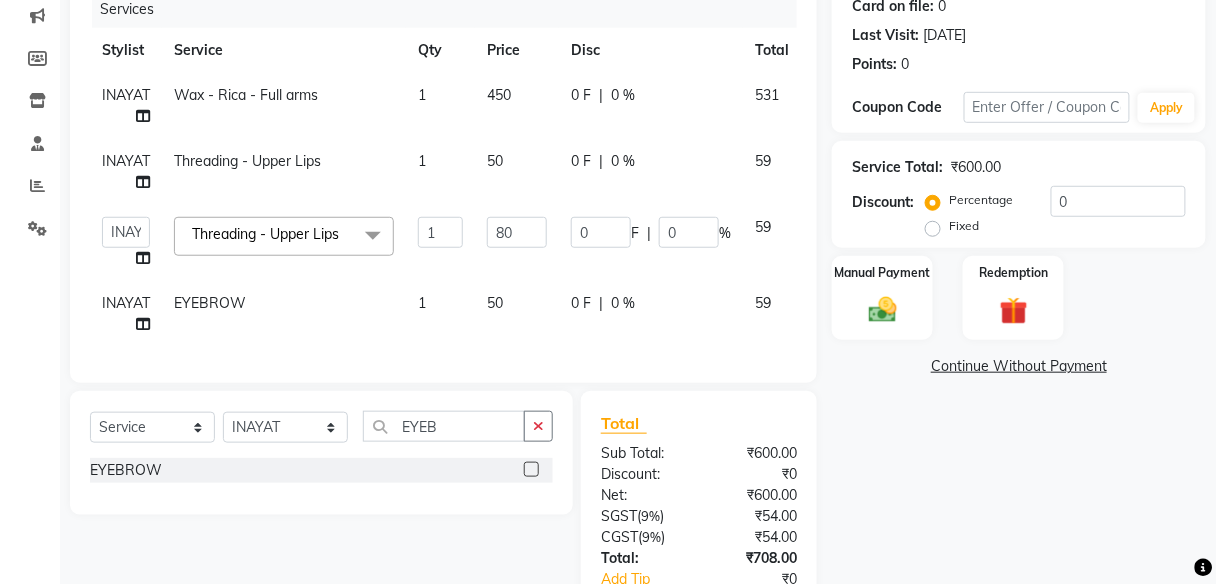 click on "Name: [PERSON_NAME]  Membership:  No Active Membership  Total Visits:  14 Card on file:  0 Last Visit:   [DATE] Points:   0  Coupon Code Apply Service Total:  ₹600.00  Discount:  Percentage   Fixed  0 Manual Payment Redemption  Continue Without Payment" 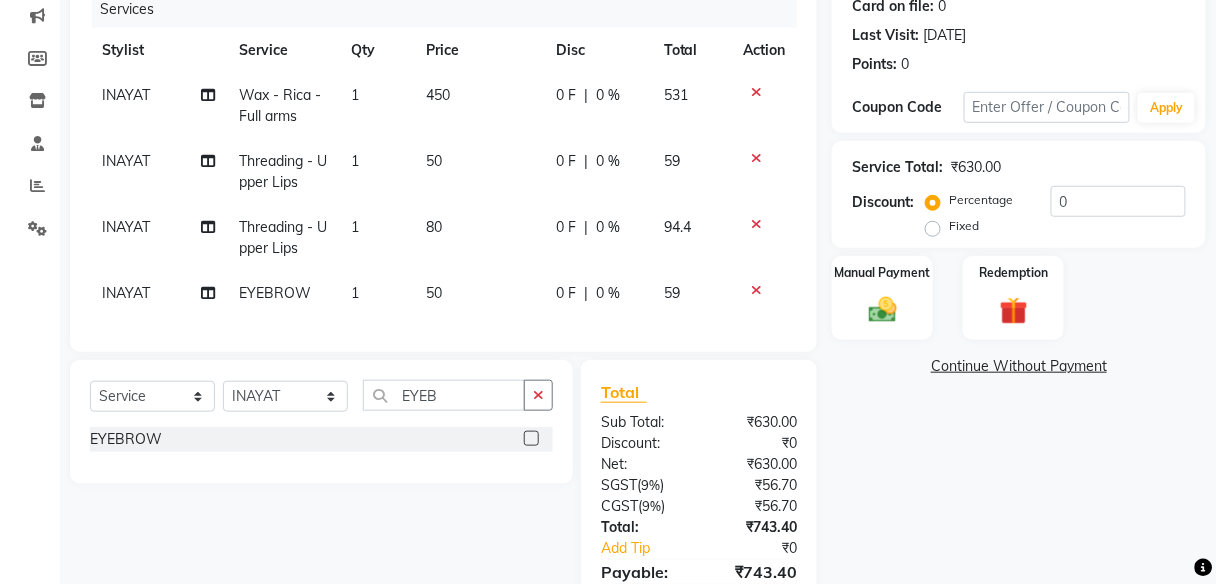 click on "450" 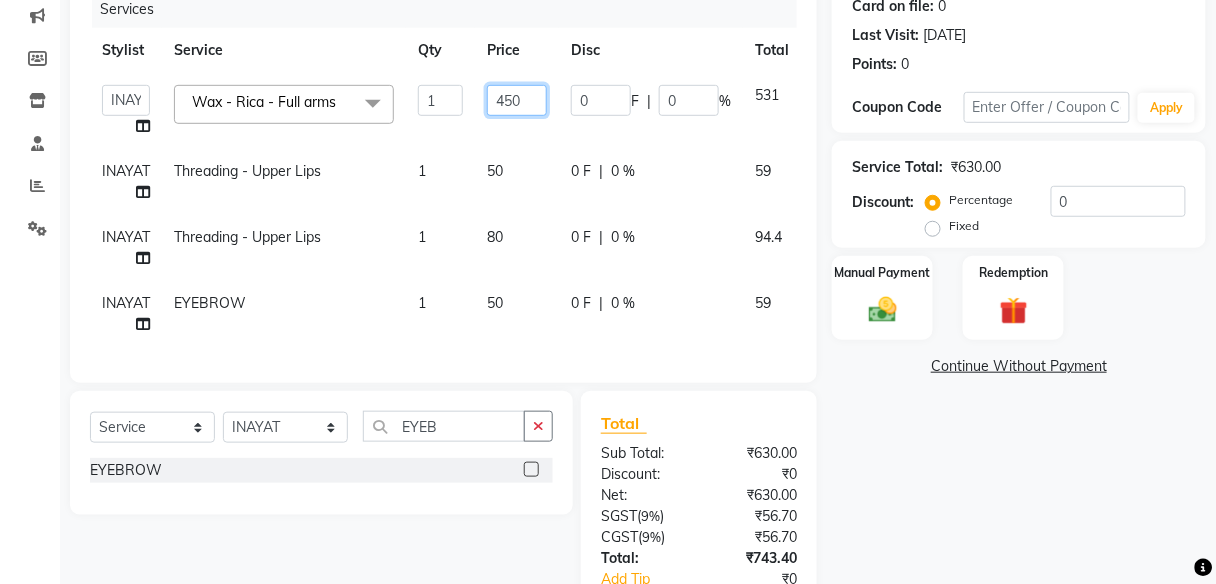 click on "450" 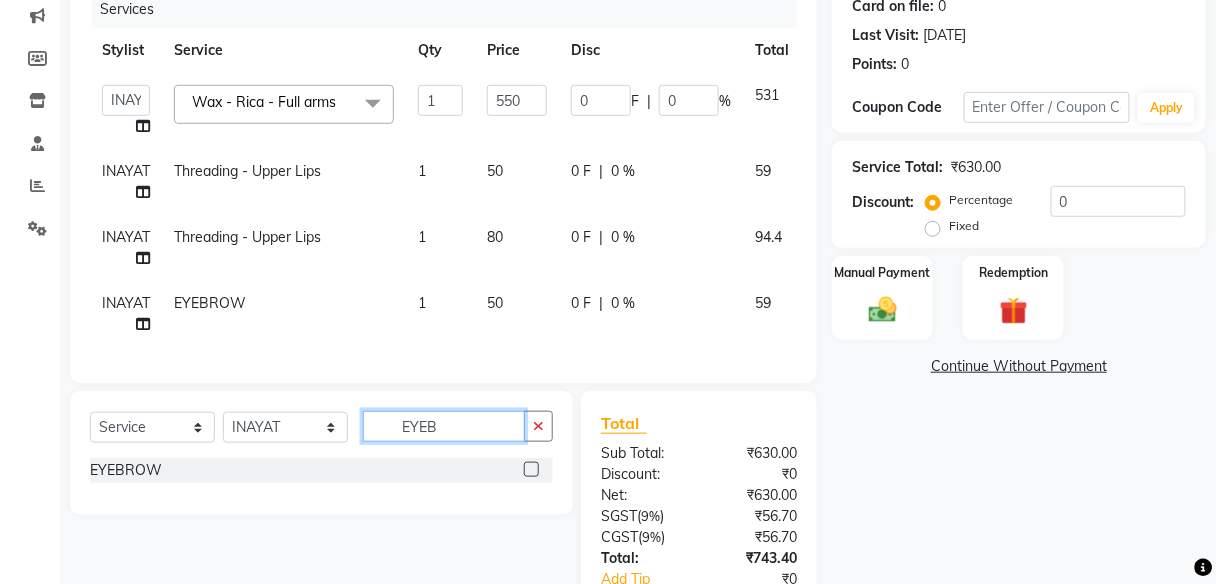 click on "Select  Service  Product  Membership  Package Voucher Prepaid Gift Card  Select Stylist [PERSON_NAME] [PERSON_NAME] [PERSON_NAME] POOJA MOTU YASHEED EYEB EYEBROW" 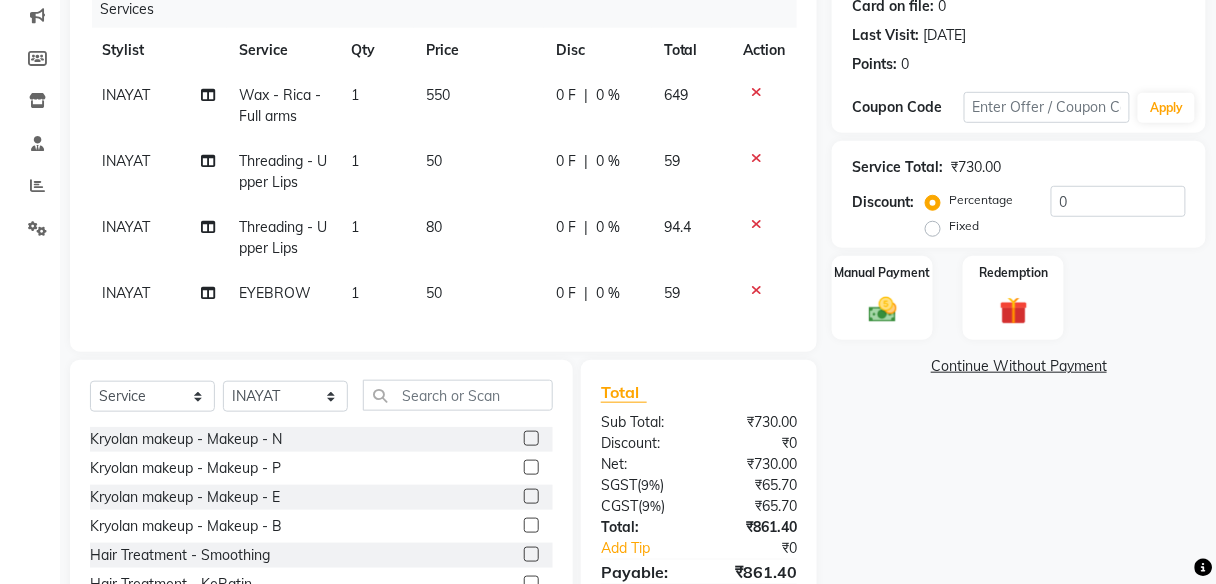click on "50" 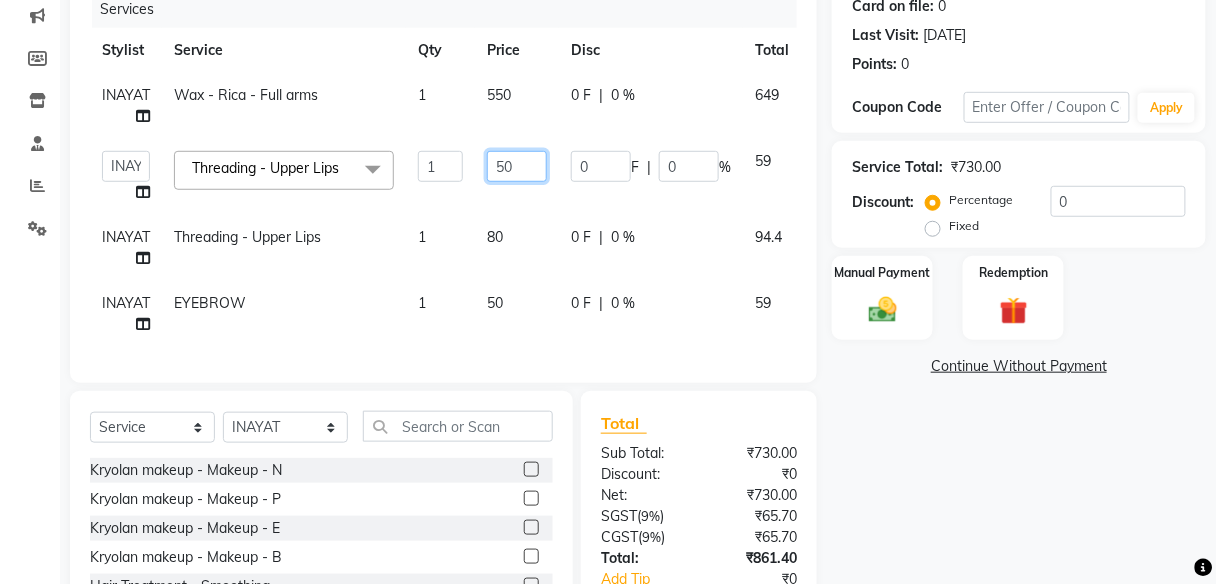 click on "50" 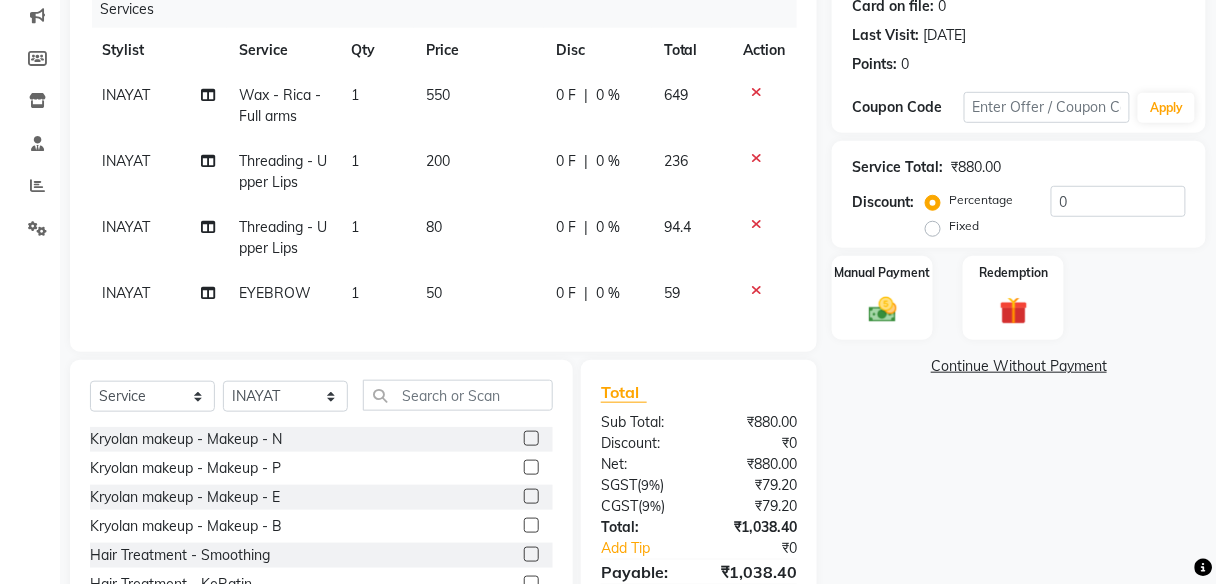 click on "Name: [PERSON_NAME]  Membership:  No Active Membership  Total Visits:  14 Card on file:  0 Last Visit:   [DATE] Points:   0  Coupon Code Apply Service Total:  ₹880.00  Discount:  Percentage   Fixed  0 Manual Payment Redemption  Continue Without Payment" 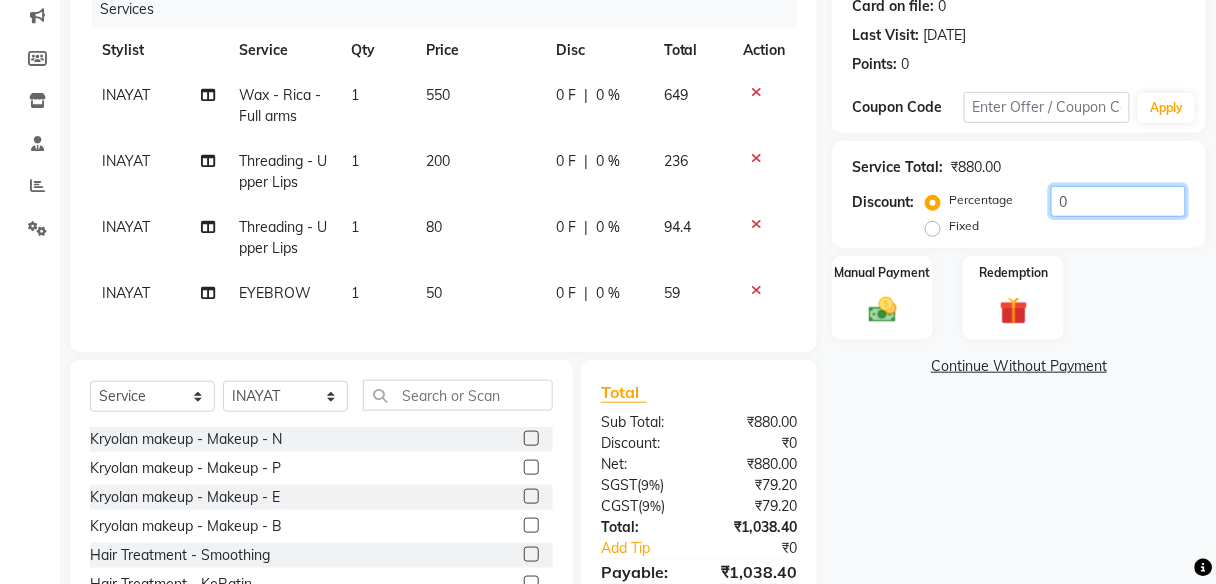 click on "0" 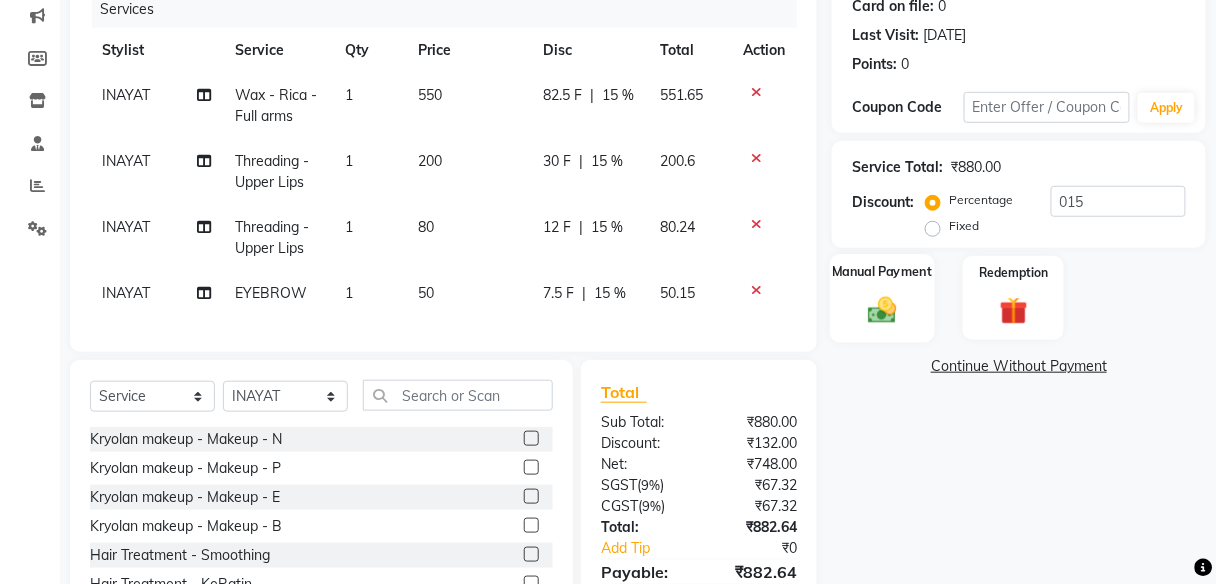 click 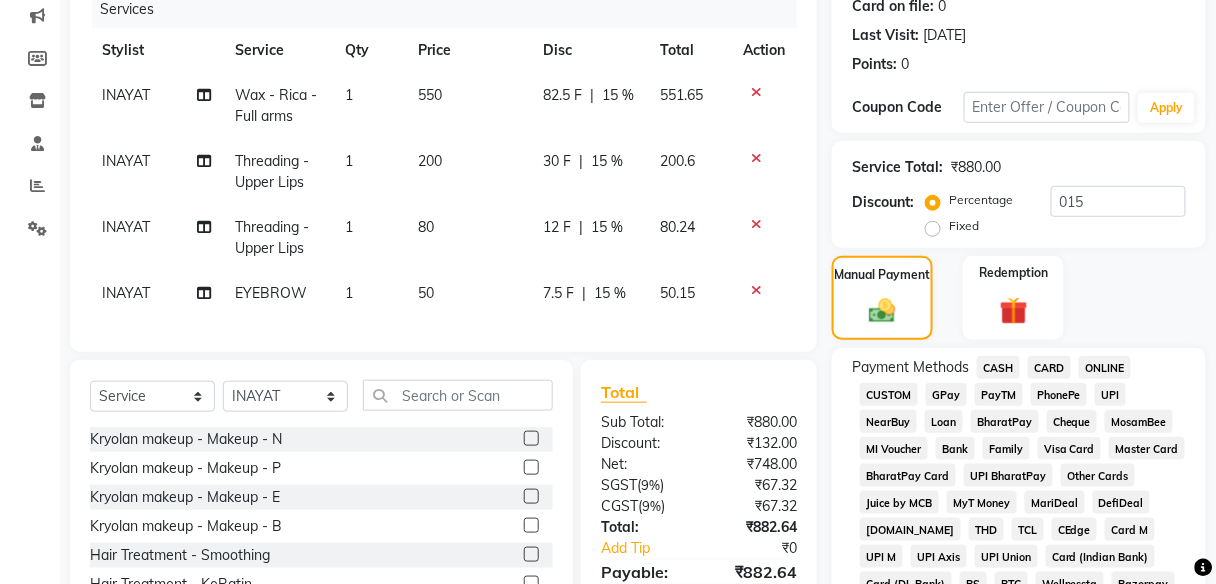 click on "CASH" 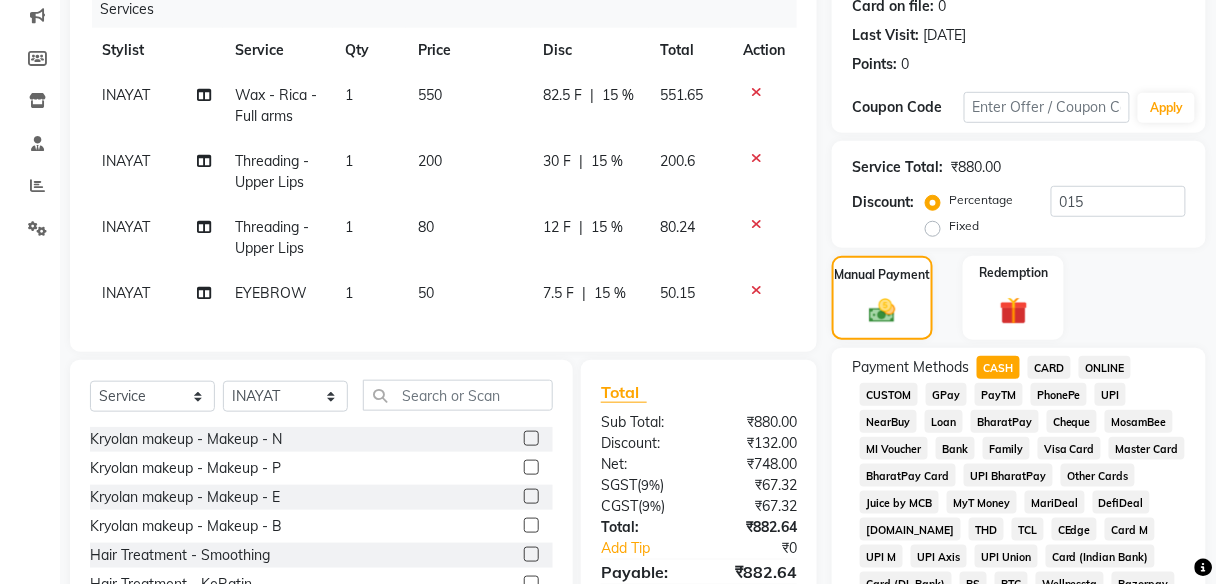 scroll, scrollTop: 768, scrollLeft: 0, axis: vertical 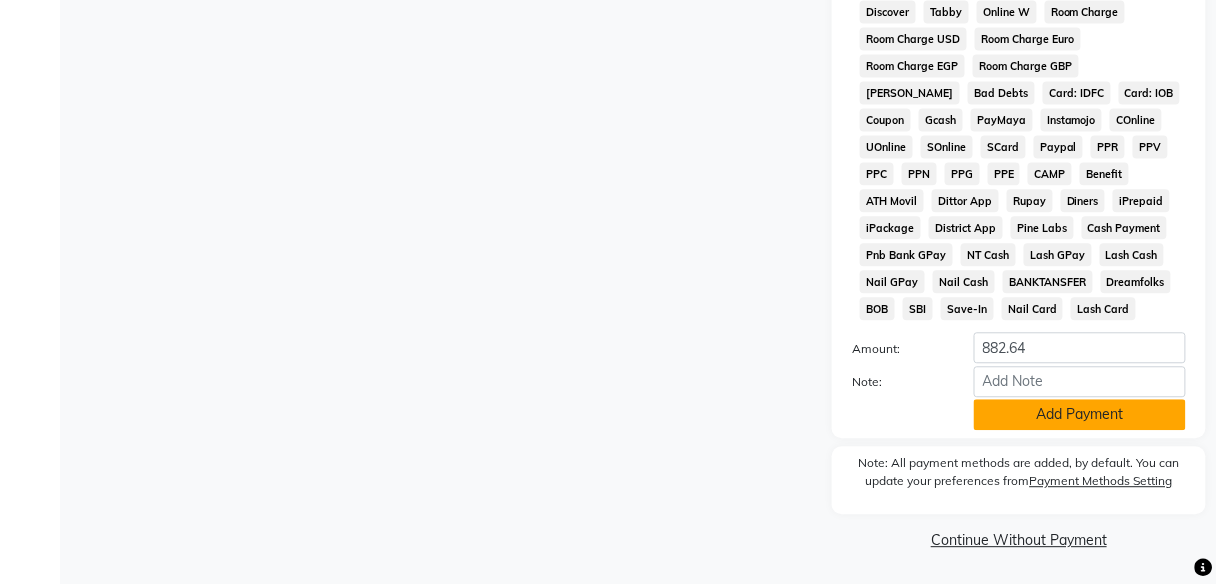 click on "Add Payment" 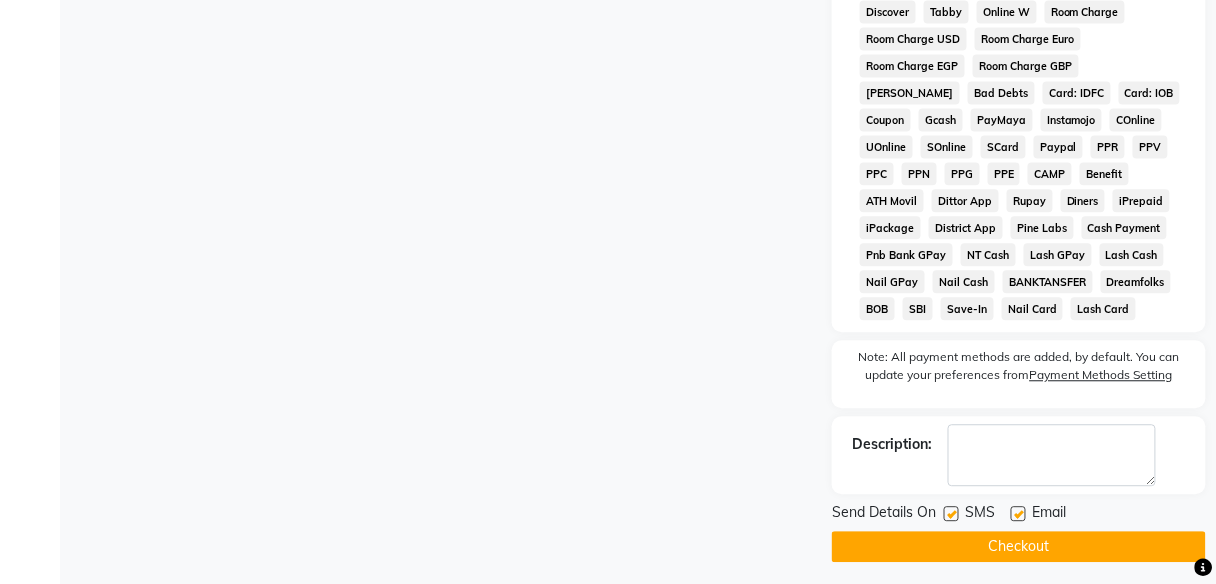 click on "Checkout" 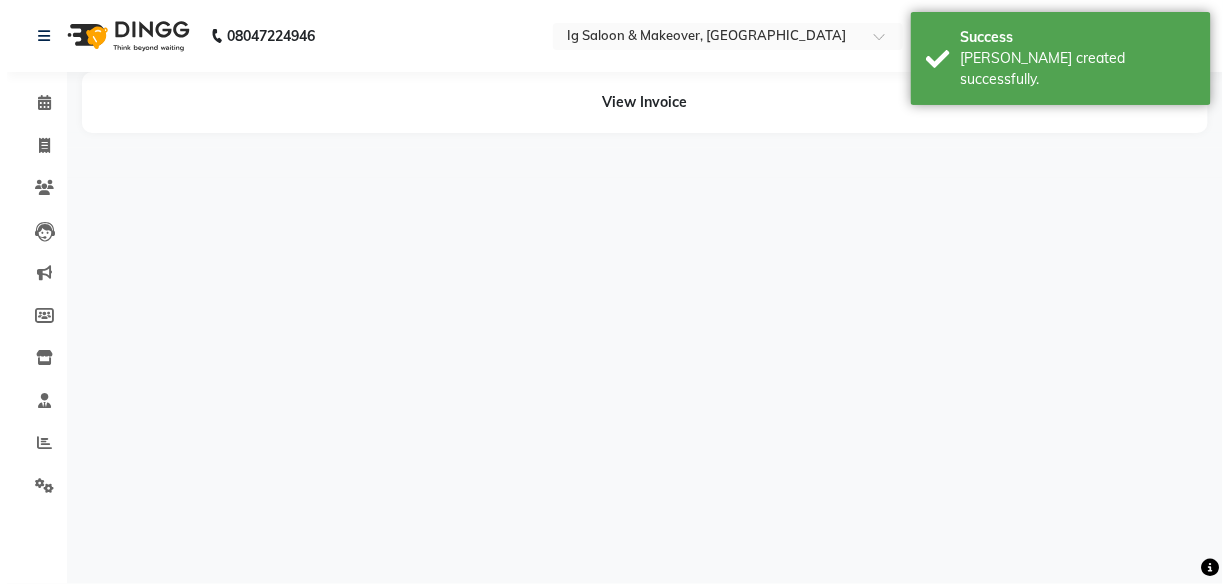 scroll, scrollTop: 0, scrollLeft: 0, axis: both 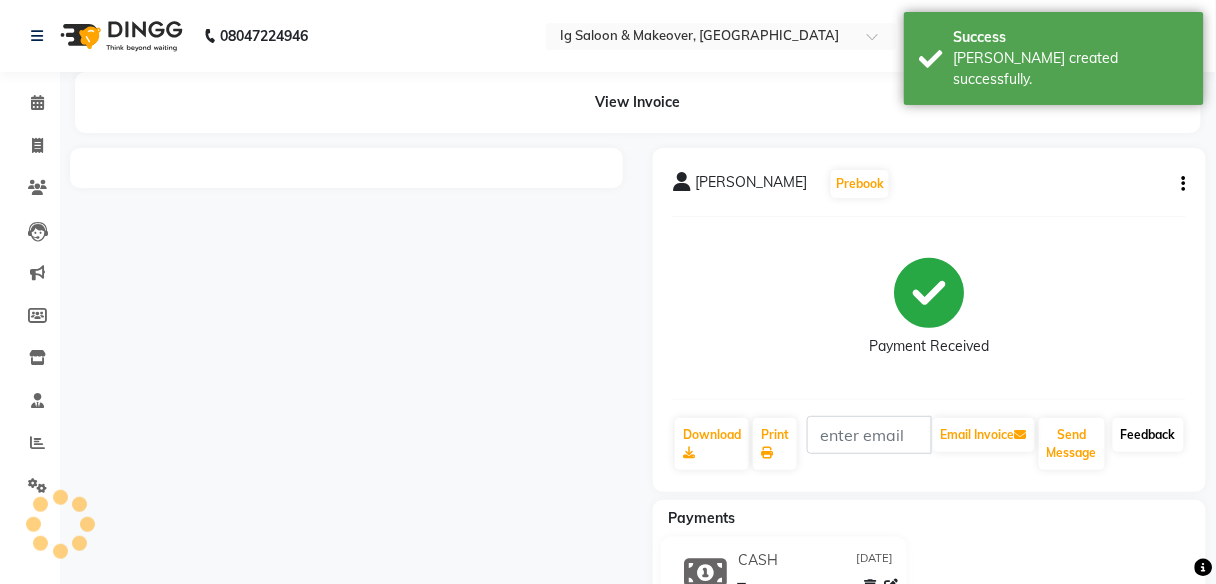 click on "Feedback" 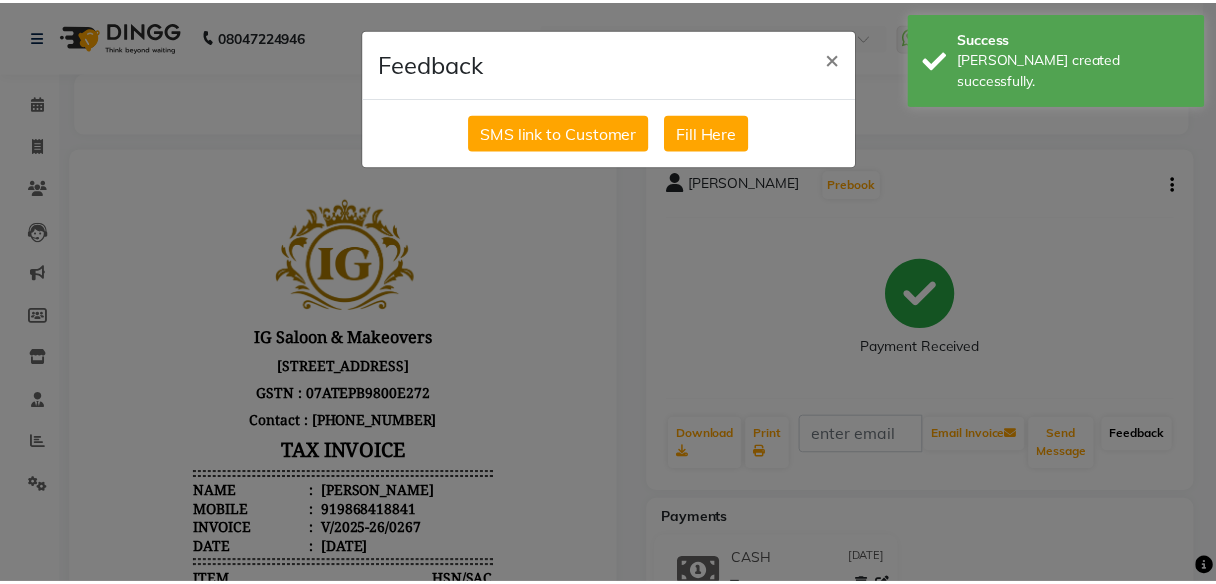 scroll, scrollTop: 0, scrollLeft: 0, axis: both 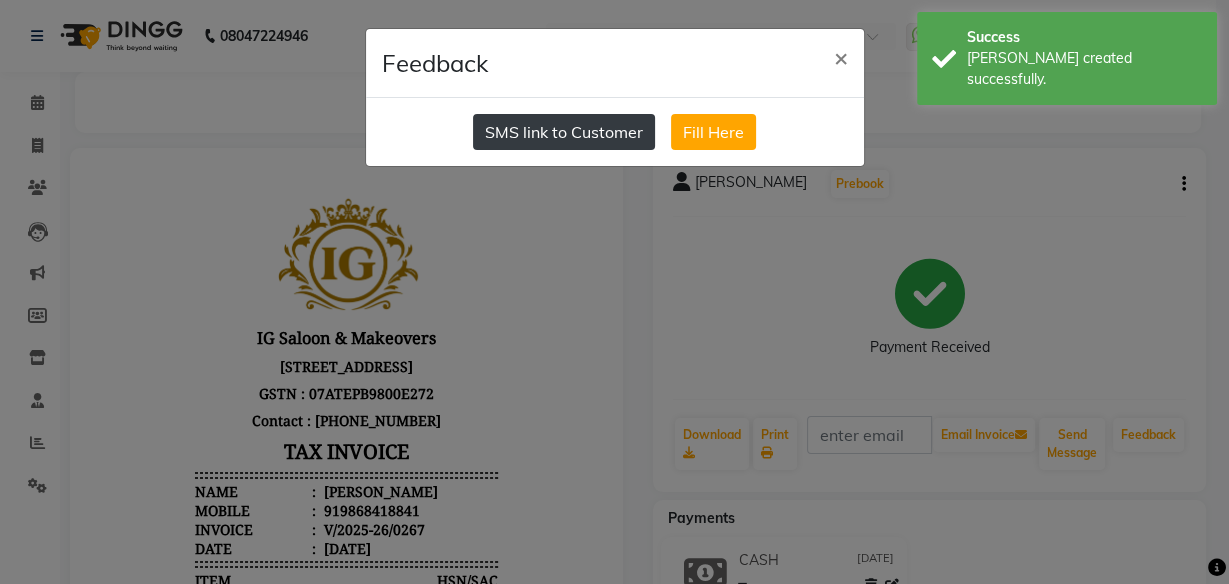 click on "SMS link to Customer" 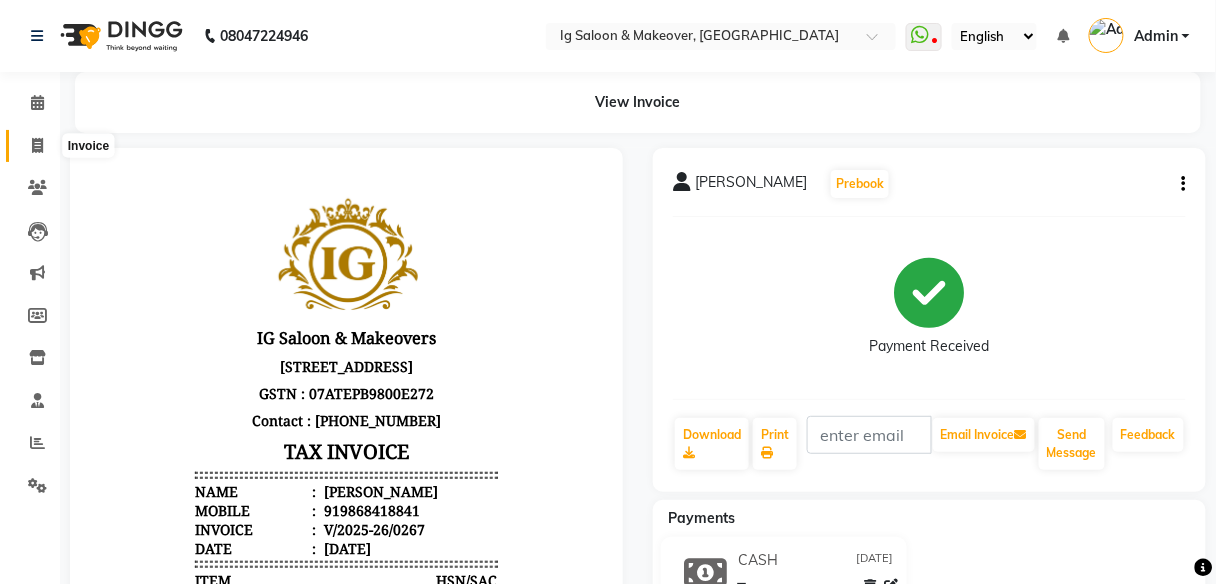 click 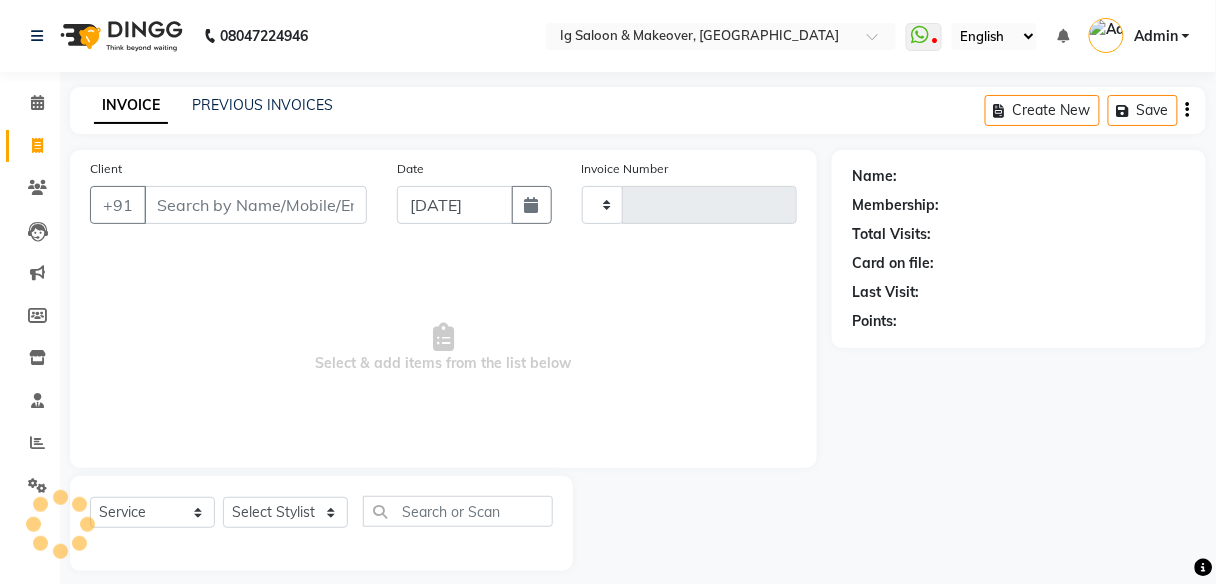 scroll, scrollTop: 16, scrollLeft: 0, axis: vertical 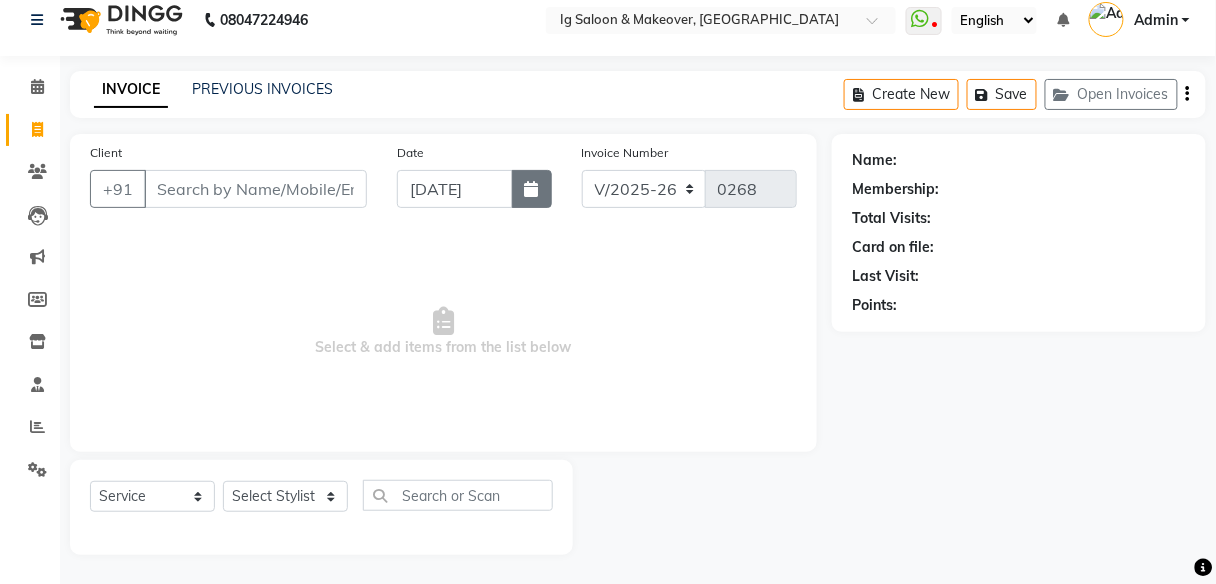 click 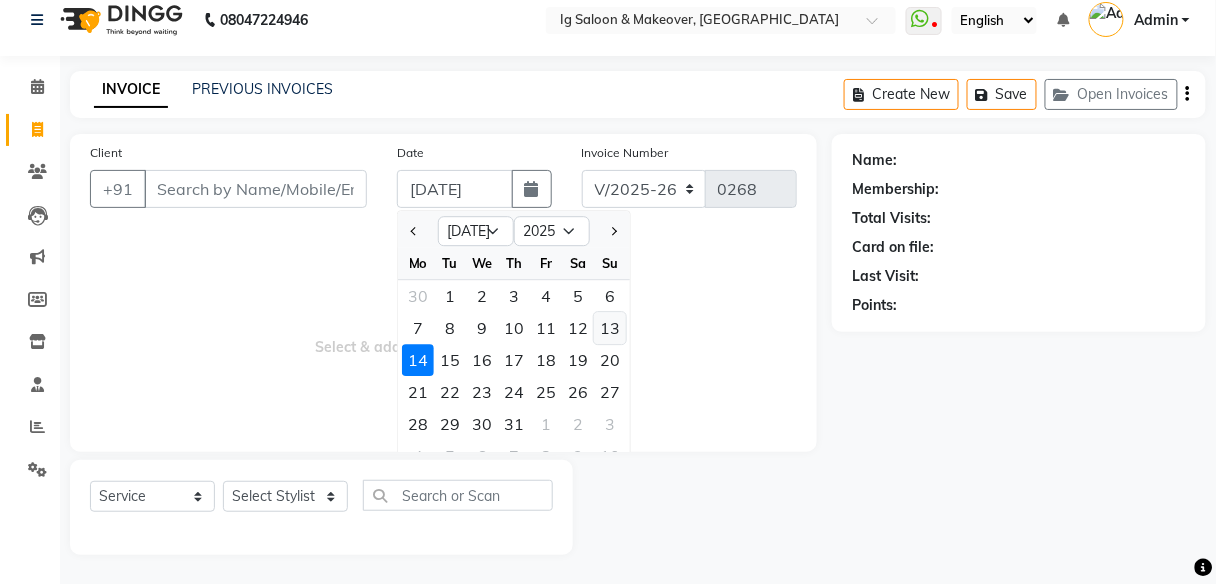click on "13" 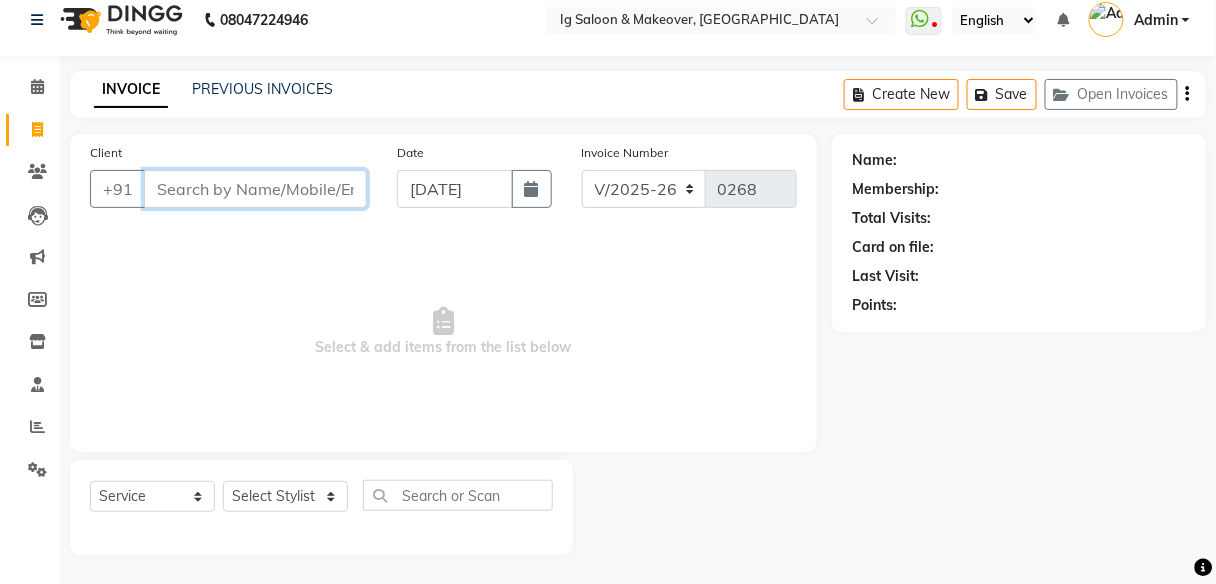 click on "Client" at bounding box center (255, 189) 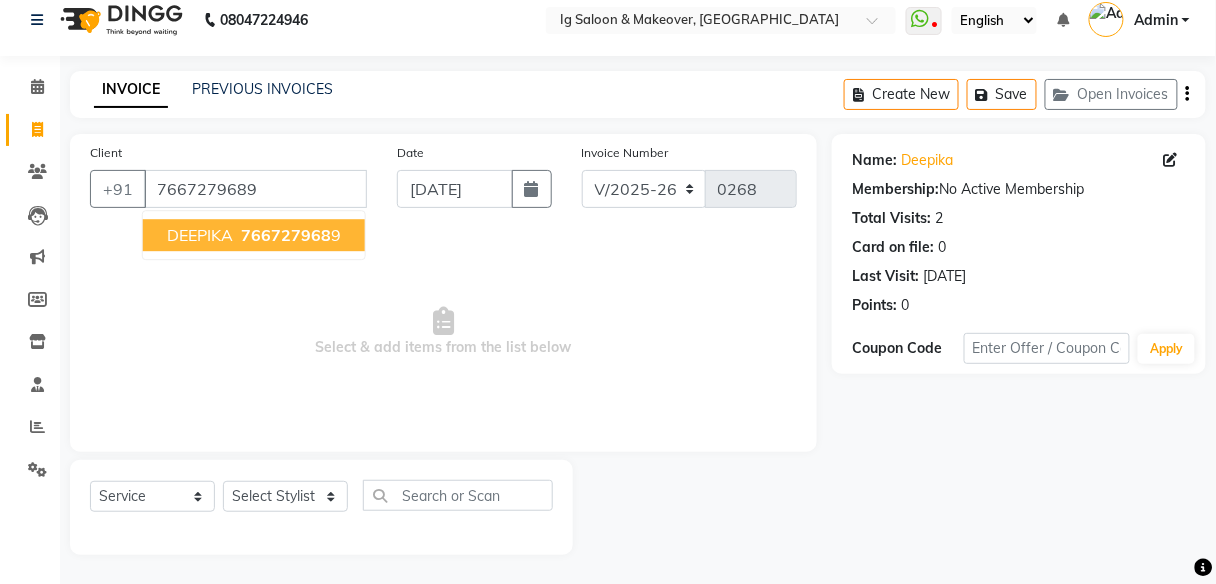 click on "DEEPIKA   766727968 9" at bounding box center [254, 235] 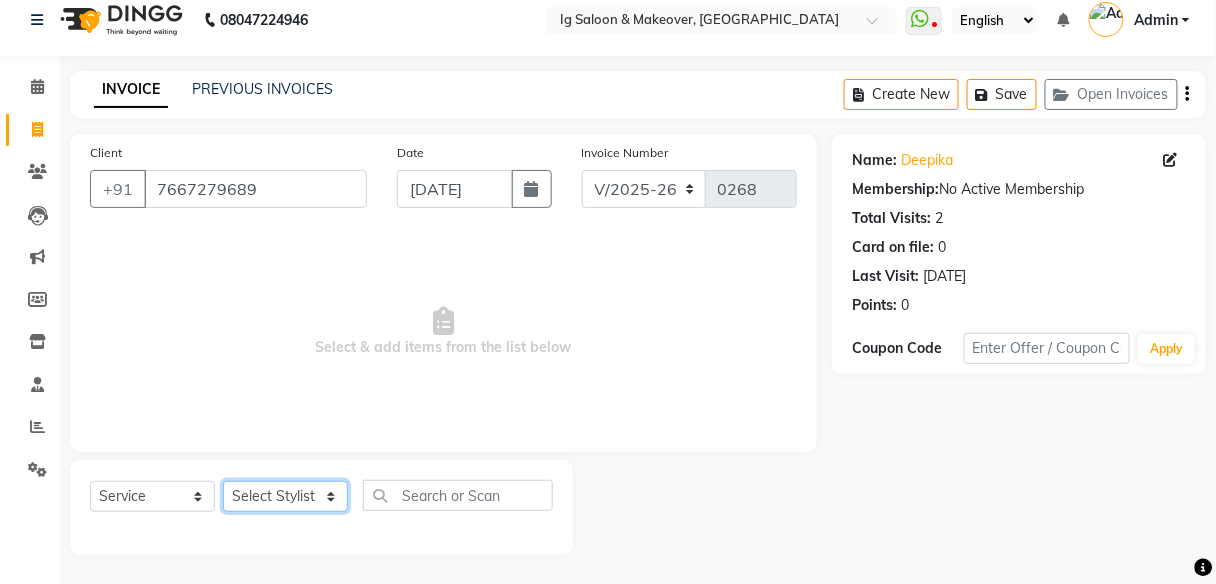 click on "Select Stylist [PERSON_NAME] [PERSON_NAME] [PERSON_NAME] POOJA MOTU YASHEED" 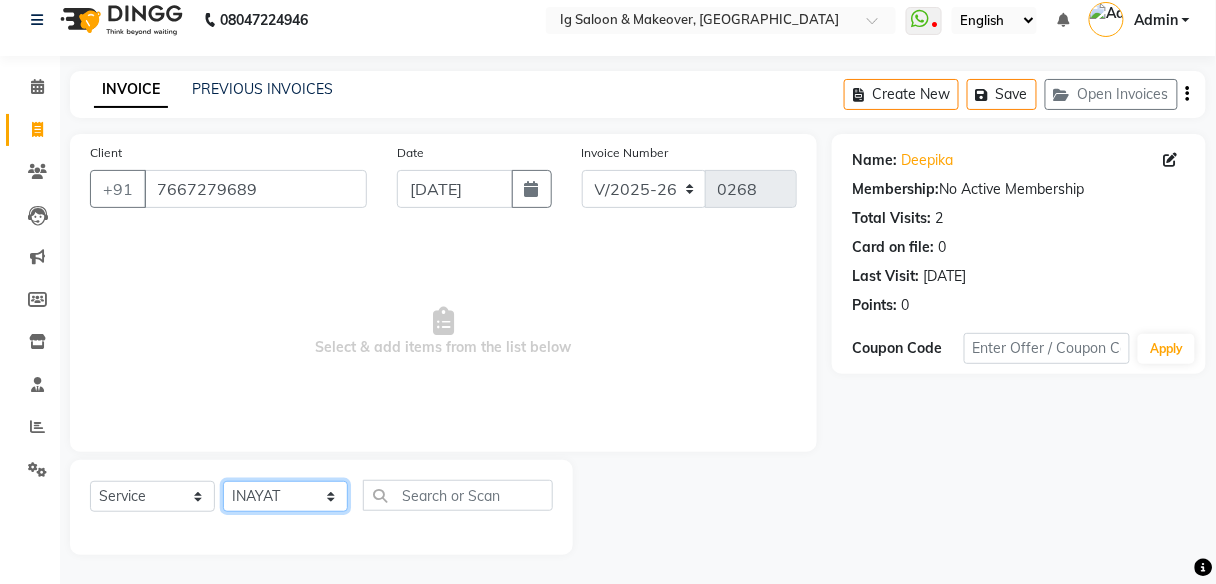 click on "Select Stylist [PERSON_NAME] [PERSON_NAME] [PERSON_NAME] POOJA MOTU YASHEED" 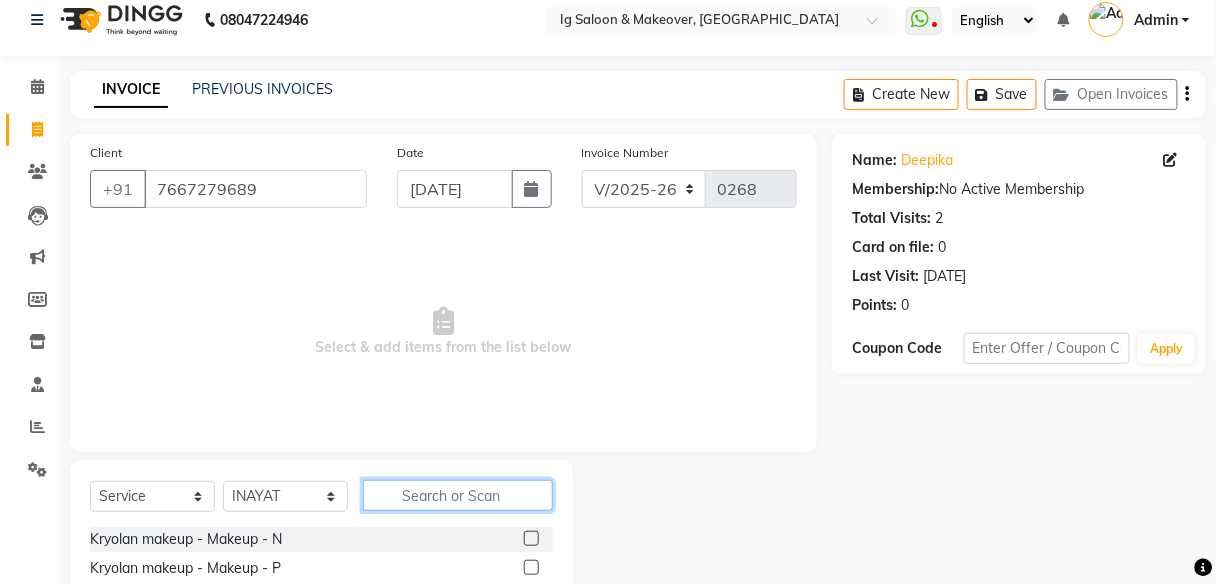 click 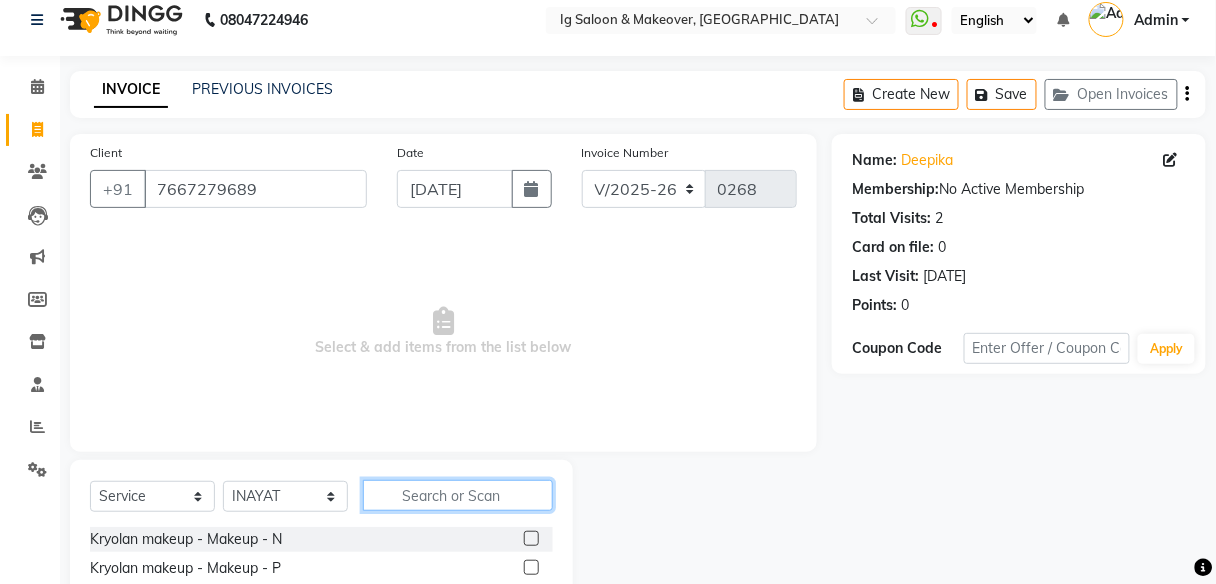 click 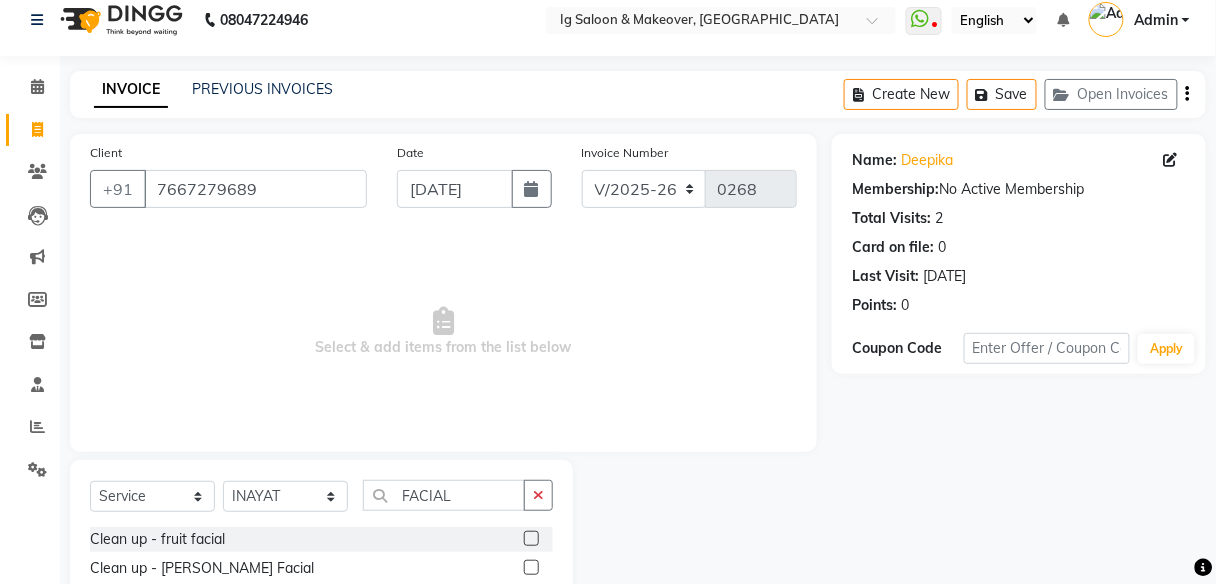 click 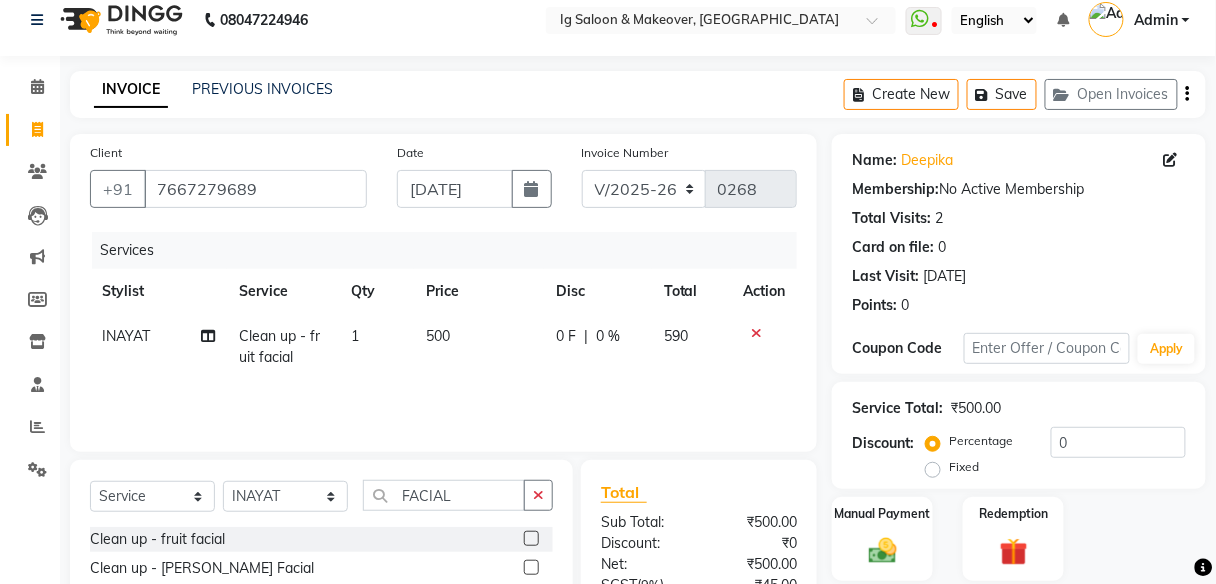 click on "500" 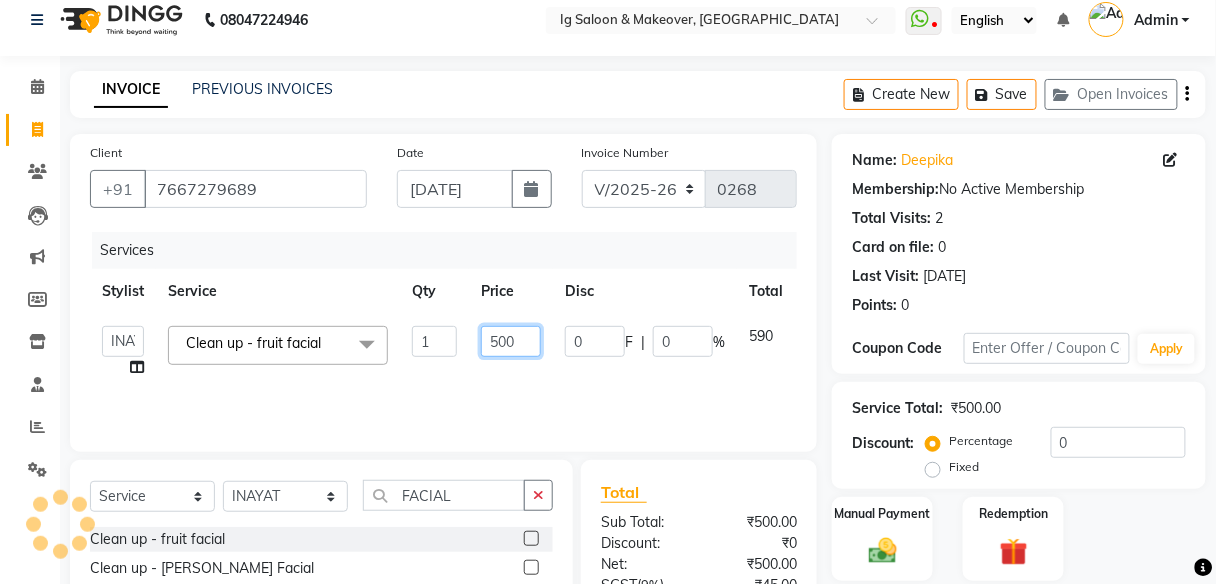 click on "500" 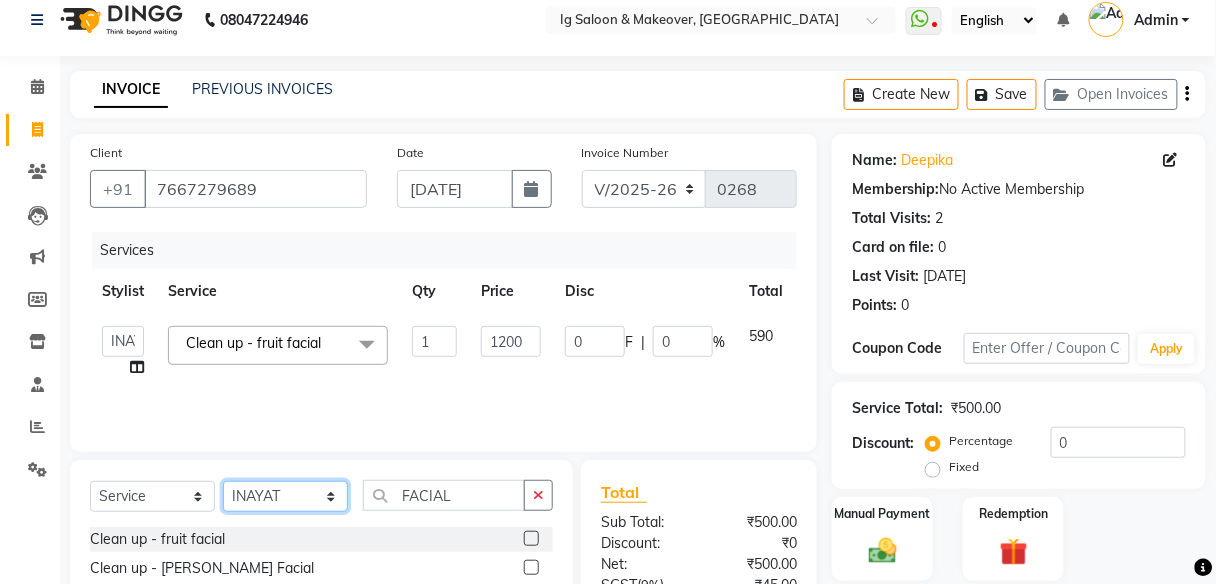 click on "Select Stylist [PERSON_NAME] [PERSON_NAME] [PERSON_NAME] POOJA MOTU YASHEED" 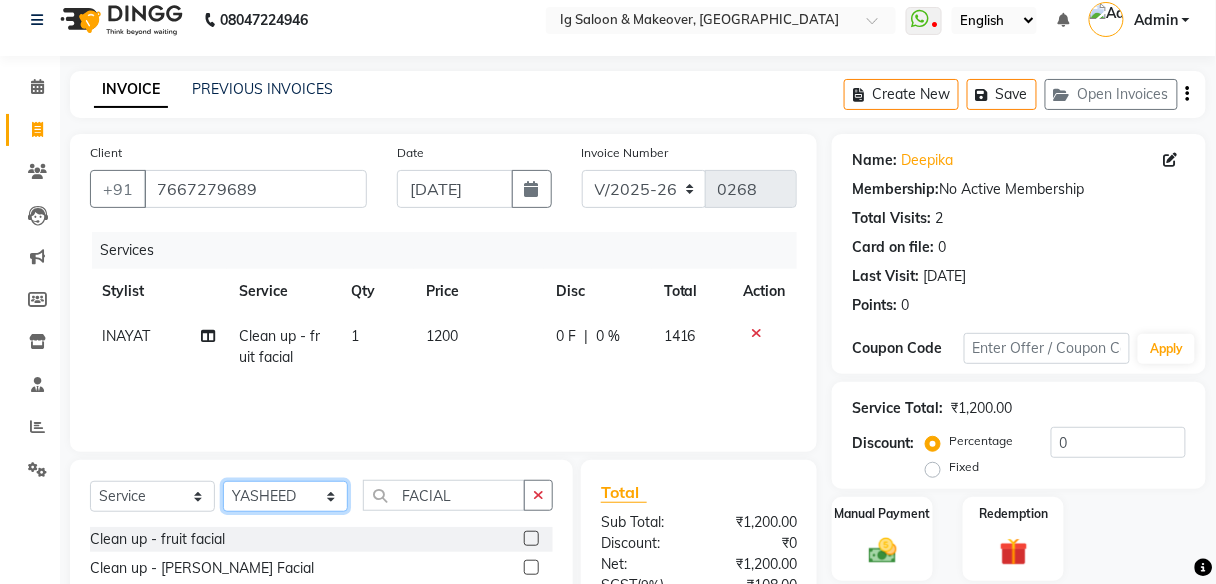 click on "Select Stylist [PERSON_NAME] [PERSON_NAME] [PERSON_NAME] POOJA MOTU YASHEED" 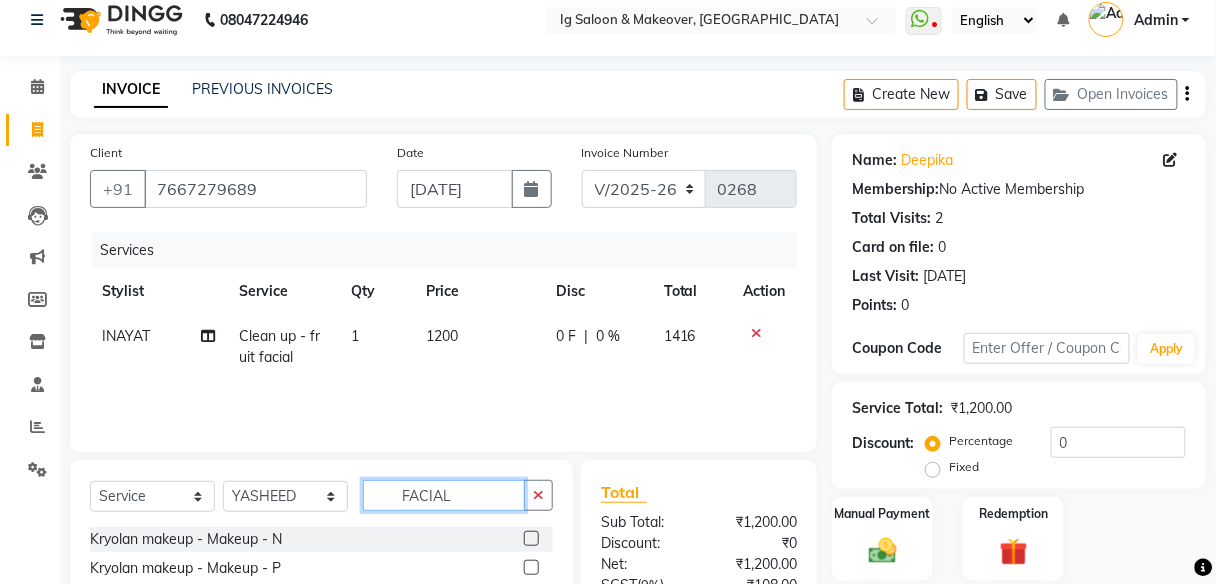 click on "FACIAL" 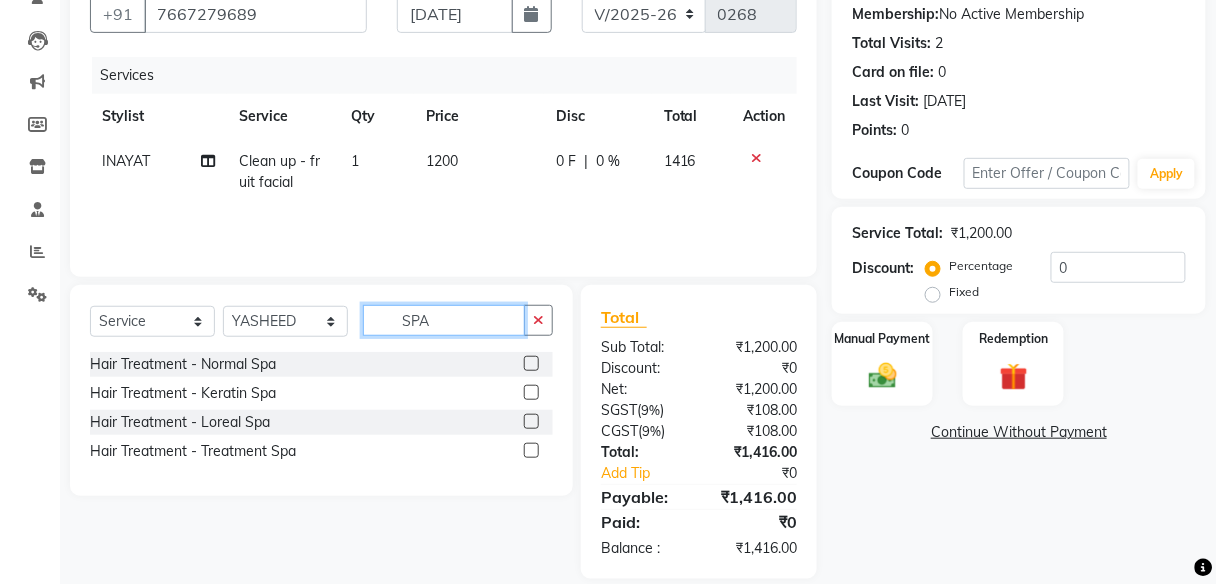 scroll, scrollTop: 215, scrollLeft: 0, axis: vertical 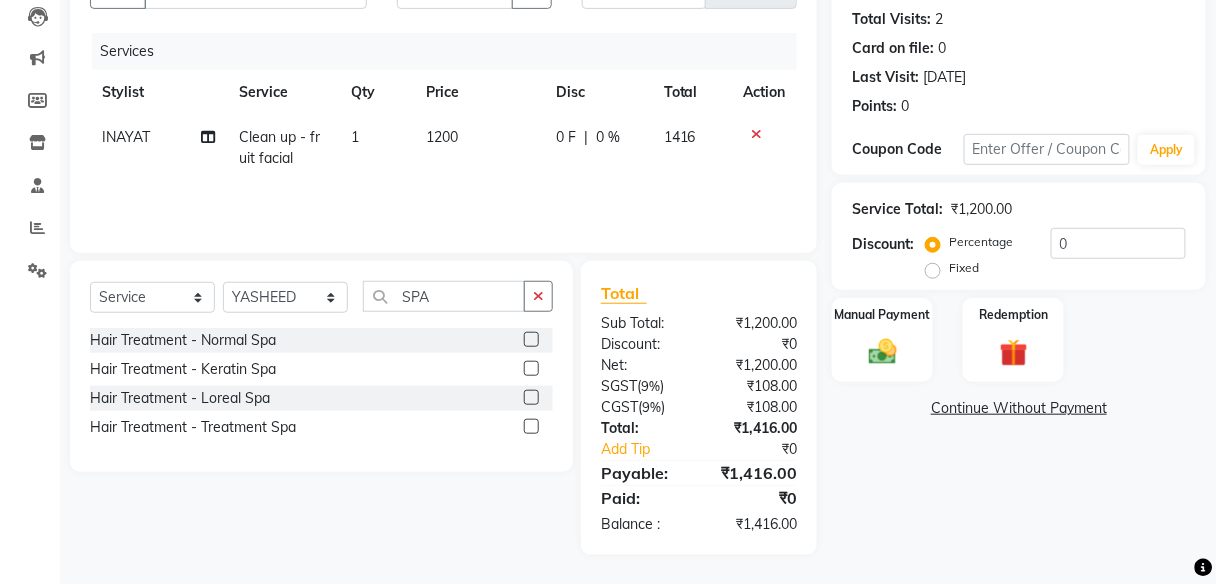 click 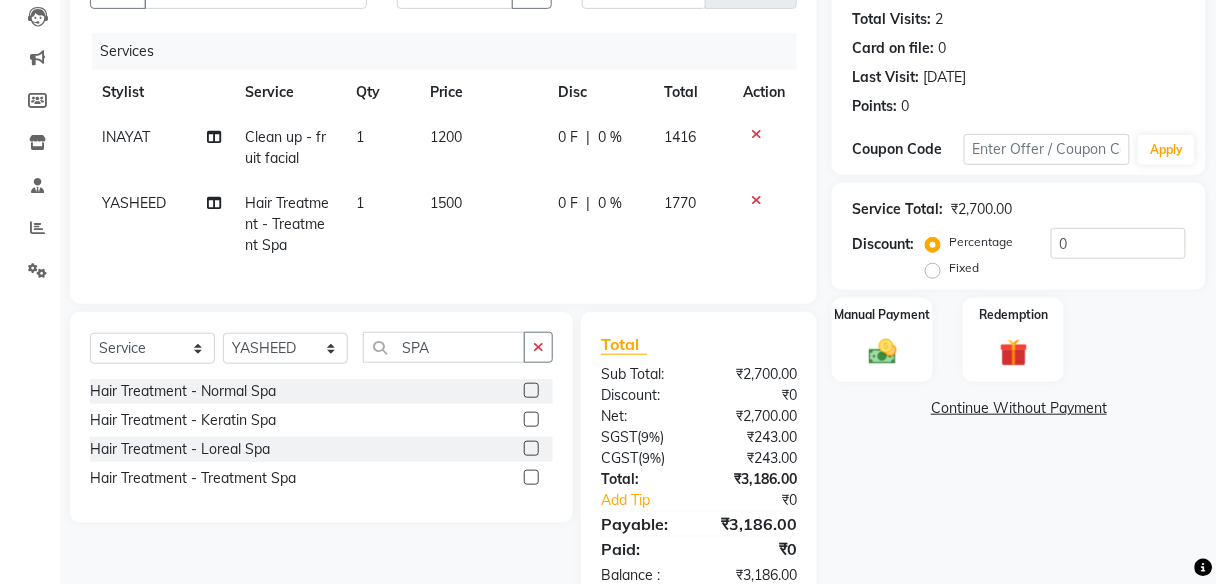 click on "1500" 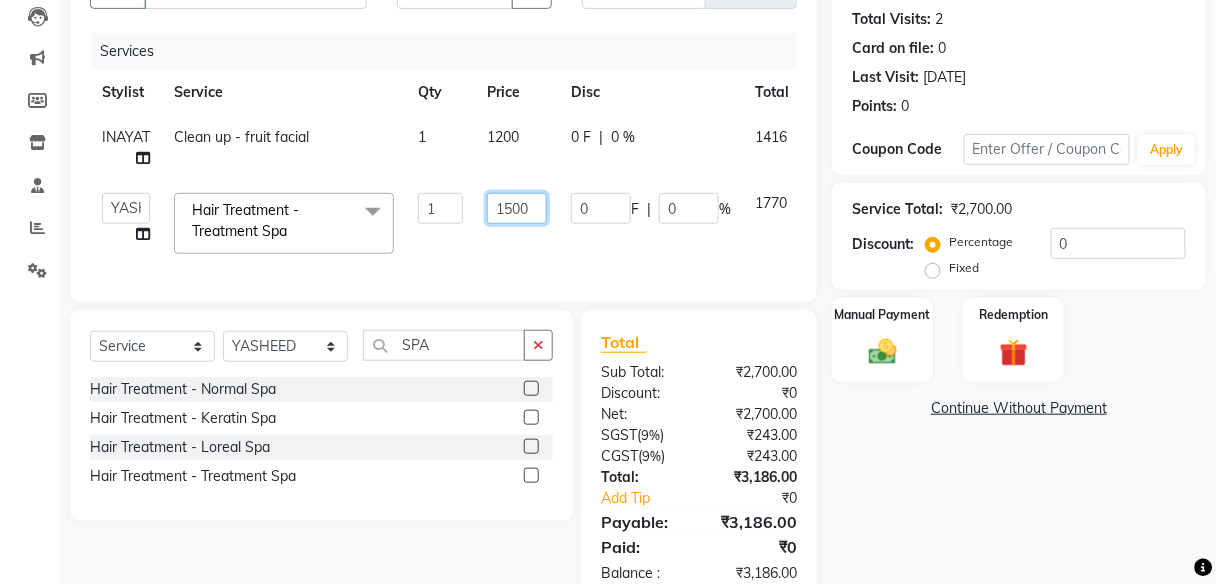click on "1500" 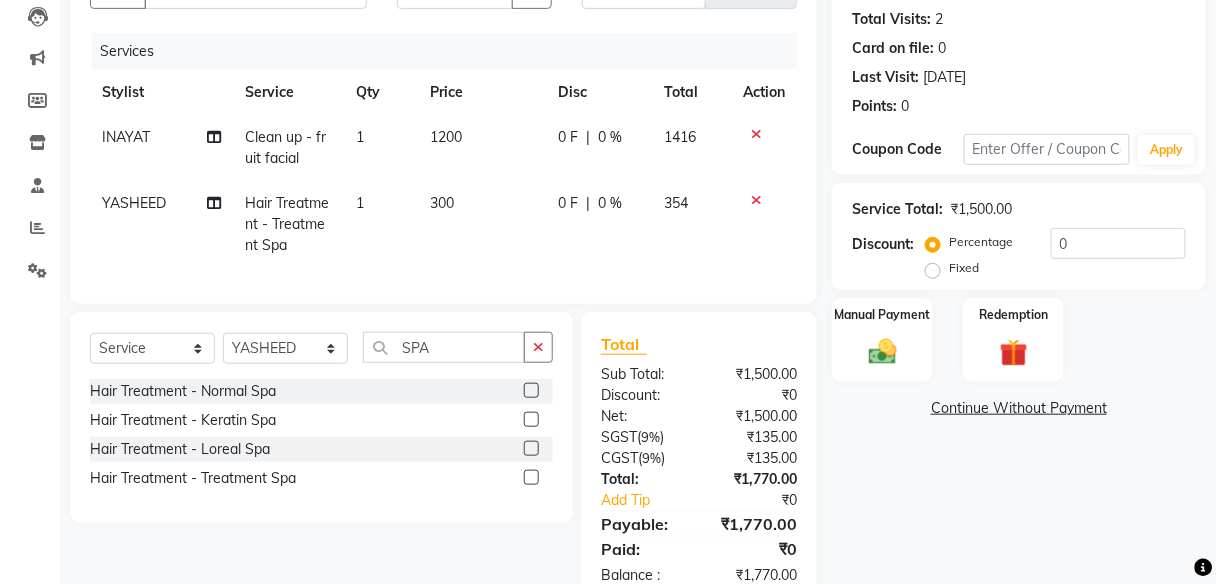 click on "Name: Deepika  Membership:  No Active Membership  Total Visits:  2 Card on file:  0 Last Visit:   [DATE] Points:   0  Coupon Code Apply Service Total:  ₹1,500.00  Discount:  Percentage   Fixed  0 Manual Payment Redemption  Continue Without Payment" 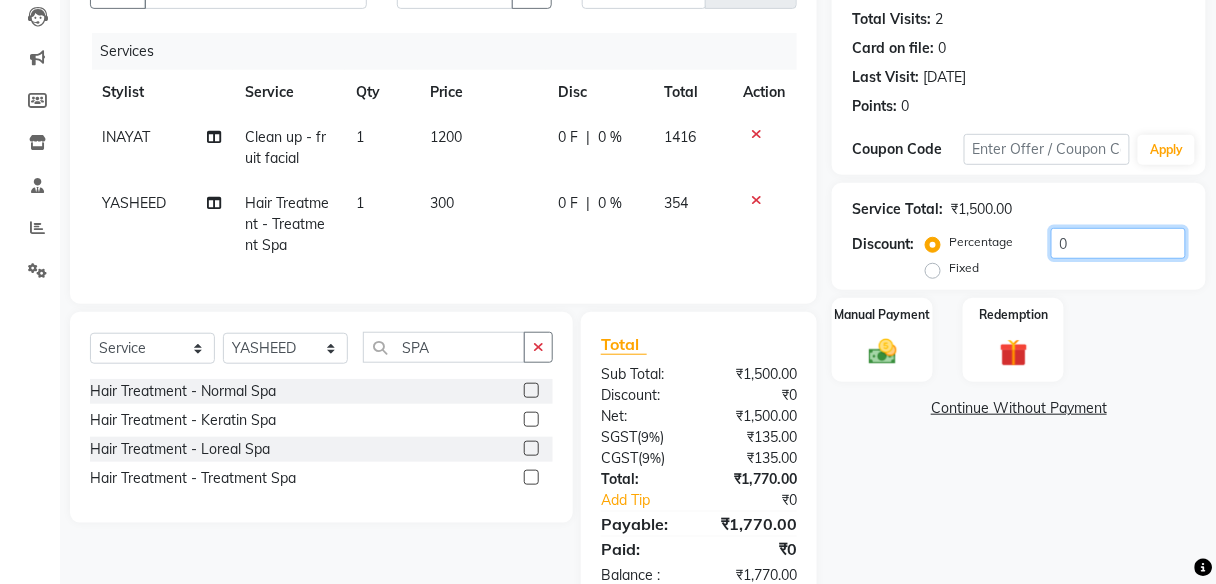 click on "0" 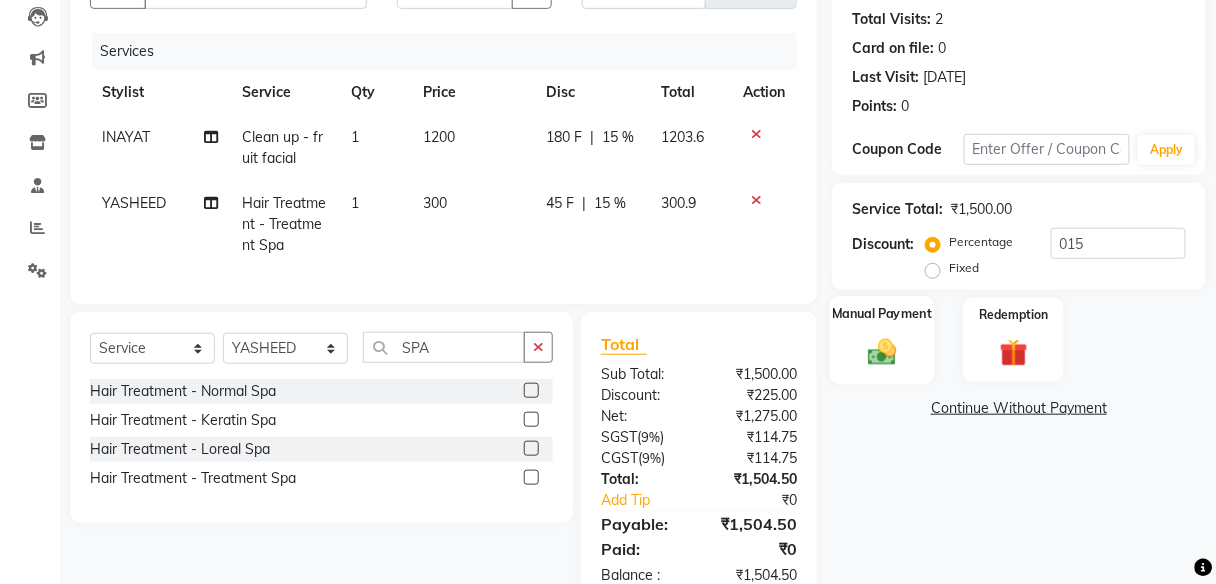 click 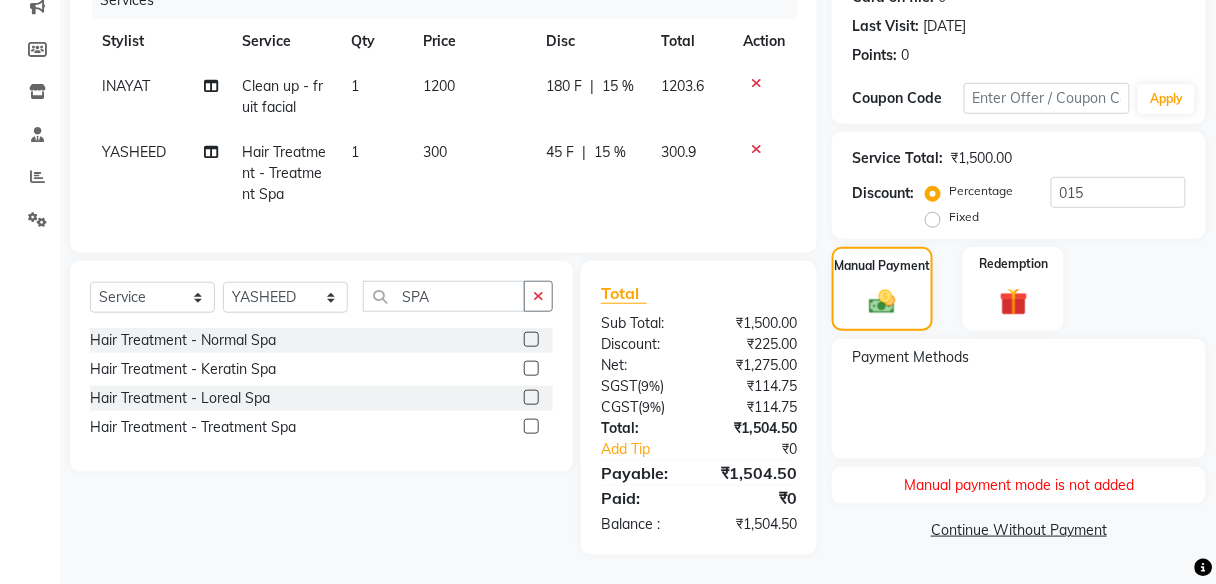 scroll, scrollTop: 277, scrollLeft: 0, axis: vertical 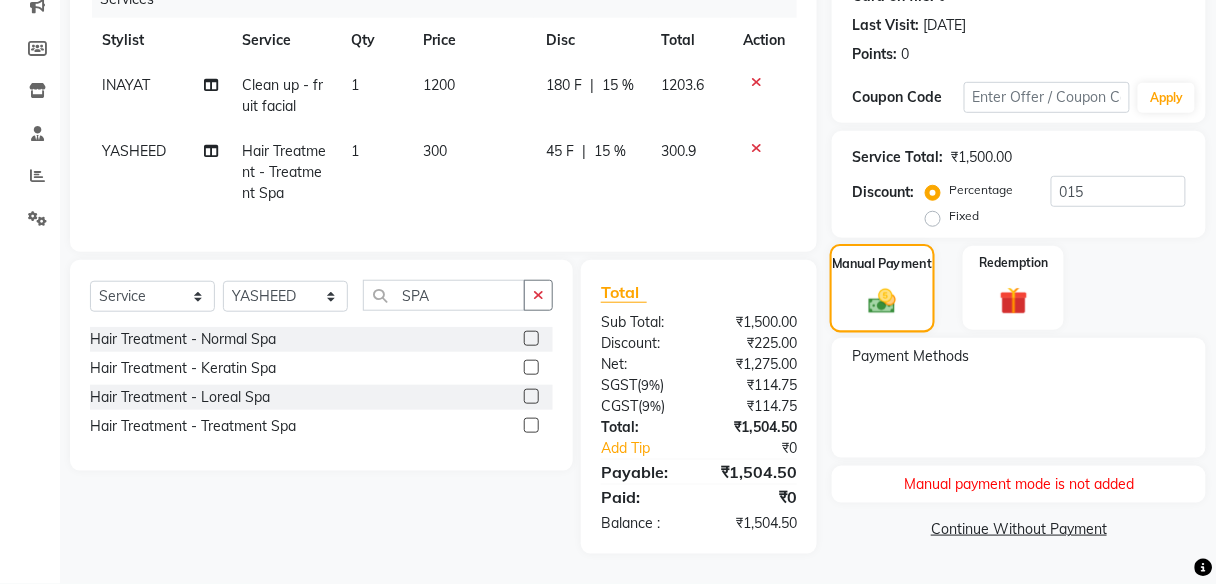click on "Manual Payment" 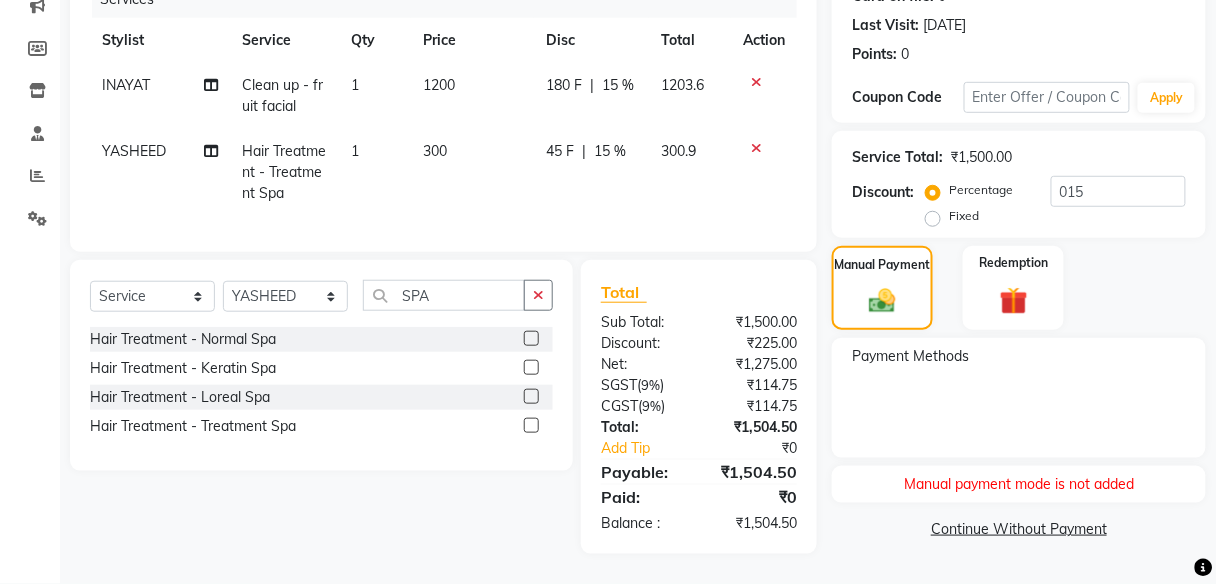 click on "Manual payment mode is not added" 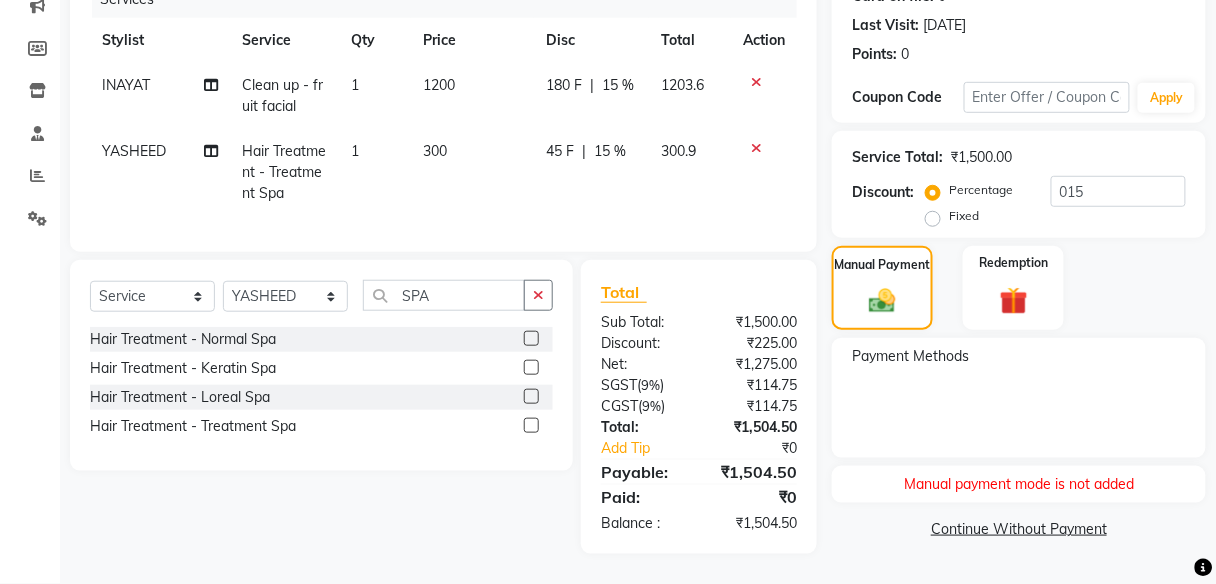 click on "Manual payment mode is not added" 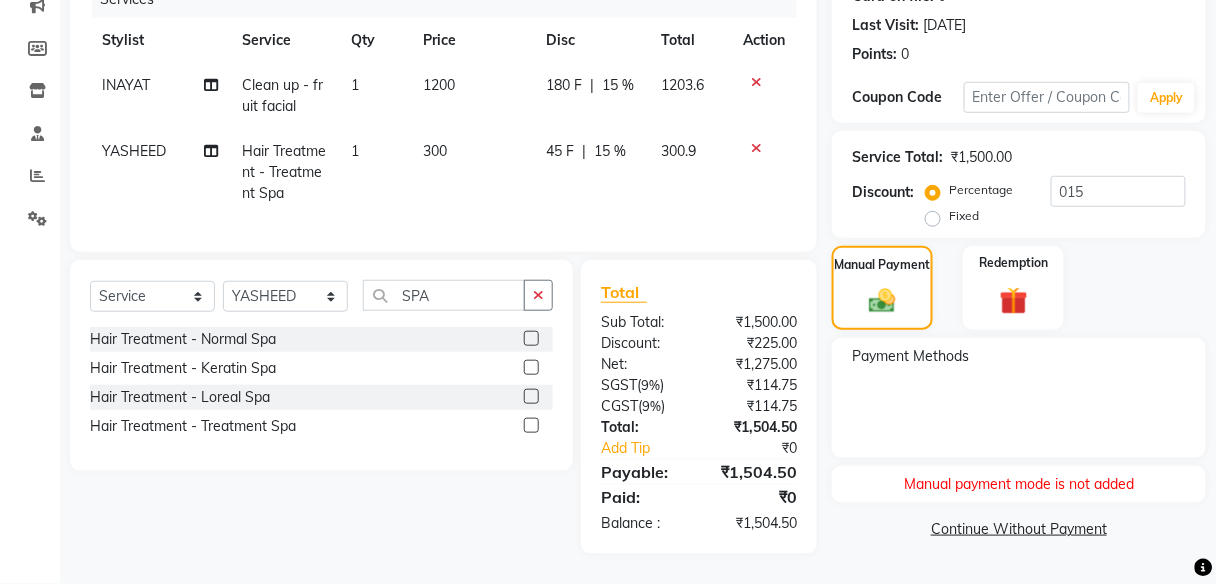 click on "Payment Methods" 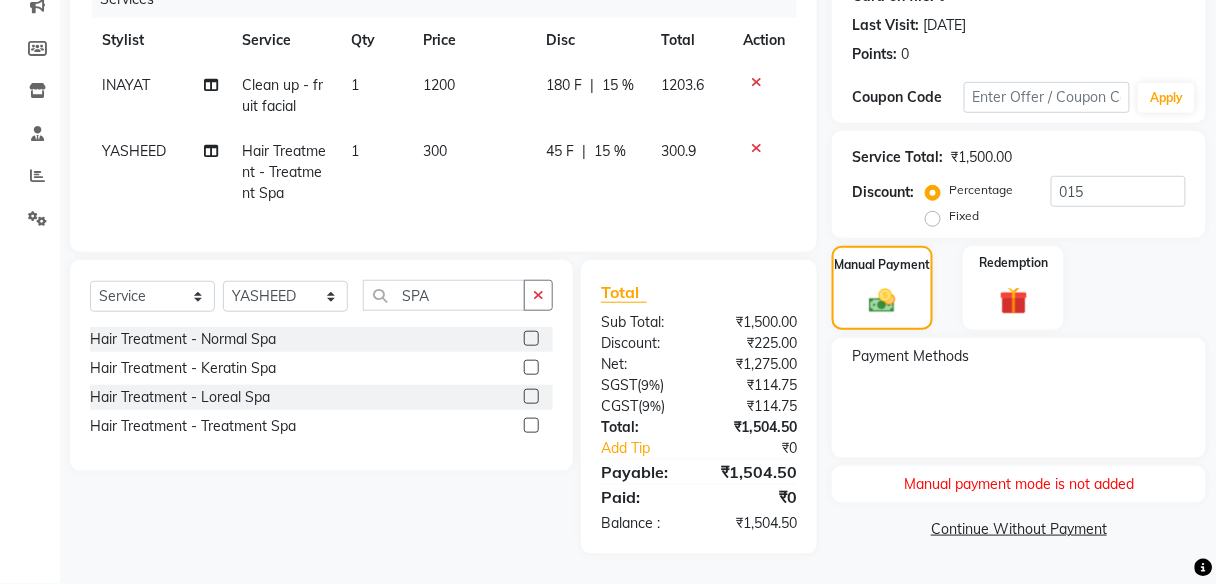 click on "Payment Methods" 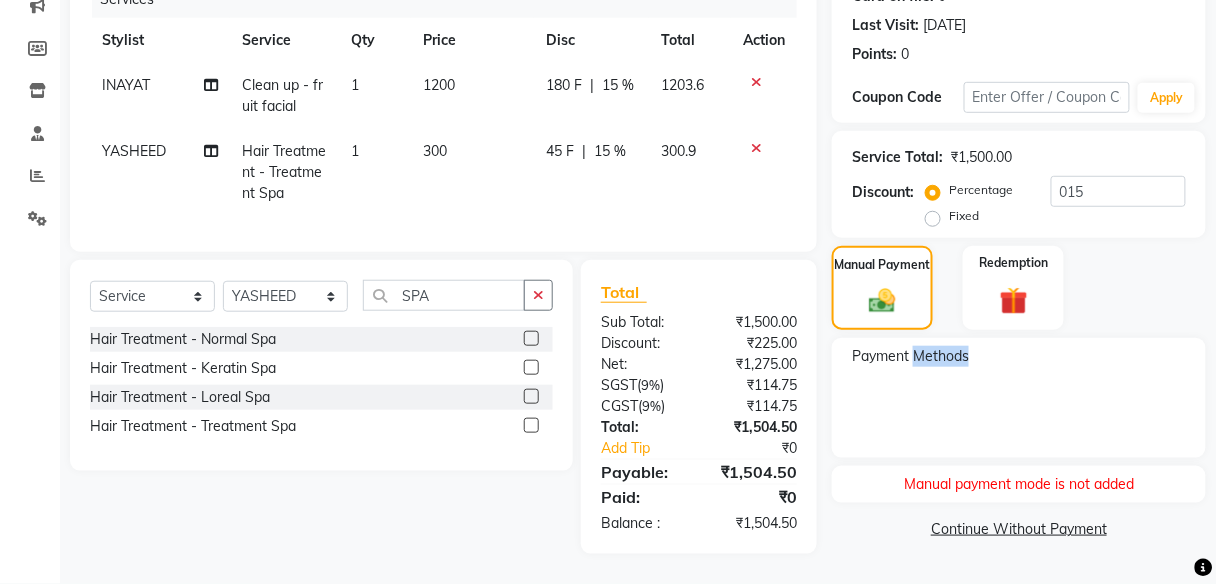 click on "Payment Methods" 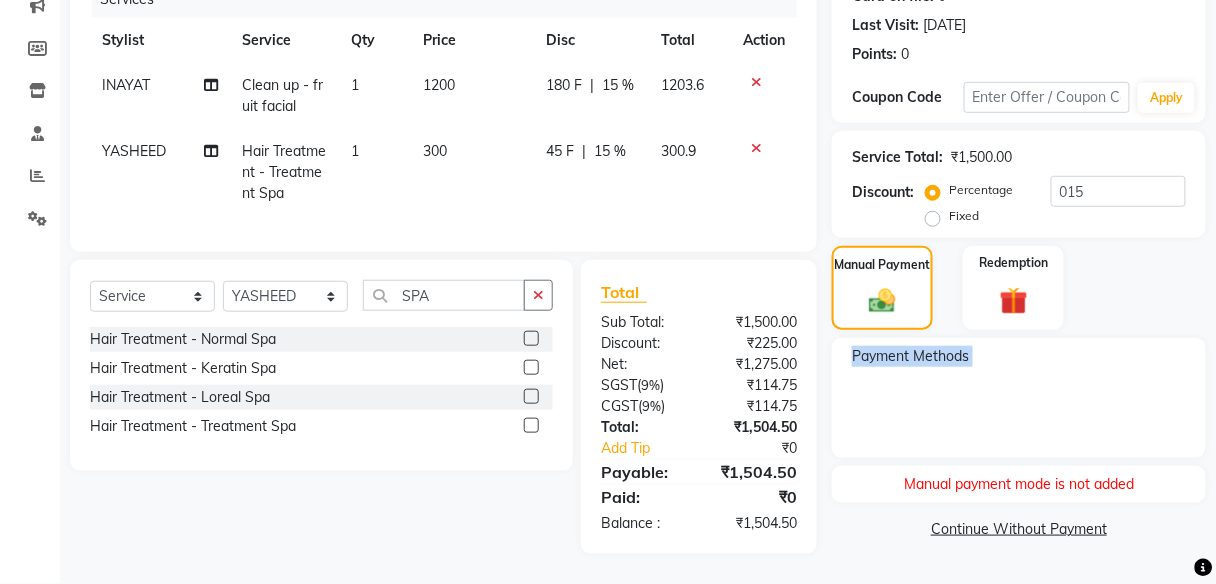 click on "Payment Methods" 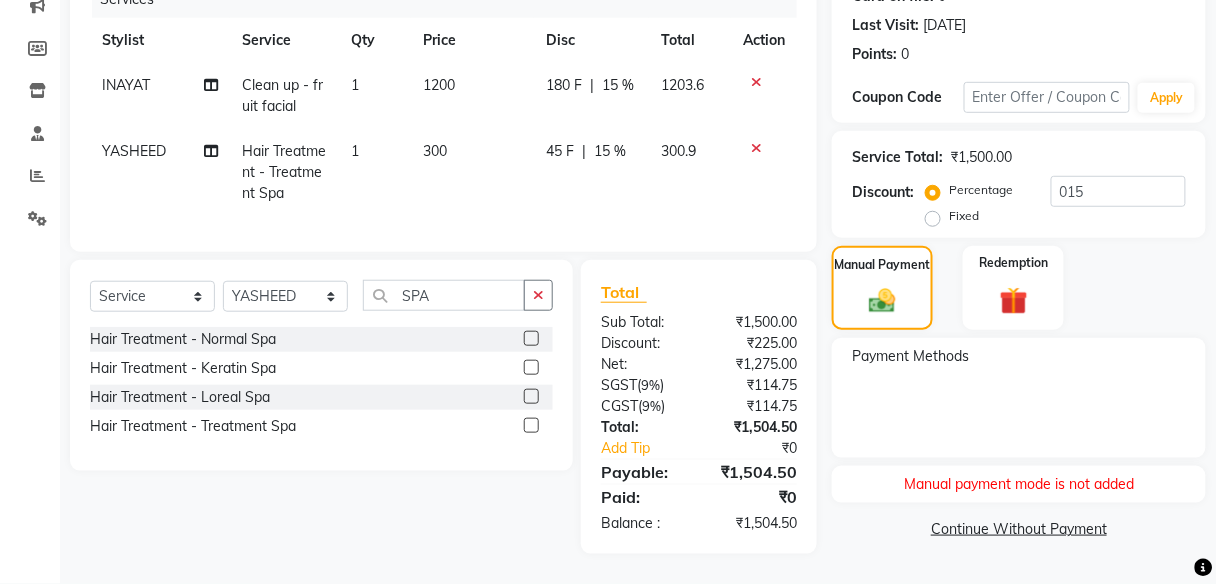 click on "Manual Payment Redemption" 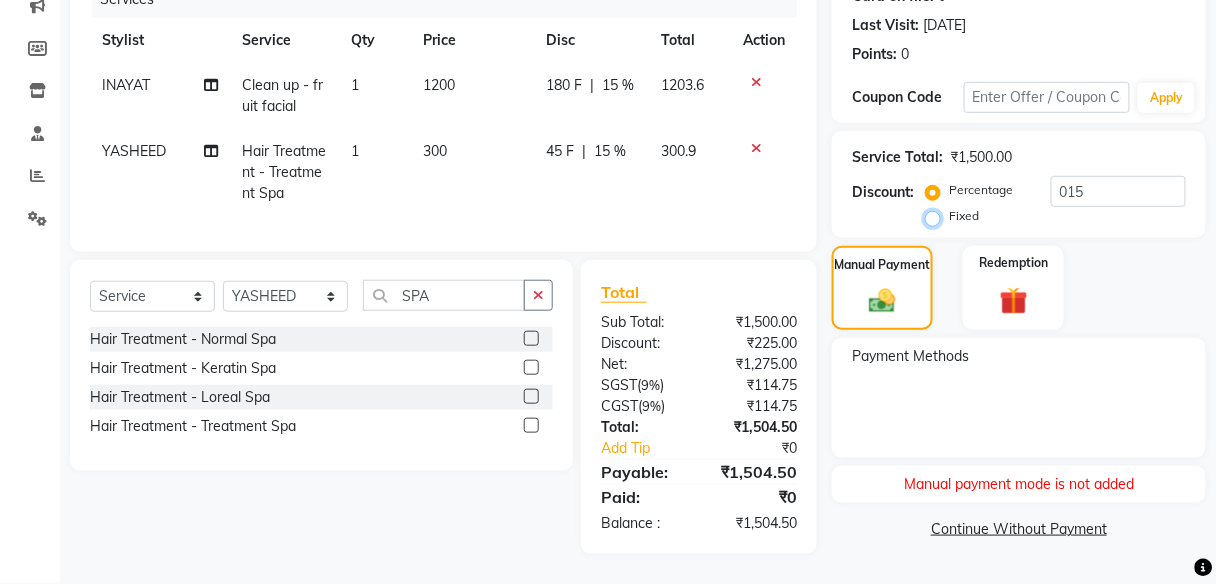 click on "Fixed" at bounding box center [937, 216] 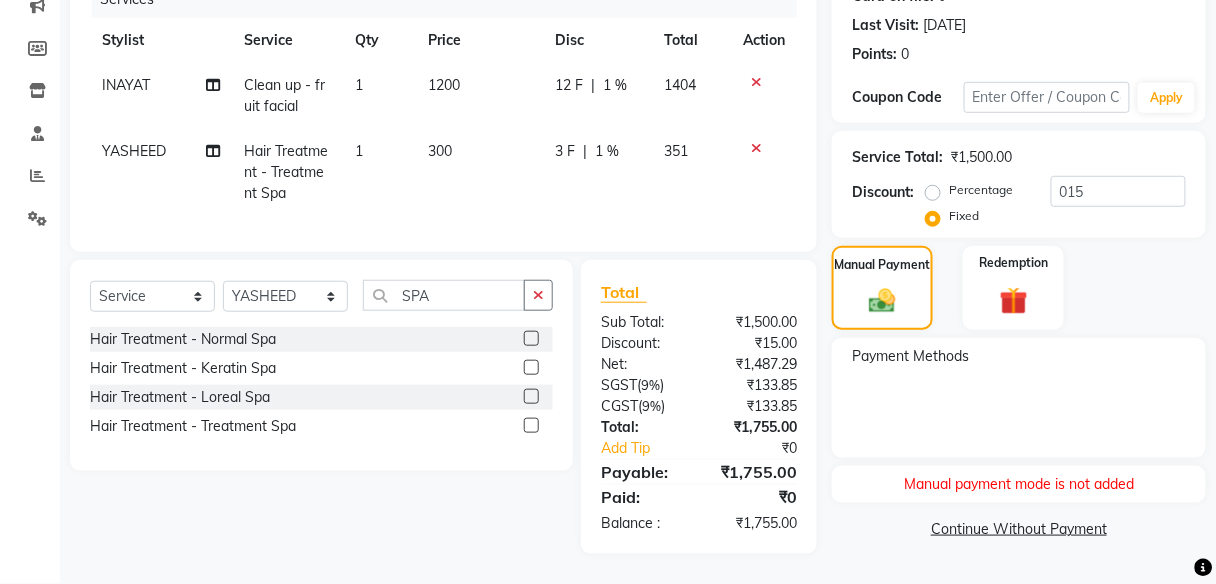 click on "Percentage" 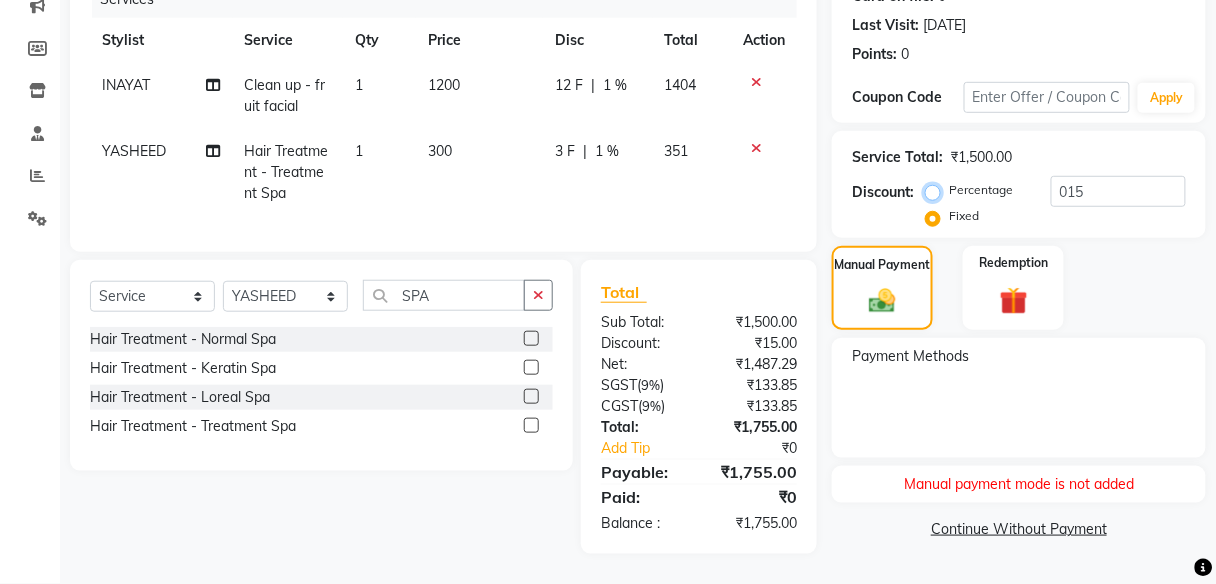 click on "Percentage" at bounding box center [937, 190] 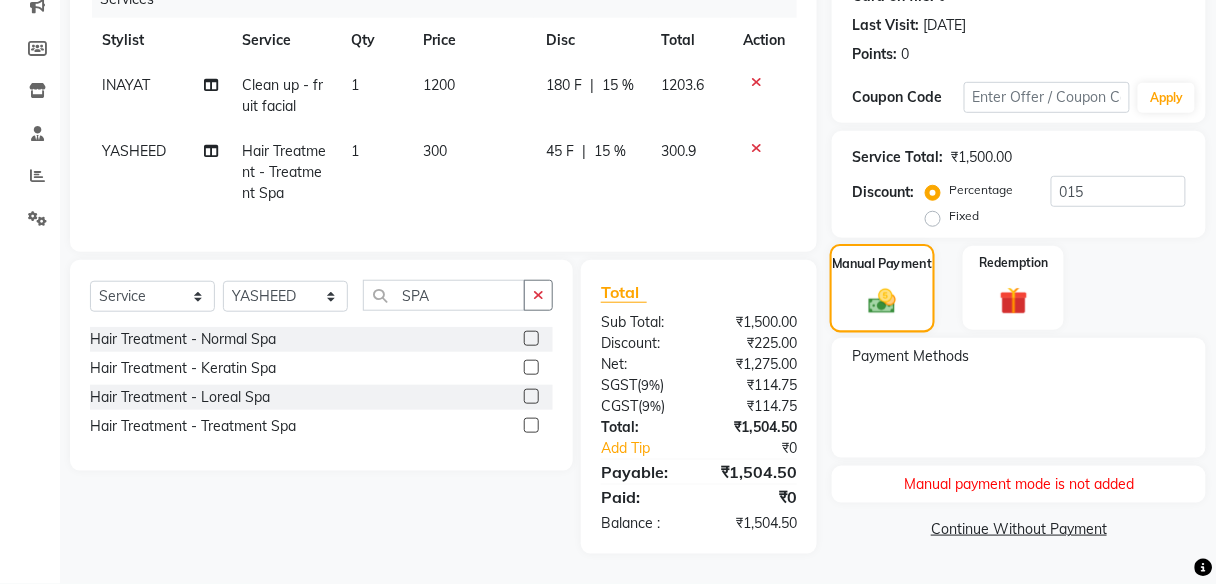 click on "Manual Payment" 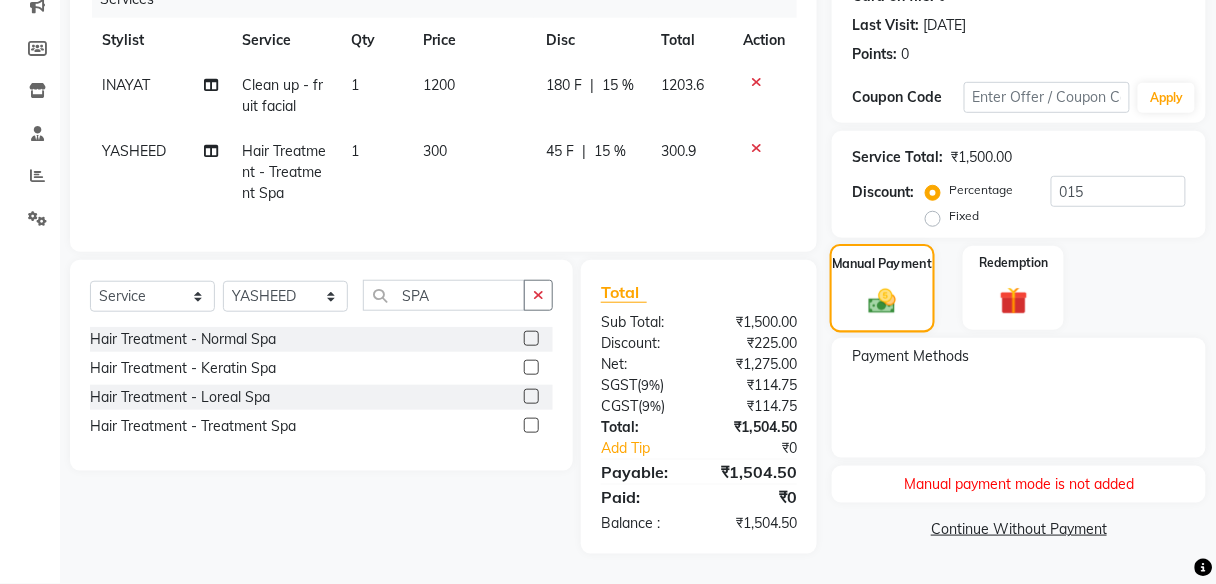 click on "Manual Payment" 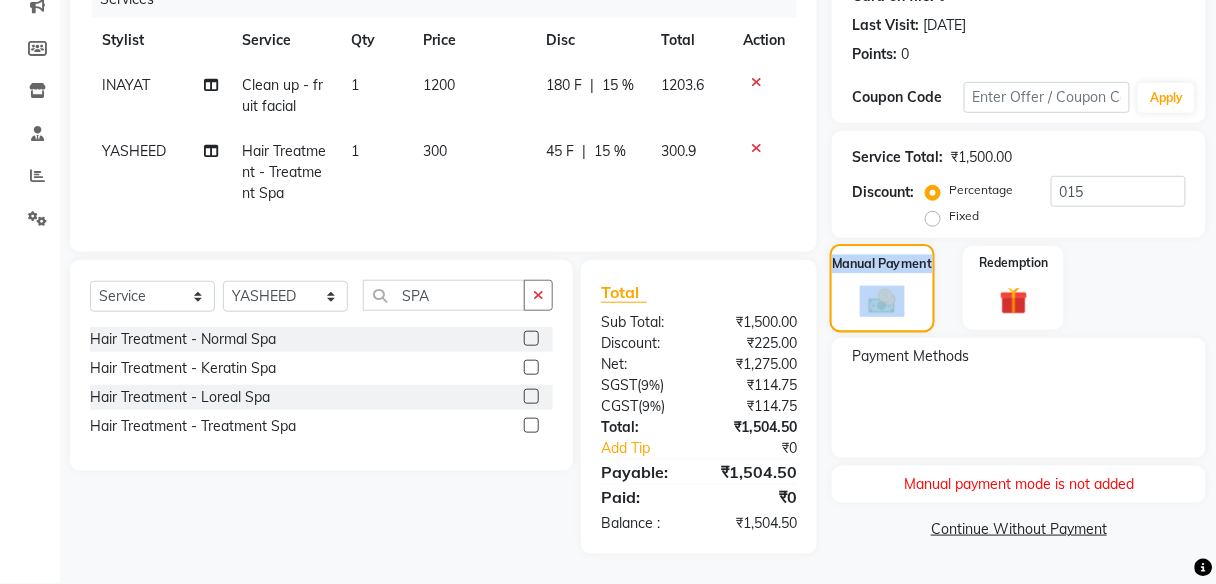 click on "Manual Payment" 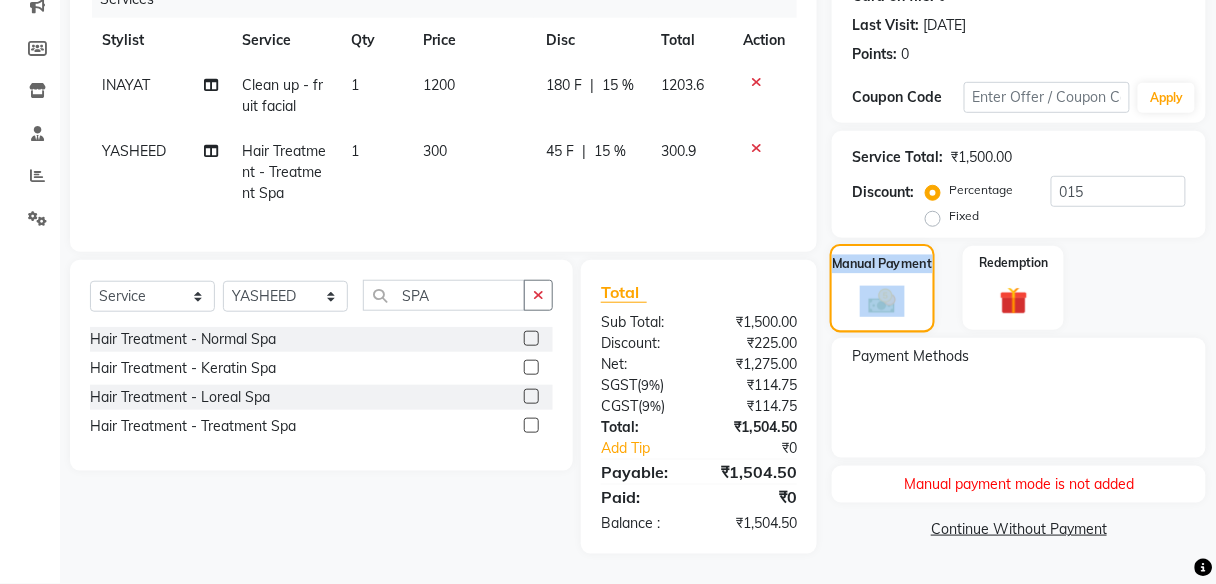 click 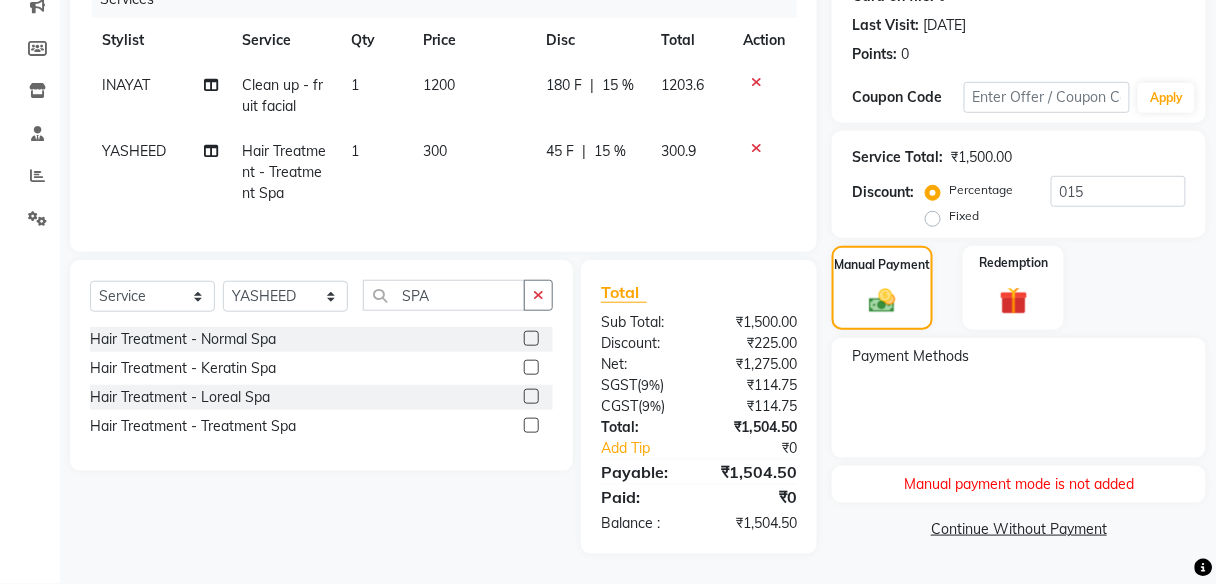 click on "Manual Payment Redemption" 